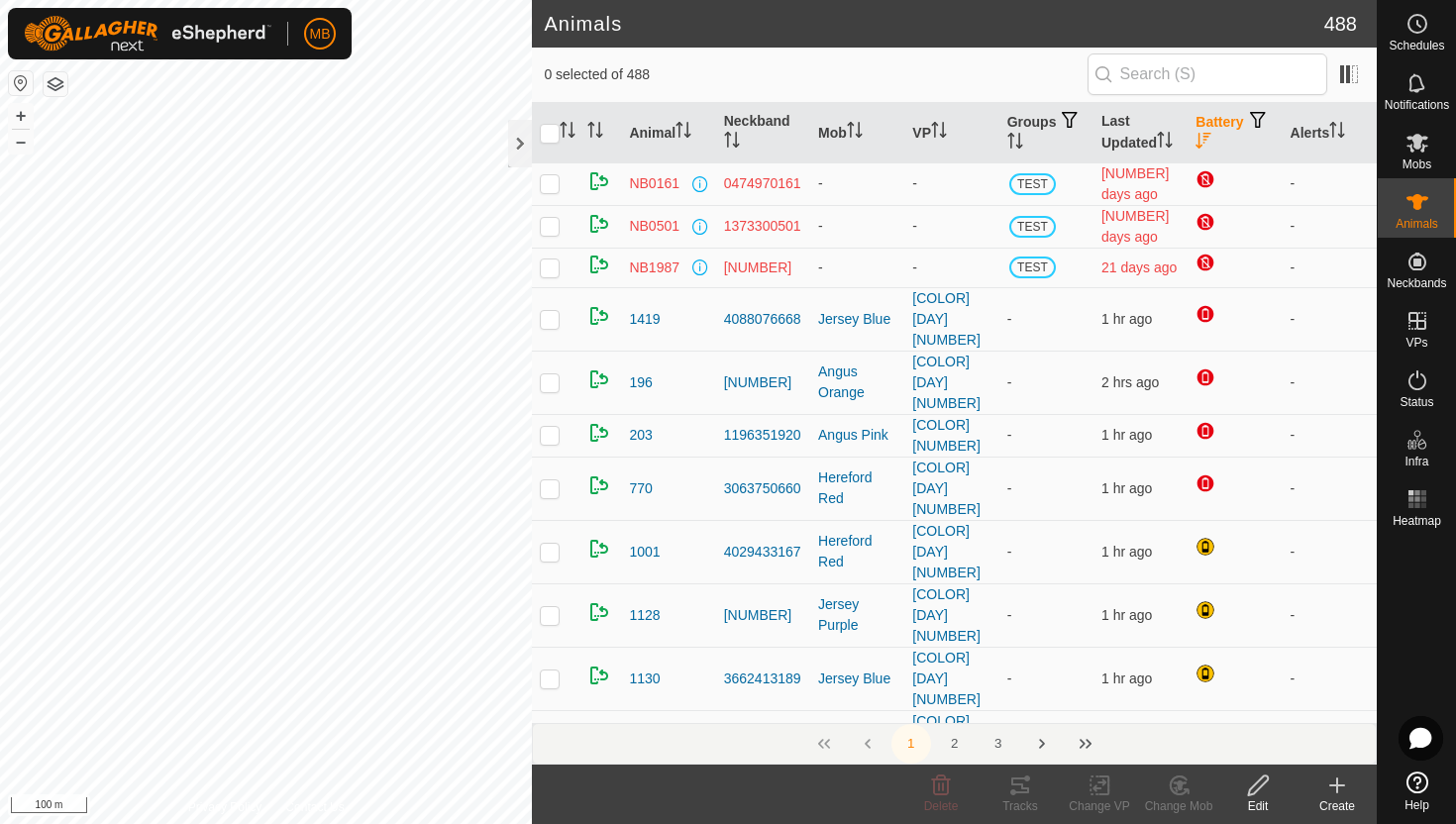 scroll, scrollTop: 0, scrollLeft: 0, axis: both 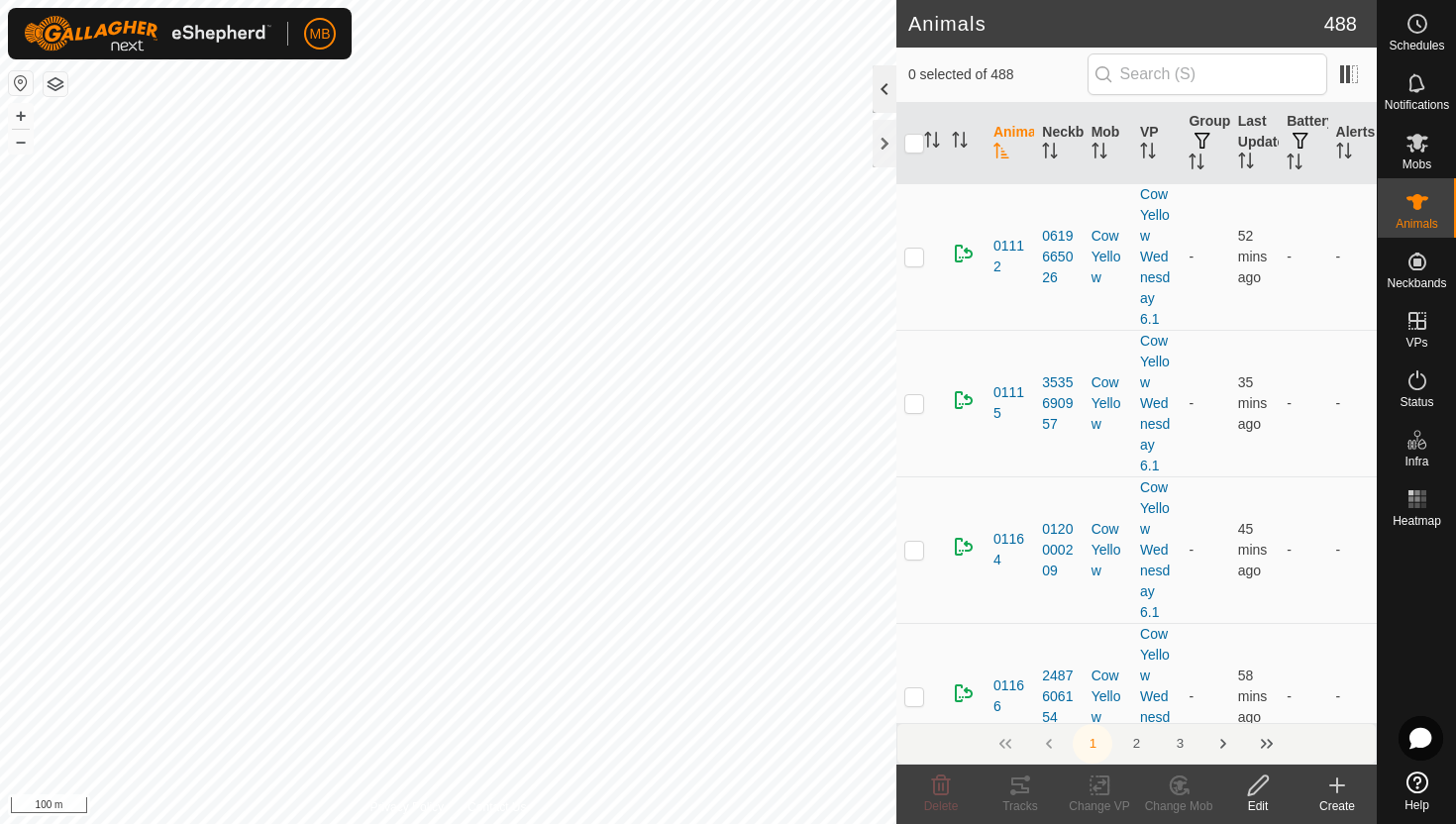click 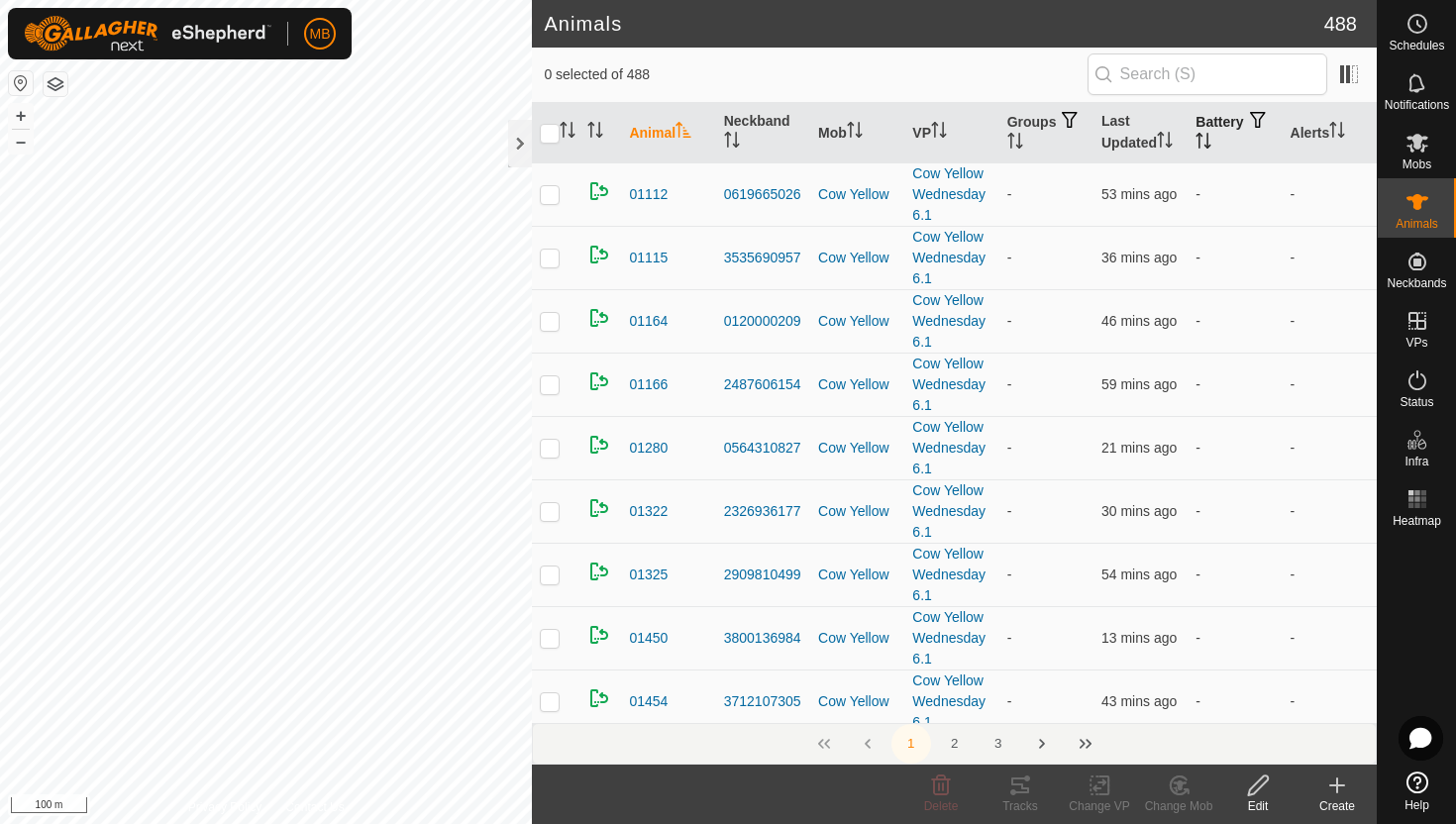 click 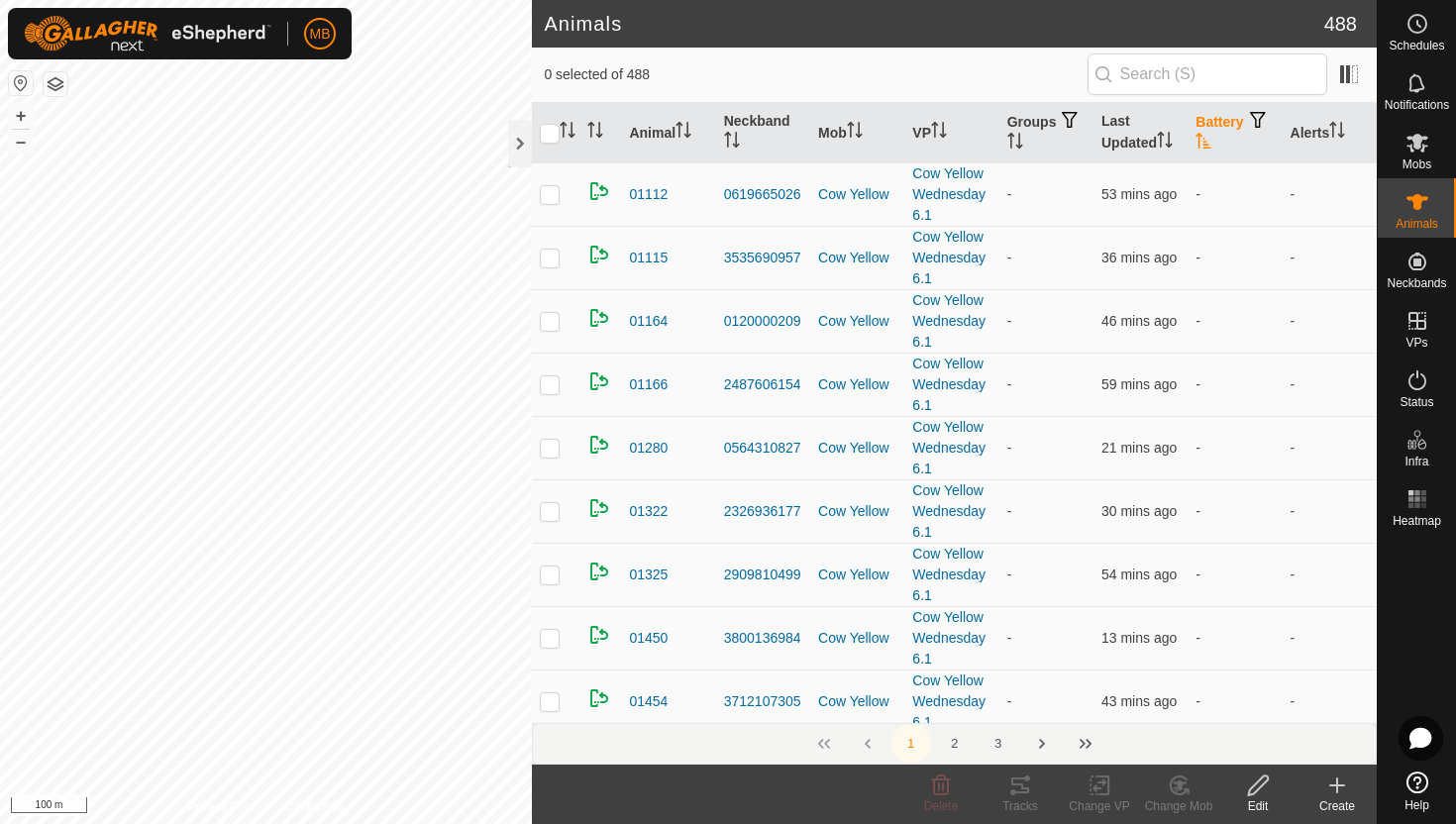 click 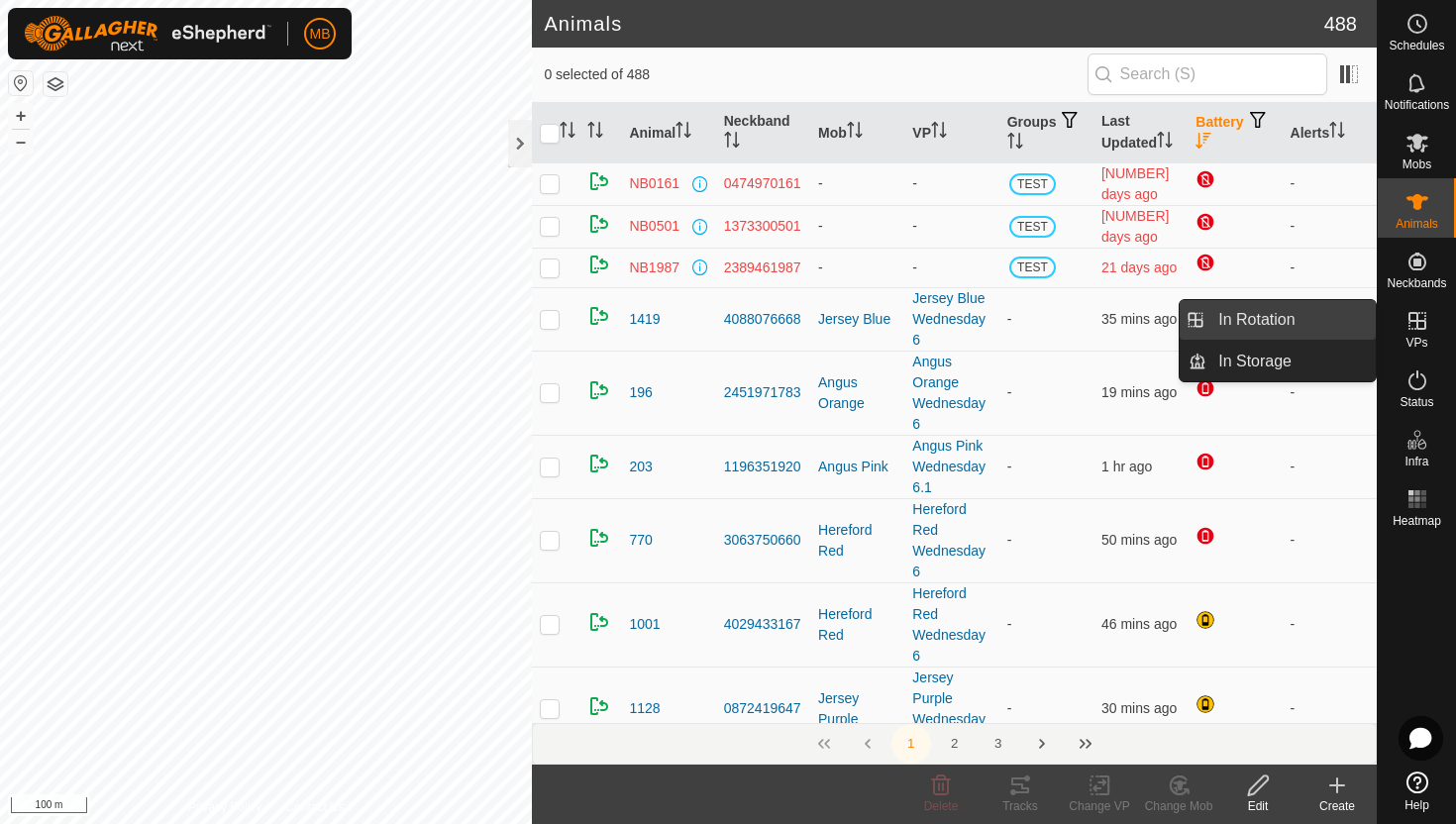 click on "In Rotation" at bounding box center [1291, 320] 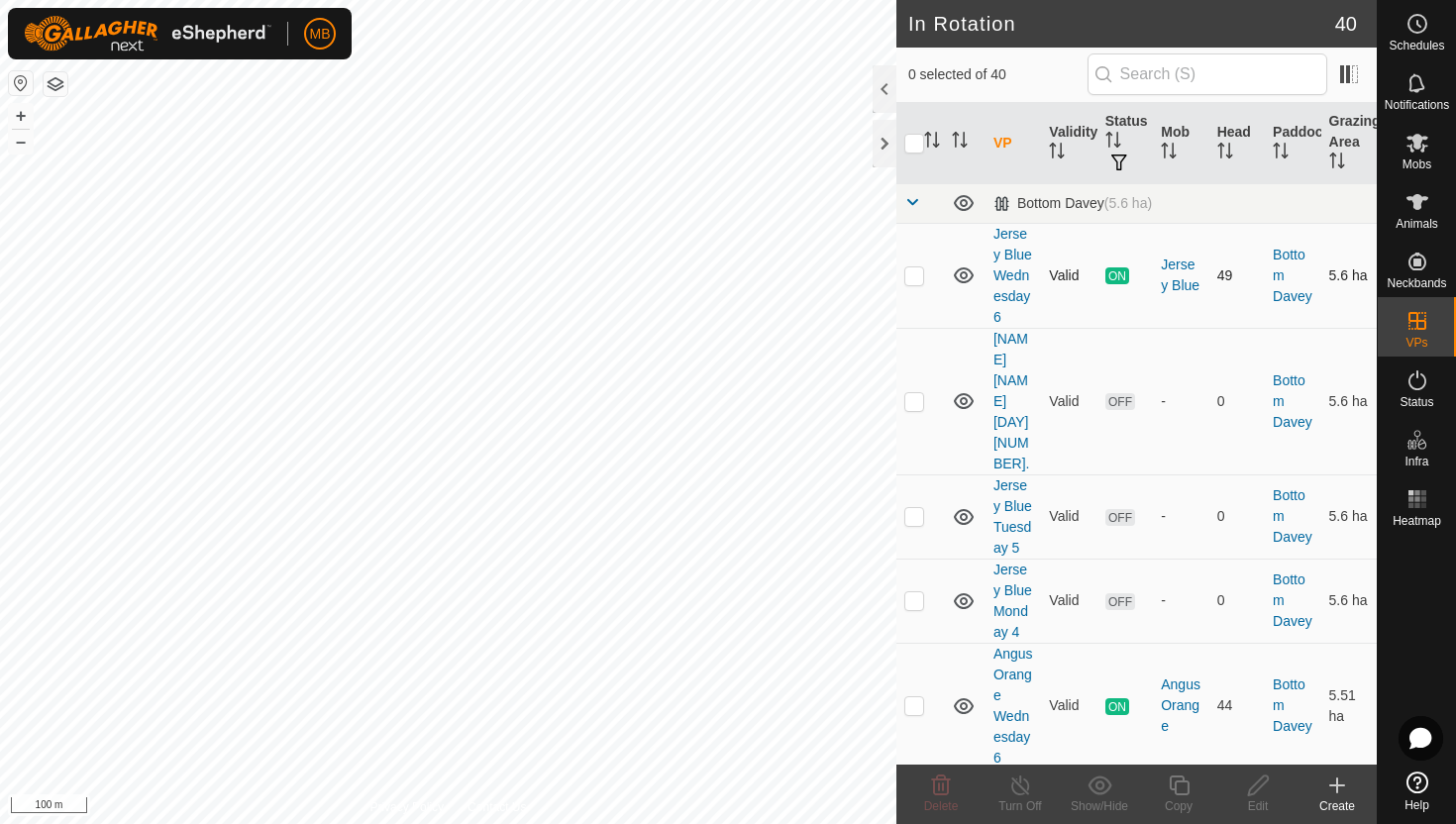 click at bounding box center (914, 275) 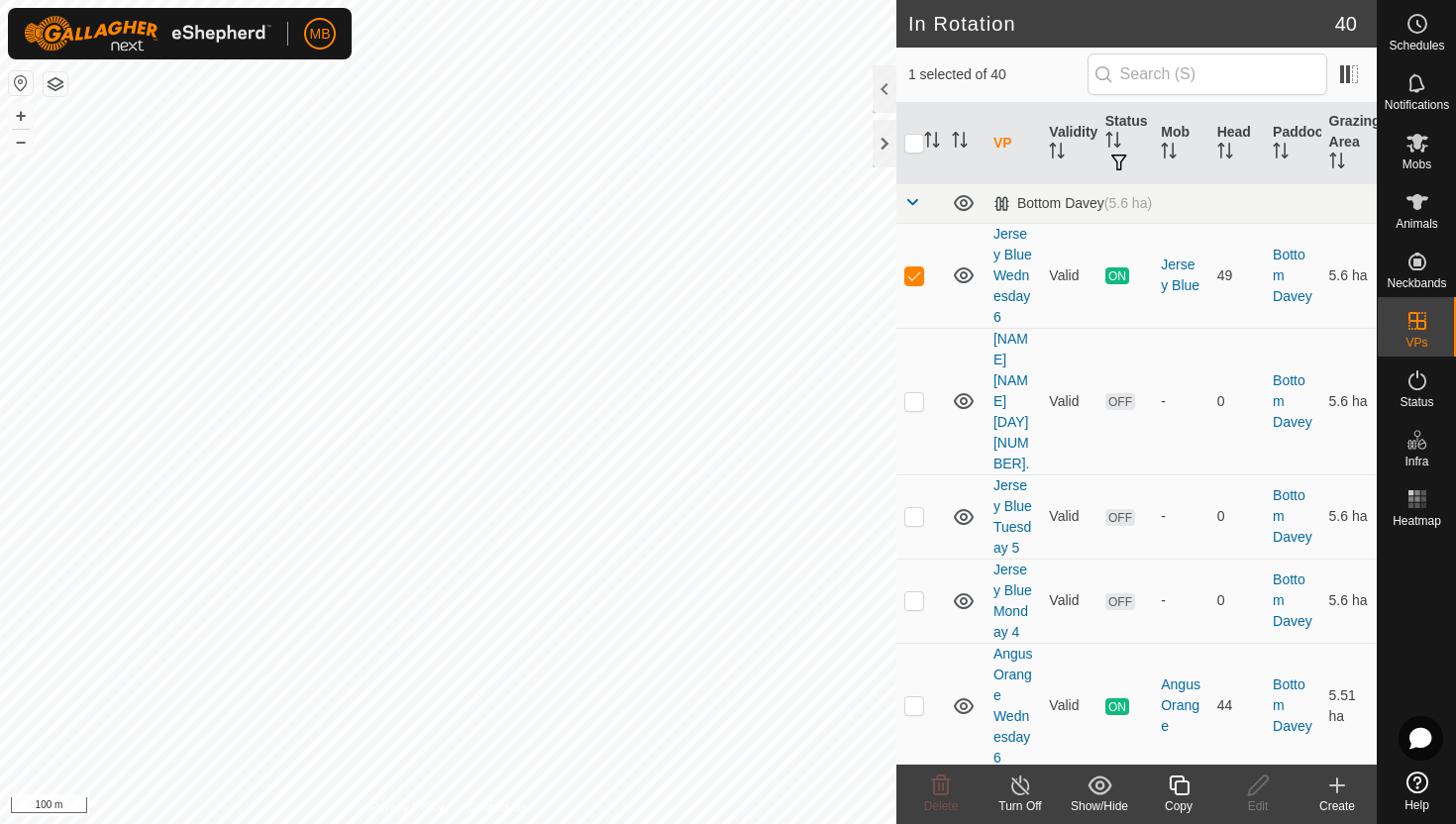 click 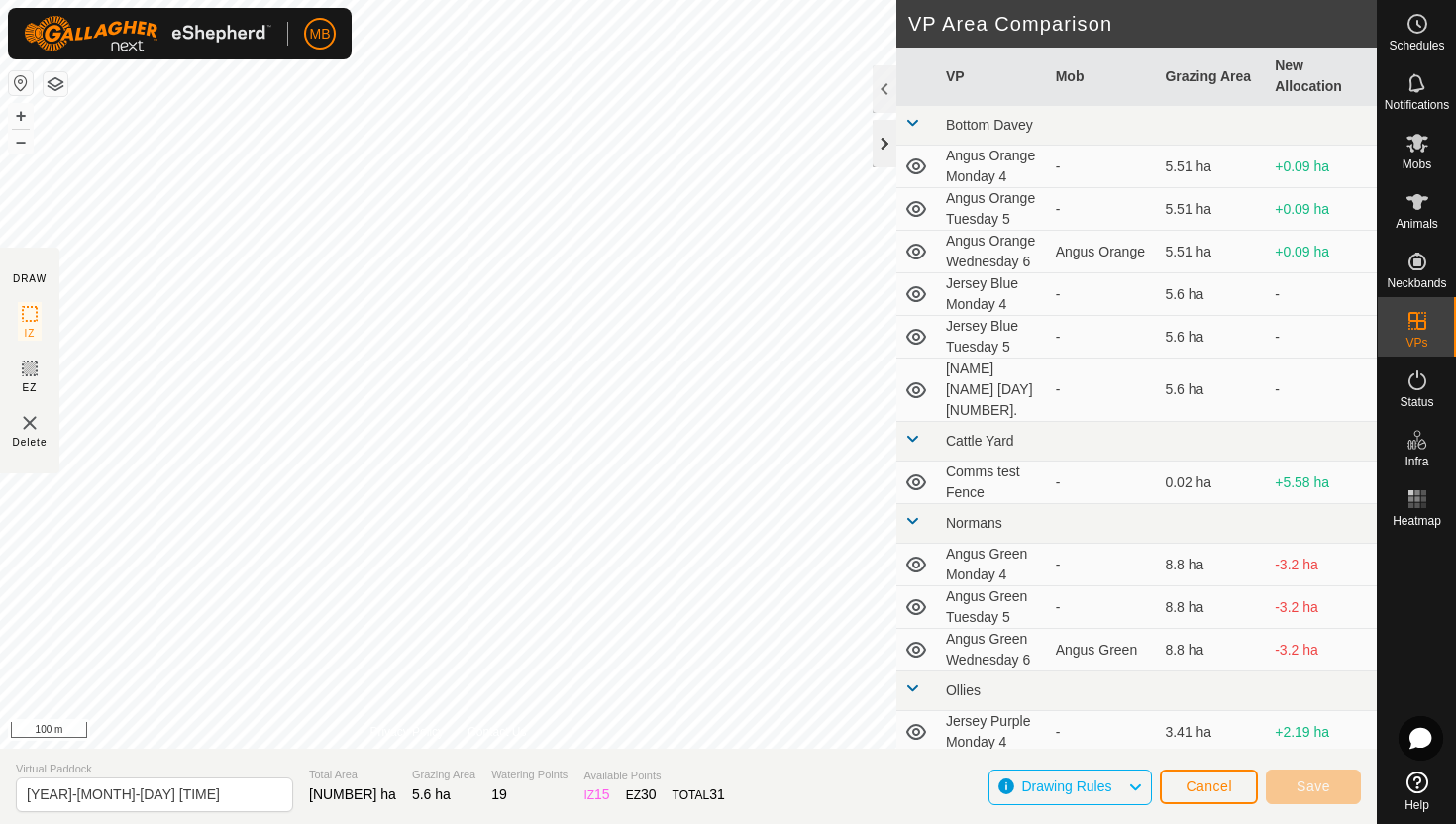 click on "DRAW IZ EZ Delete Privacy Policy Contact Us + – ⇧ i [NUMBER] m VP Area Comparison     VP   Mob   Grazing Area   New Allocation  Bottom Davey  [NAME] [NAME] [DAY] [NUMBER]  -  [NUMBER] ha  +[NUMBER] ha  [NAME] [NAME] [DAY] [NUMBER]  -  [NUMBER] ha  +[NUMBER] ha  [NAME] [NAME] [DAY] [NUMBER]  -  [NUMBER] ha  +[NUMBER] ha  [NAME] [NAME] [DAY] [NUMBER]   [NAME] [NAME]   [NUMBER] ha  +[NUMBER] ha  [NAME] [NAME] [DAY] [NUMBER]  -  [NUMBER] ha  +[NUMBER] ha  [NAME] [NAME] [DAY] [NUMBER]  -  [NUMBER] ha  +[NUMBER] ha  [NAME] [NAME] [DAY] [NUMBER]  -  [NUMBER] ha  +[NUMBER] ha  [NAME] [NAME] [DAY] [NUMBER]   [NAME] [NAME]   [NUMBER] ha  +[NUMBER] ha Cattle Yard  Comms test Fence  -  [NUMBER] ha  +[NUMBER] ha Normans  [NAME] [NAME] [DAY] [NUMBER]  -  [NUMBER] ha  -[NUMBER] ha  [NAME] [NAME] [DAY] [NUMBER]  -  [NUMBER] ha  -[NUMBER] ha  [NAME] [NAME] [DAY] [NUMBER]  -  [NUMBER] ha  -[NUMBER] ha  [NAME] [NAME] [DAY] [NUMBER]   [NAME] [NAME]   [NUMBER] ha  -[NUMBER] ha Ollies  [NAME] [NAME] [DAY] [NUMBER]  -  [NUMBER] ha  +[NUMBER] ha  [NAME] [NAME] [DAY] [NUMBER]  -  [NUMBER] ha  +[NUMBER] ha  [NAME] [NAME] [DAY] [NUMBER]  -  [NUMBER] ha  +[NUMBER] ha  [NAME] [NAME]   - - -" 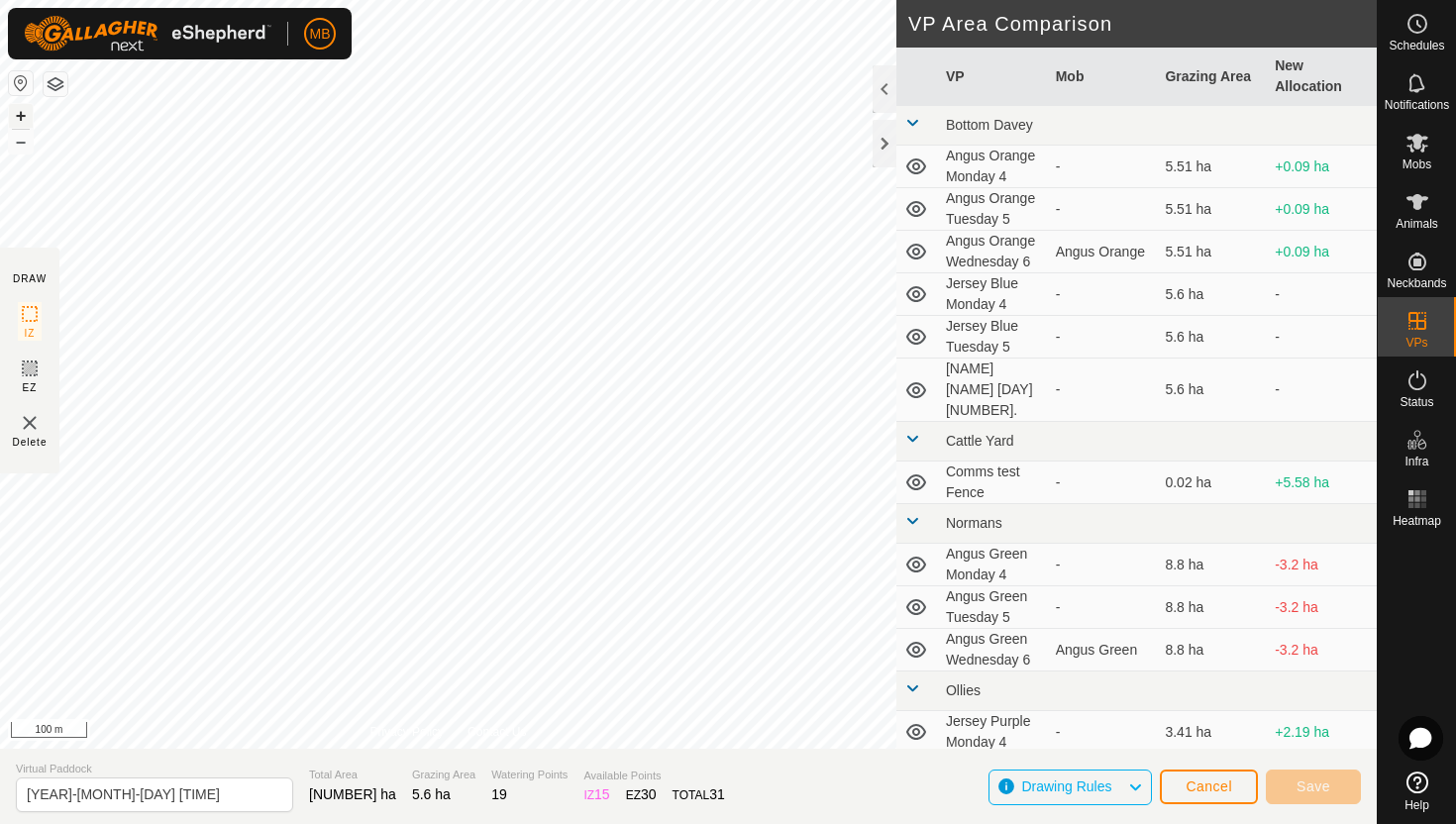 click on "+" at bounding box center (21, 116) 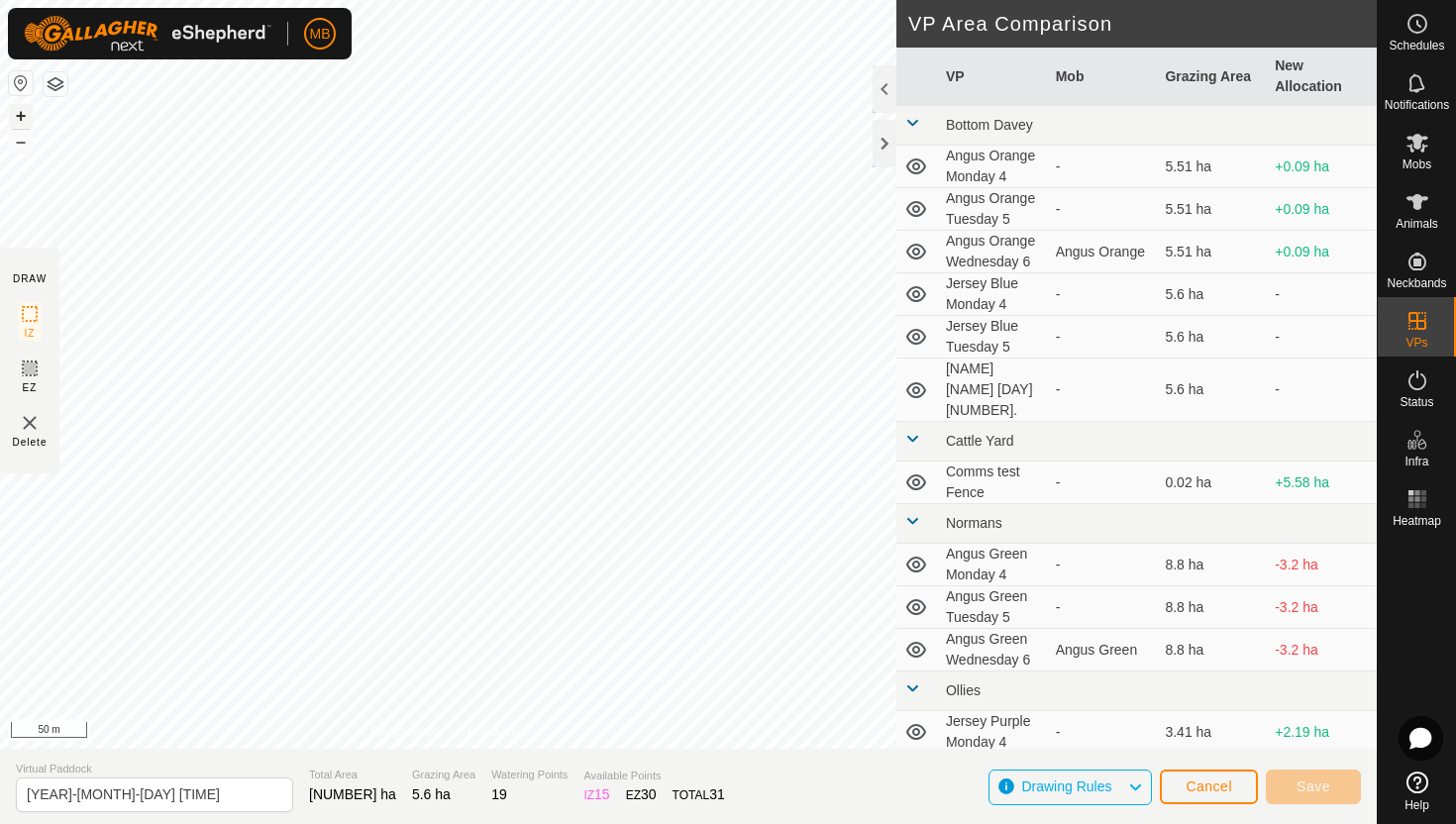 click on "+" at bounding box center [21, 116] 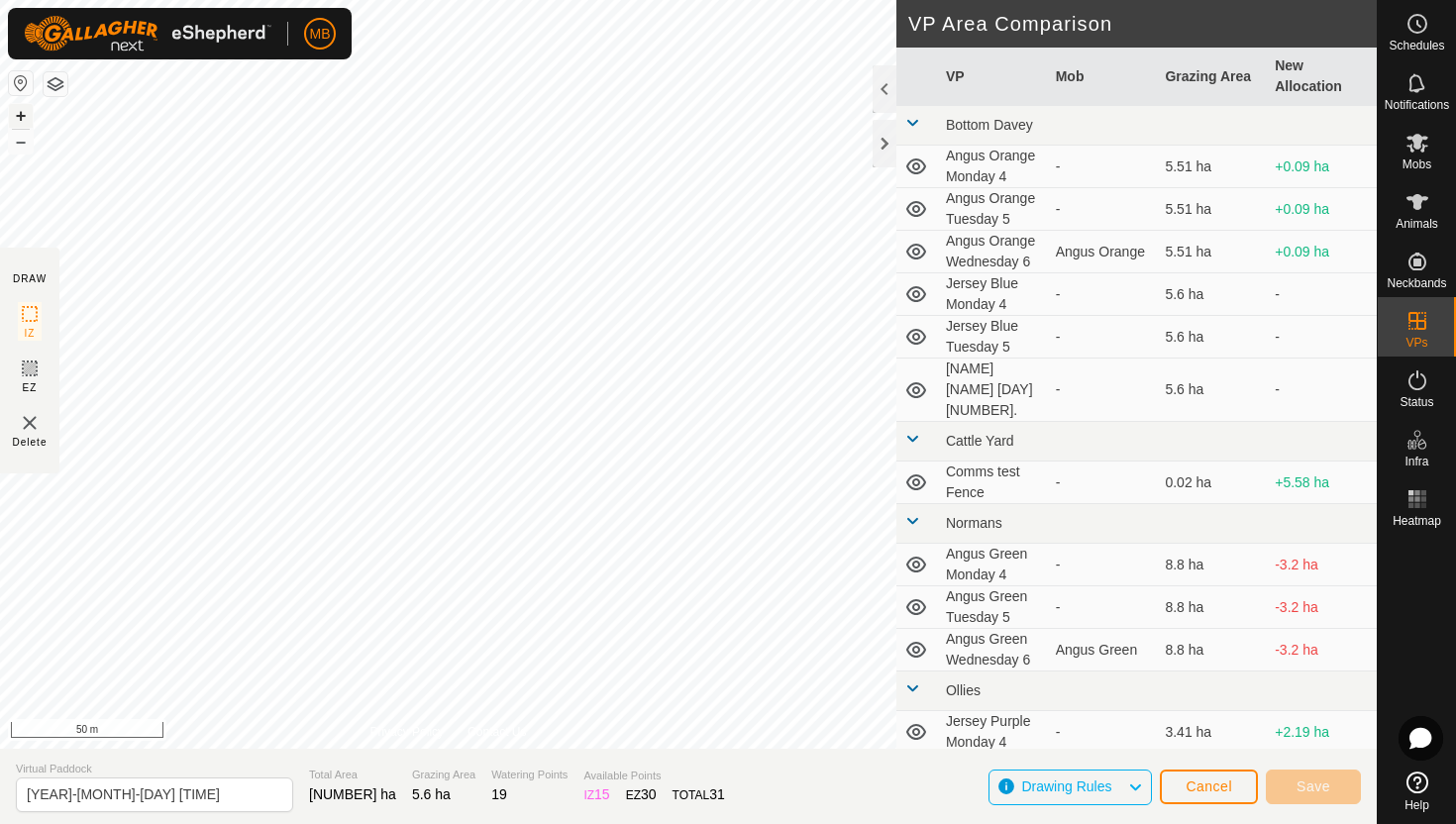 click on "+" at bounding box center [21, 116] 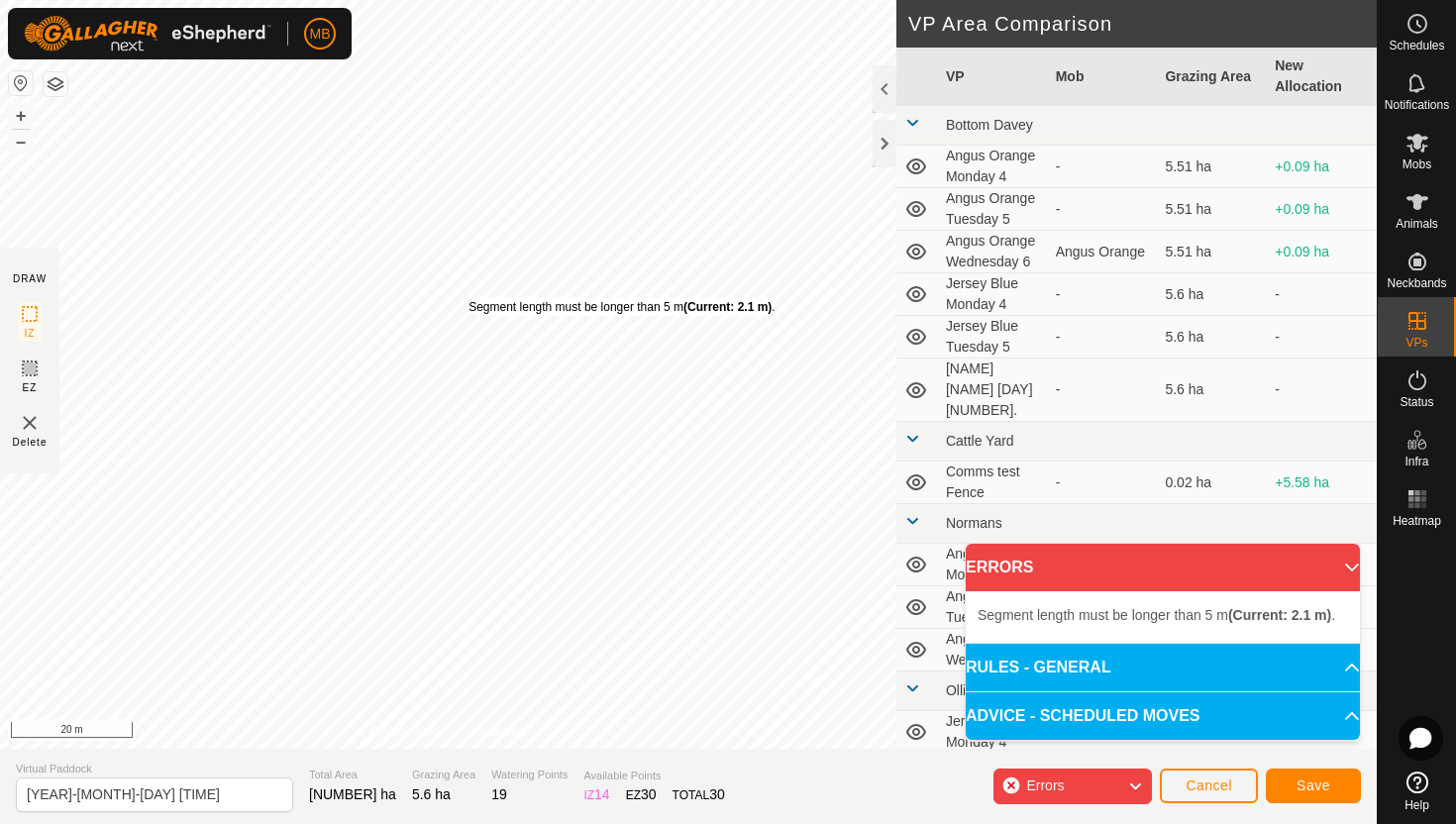 click on "Segment length must be longer than [NUMBER] m  (Current: [NUMBER] m) ." at bounding box center (621, 307) 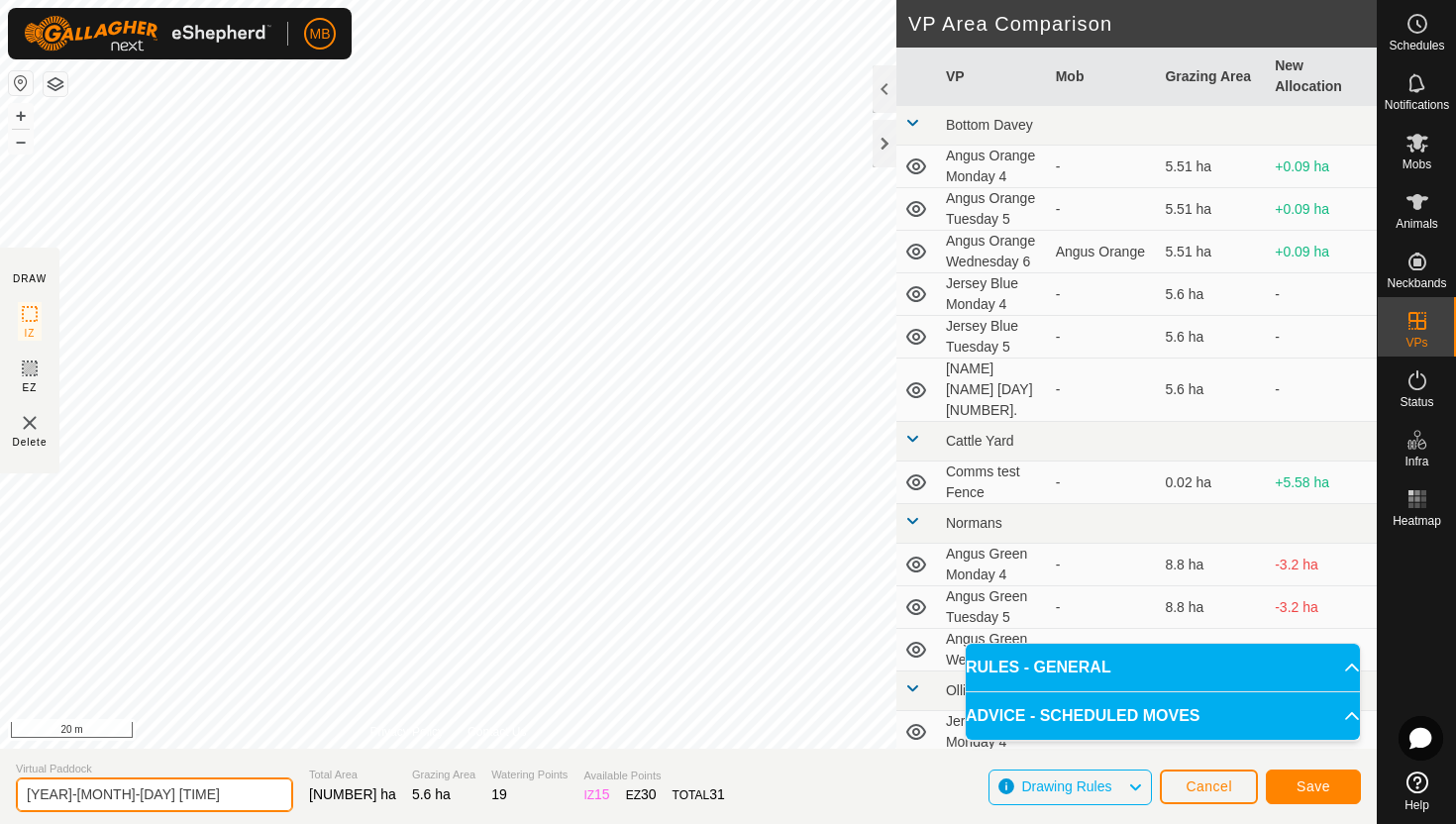 click on "[YEAR]-[MONTH]-[DAY] [TIME]" 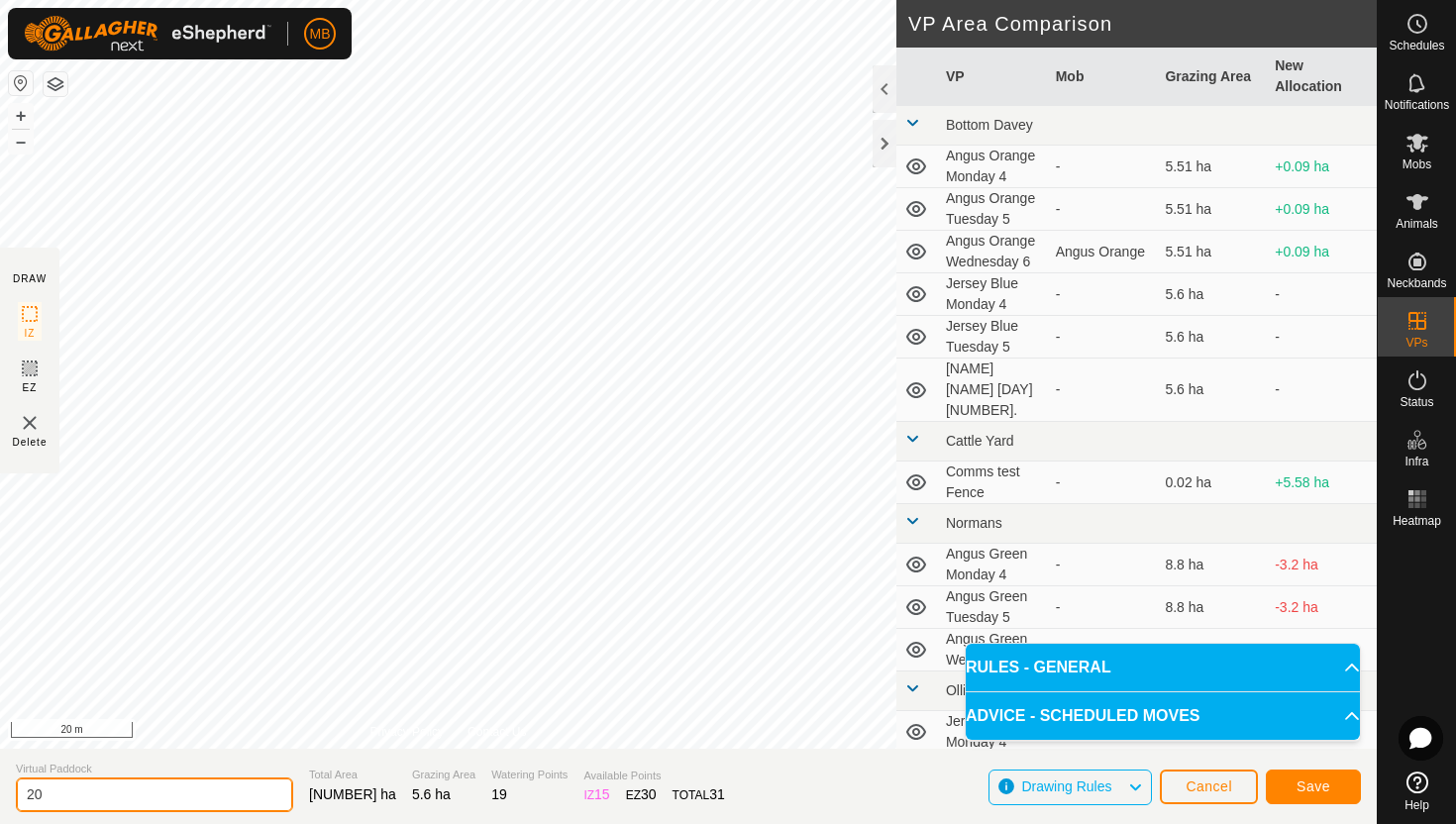 type on "2" 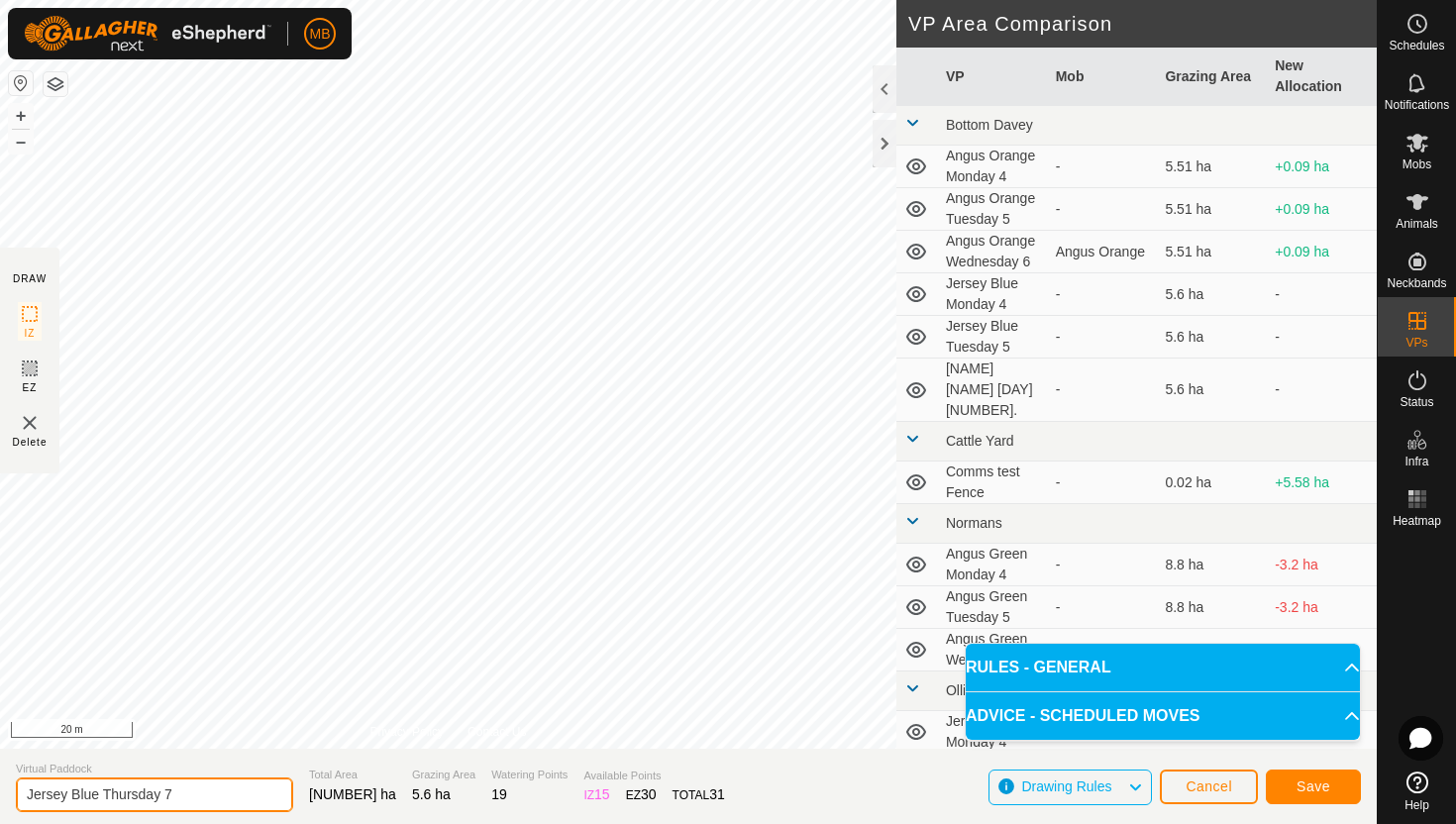 type on "Jersey Blue Thursday 7" 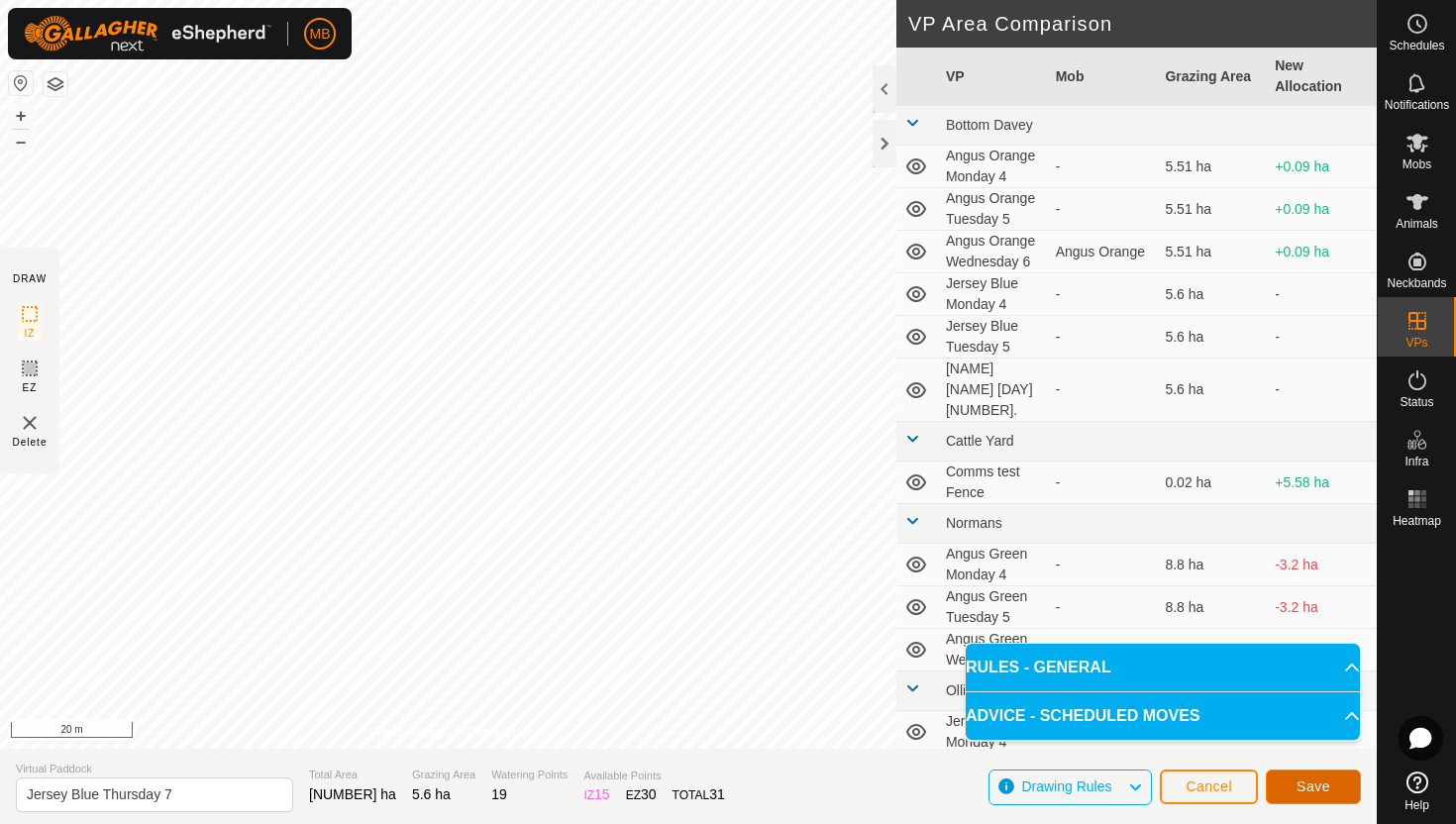 click on "Save" 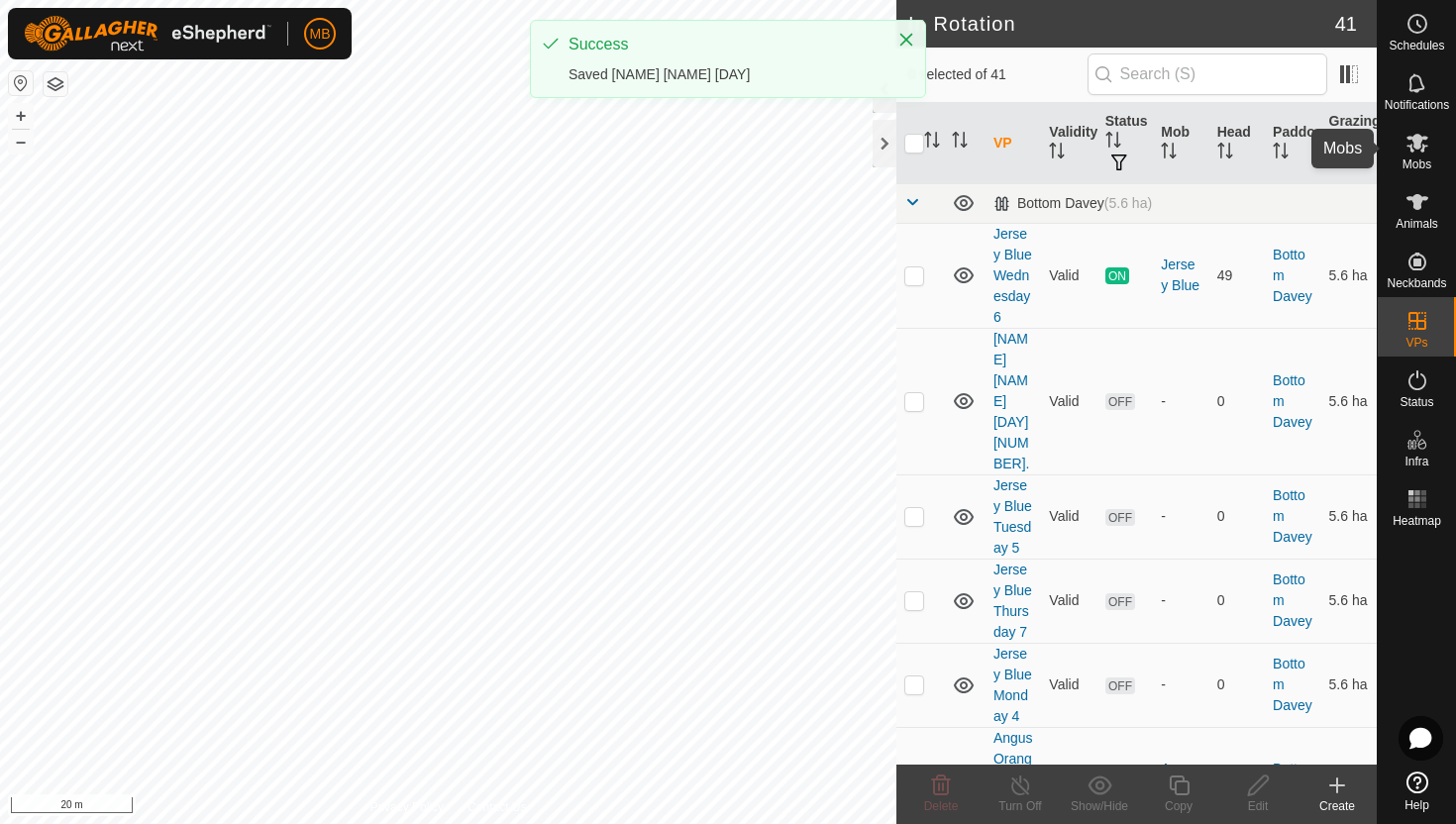 click 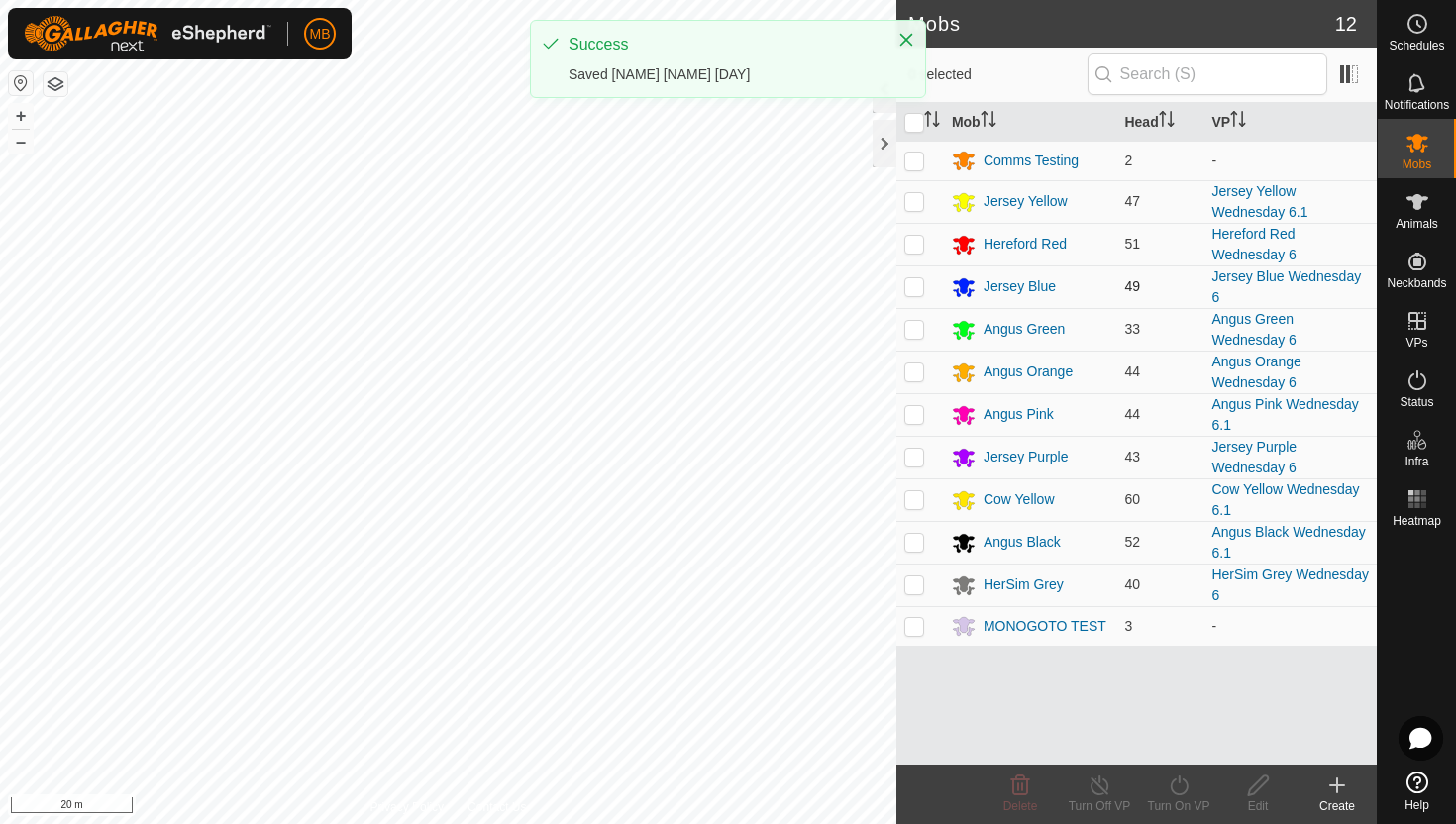 click at bounding box center (914, 286) 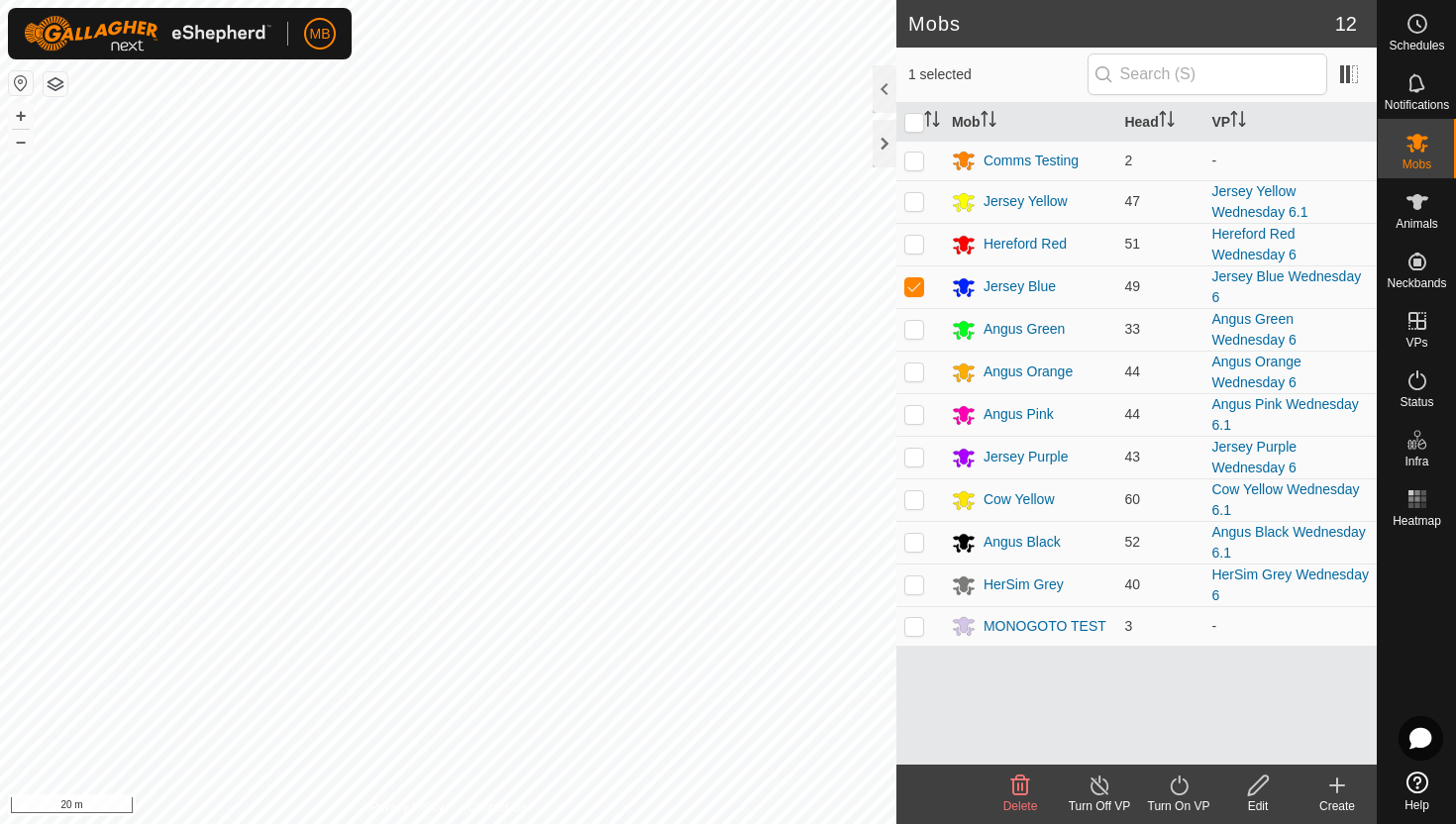 click 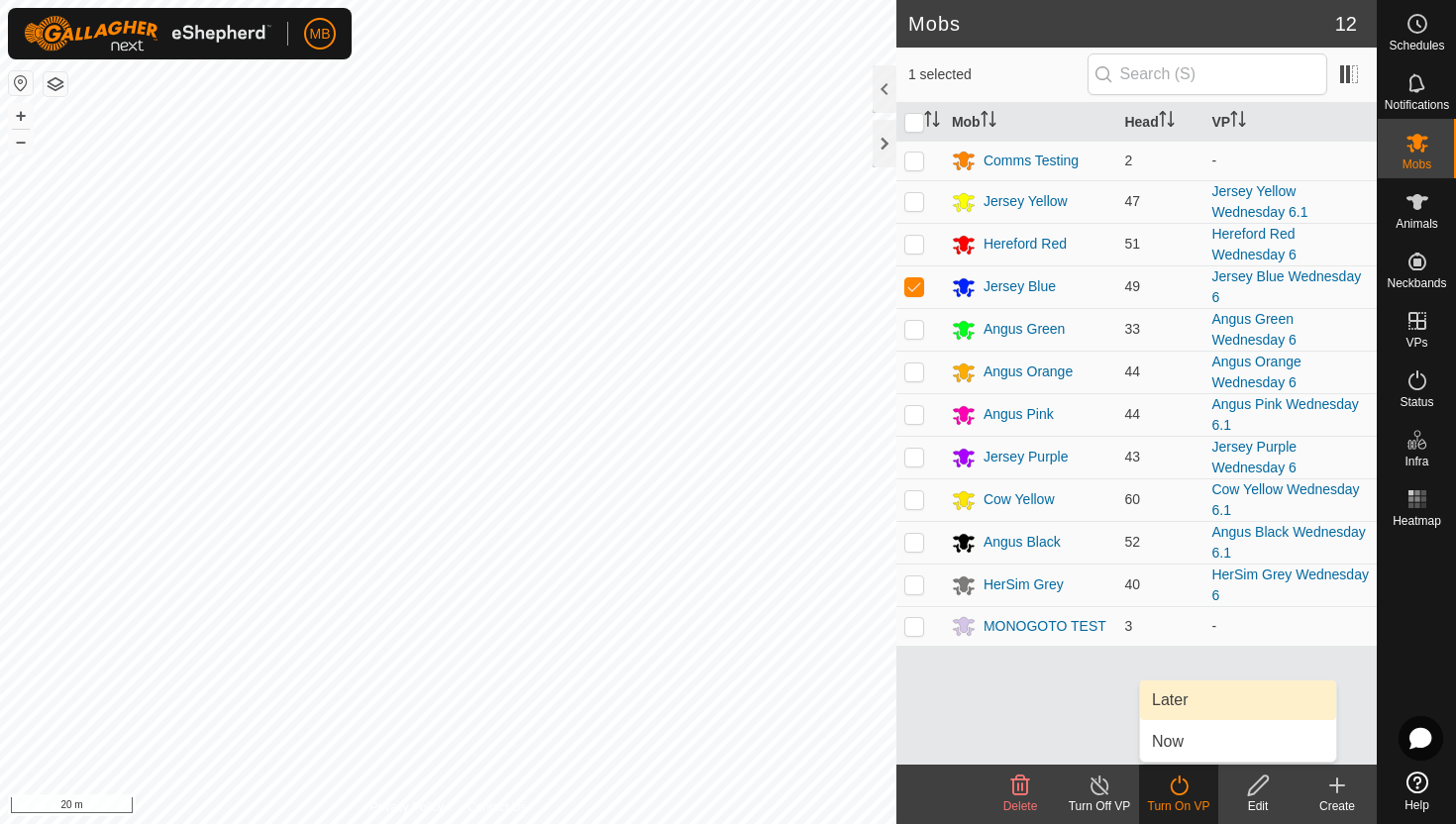 click on "Later" at bounding box center [1238, 700] 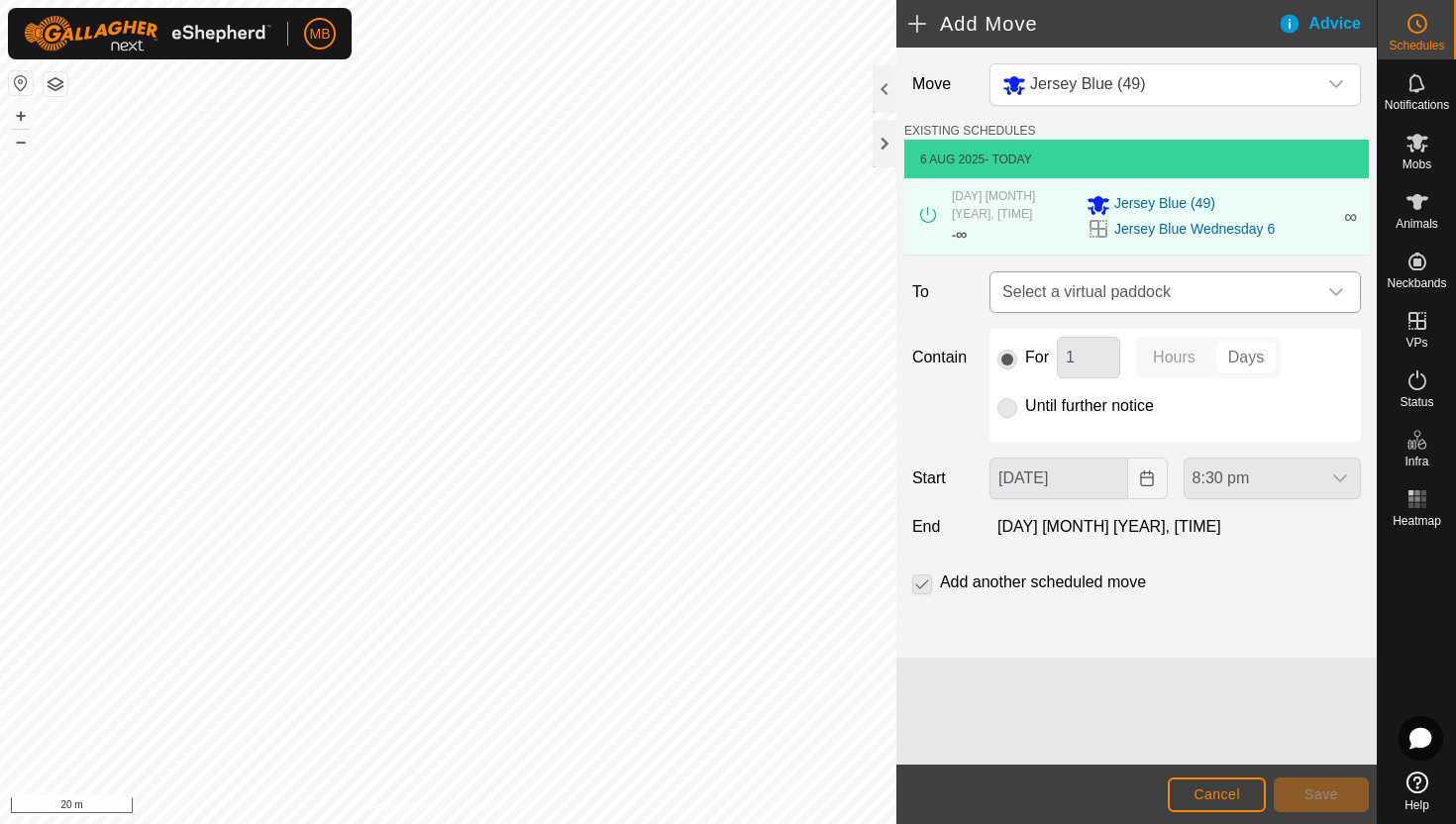 click 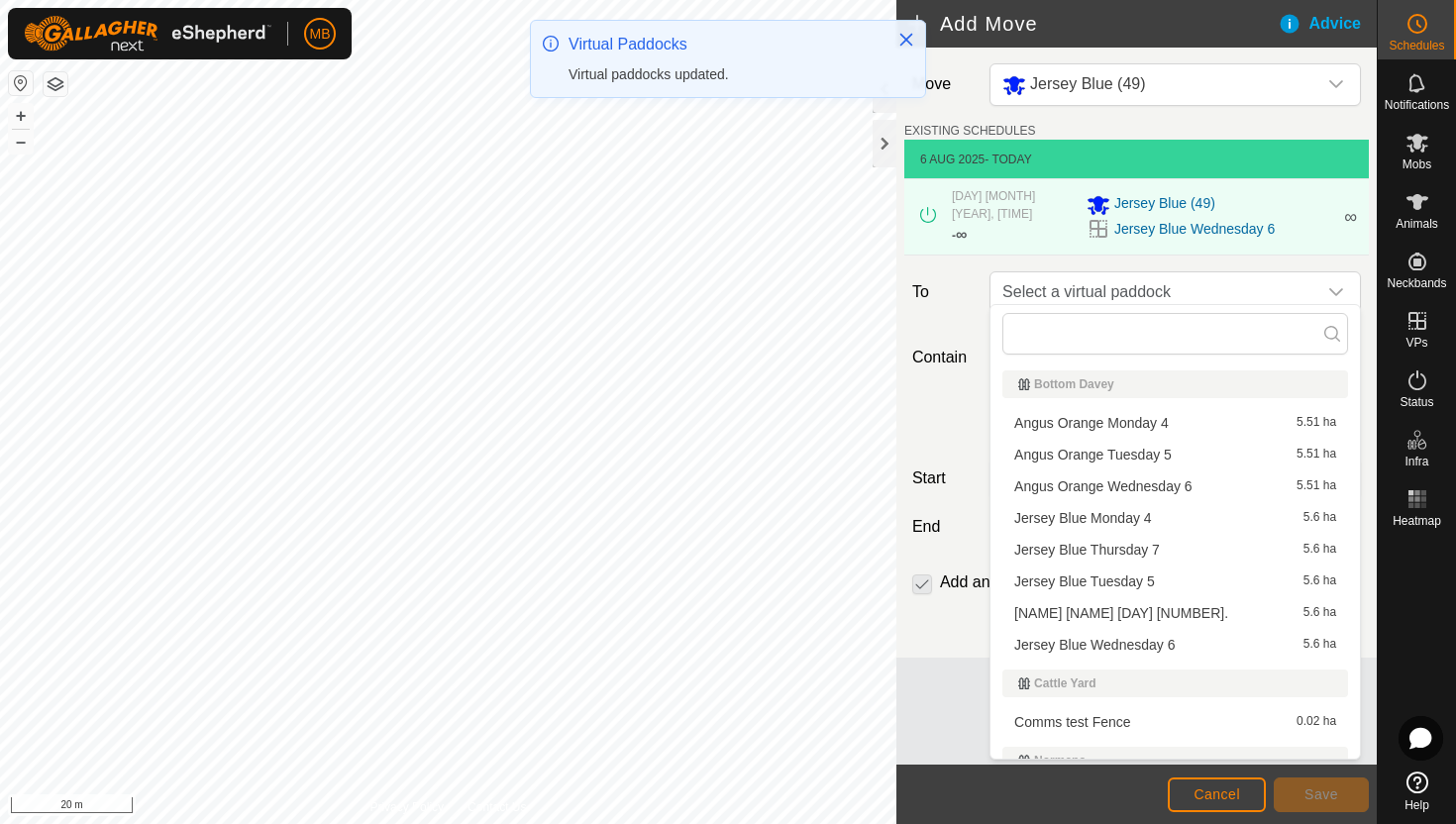 click on "[NAME] [NAME] [DAY] [NUMBER]  [NUMBER] ha" at bounding box center [1175, 550] 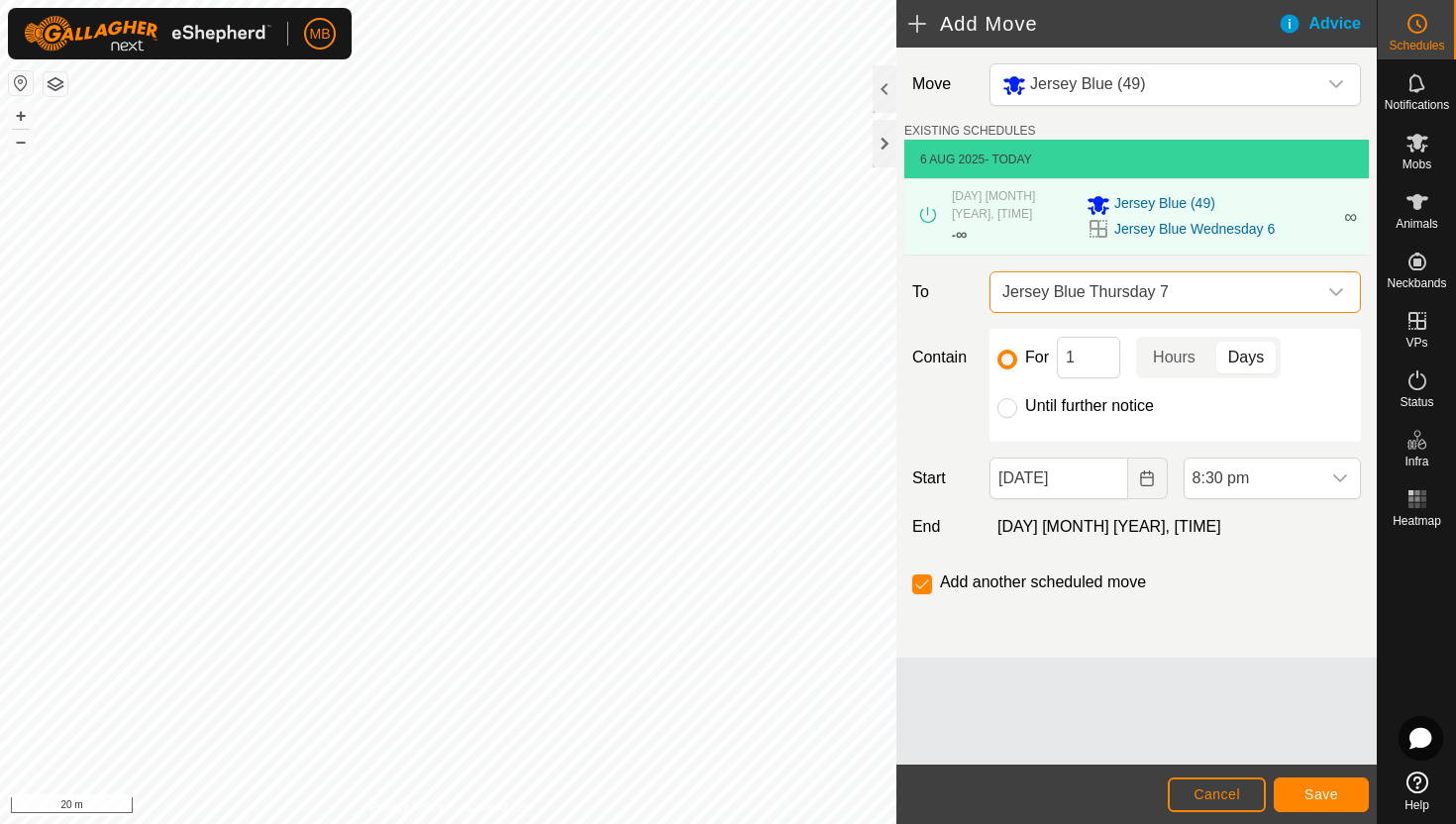 click on "Until further notice" 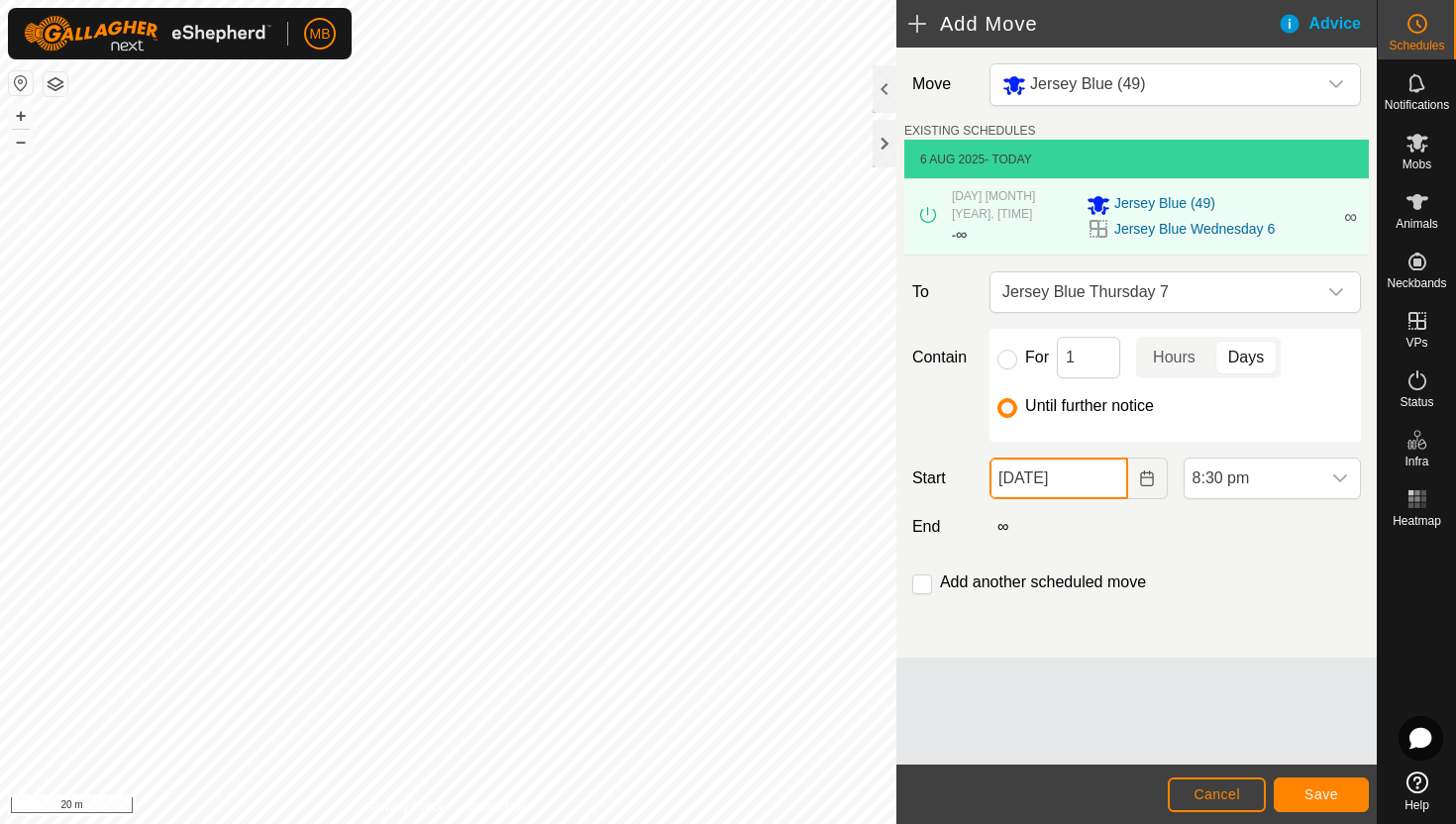 click on "[DATE]" 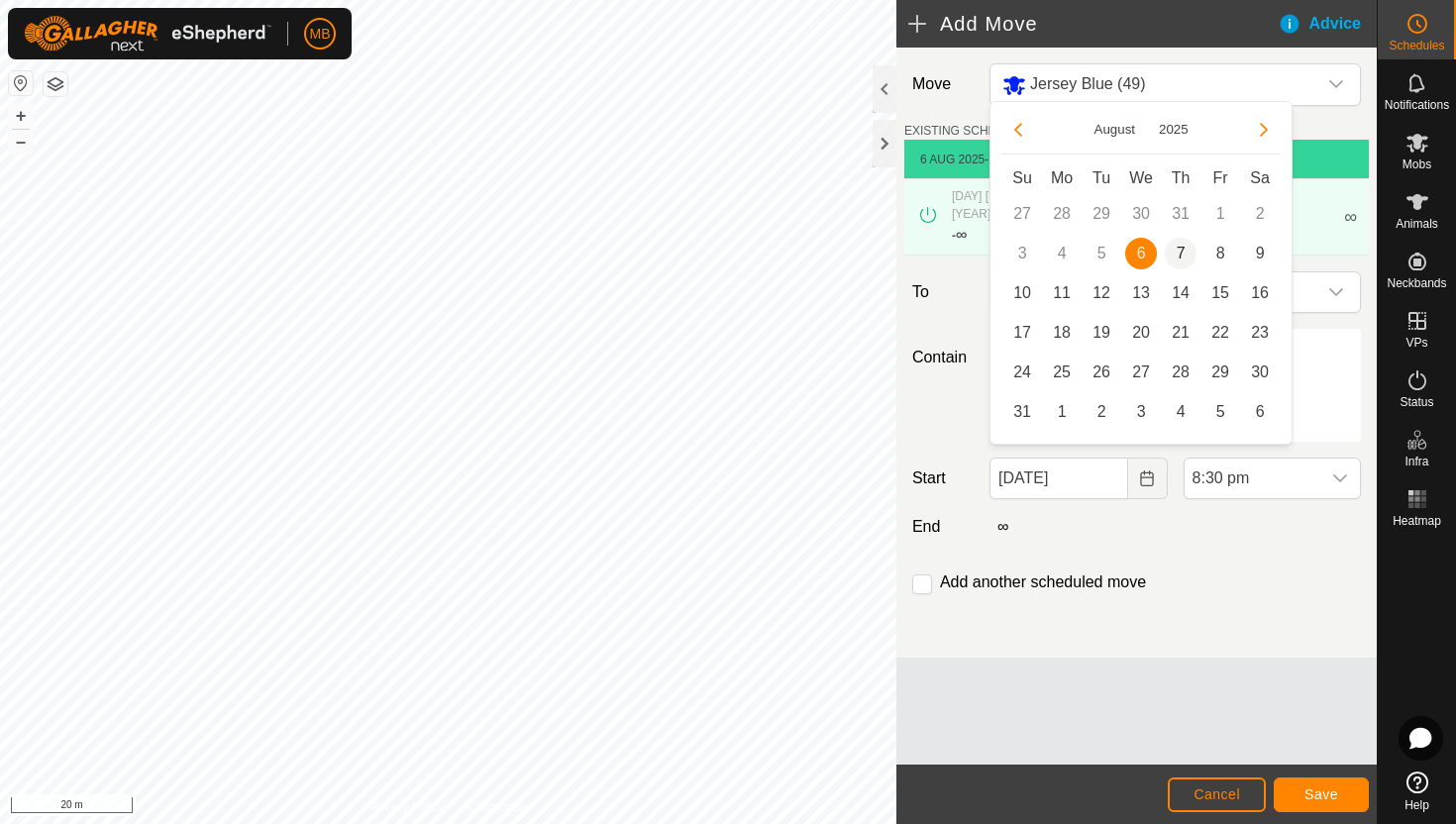 click on "7" at bounding box center [1181, 254] 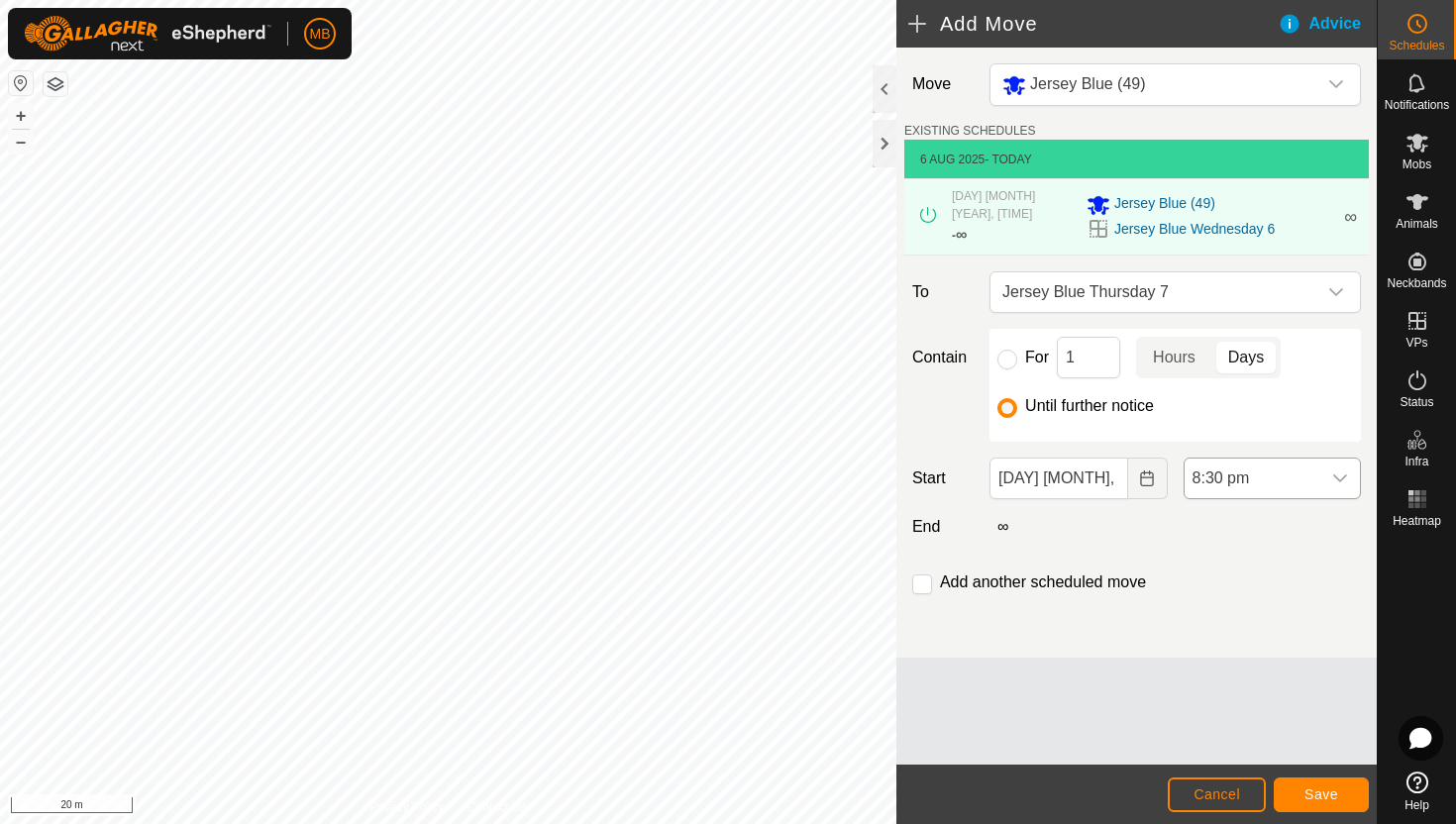click on "8:30 pm" at bounding box center [1252, 478] 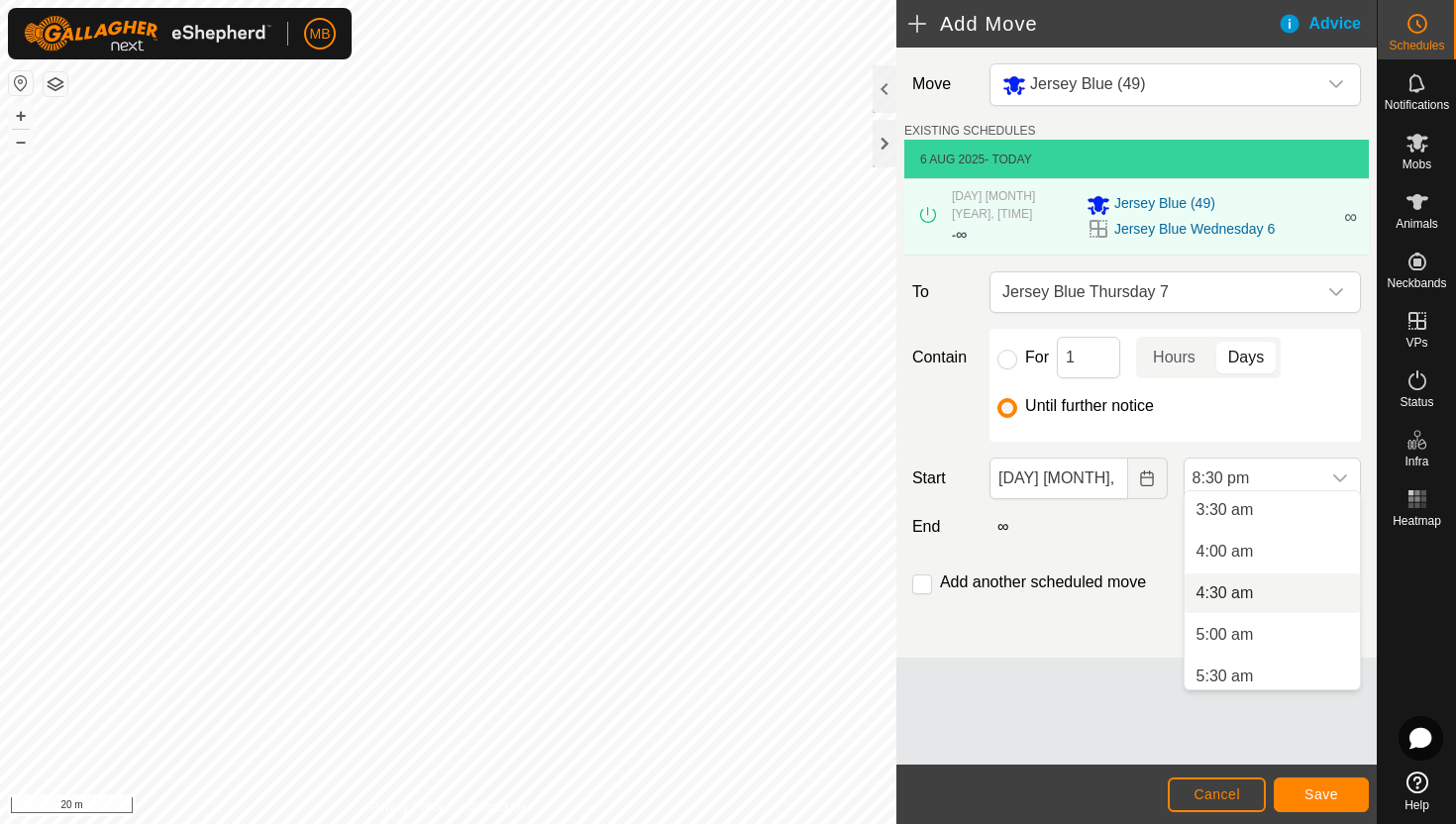 click on "4:30 am" at bounding box center (1272, 593) 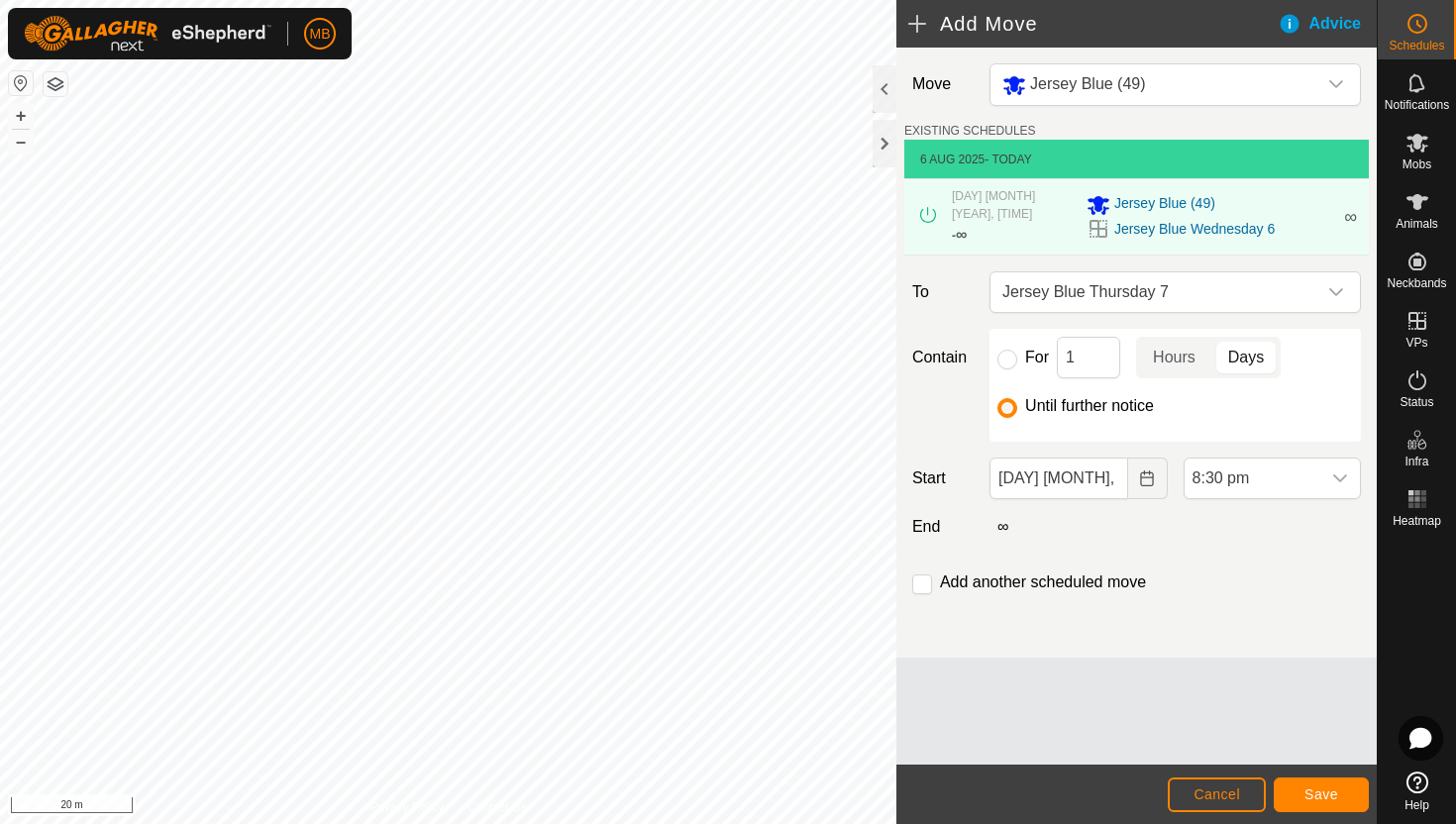 scroll, scrollTop: 1547, scrollLeft: 0, axis: vertical 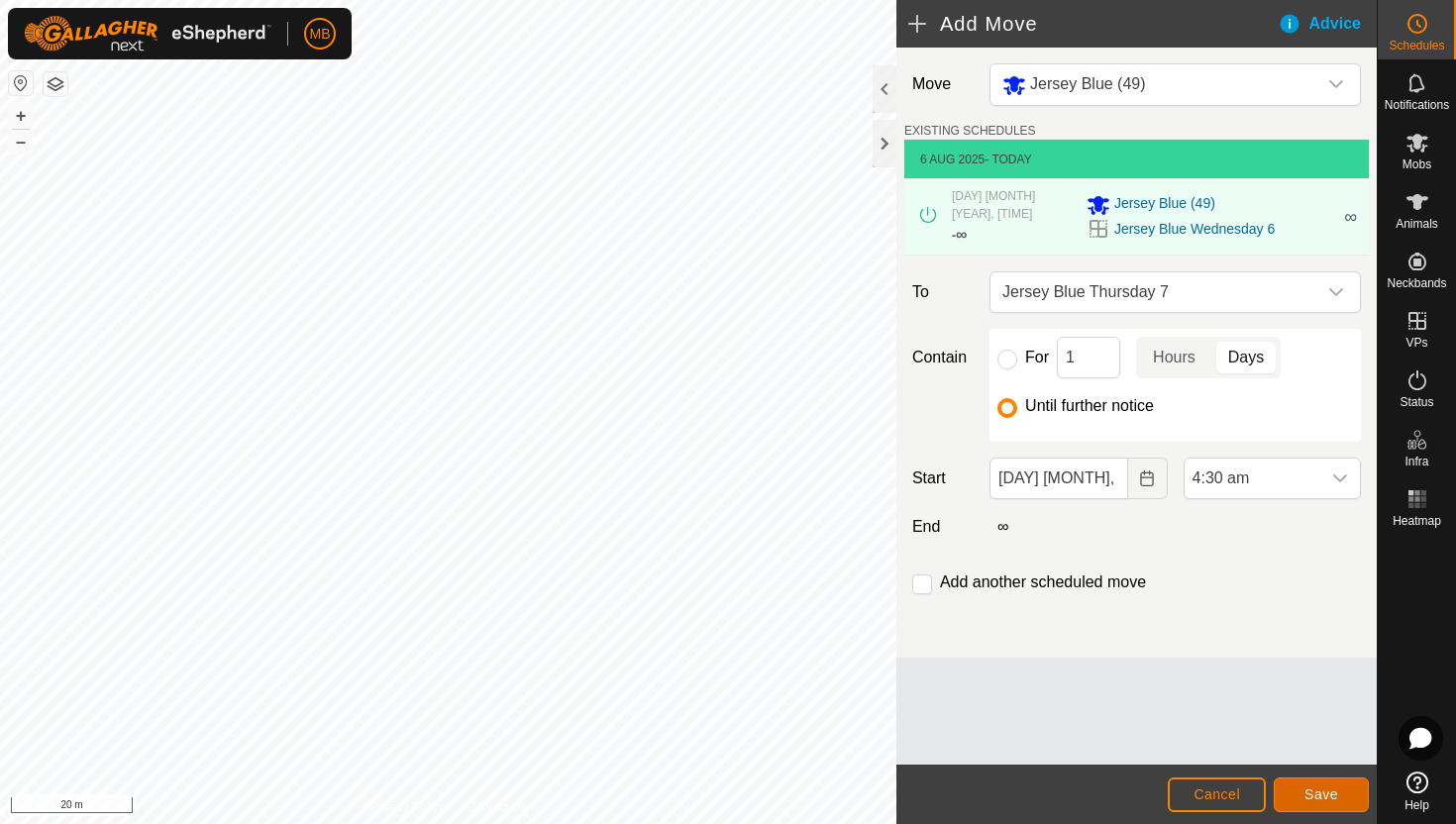 click on "Save" 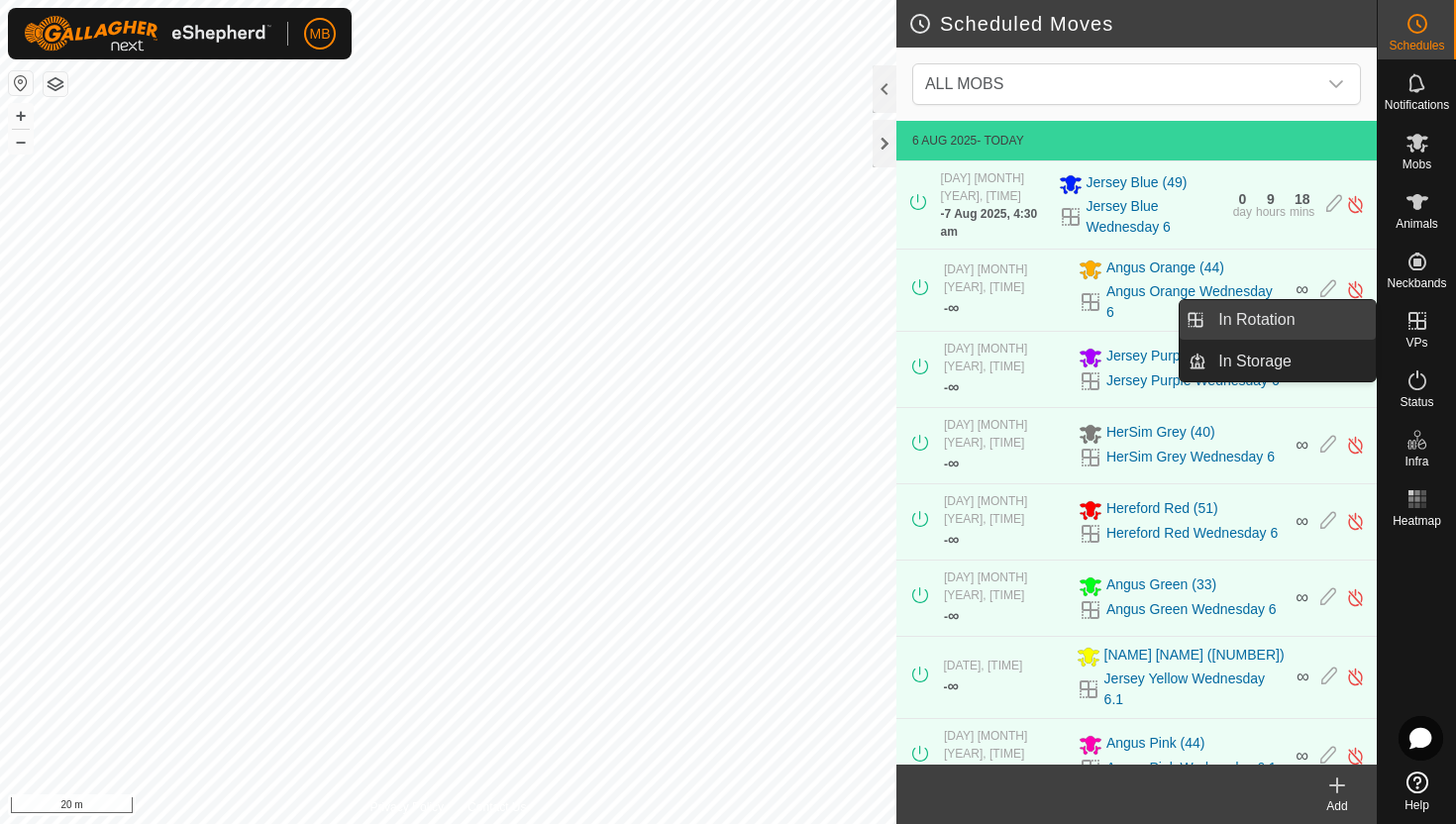click on "In Rotation" at bounding box center (1291, 320) 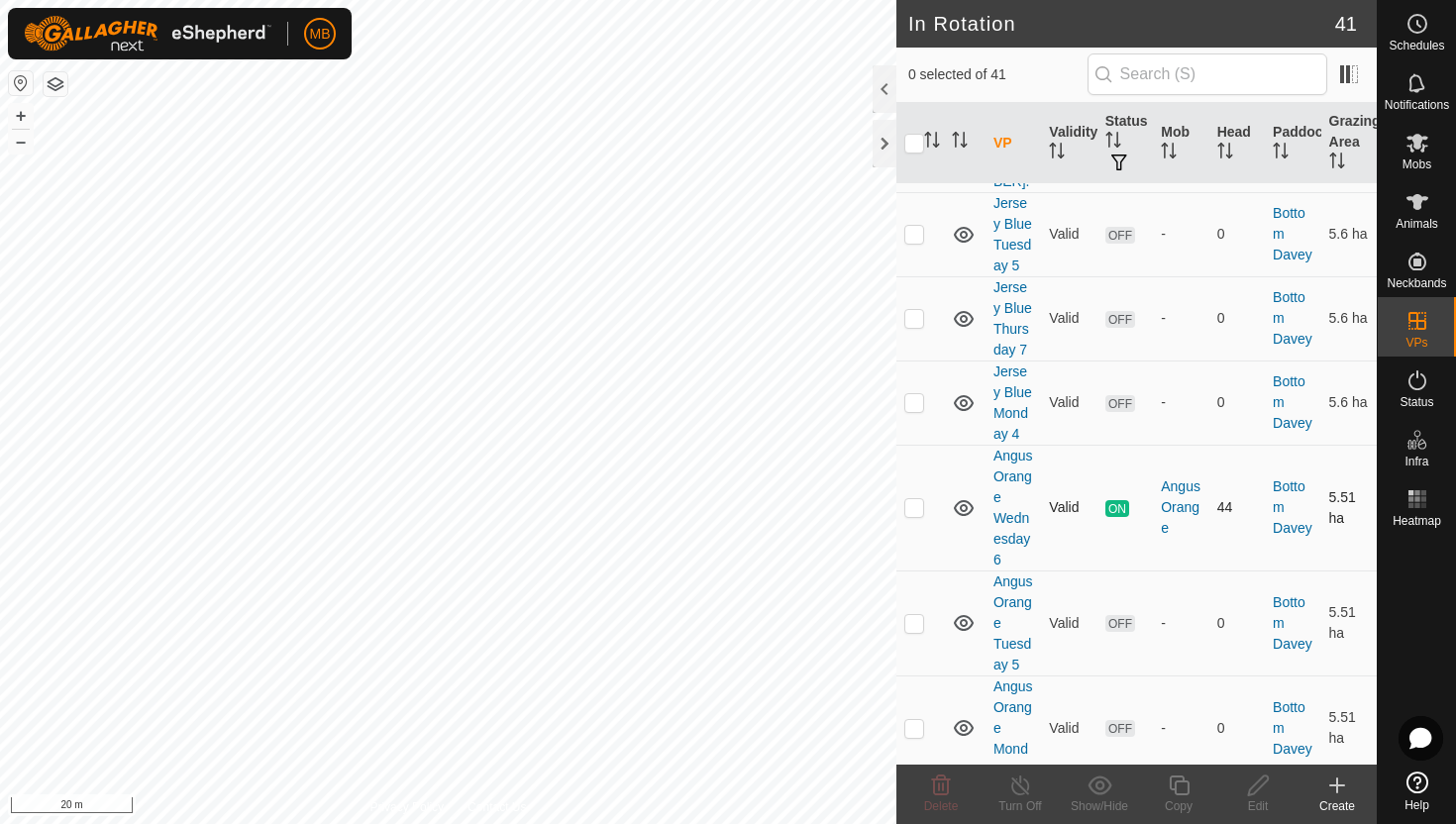 scroll, scrollTop: 290, scrollLeft: 0, axis: vertical 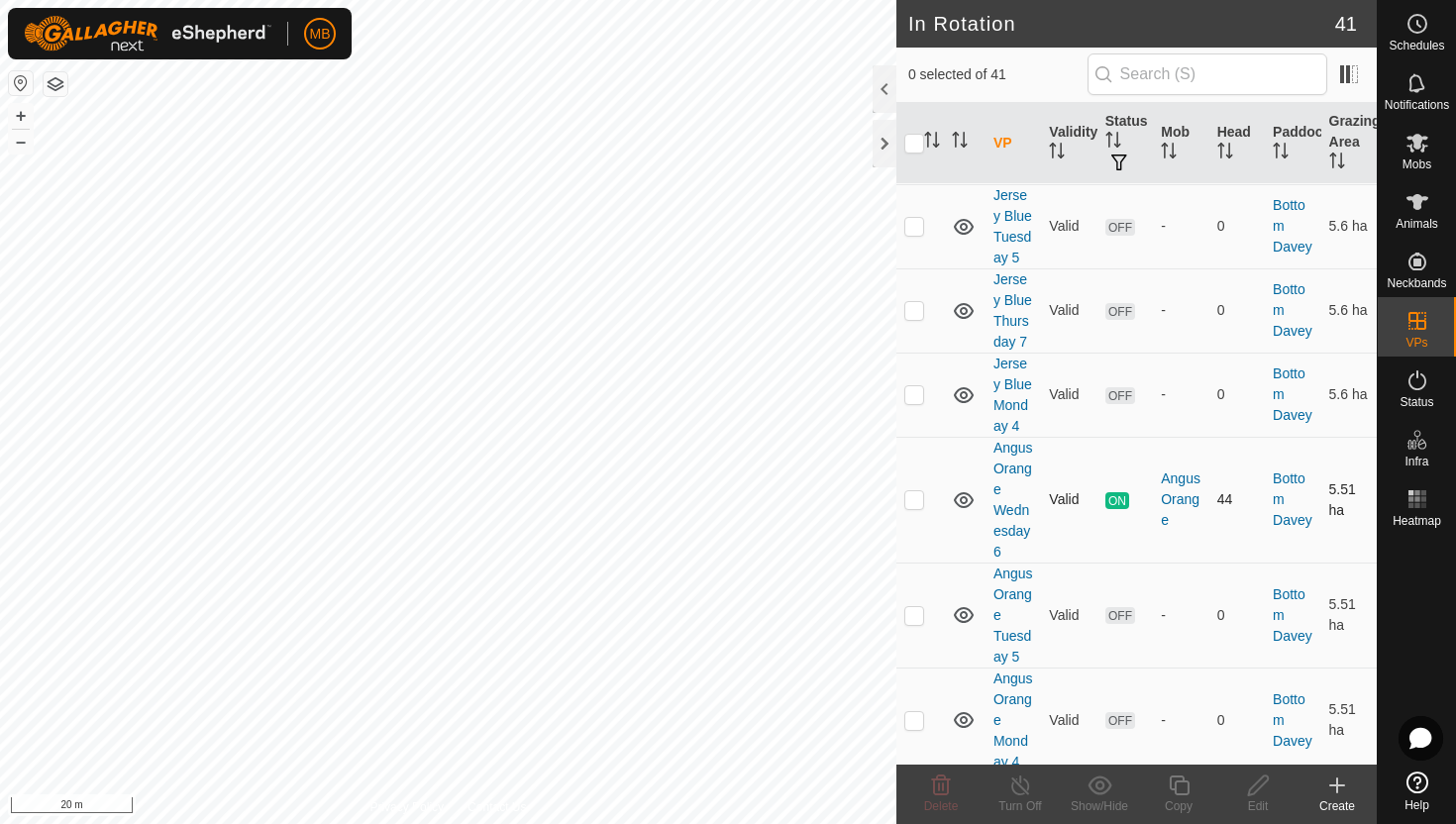 click at bounding box center [914, 499] 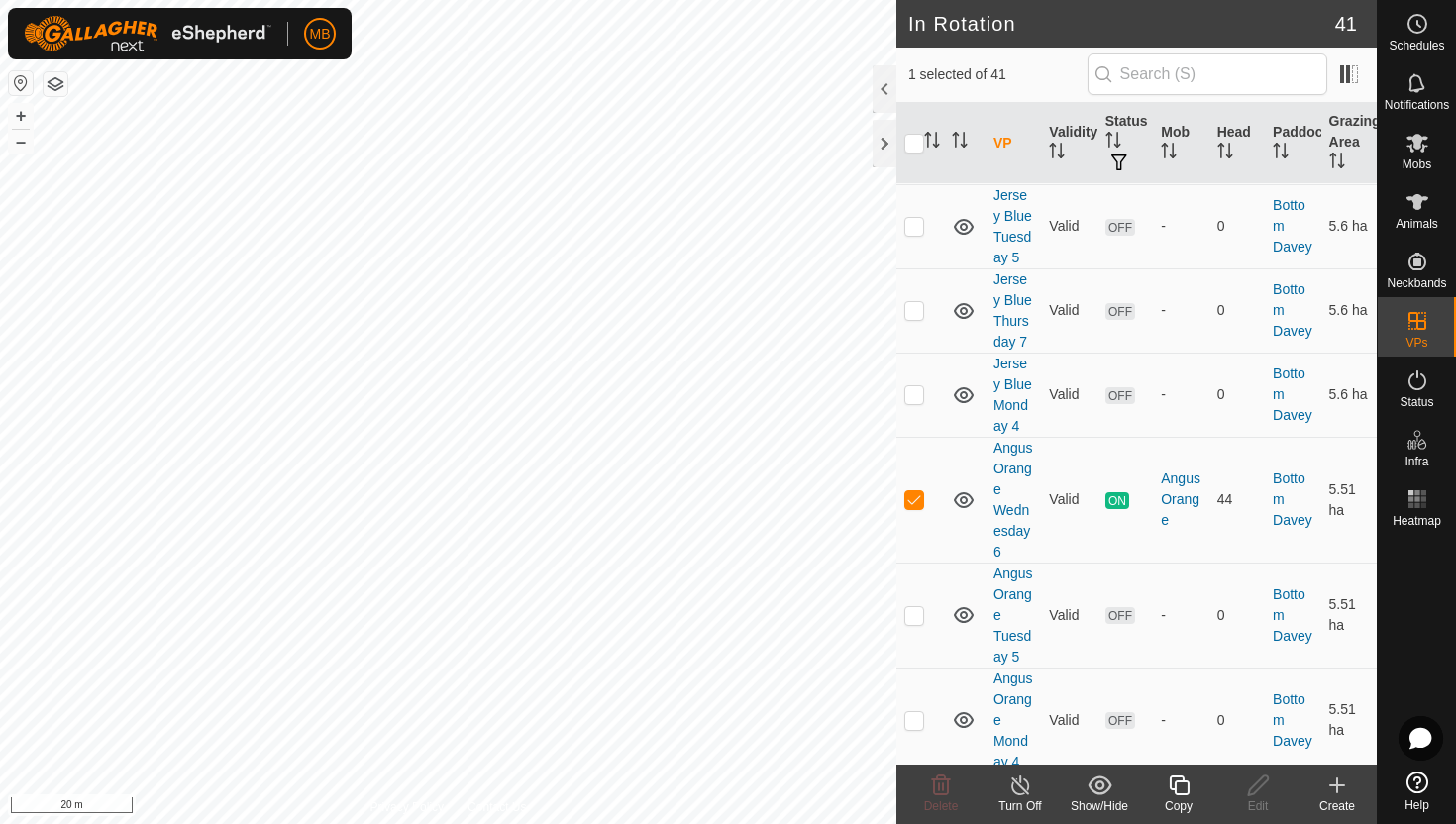 click 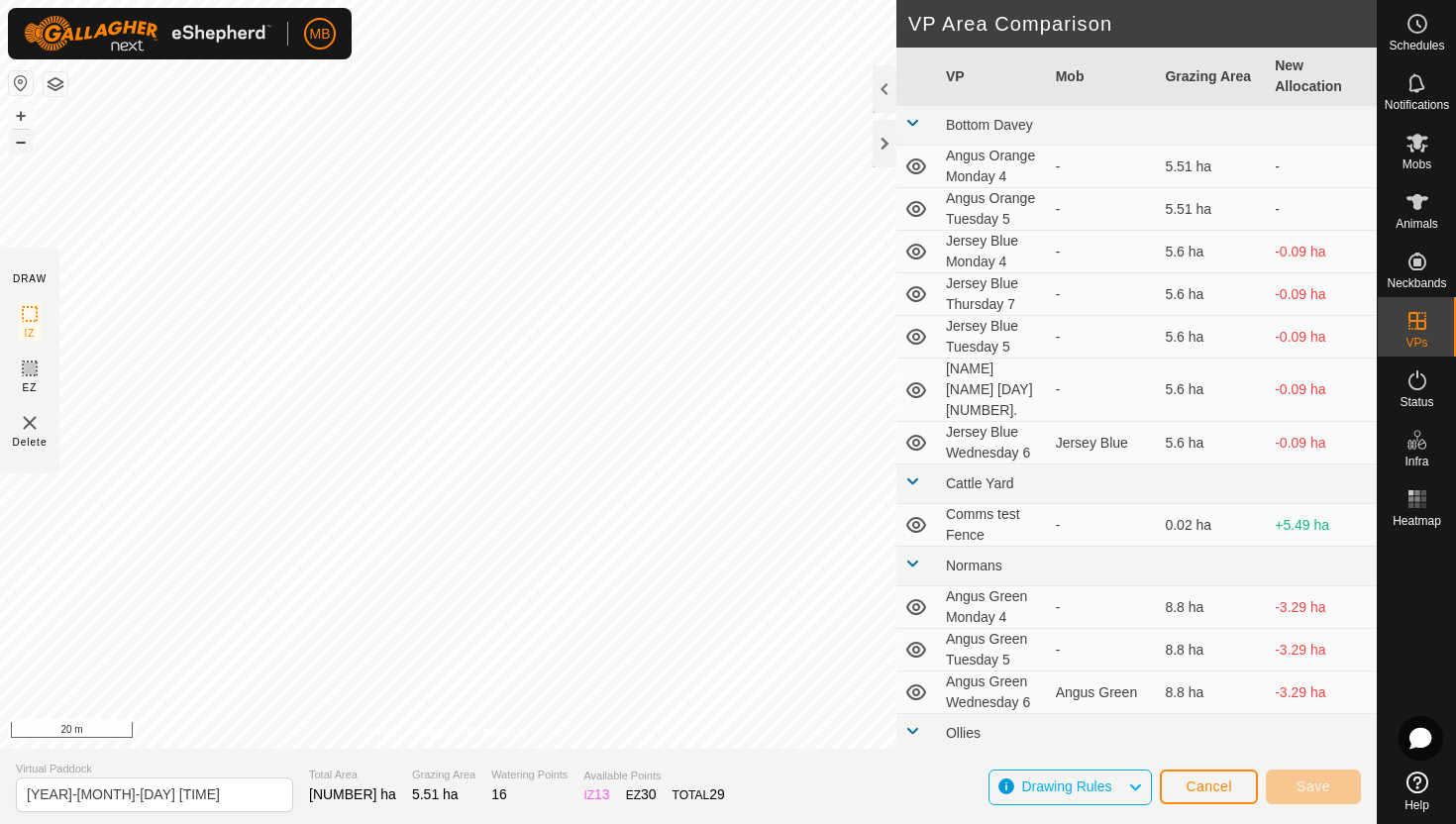 click on "–" at bounding box center (21, 142) 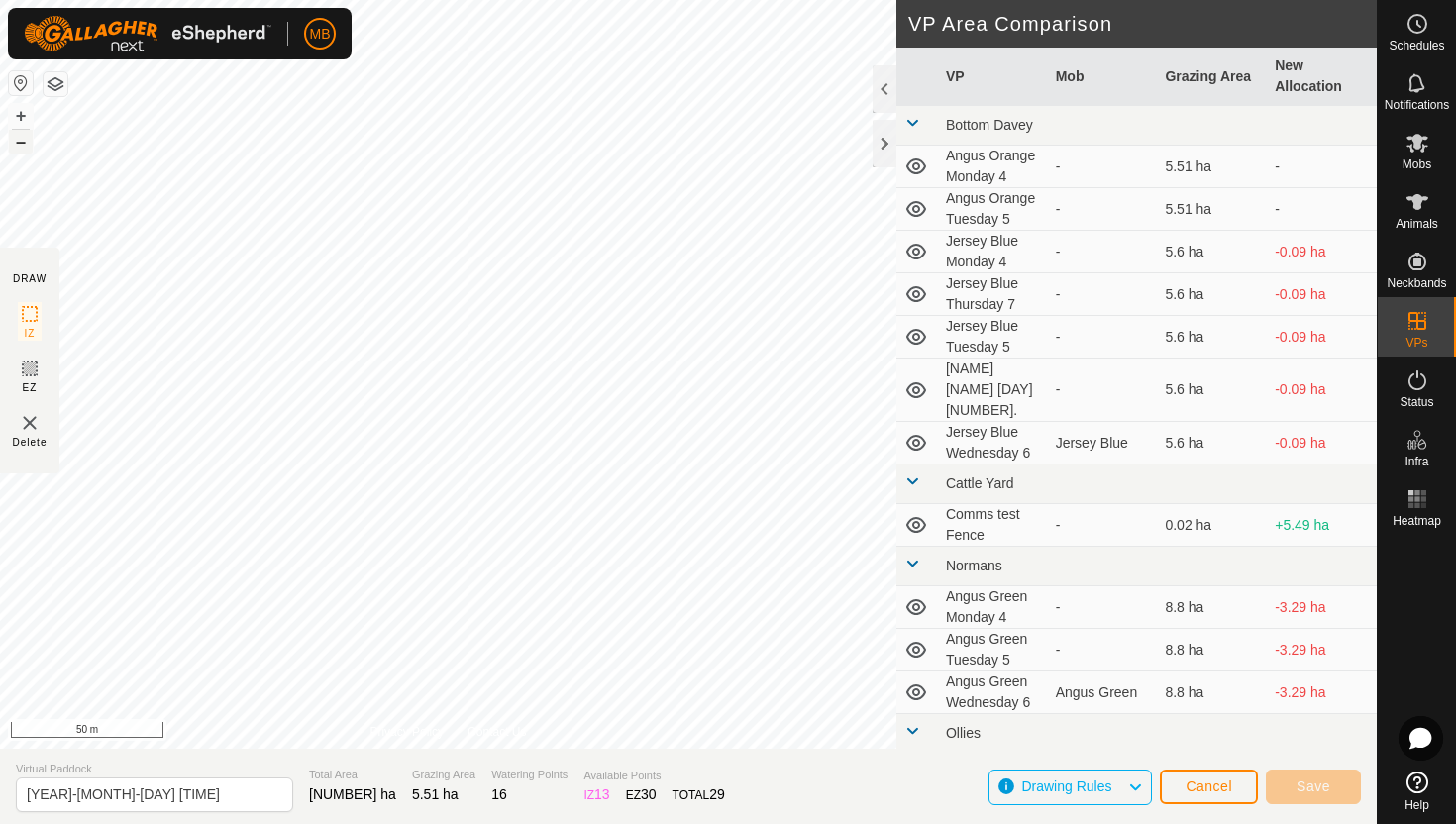 click on "–" at bounding box center (21, 142) 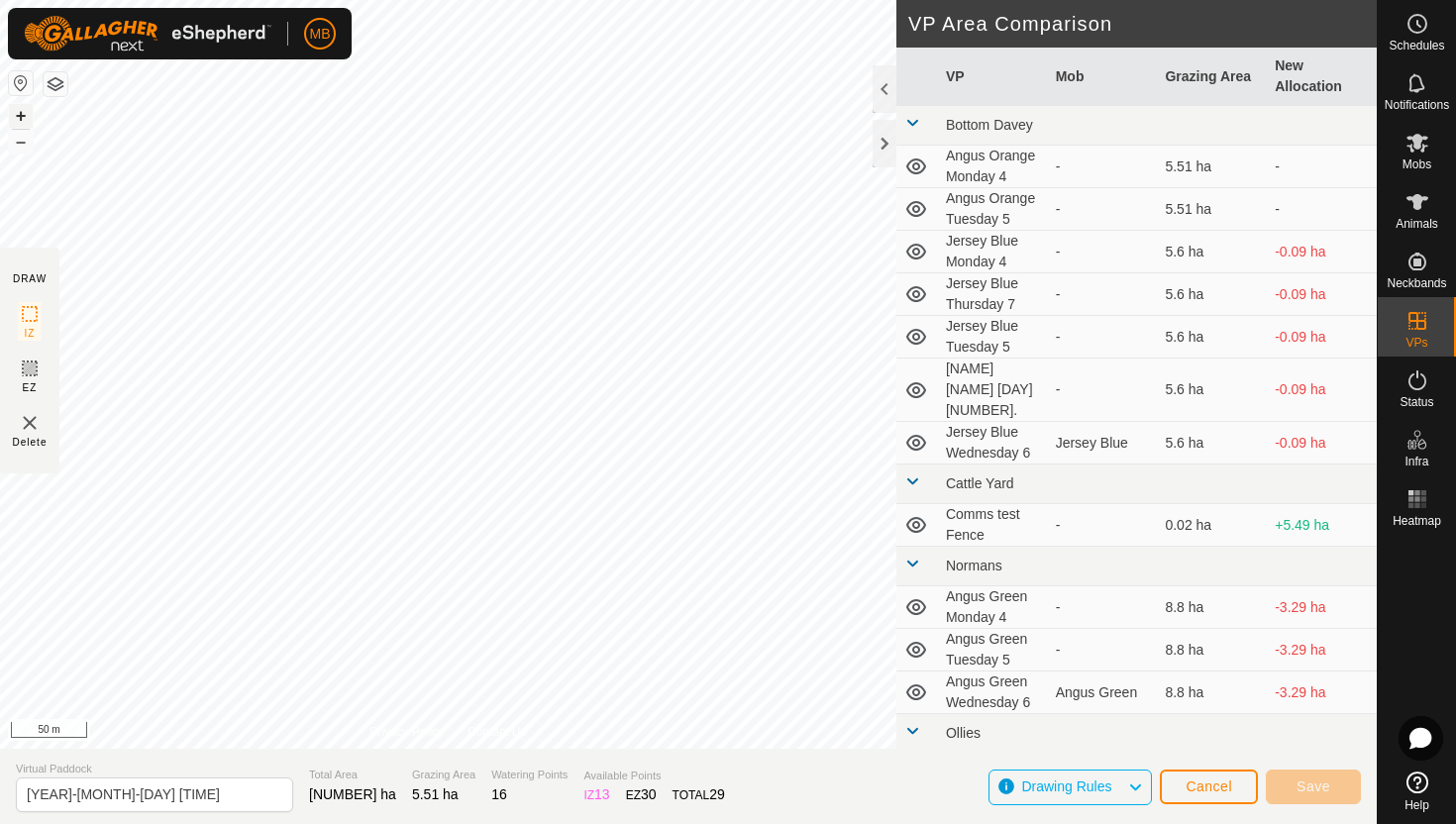 click on "+" at bounding box center [21, 116] 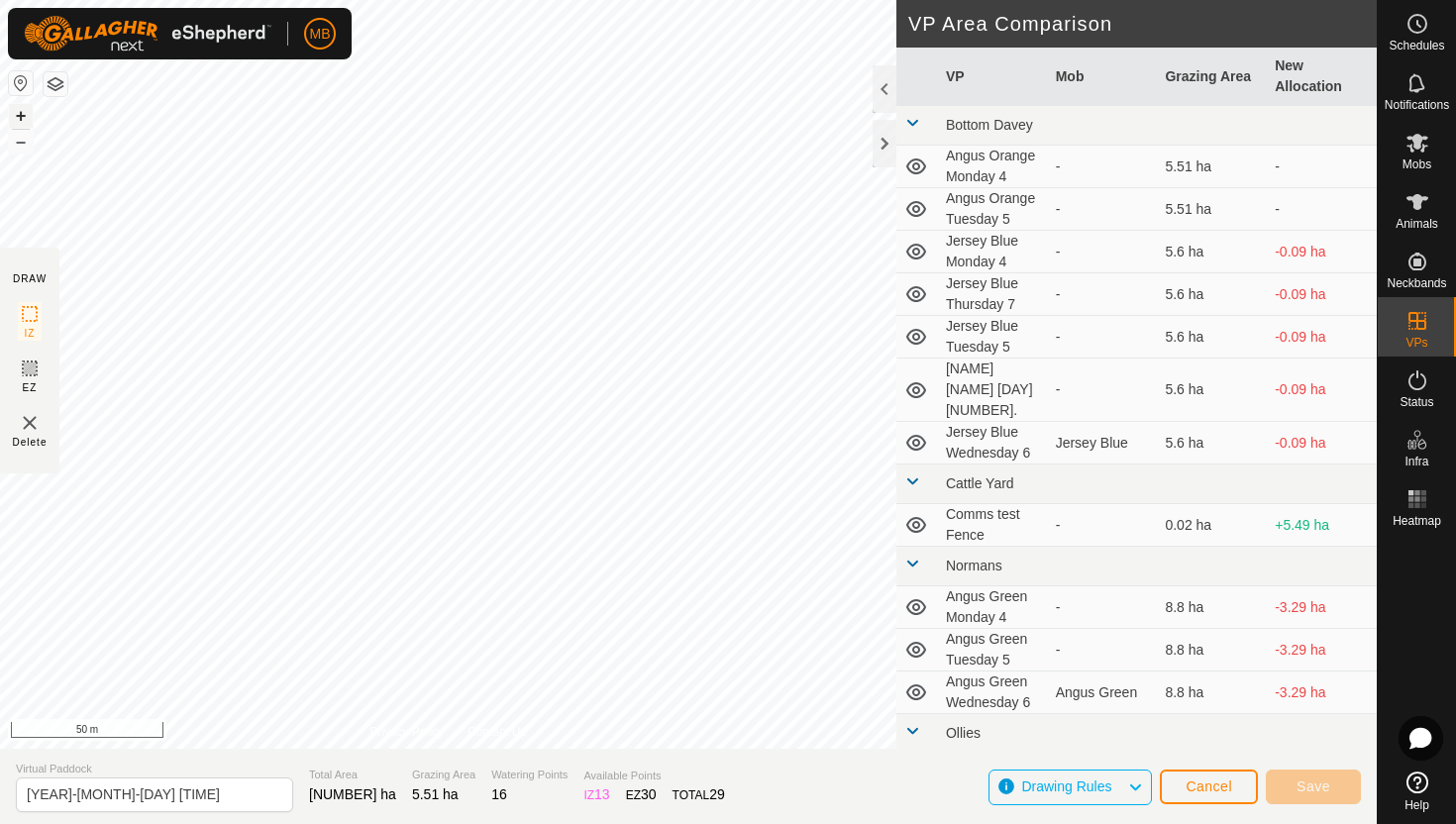 click on "+" at bounding box center [21, 116] 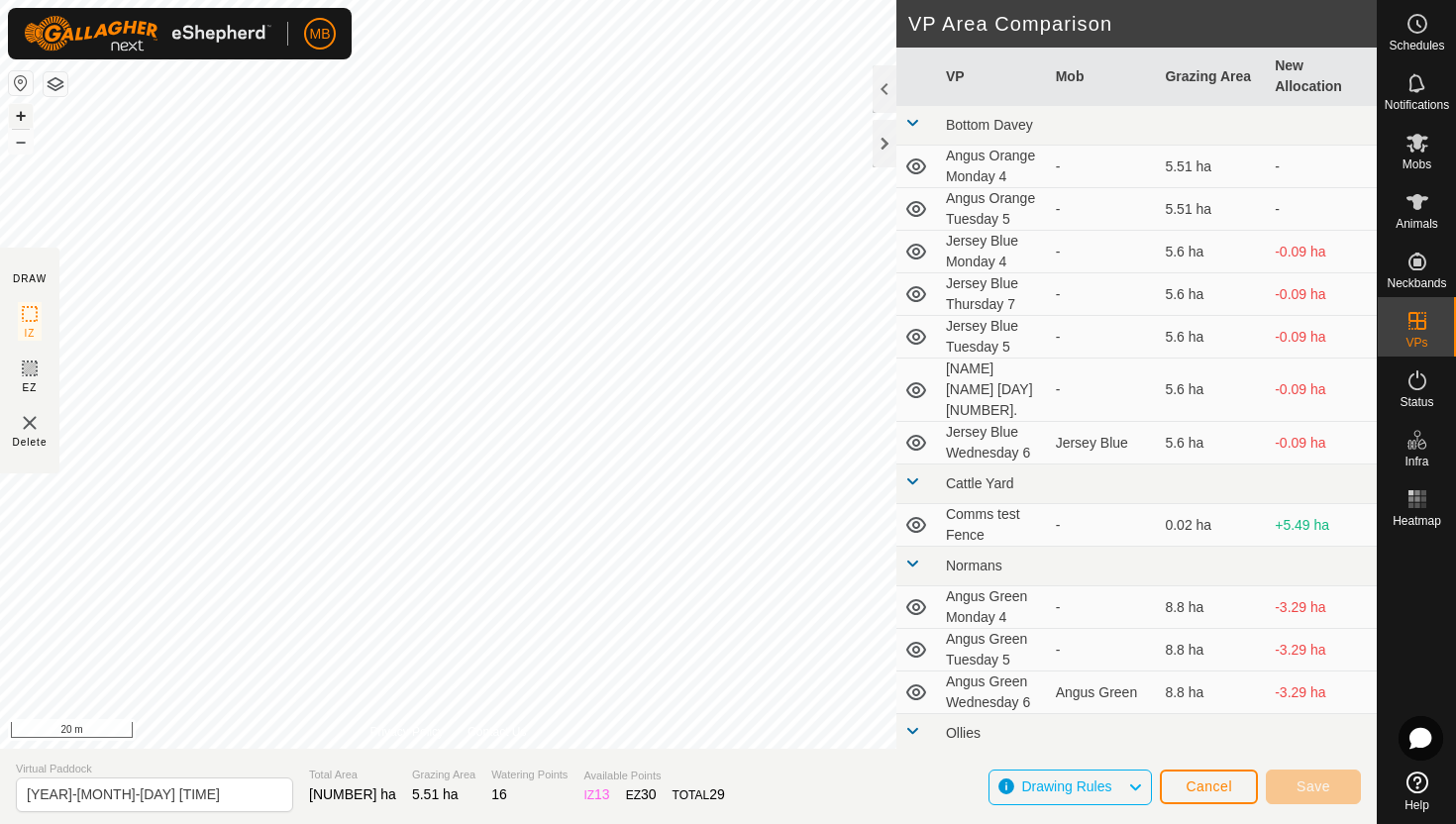 click on "+" at bounding box center (21, 116) 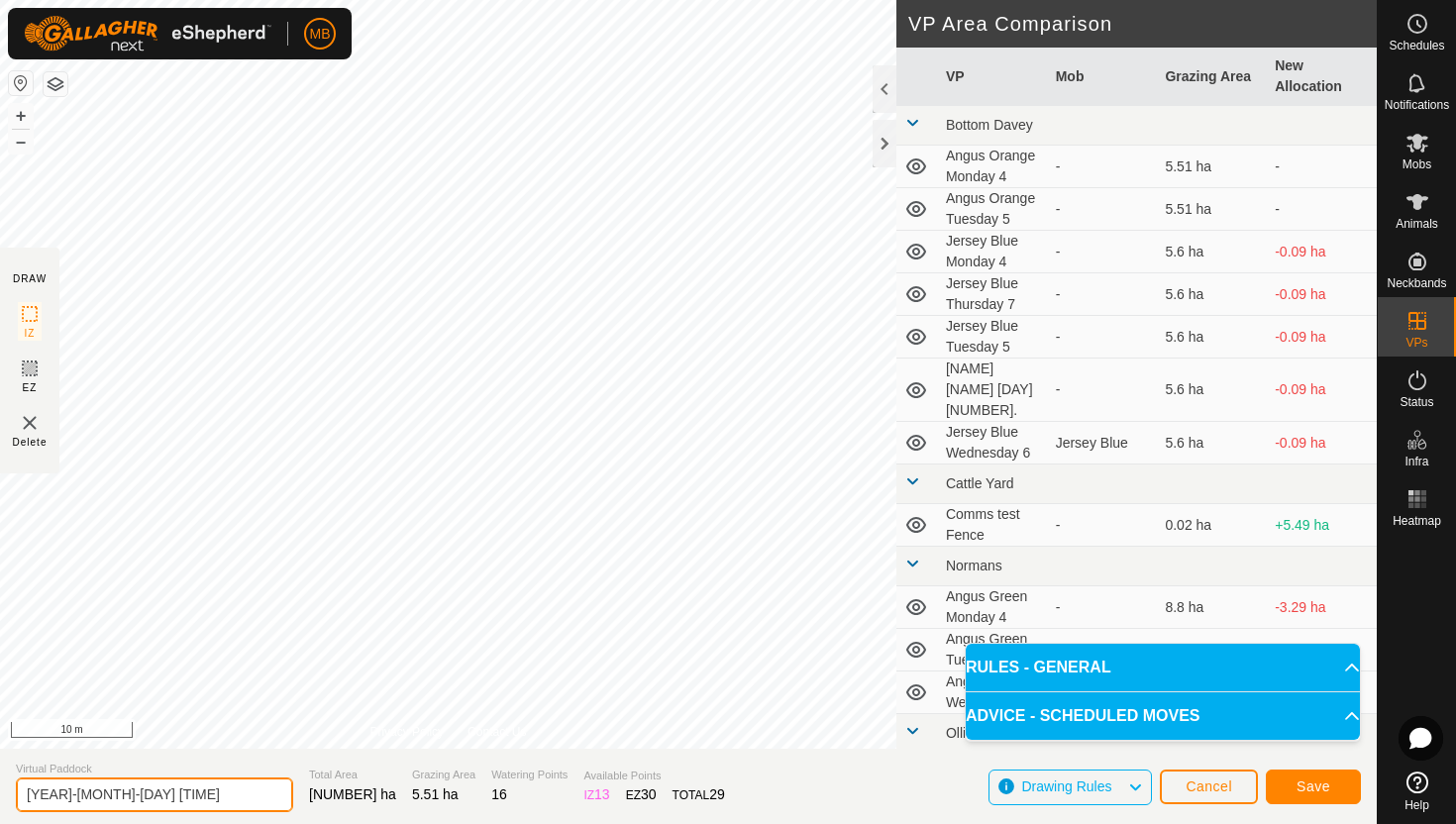 click on "[YEAR]-[MONTH]-[DAY] [TIME]" 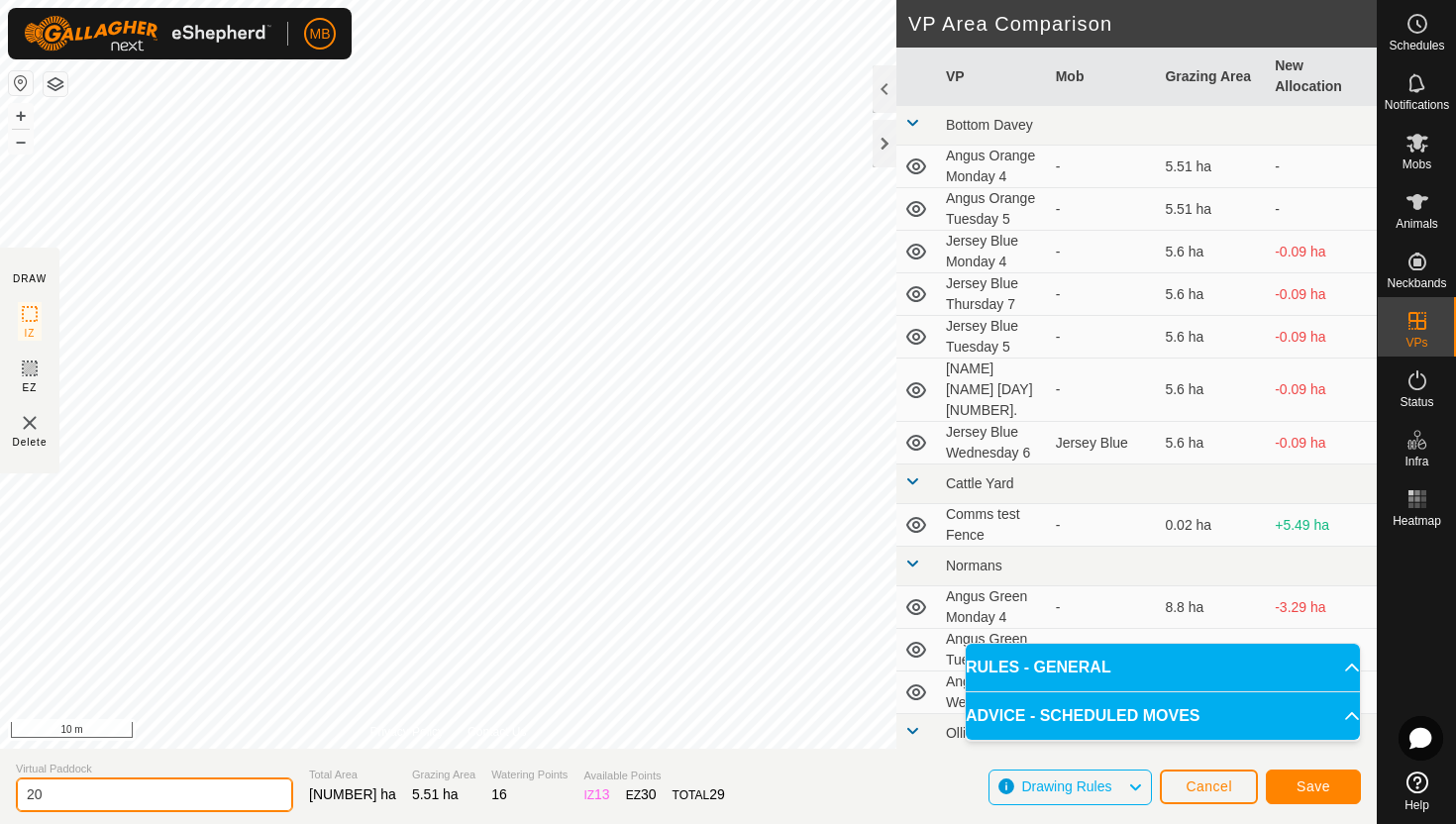 type on "2" 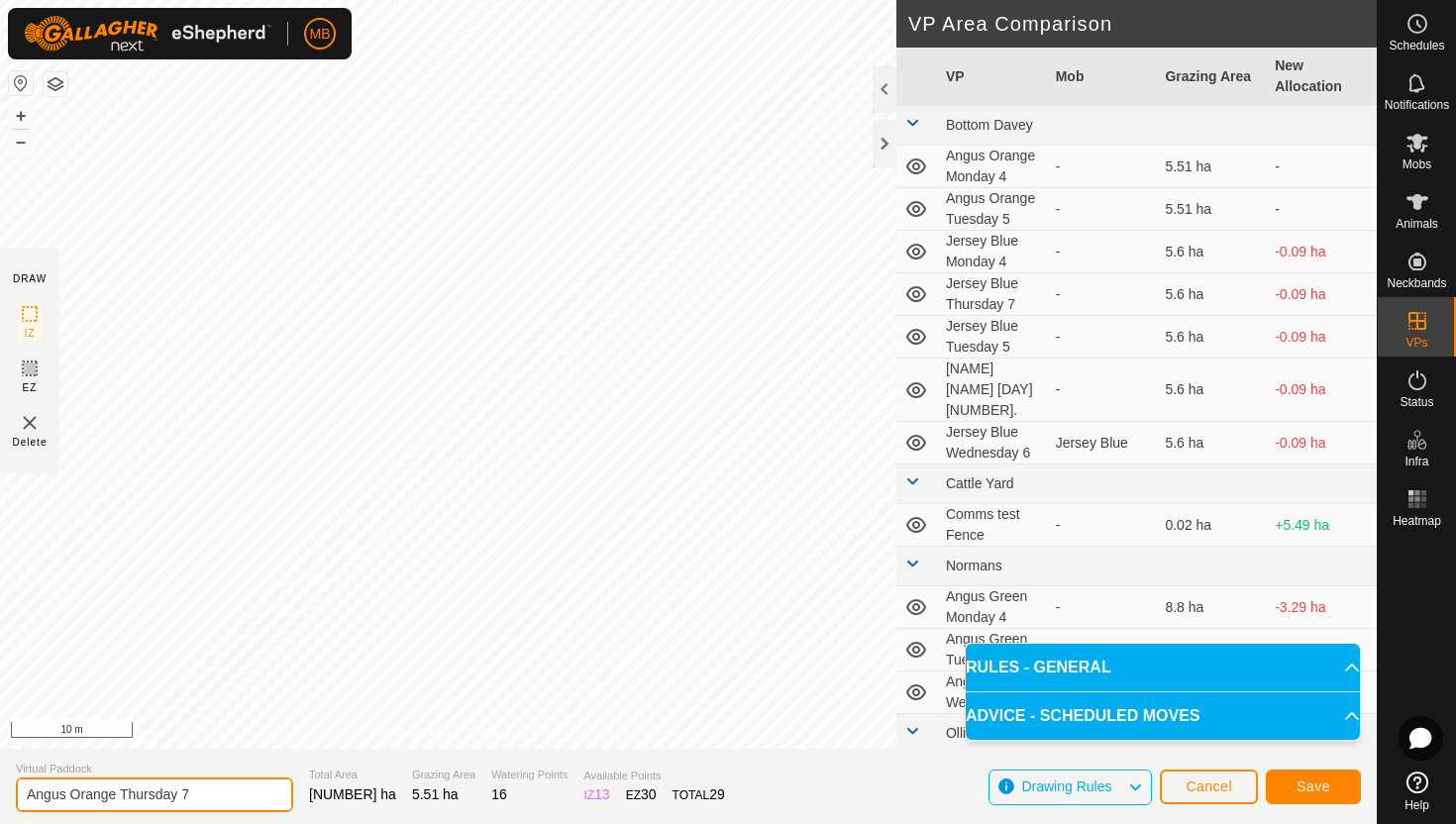 type on "Angus Orange Thursday 7" 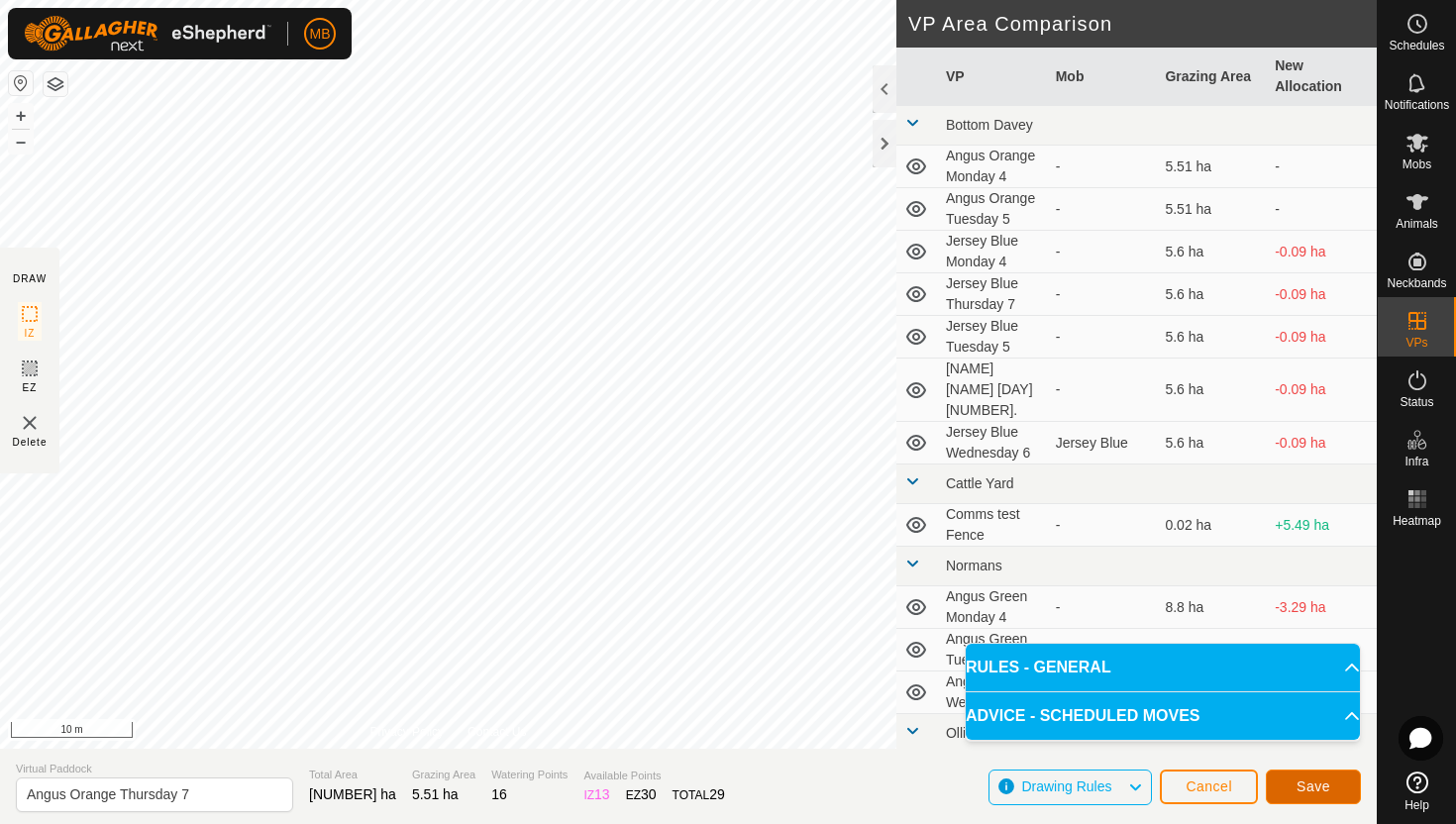 click on "Save" 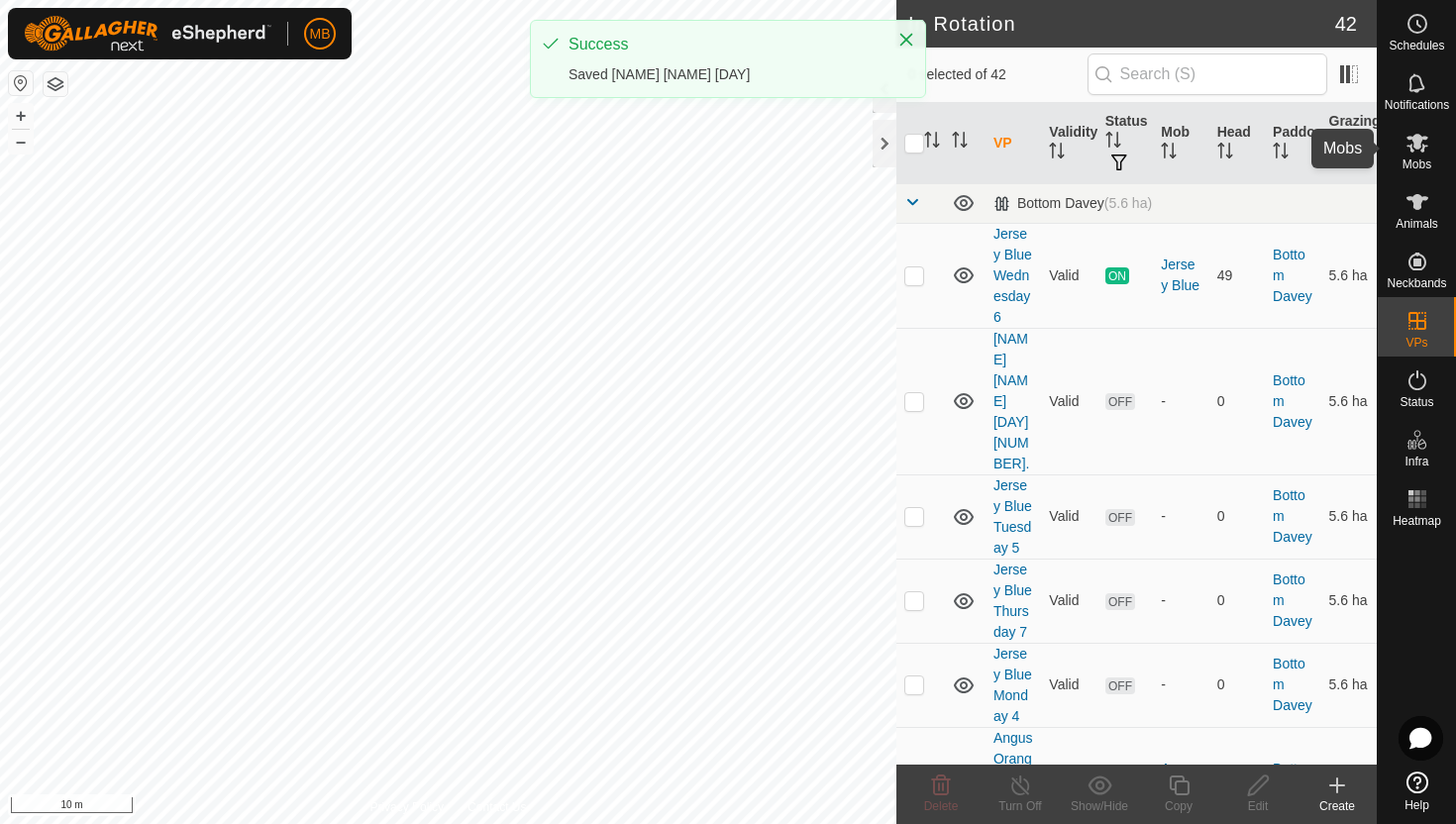 click 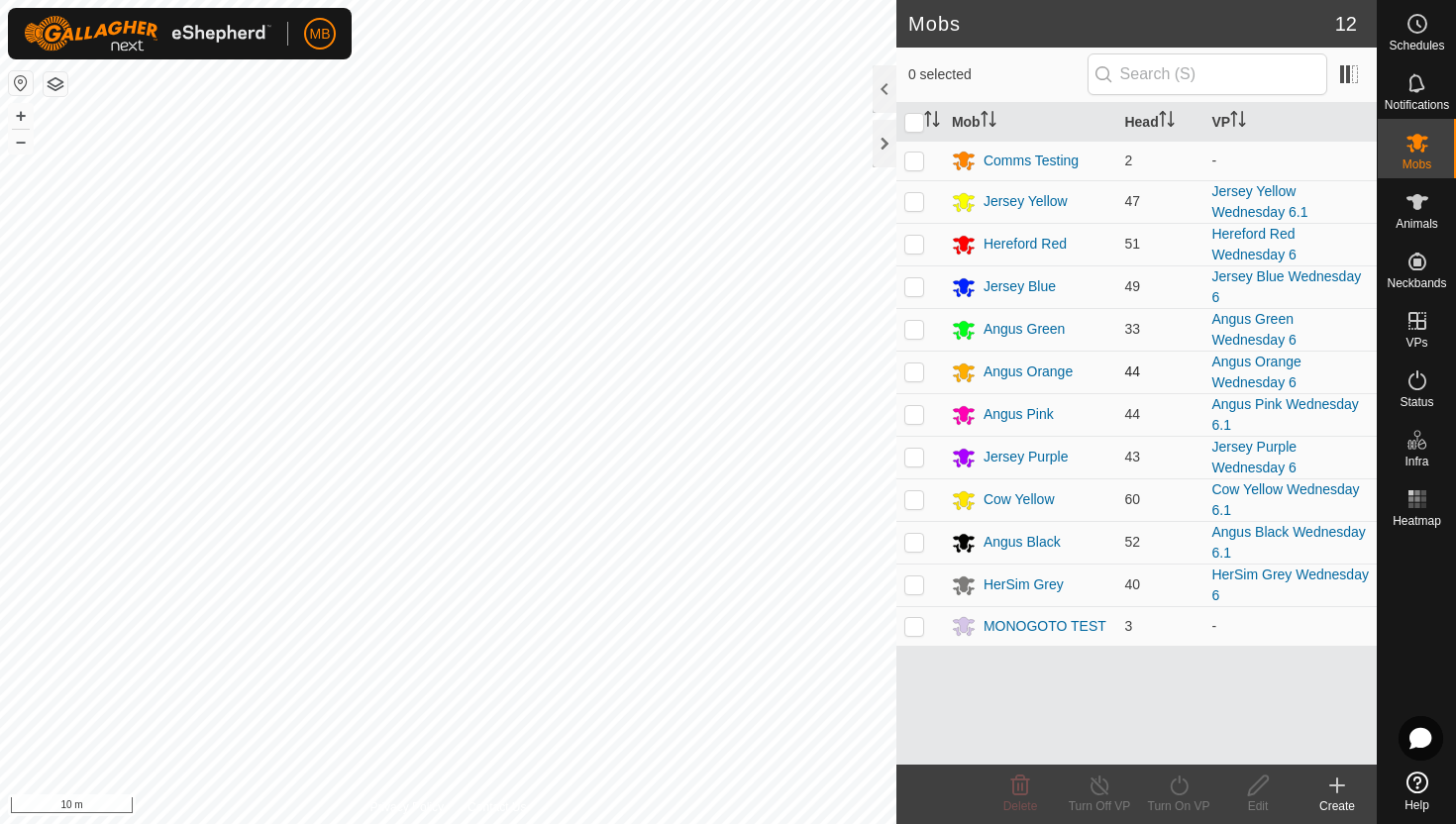 click at bounding box center [914, 371] 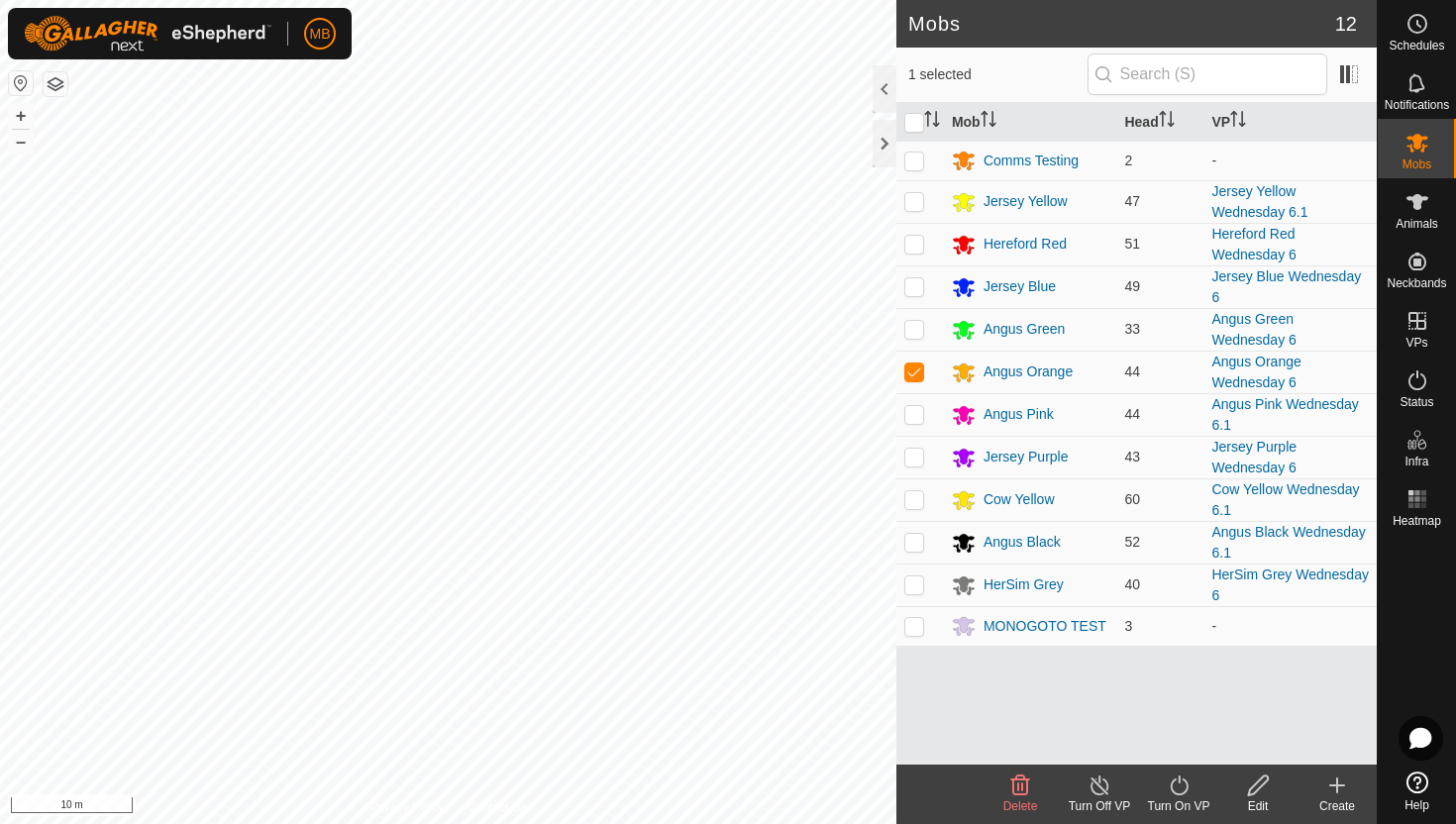 click 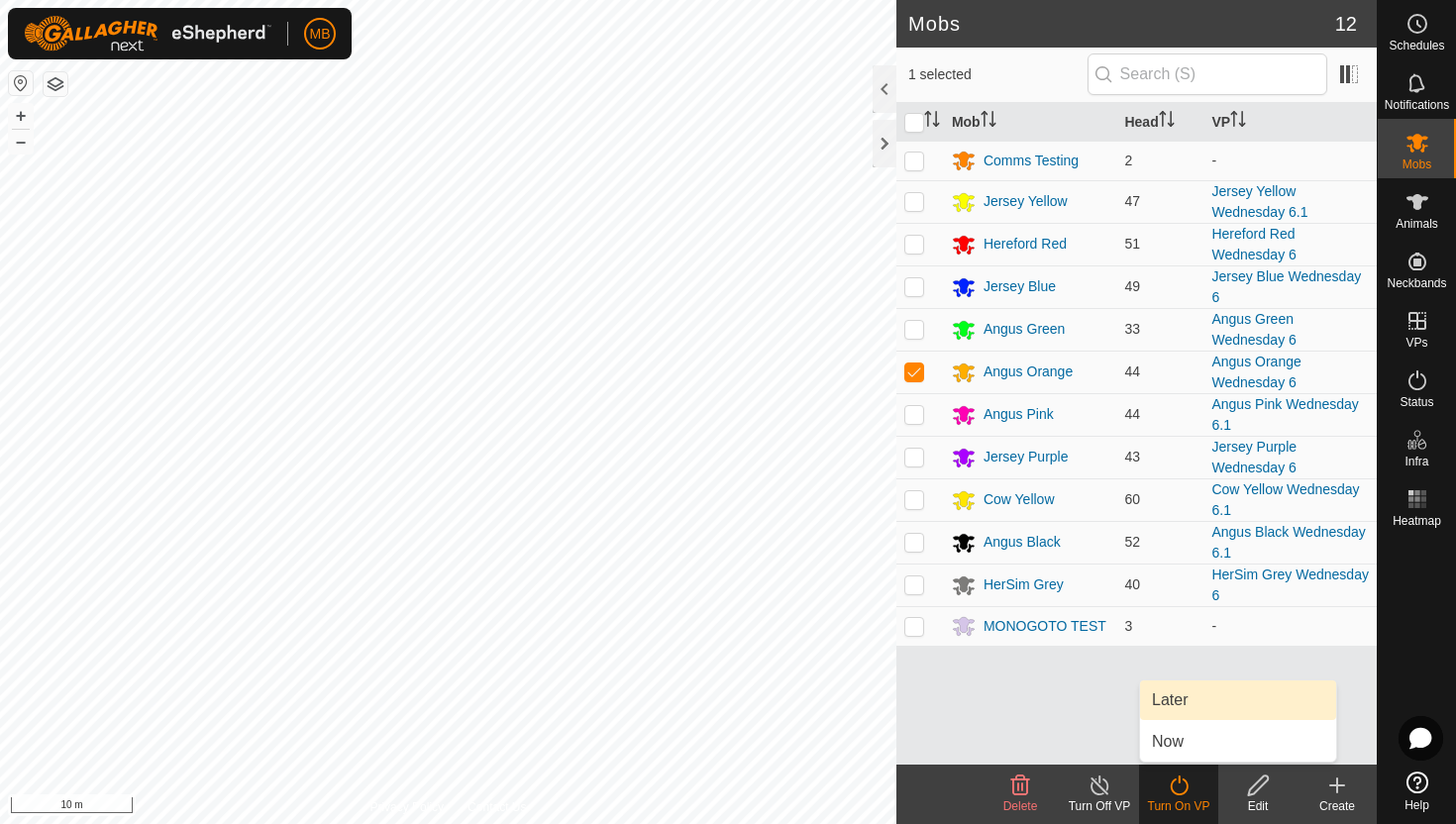 click on "Later" at bounding box center [1238, 700] 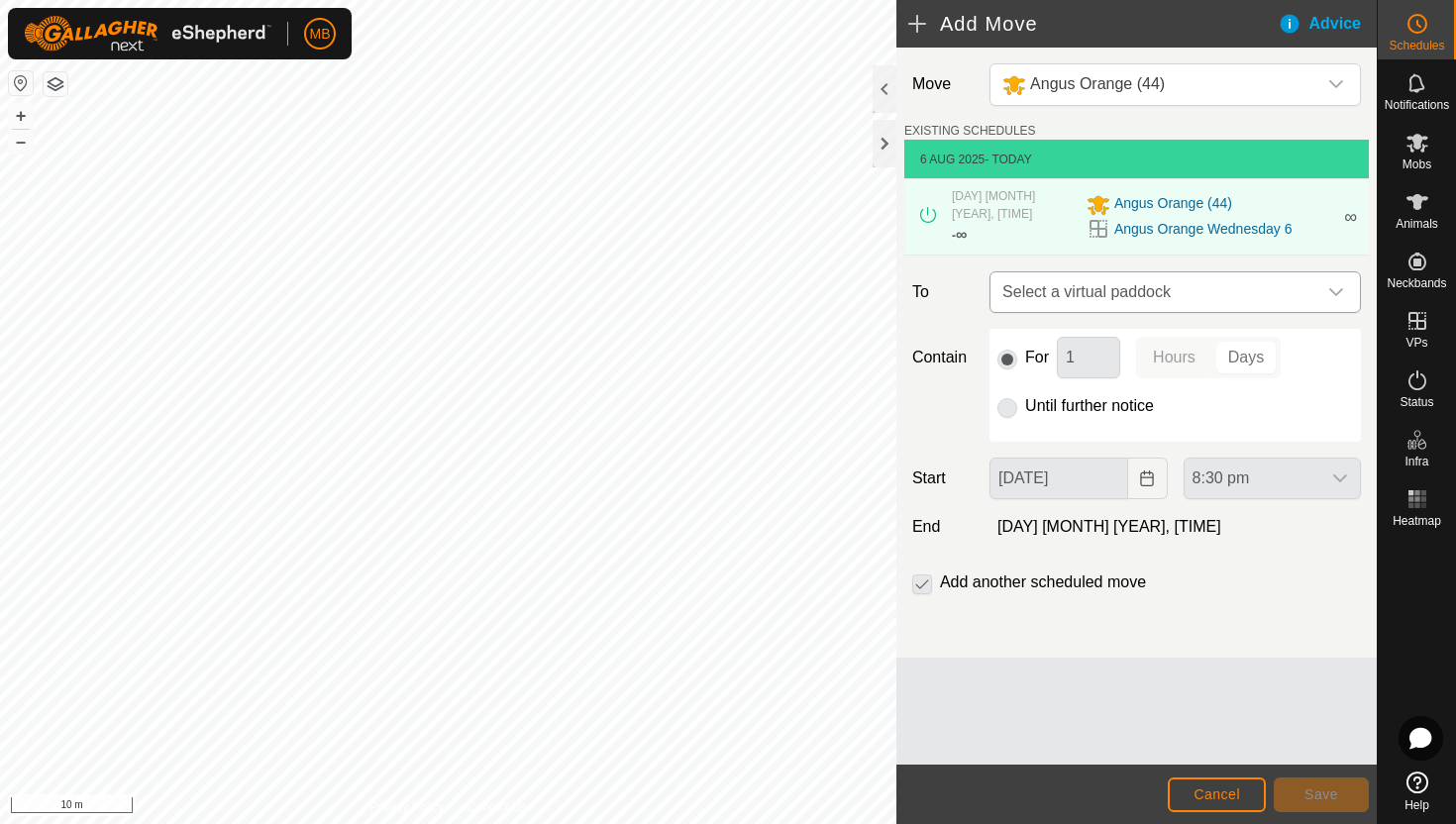 click at bounding box center [1336, 292] 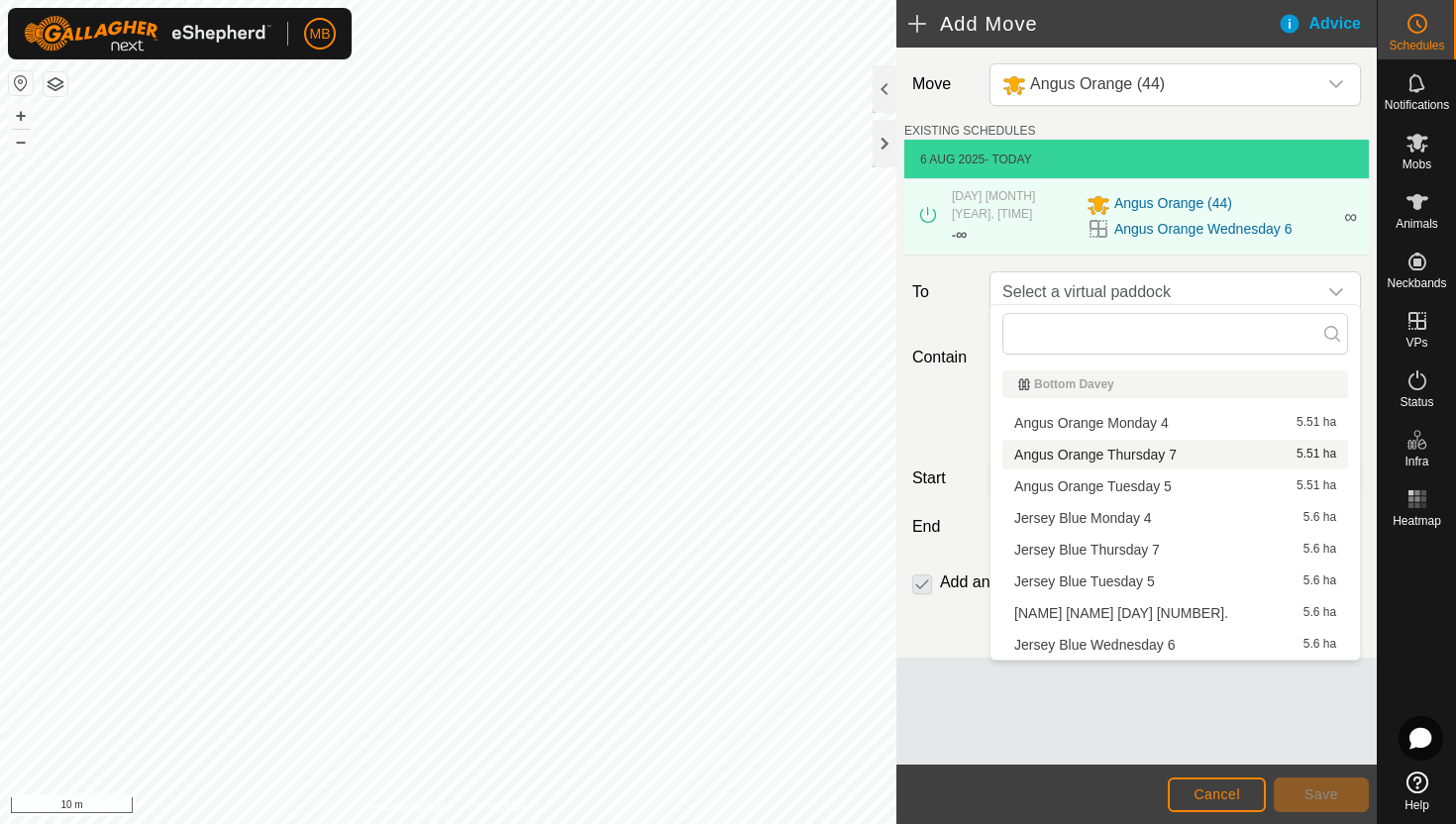 click on "[NAME] [NAME] [DAY] [NUMBER]  [NUMBER] ha" at bounding box center (1175, 455) 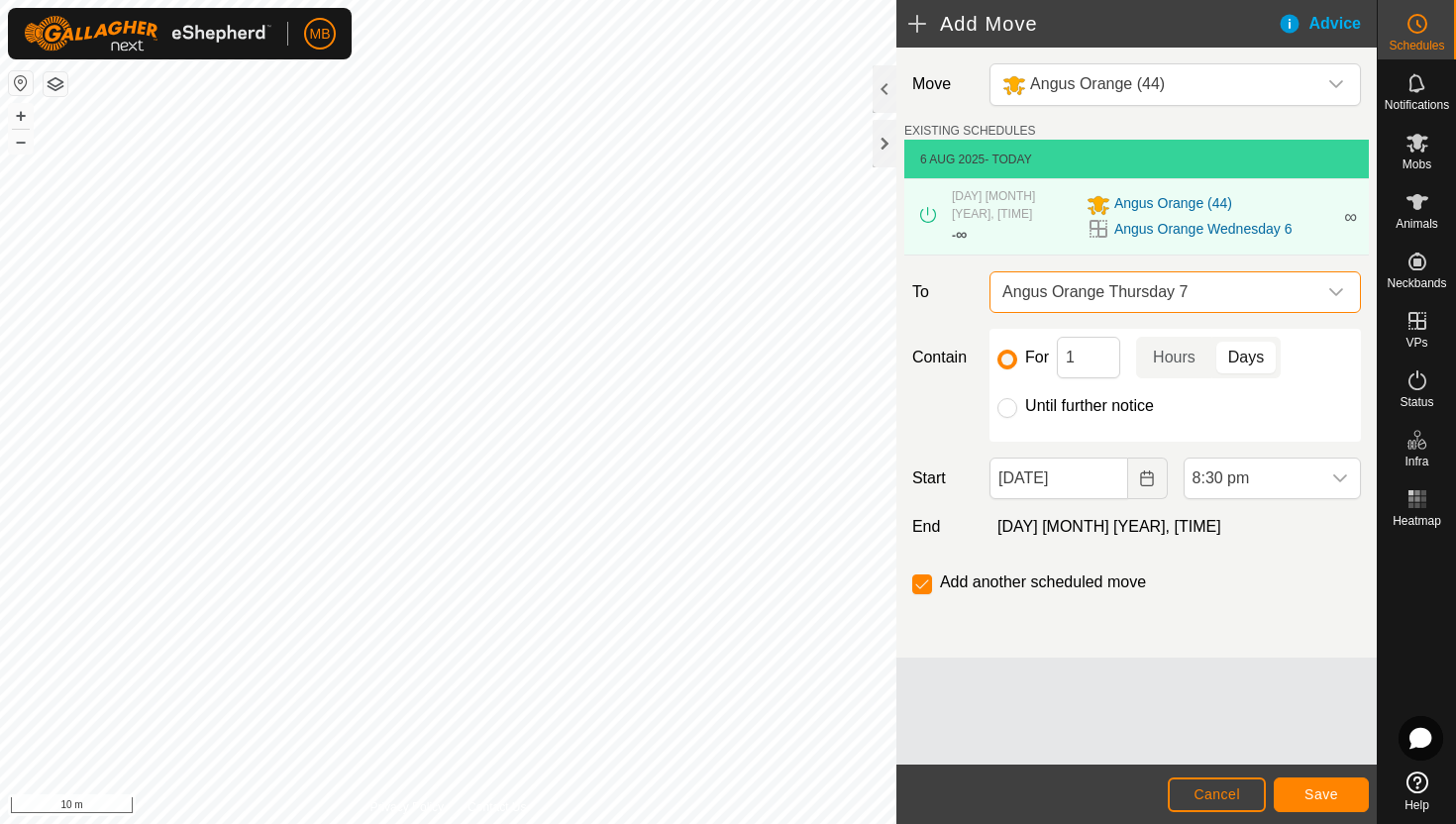 click on "Until further notice" 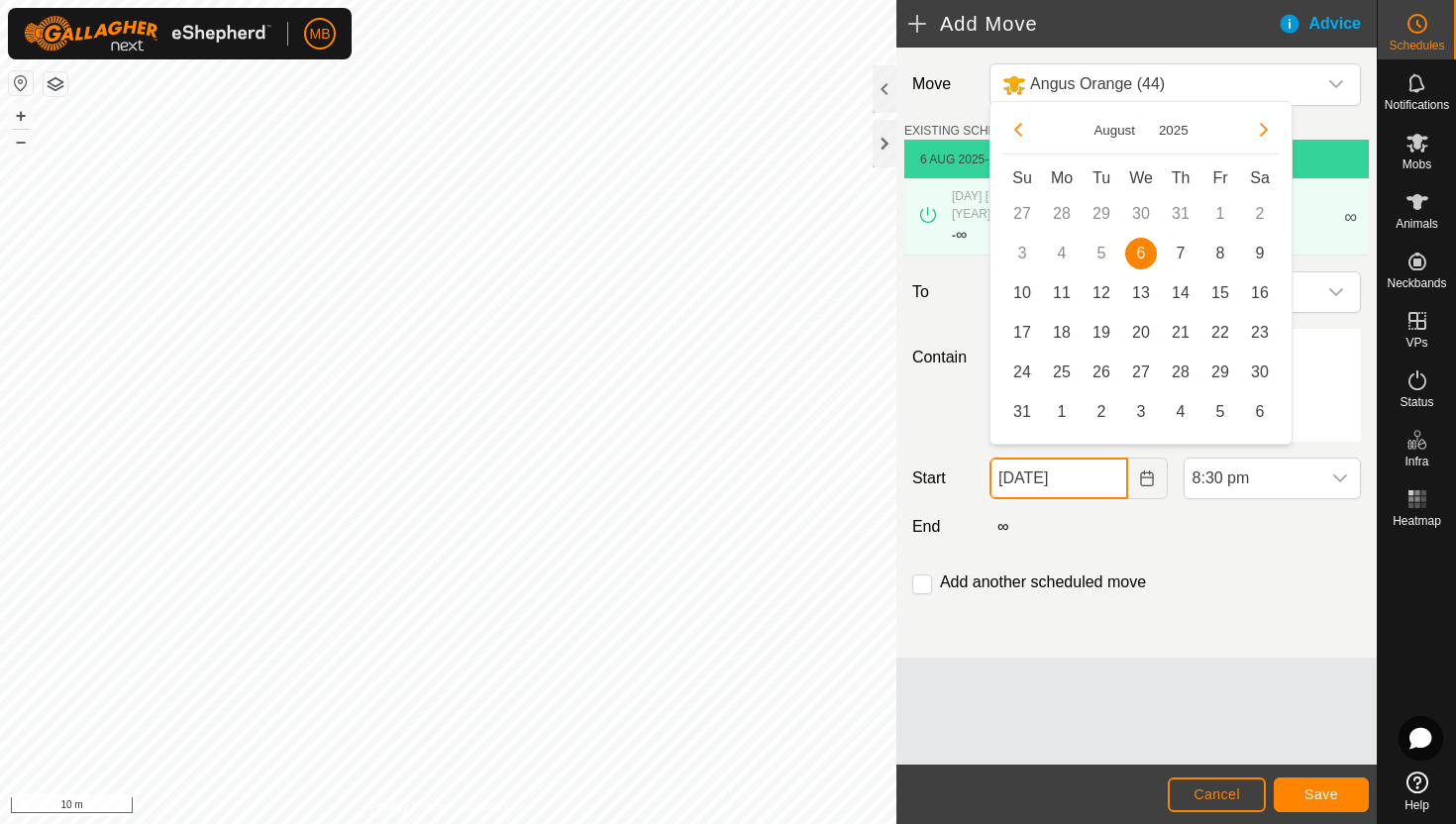 click on "[DATE]" 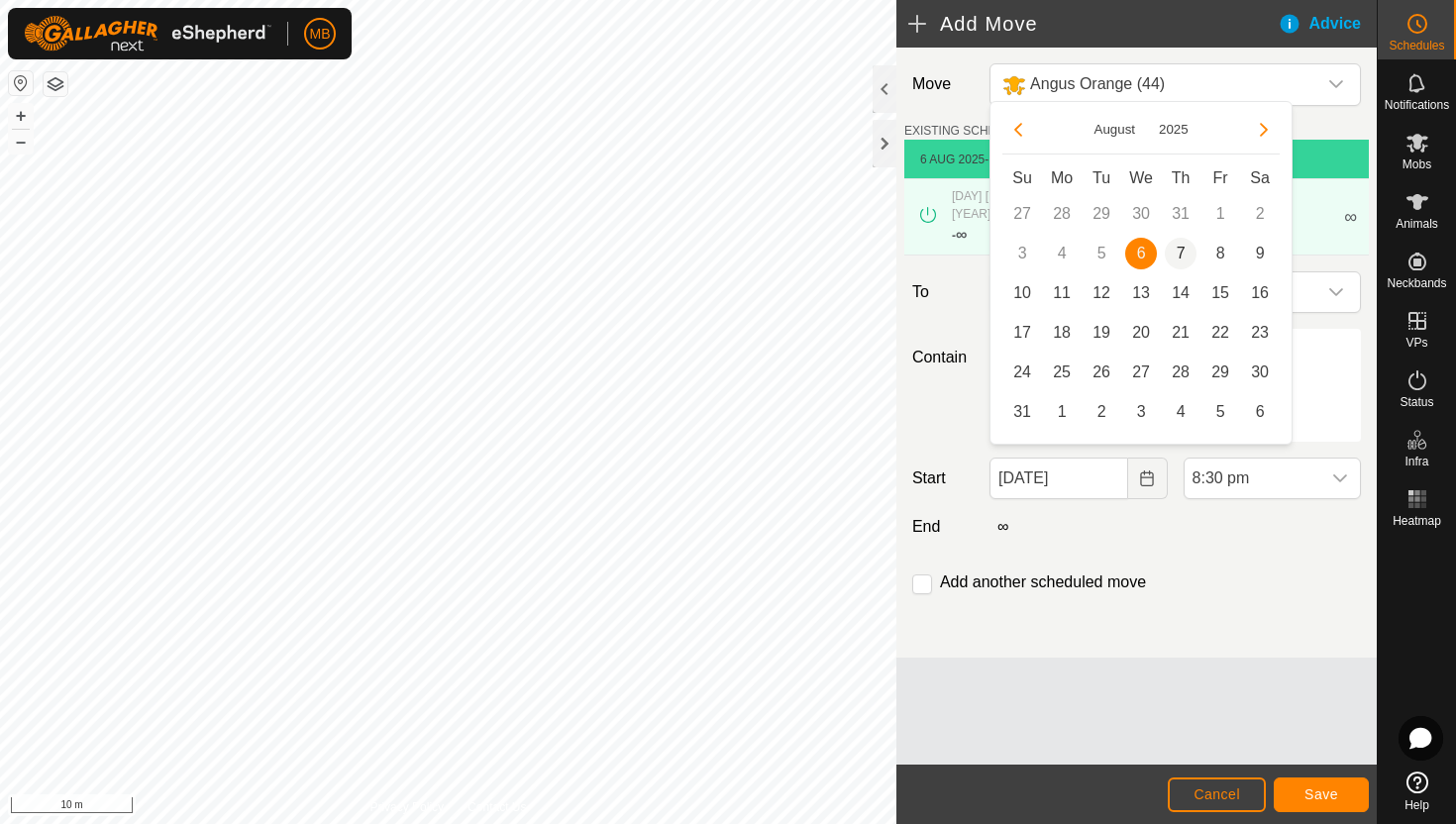 click on "7" at bounding box center [1181, 254] 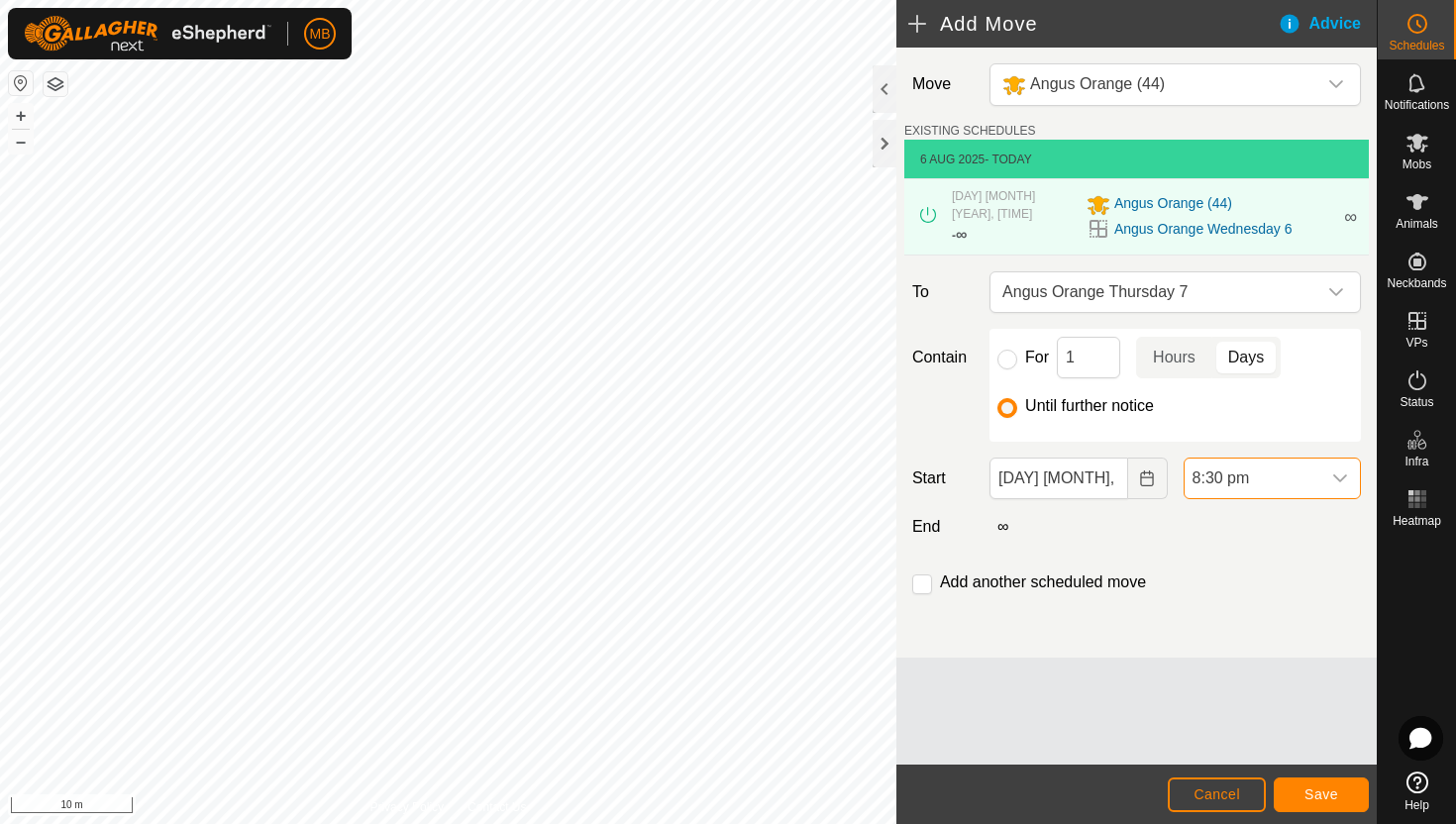 click on "8:30 pm" at bounding box center (1252, 478) 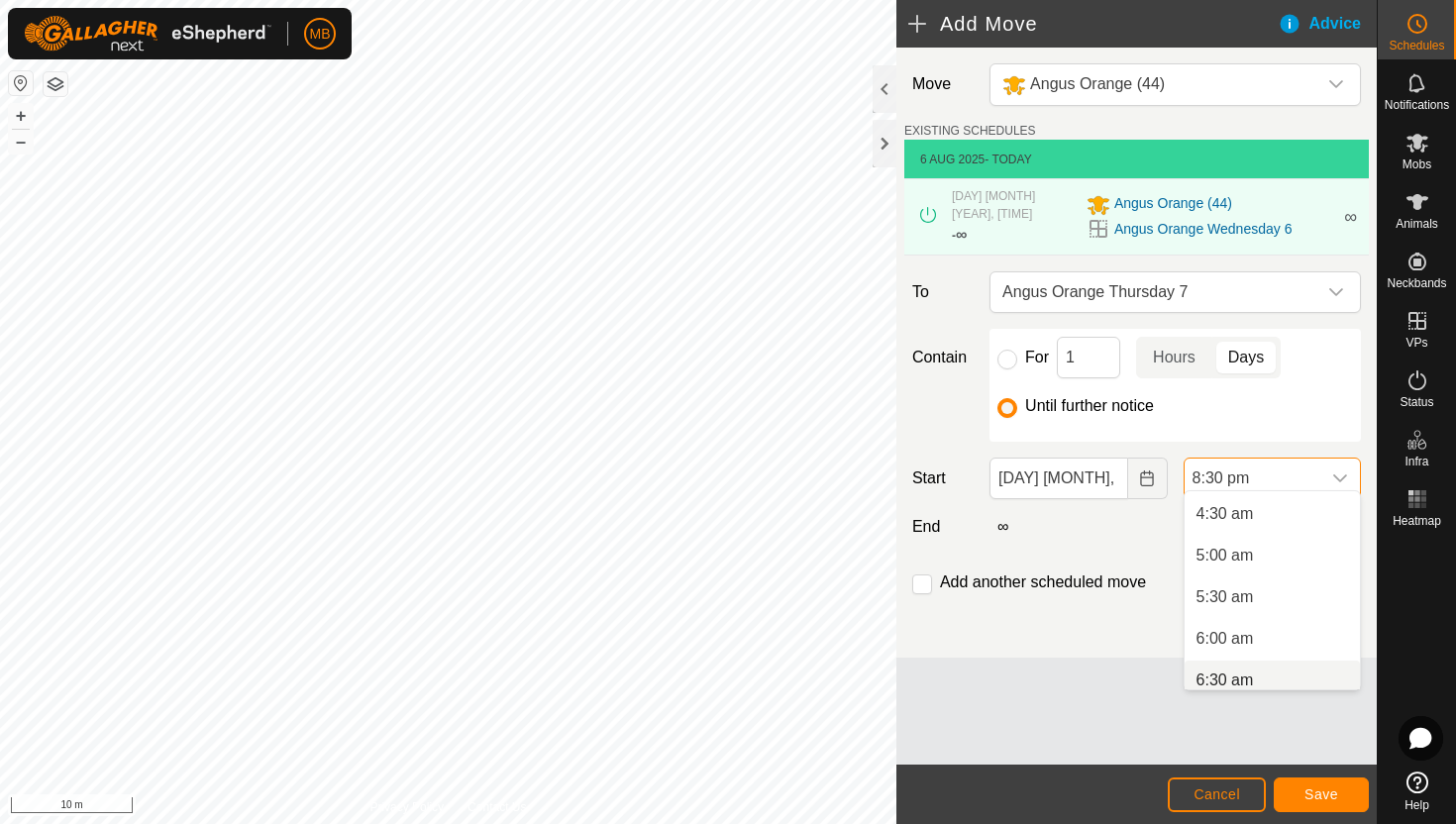 scroll, scrollTop: 364, scrollLeft: 0, axis: vertical 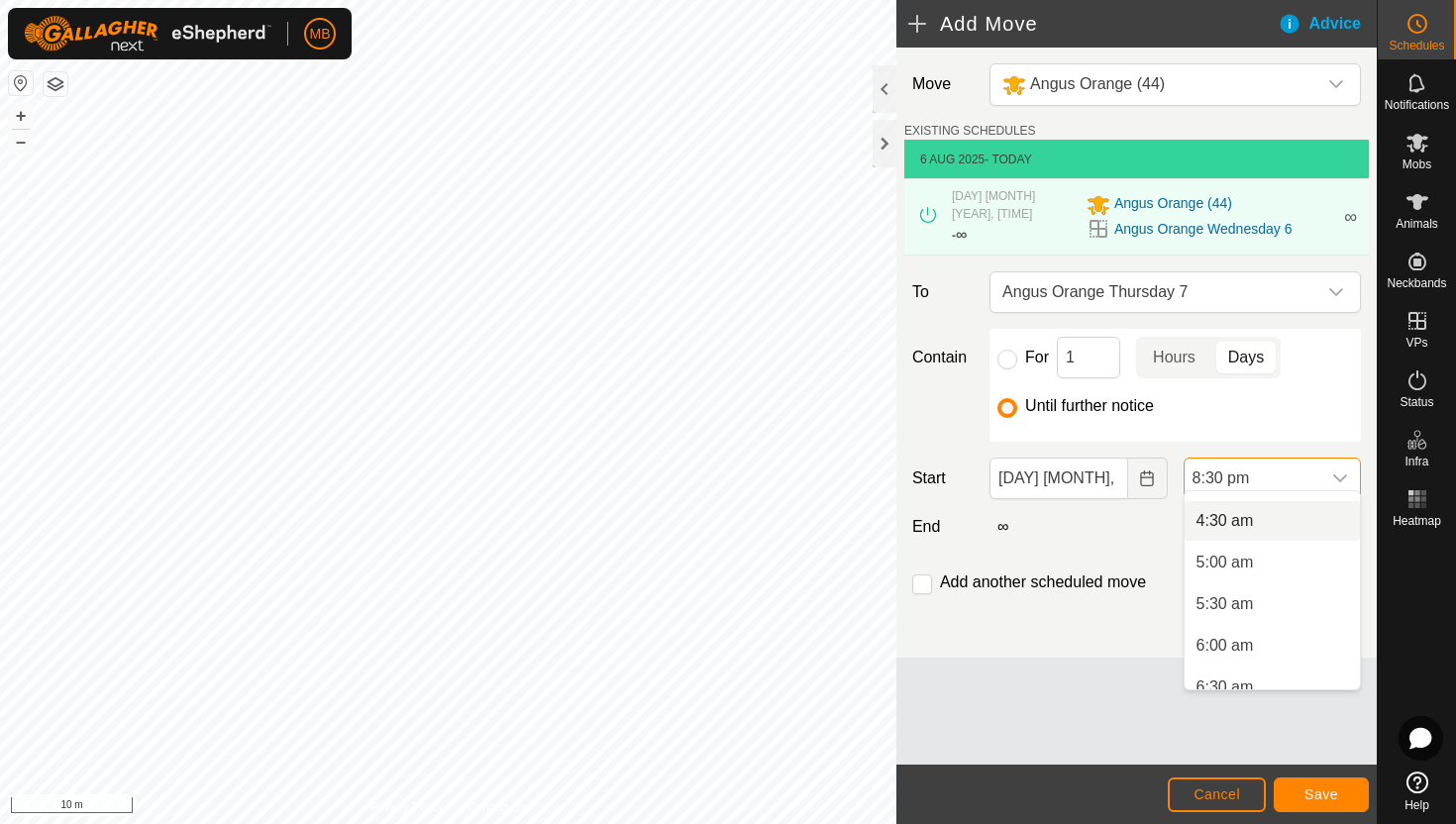 click on "4:30 am" at bounding box center [1272, 521] 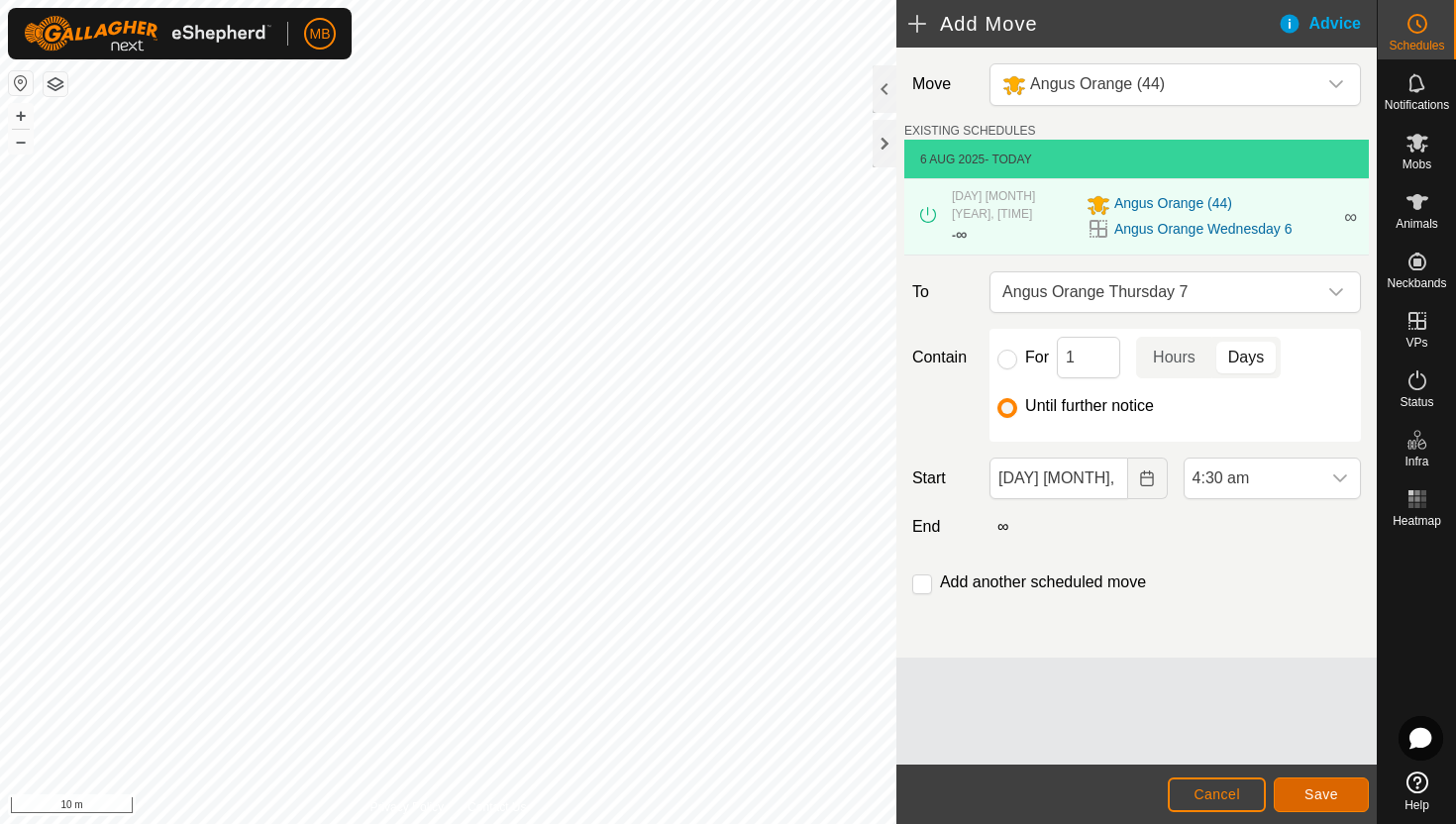 click on "Save" 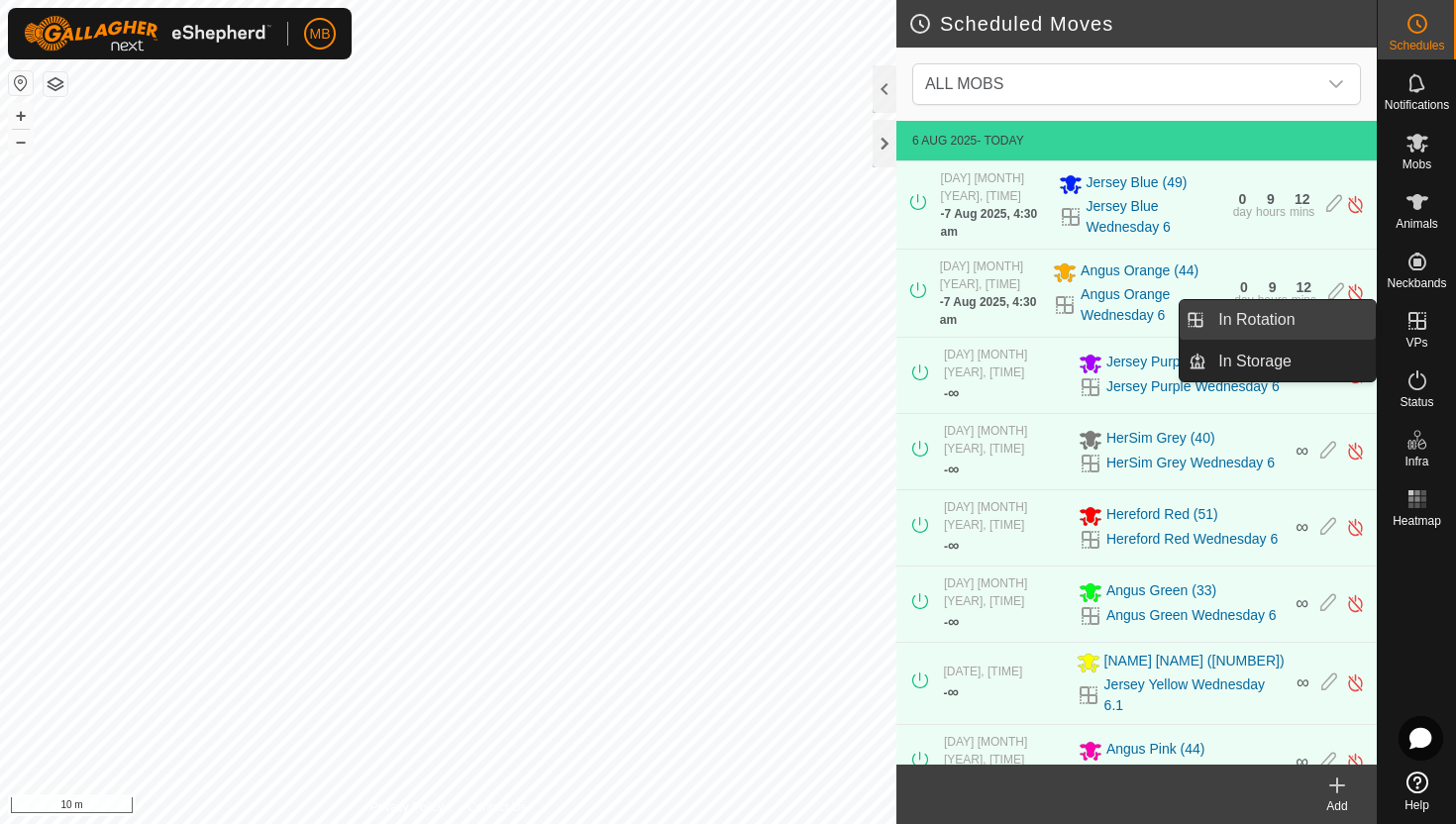 click on "In Rotation" at bounding box center [1291, 320] 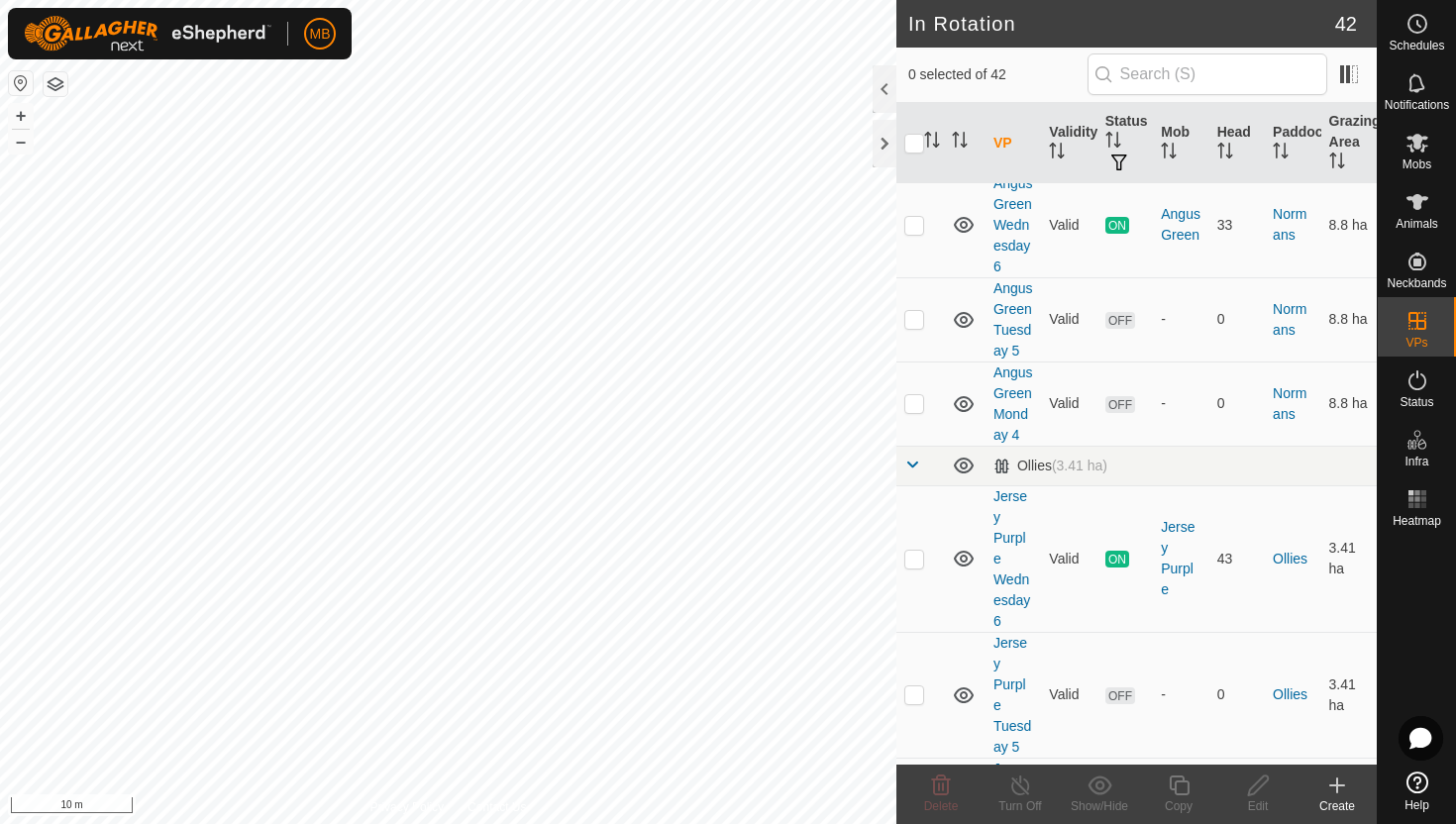 scroll, scrollTop: 1166, scrollLeft: 0, axis: vertical 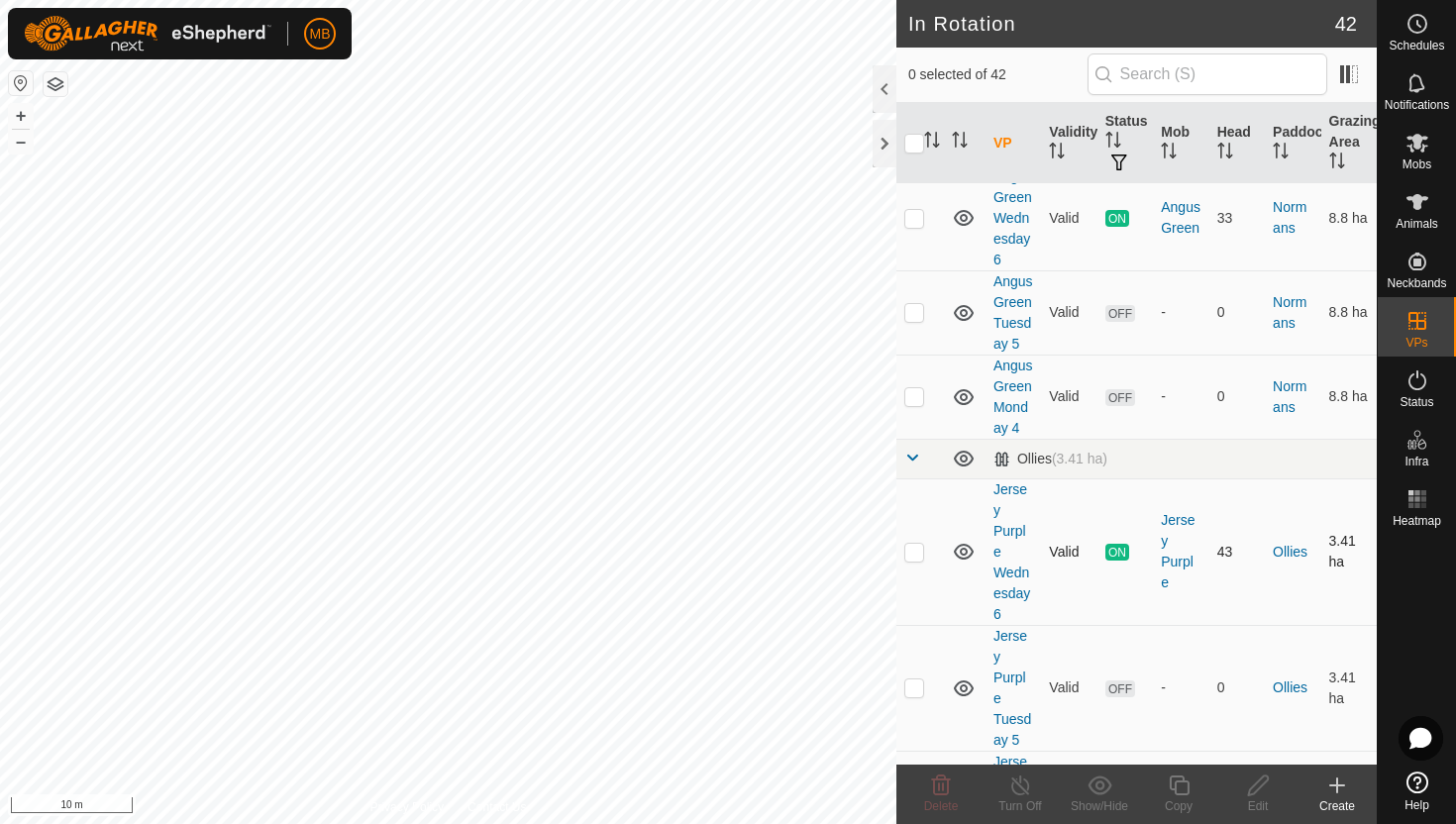 click at bounding box center (914, 552) 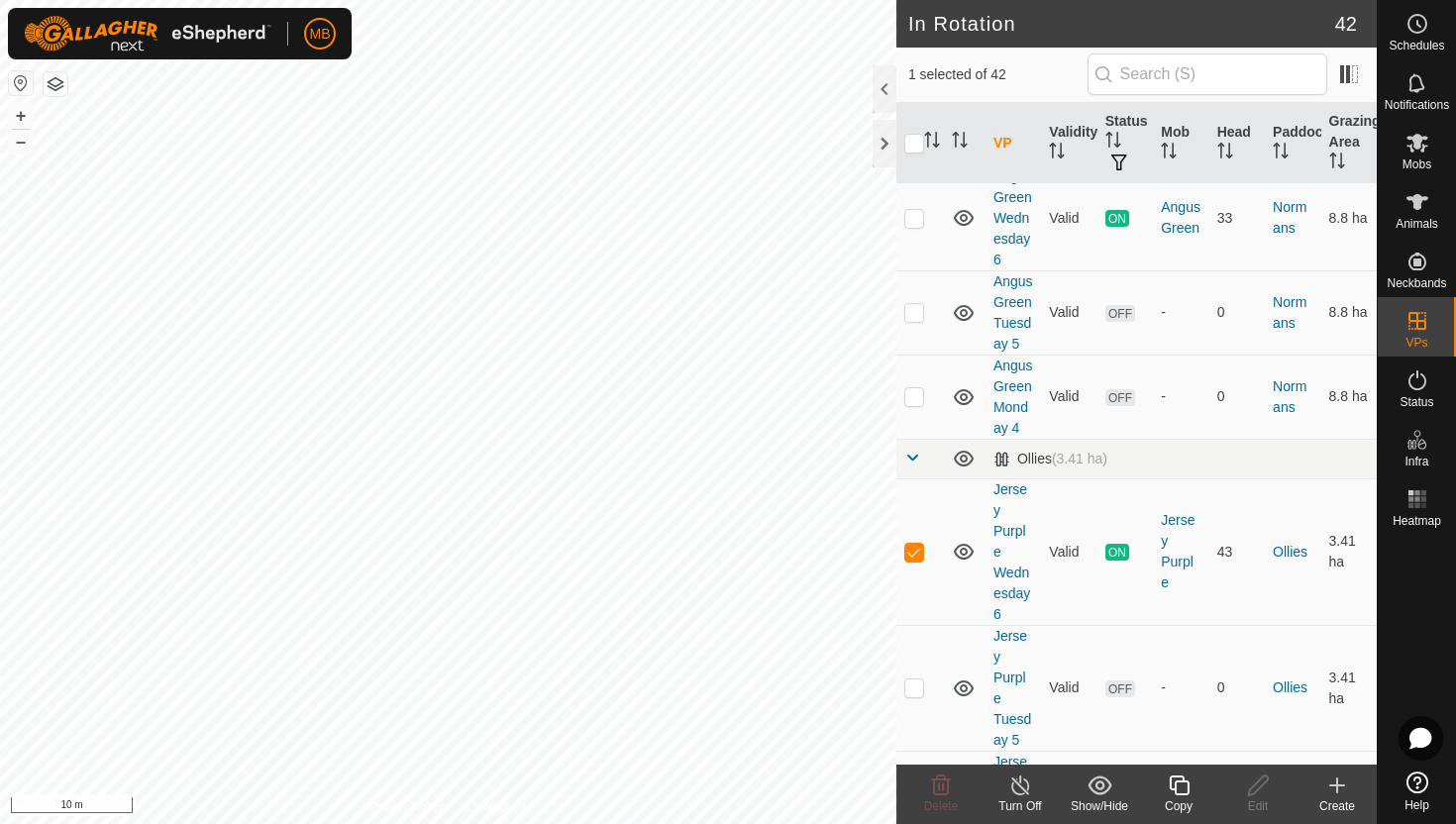 click 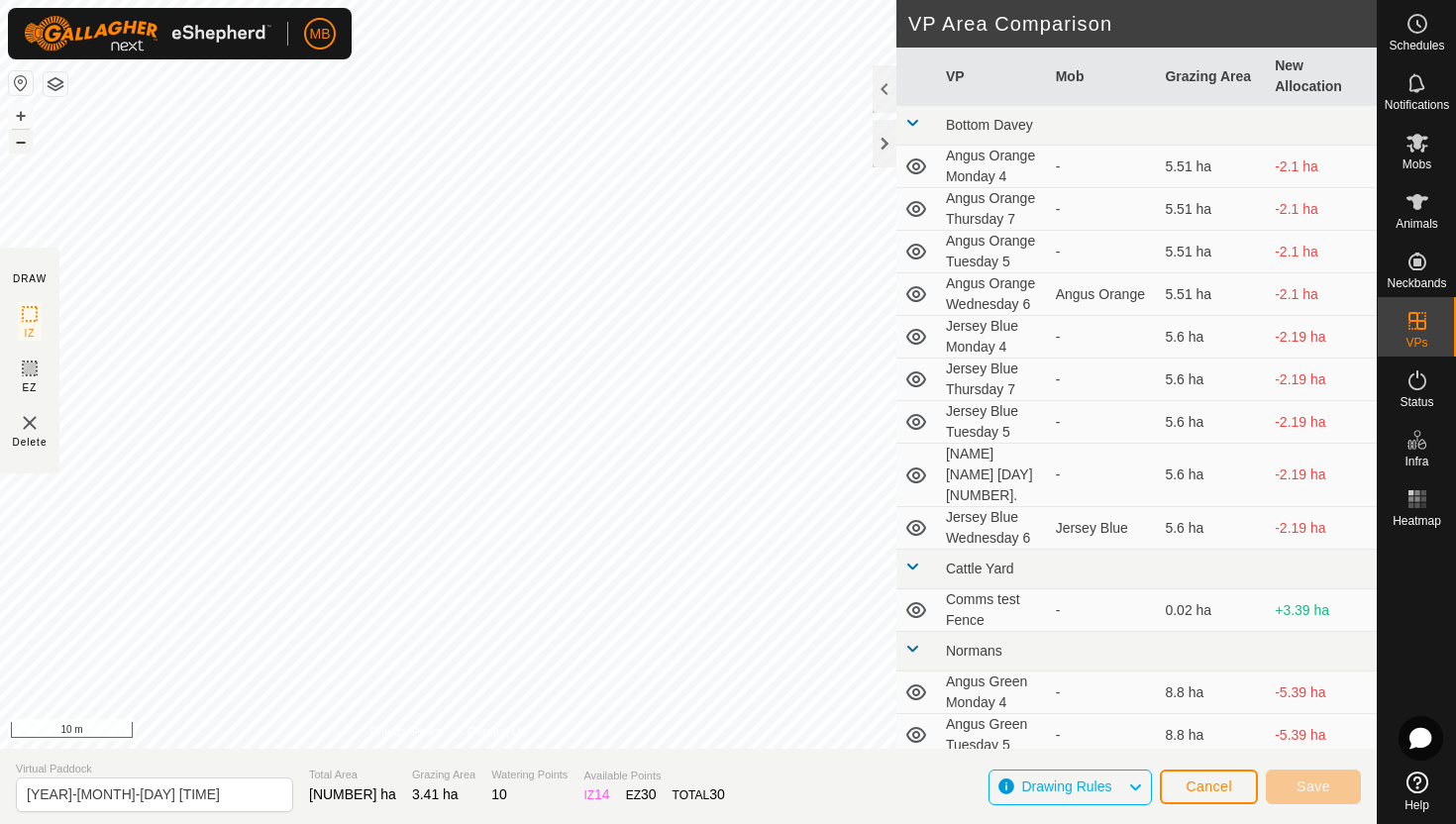 click on "–" at bounding box center [21, 142] 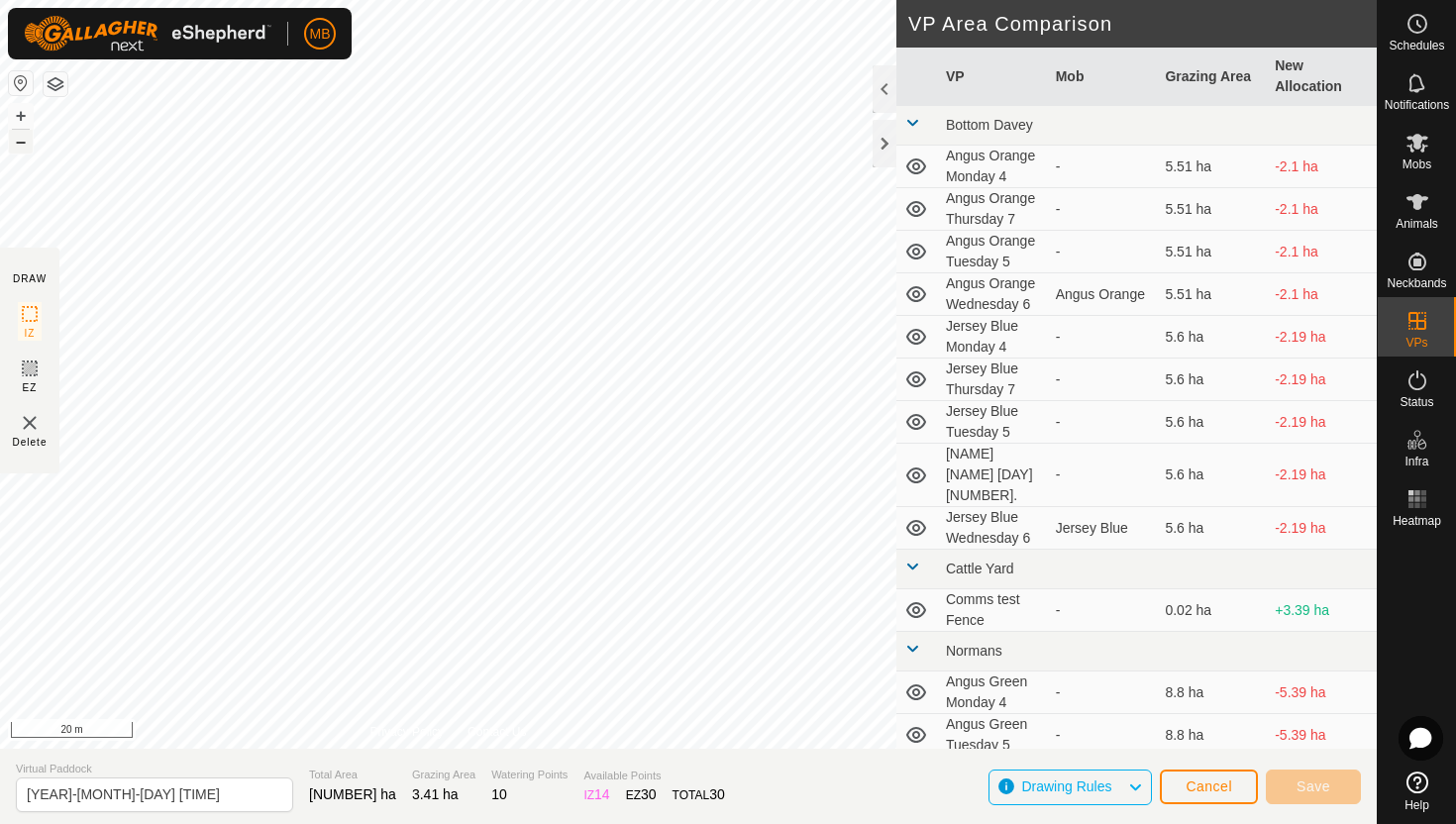 click on "–" at bounding box center [21, 142] 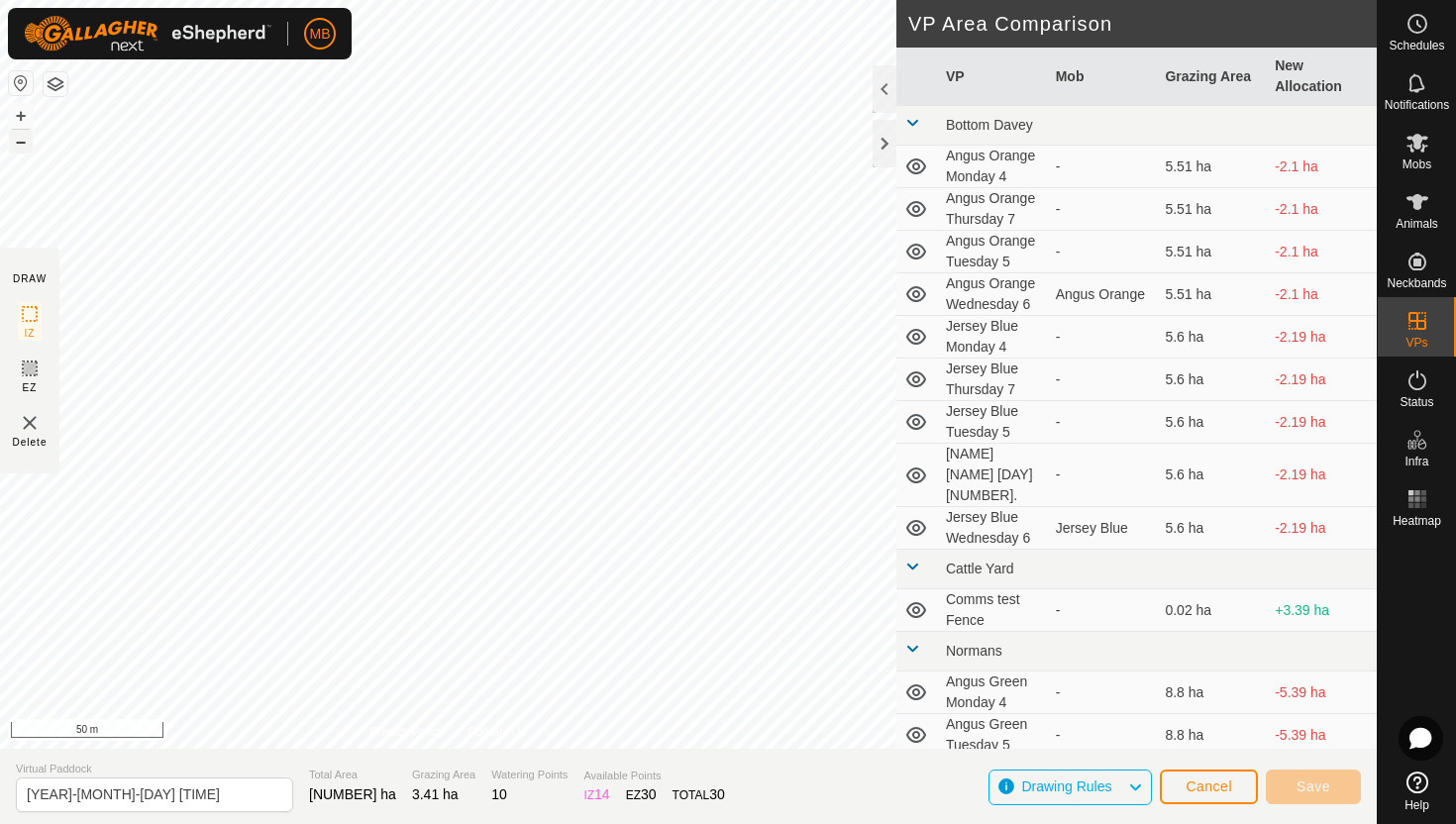 click on "–" at bounding box center (21, 142) 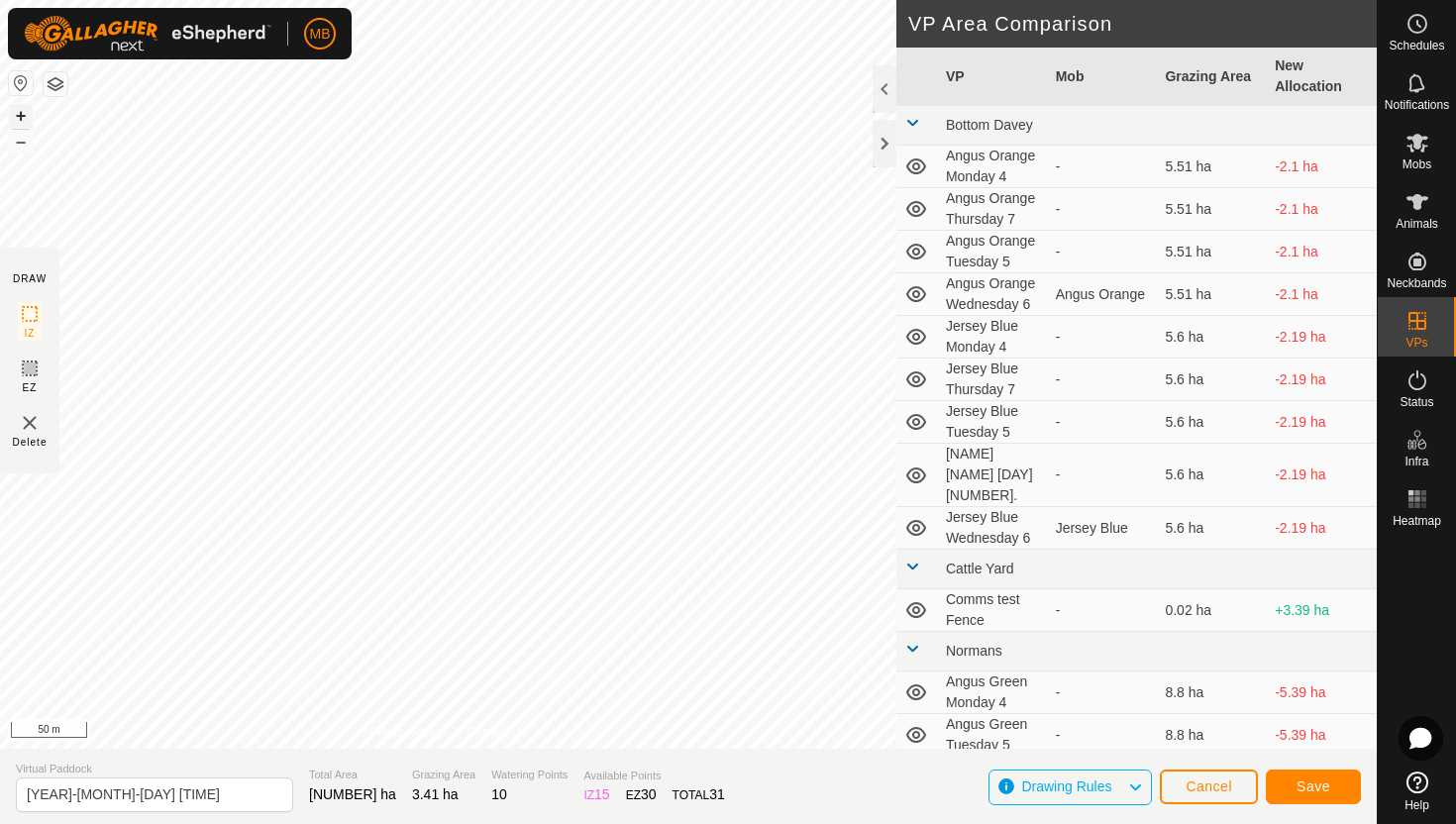 click on "+" at bounding box center (21, 116) 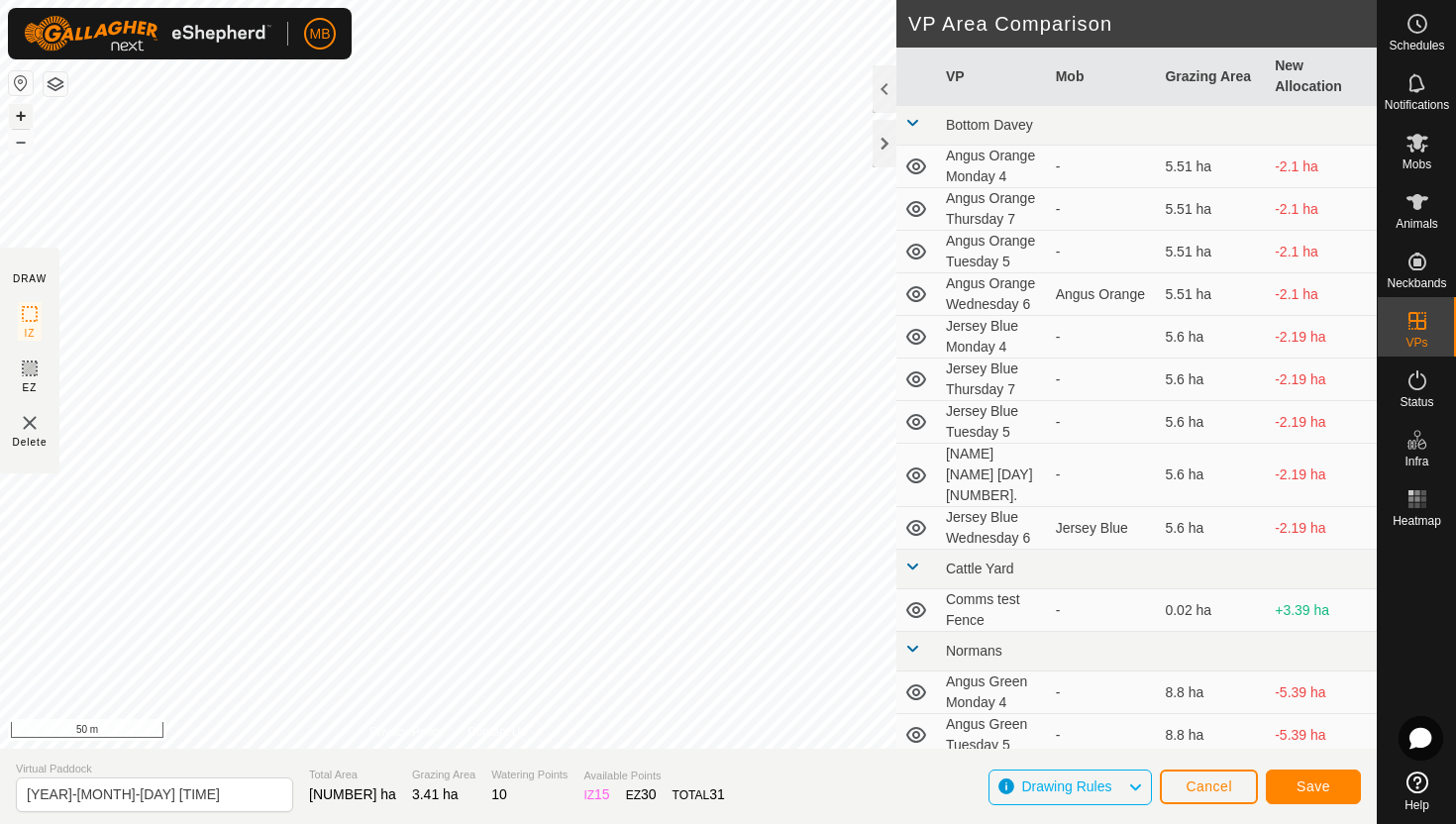 click on "+" at bounding box center (21, 116) 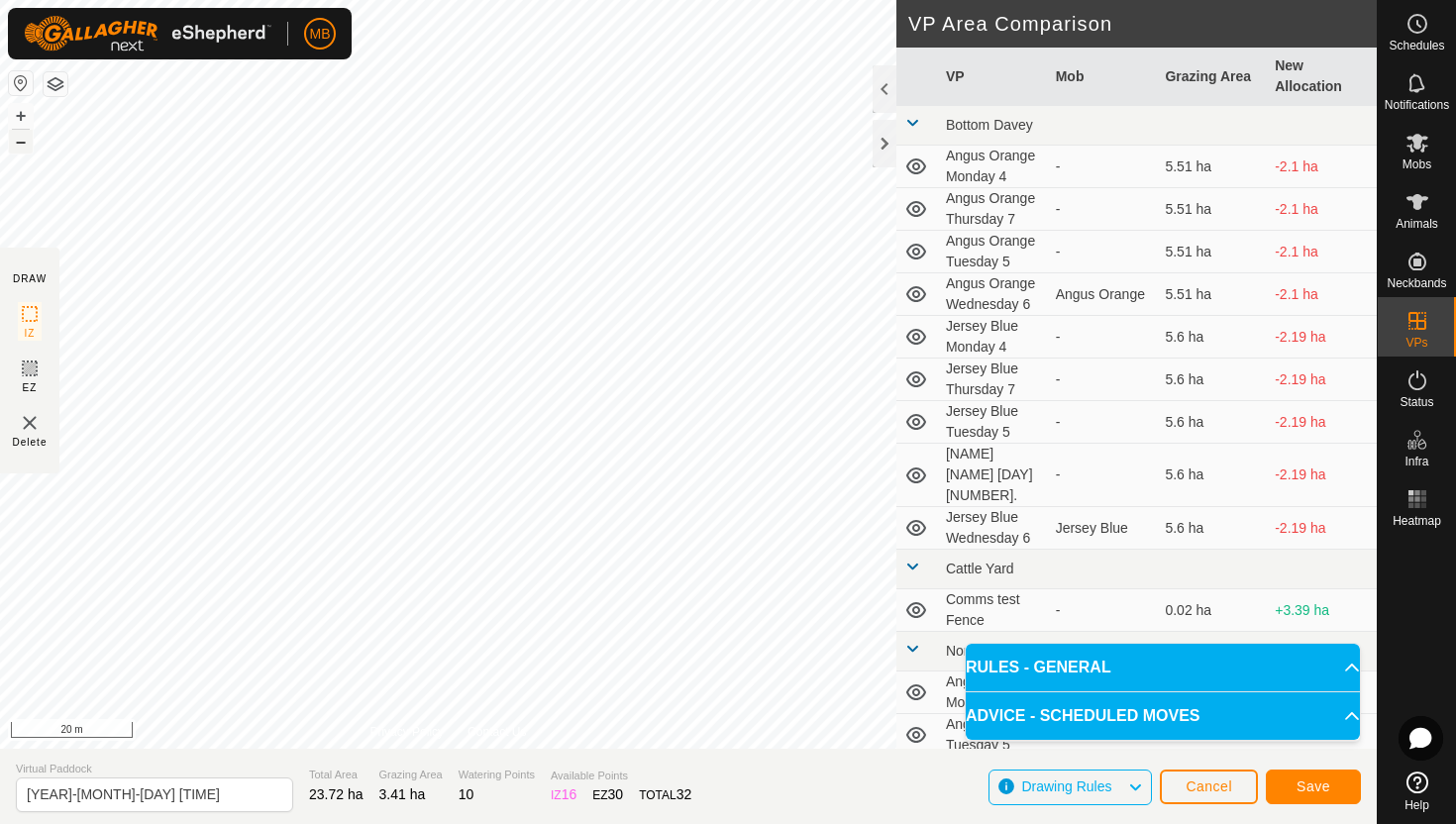 click on "–" at bounding box center (21, 142) 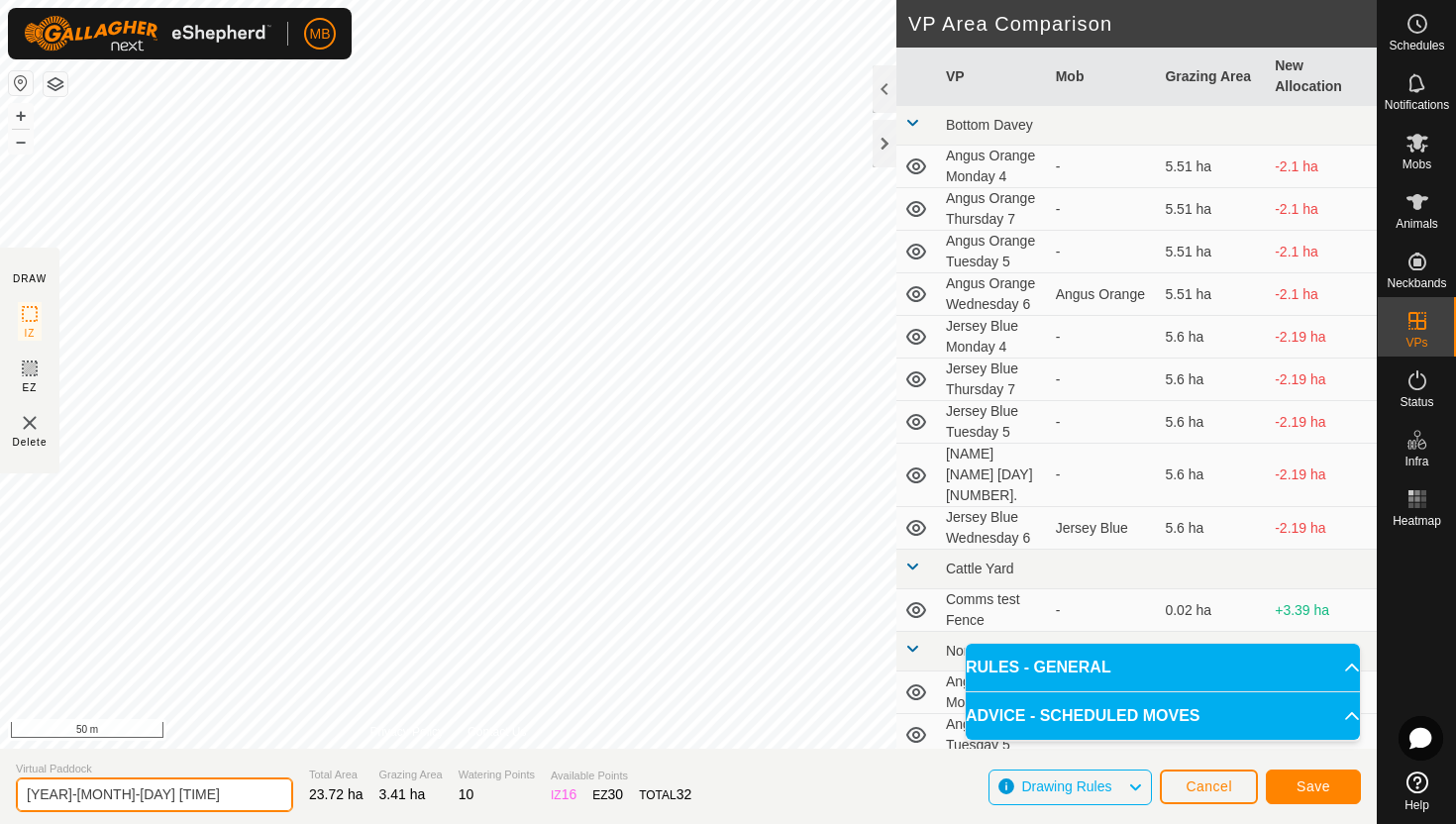 click on "[YEAR]-[MONTH]-[DAY] [TIME]" 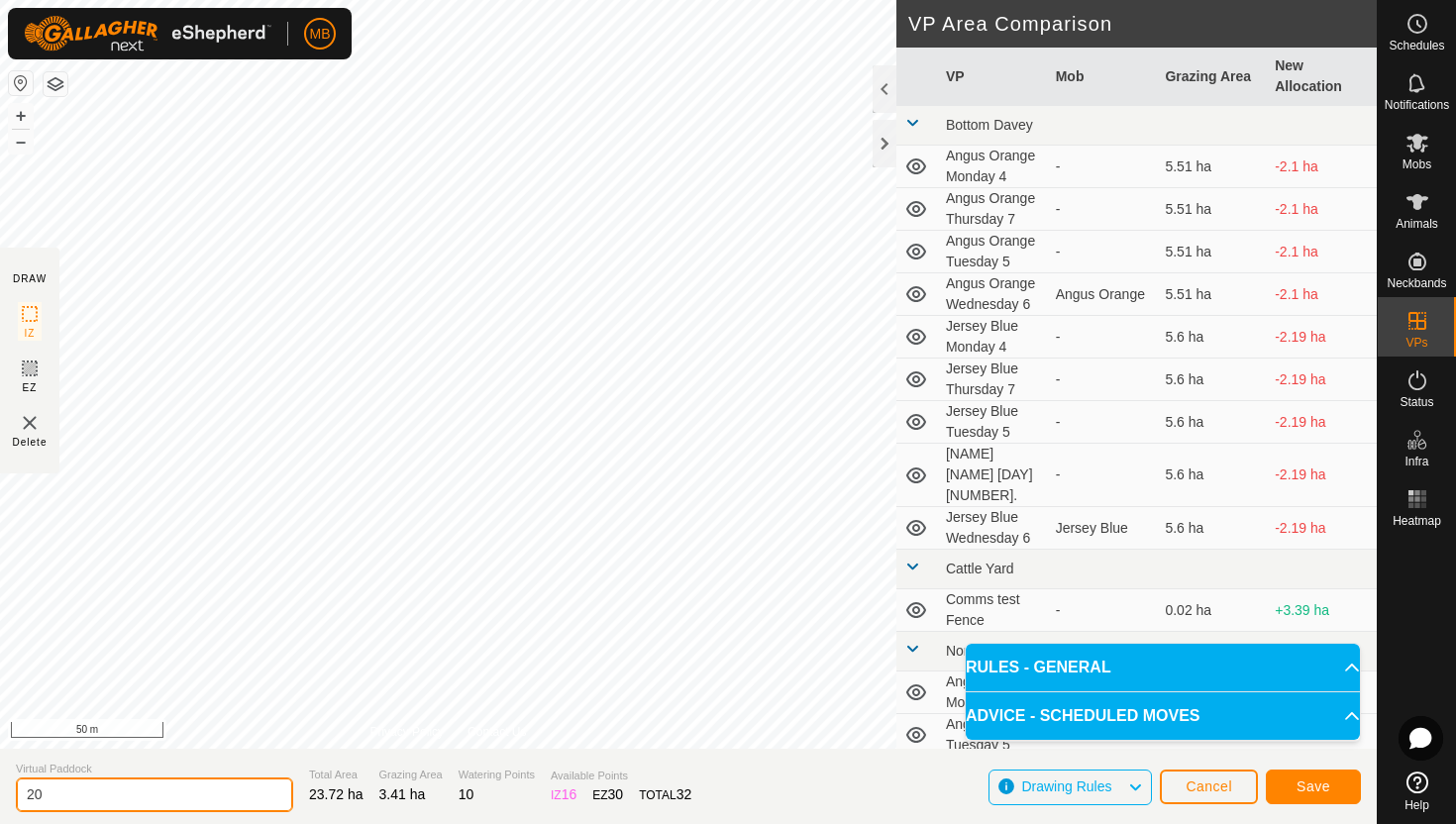type on "2" 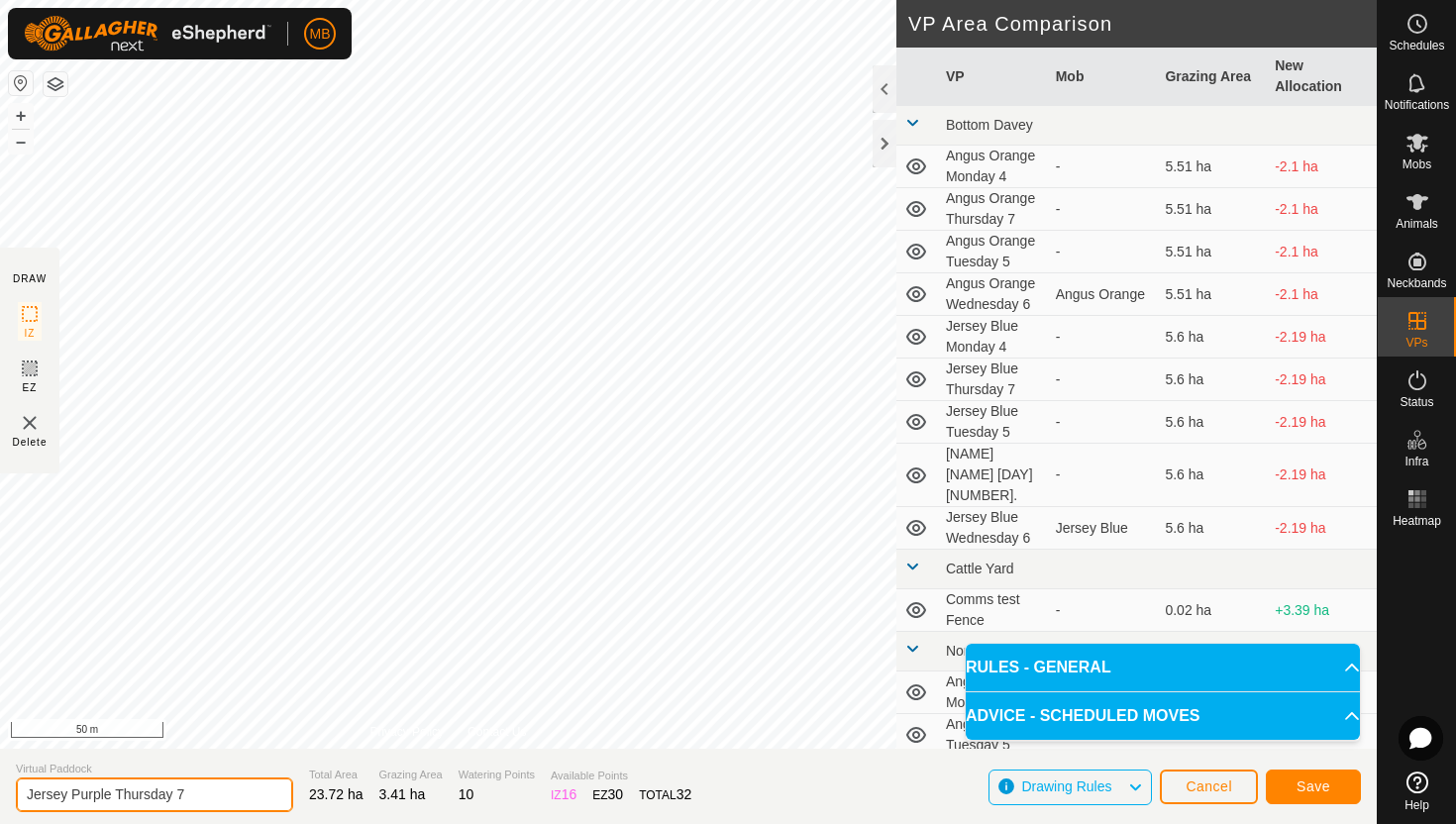 type on "Jersey Purple Thursday 7" 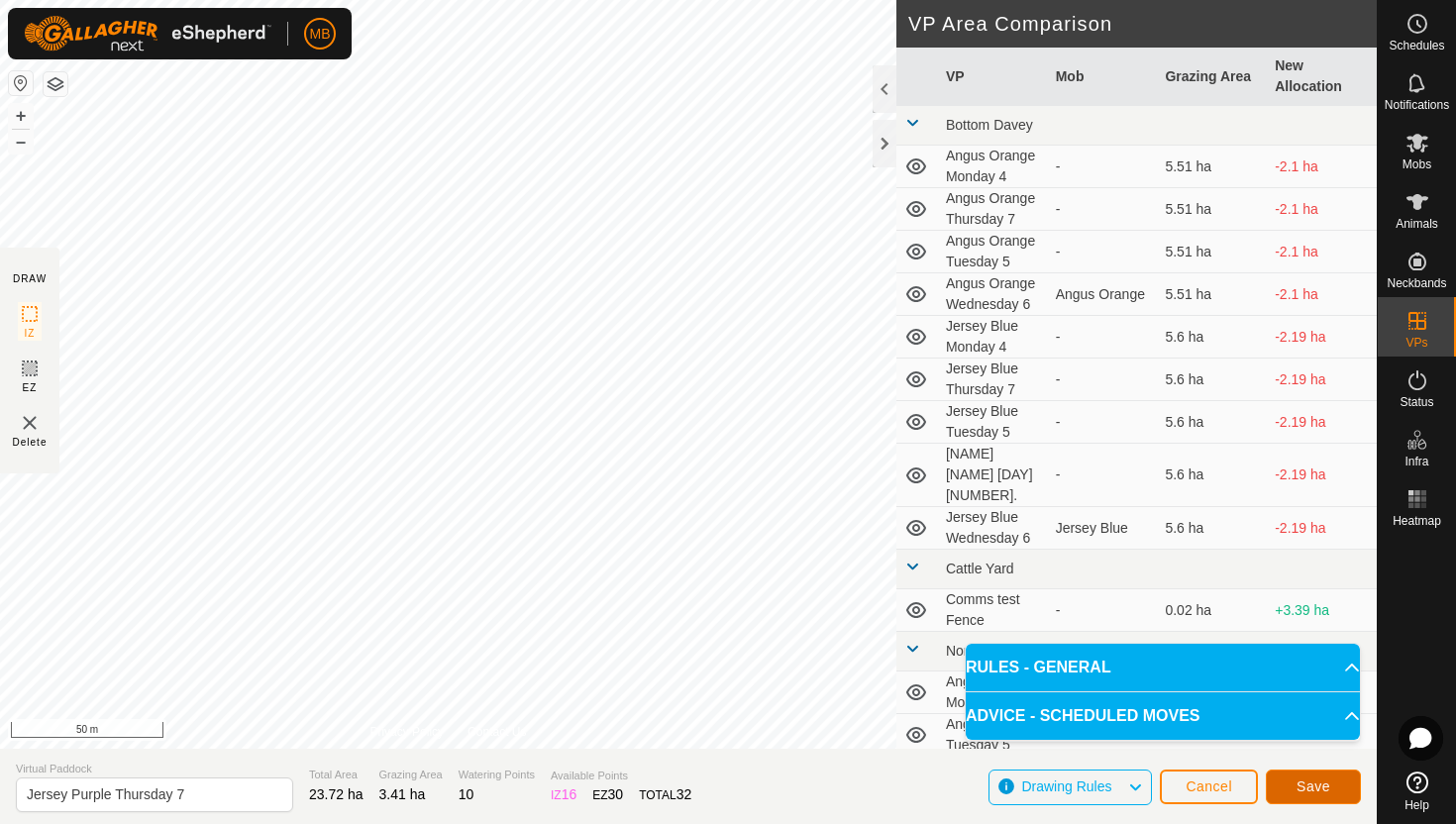 click on "Save" 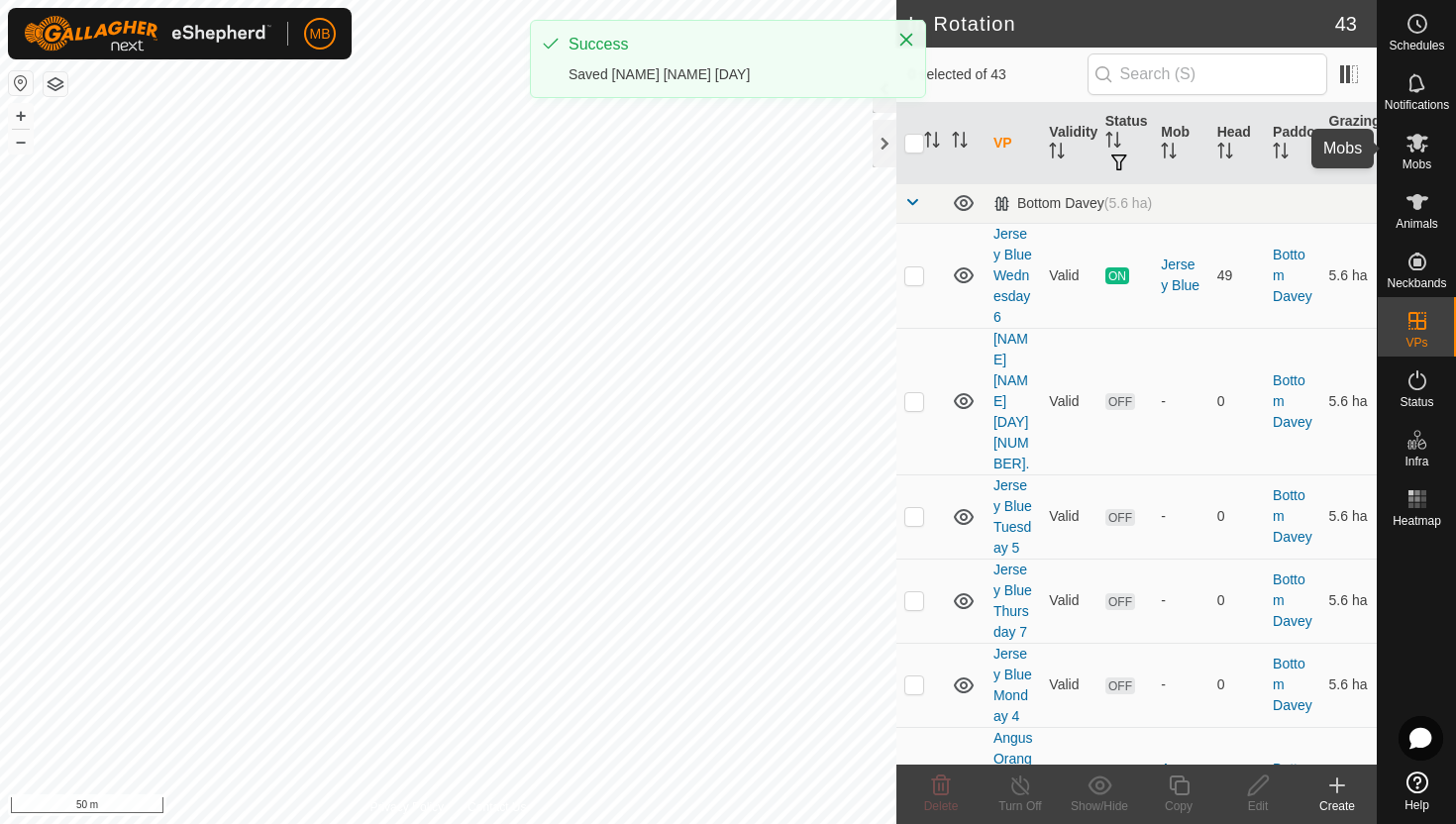 click 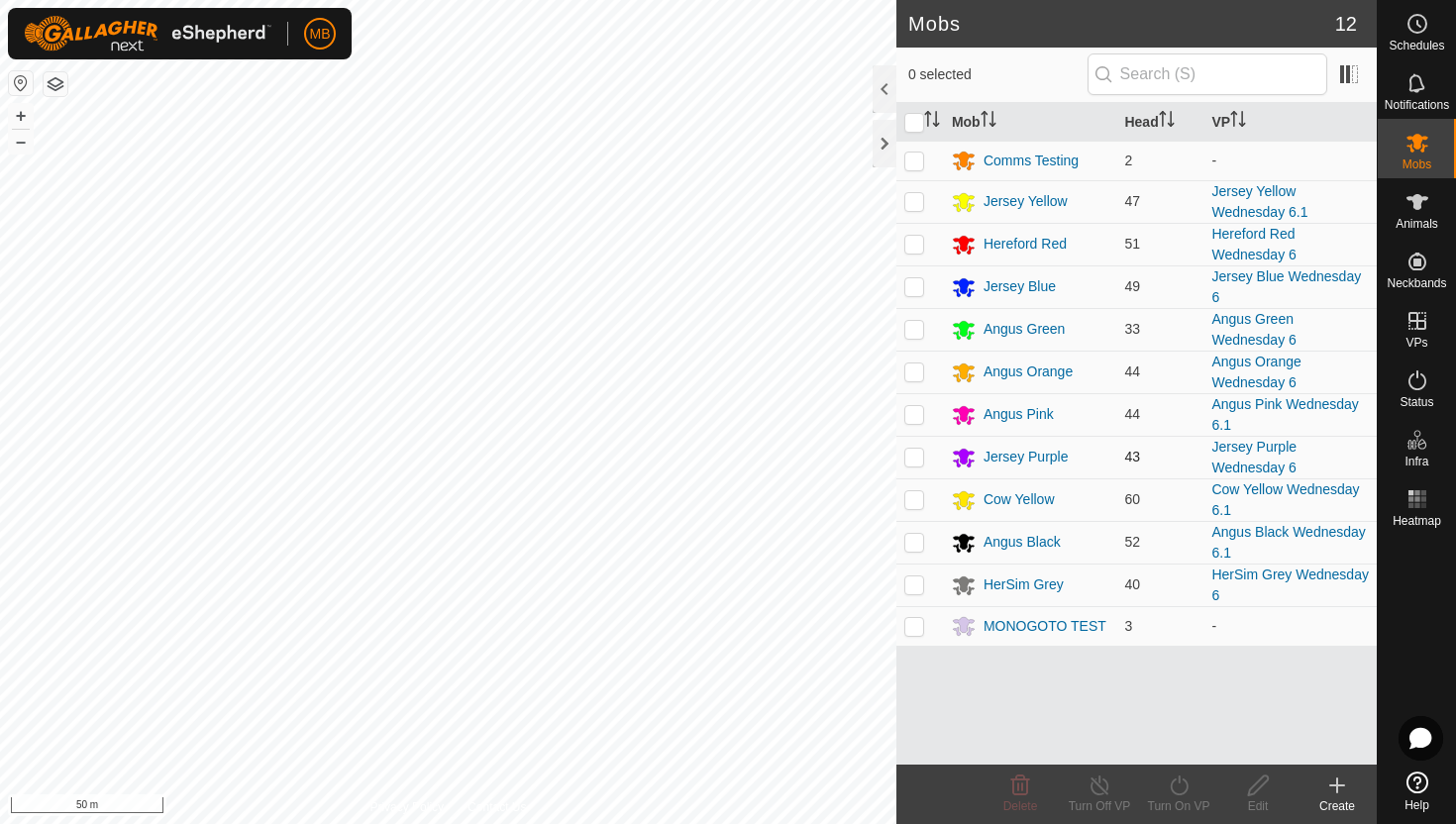 click at bounding box center (914, 457) 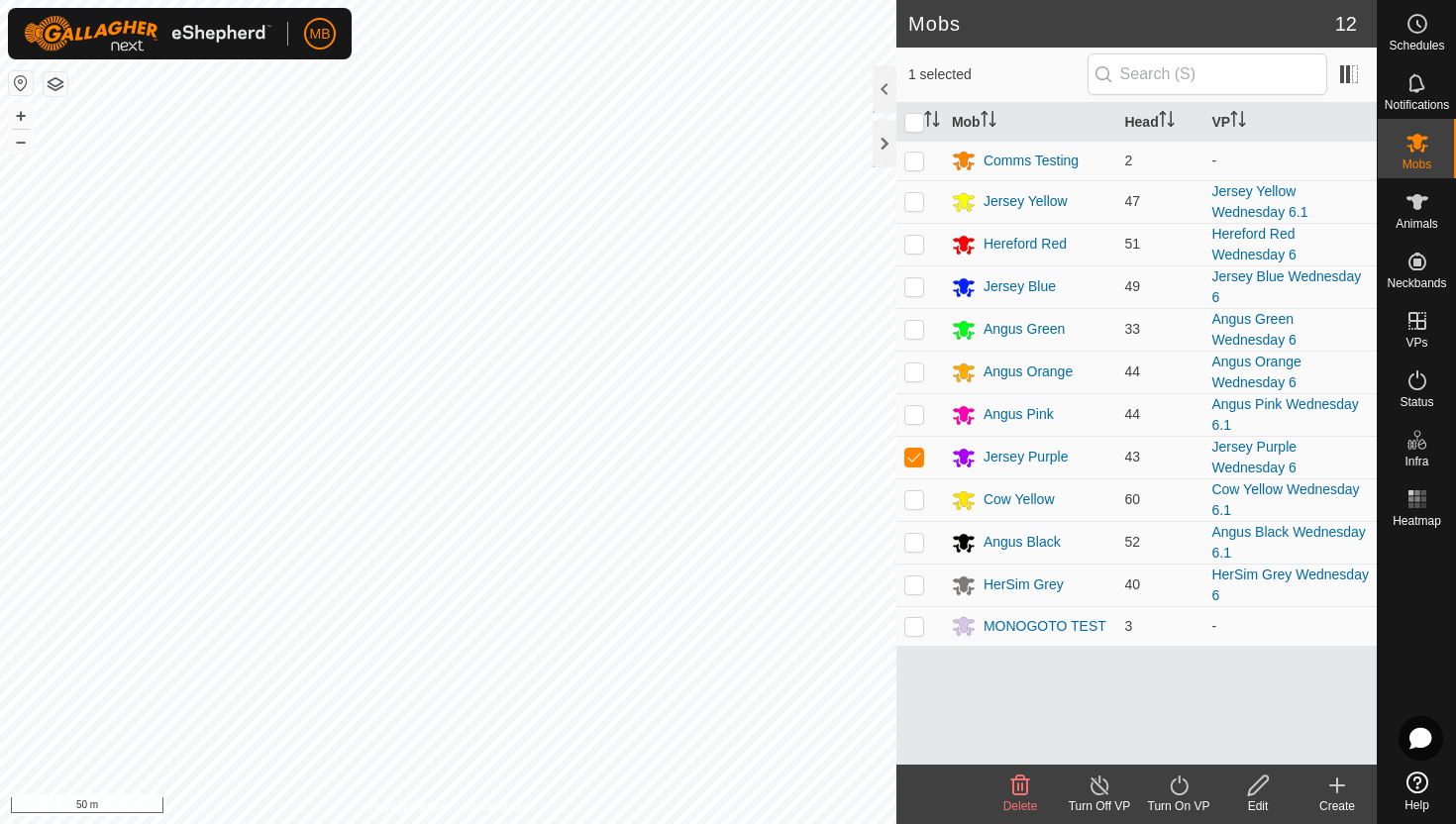 click 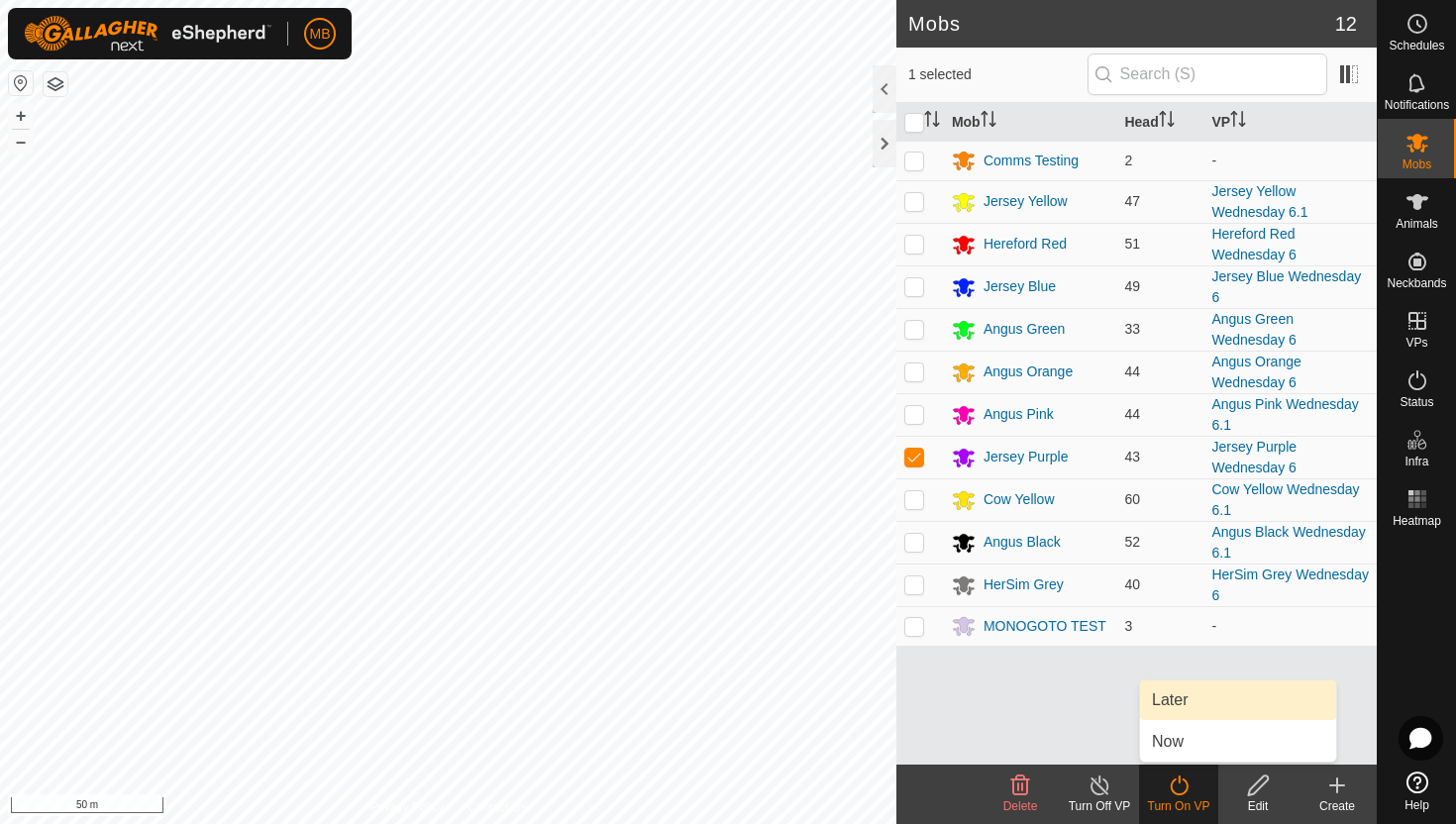 click on "Later" at bounding box center (1238, 700) 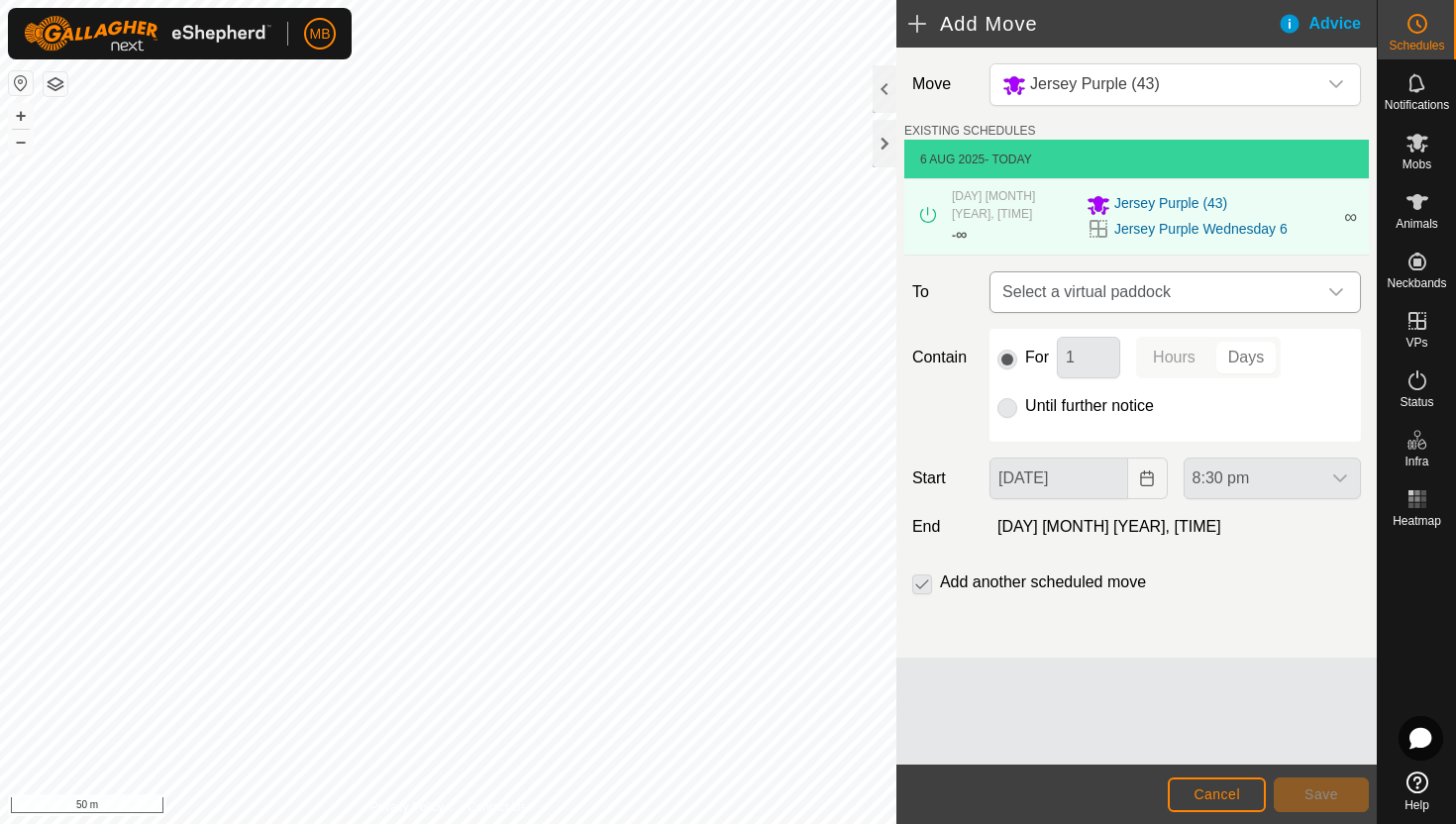 click 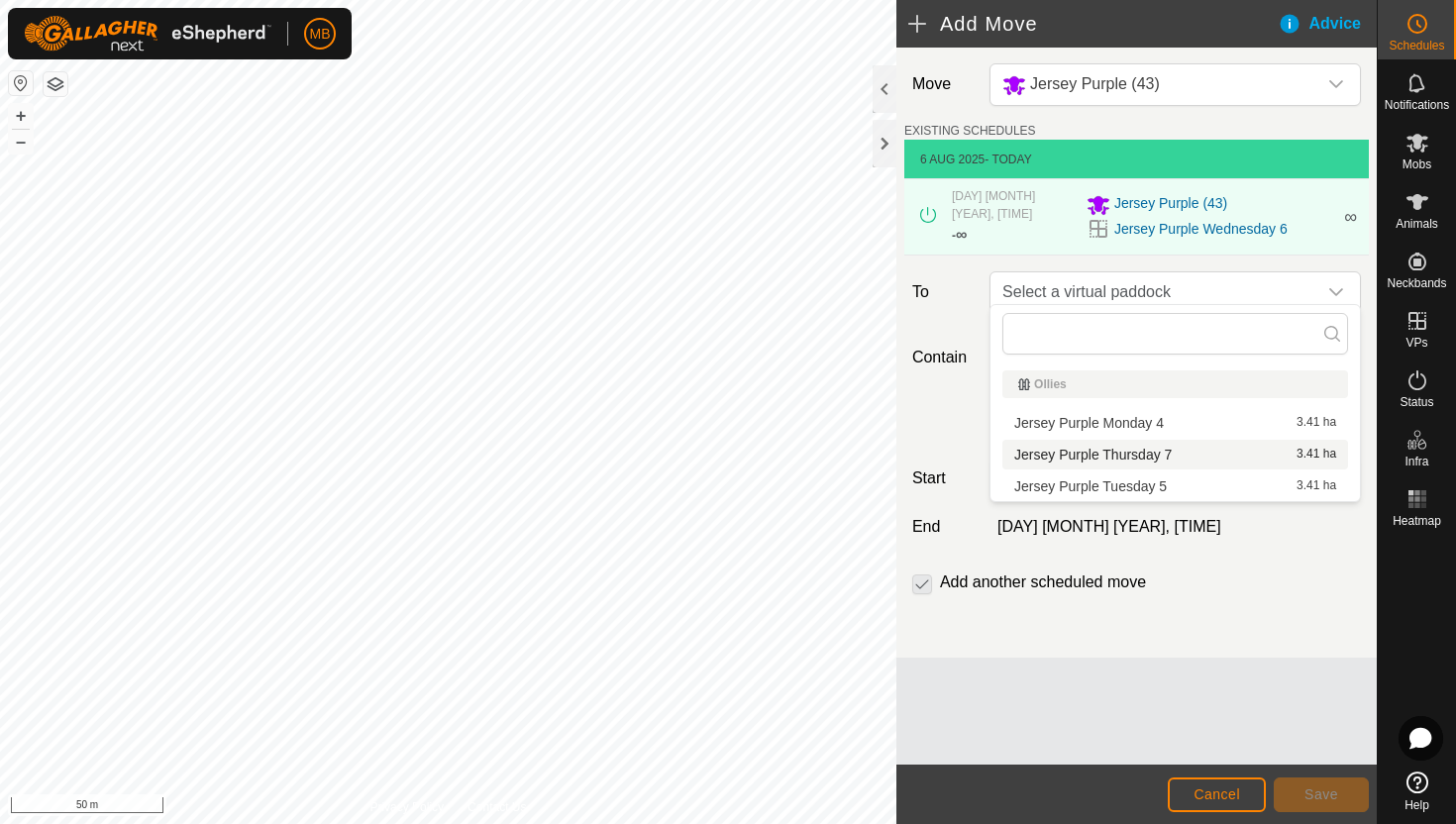 click on "Jersey Purple [DAY] 7  3.41 ha" at bounding box center [1175, 455] 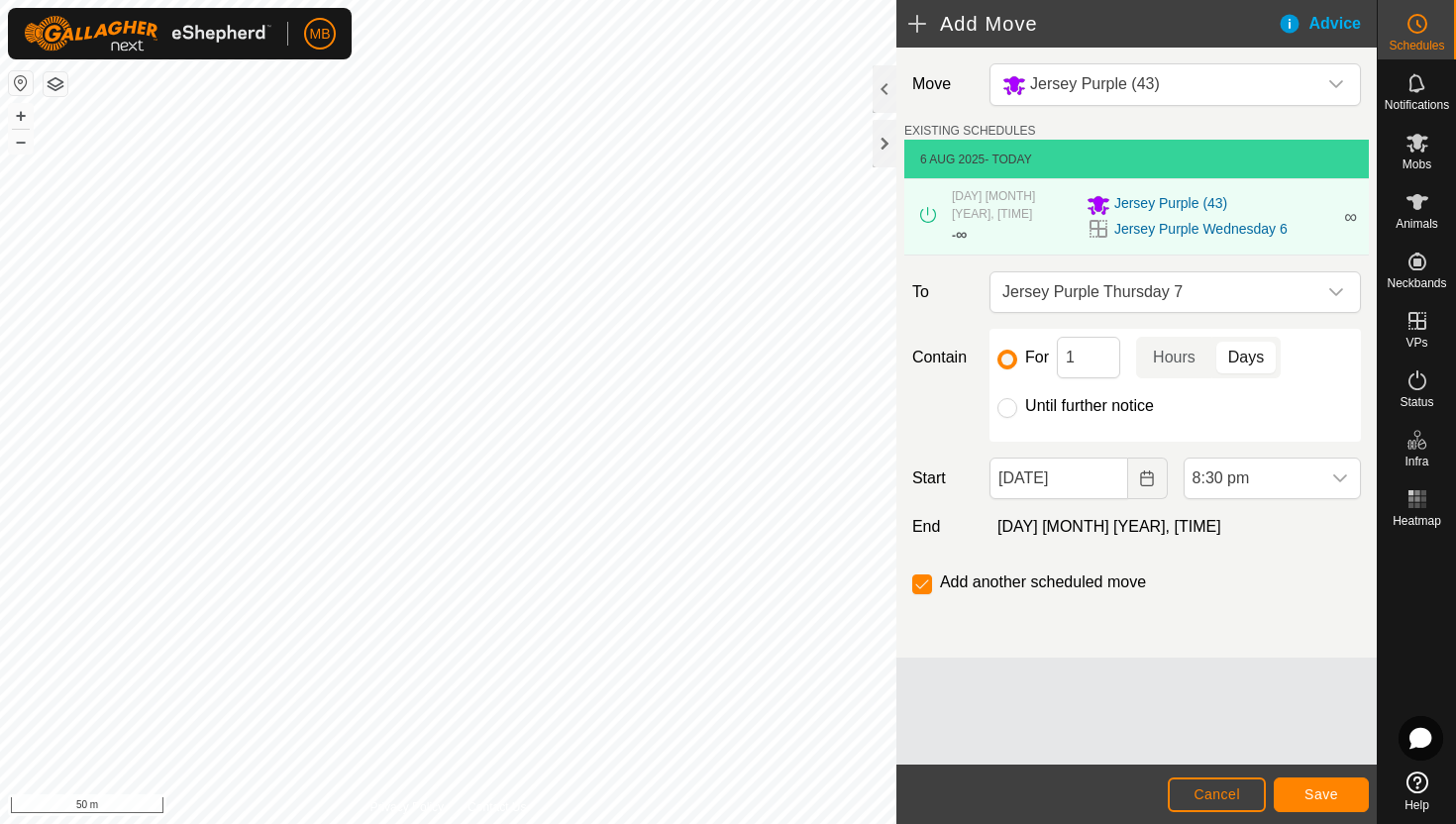click on "Until further notice" 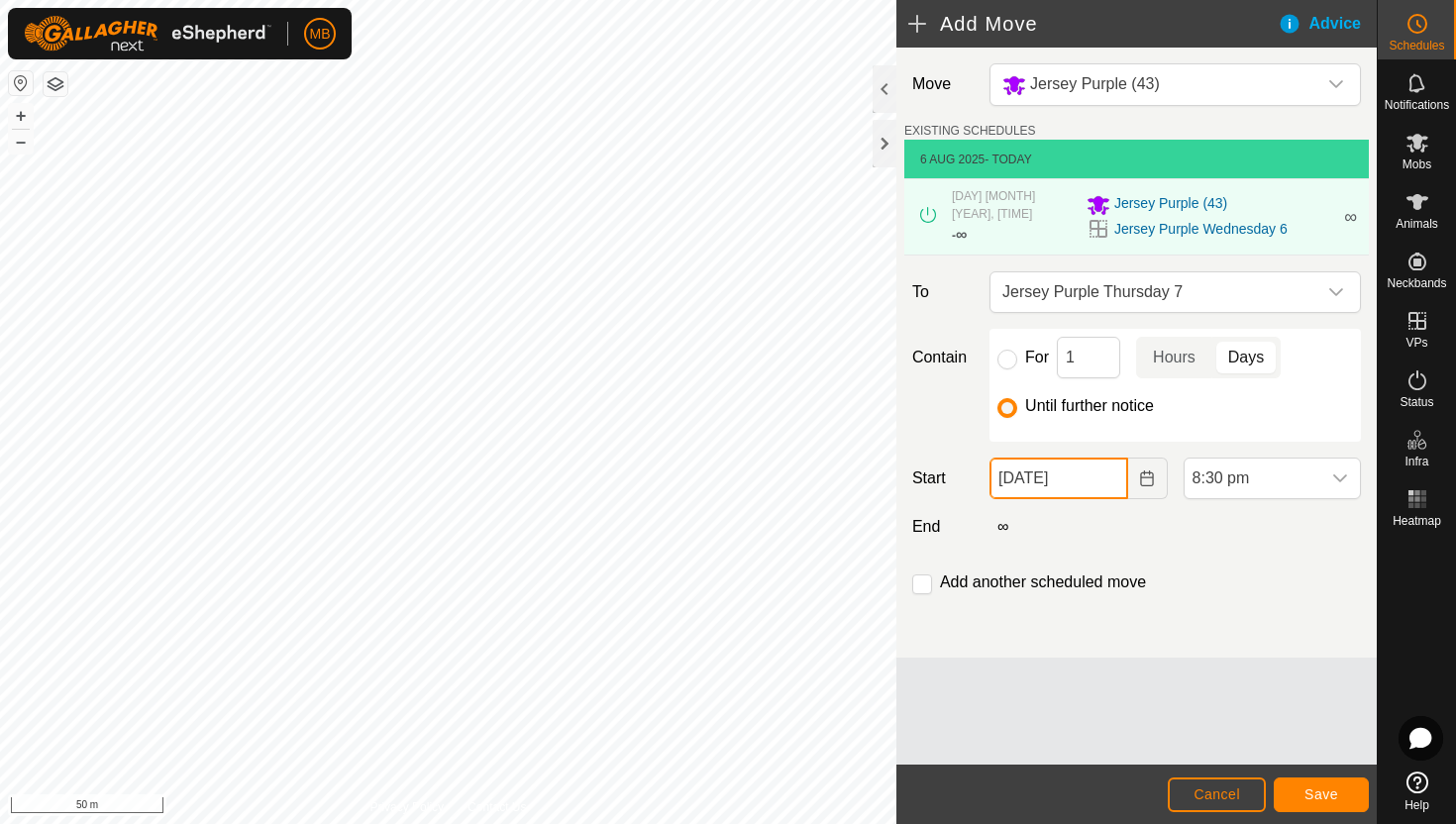 click on "[DATE]" 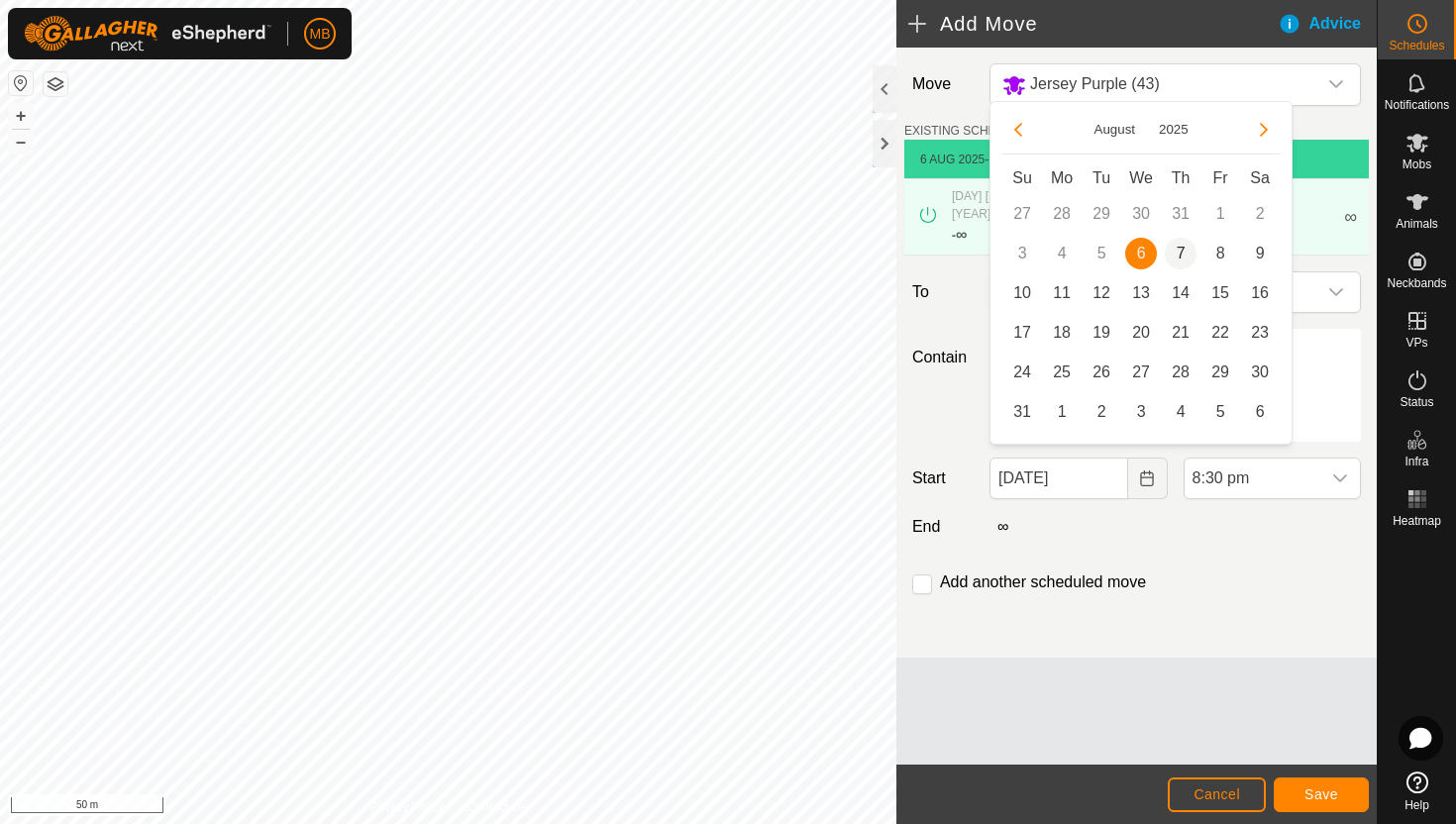 click on "7" at bounding box center [1181, 254] 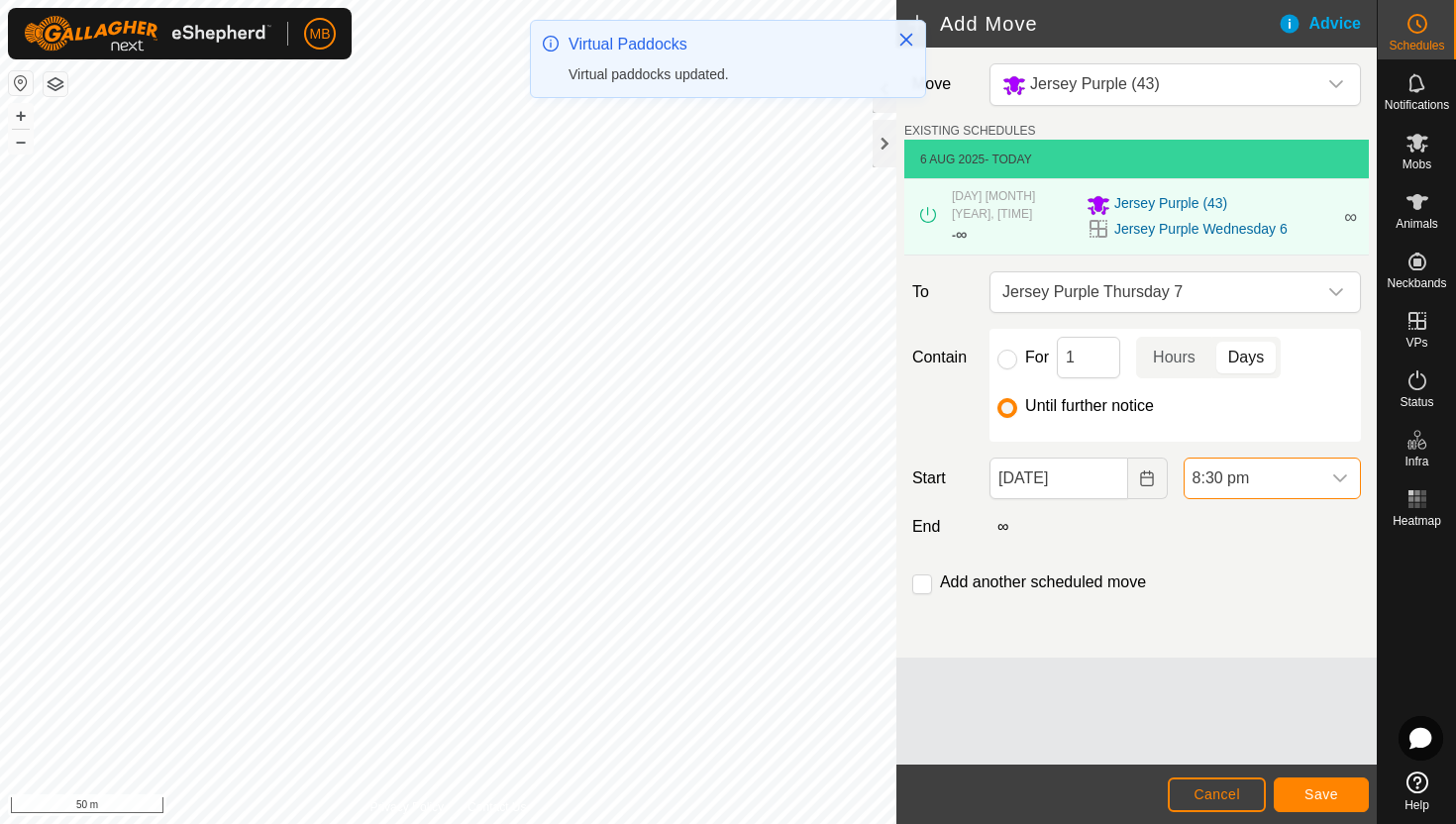 click on "8:30 pm" at bounding box center (1252, 478) 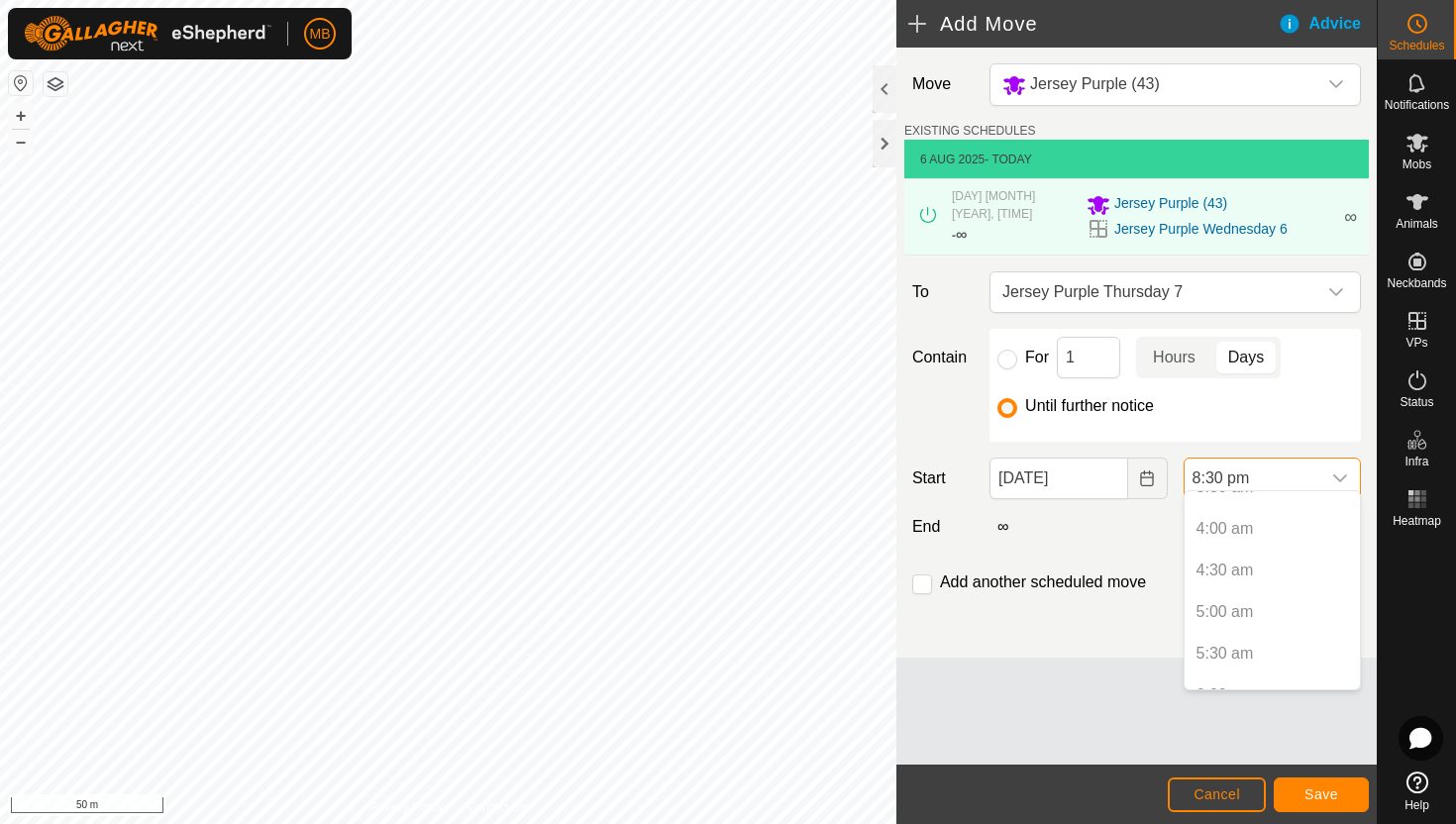 scroll, scrollTop: 313, scrollLeft: 0, axis: vertical 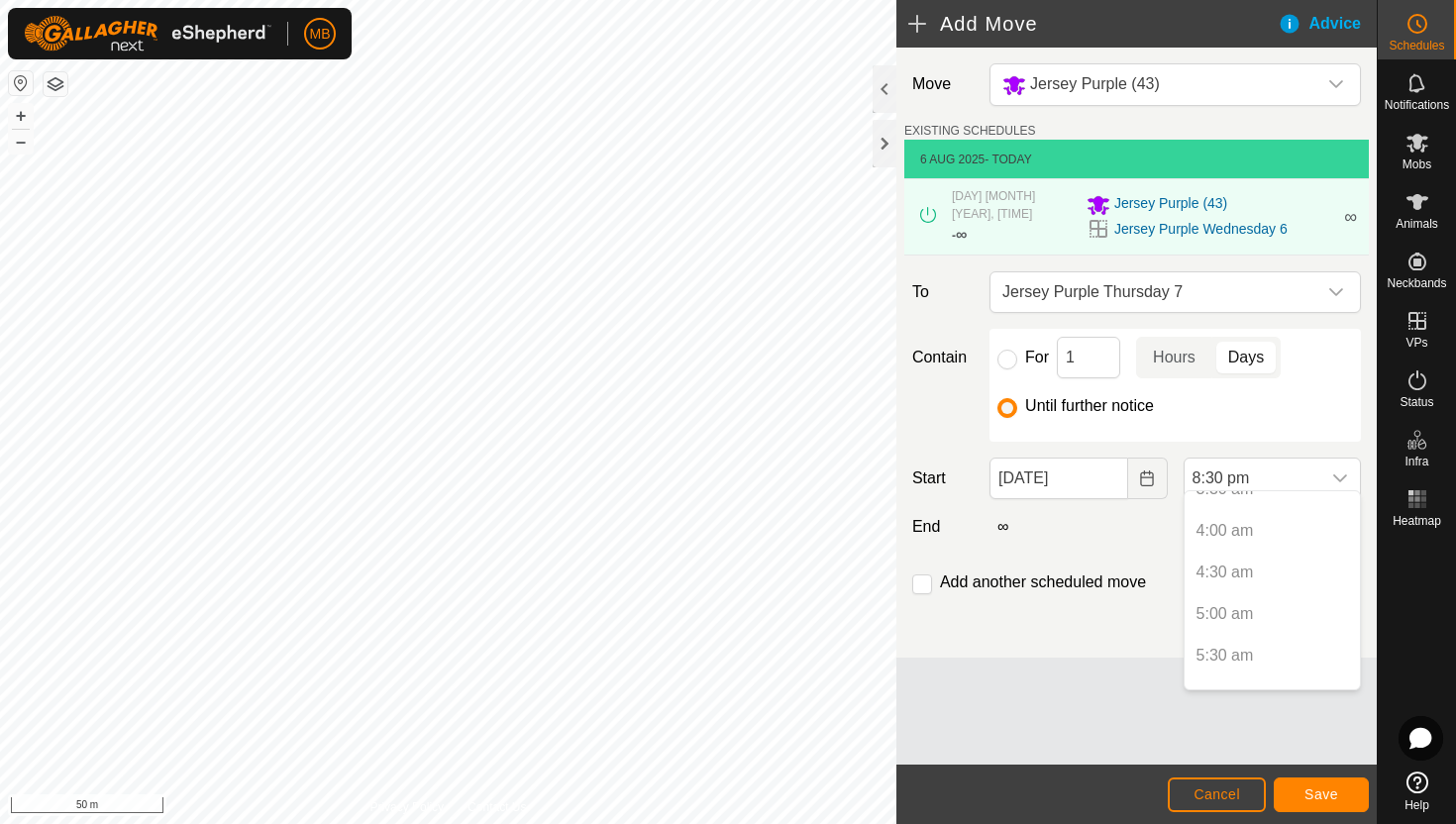 click on "4:30 am" at bounding box center [1272, 572] 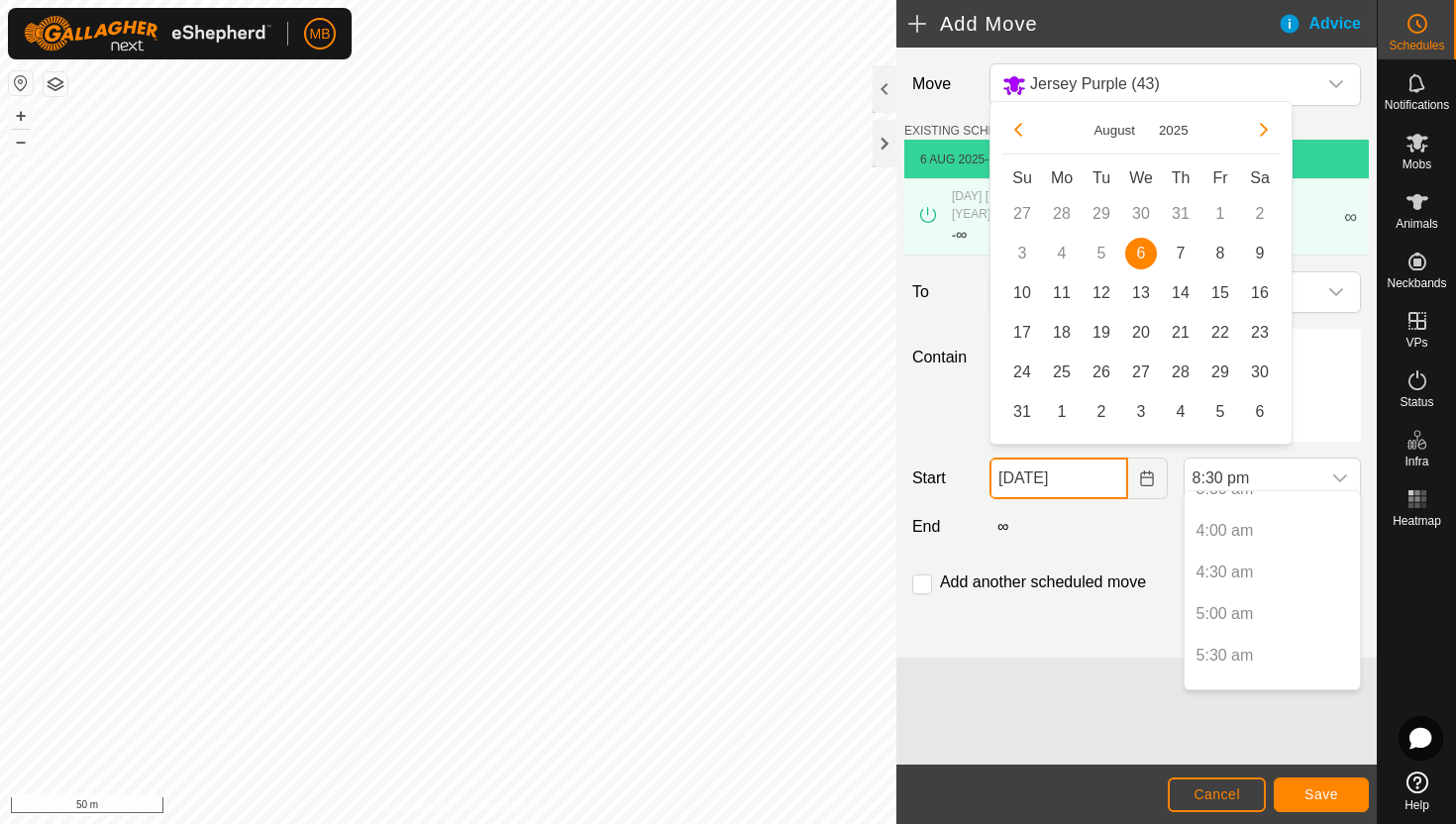click on "[DATE]" 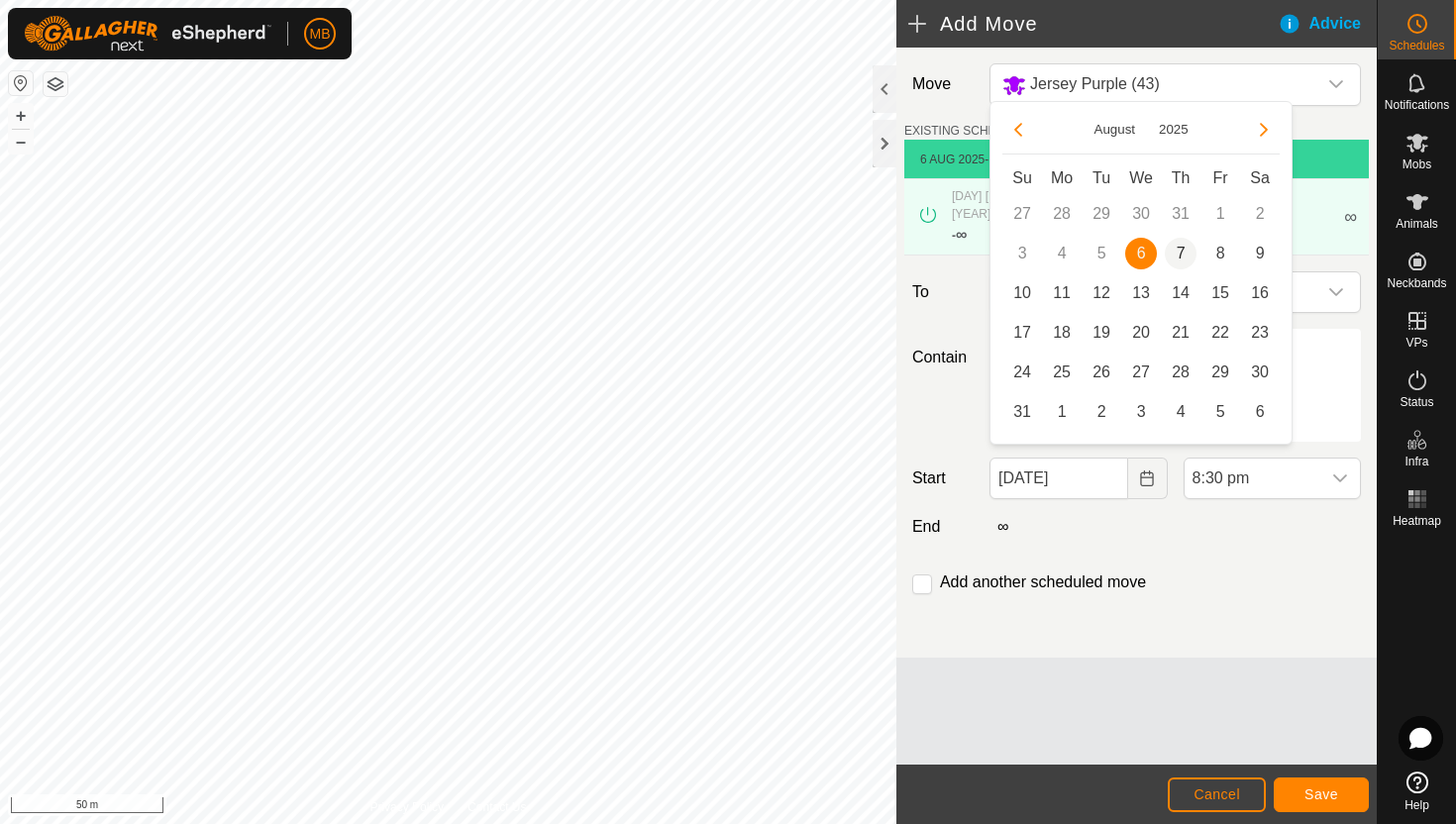 click on "7" at bounding box center (1181, 254) 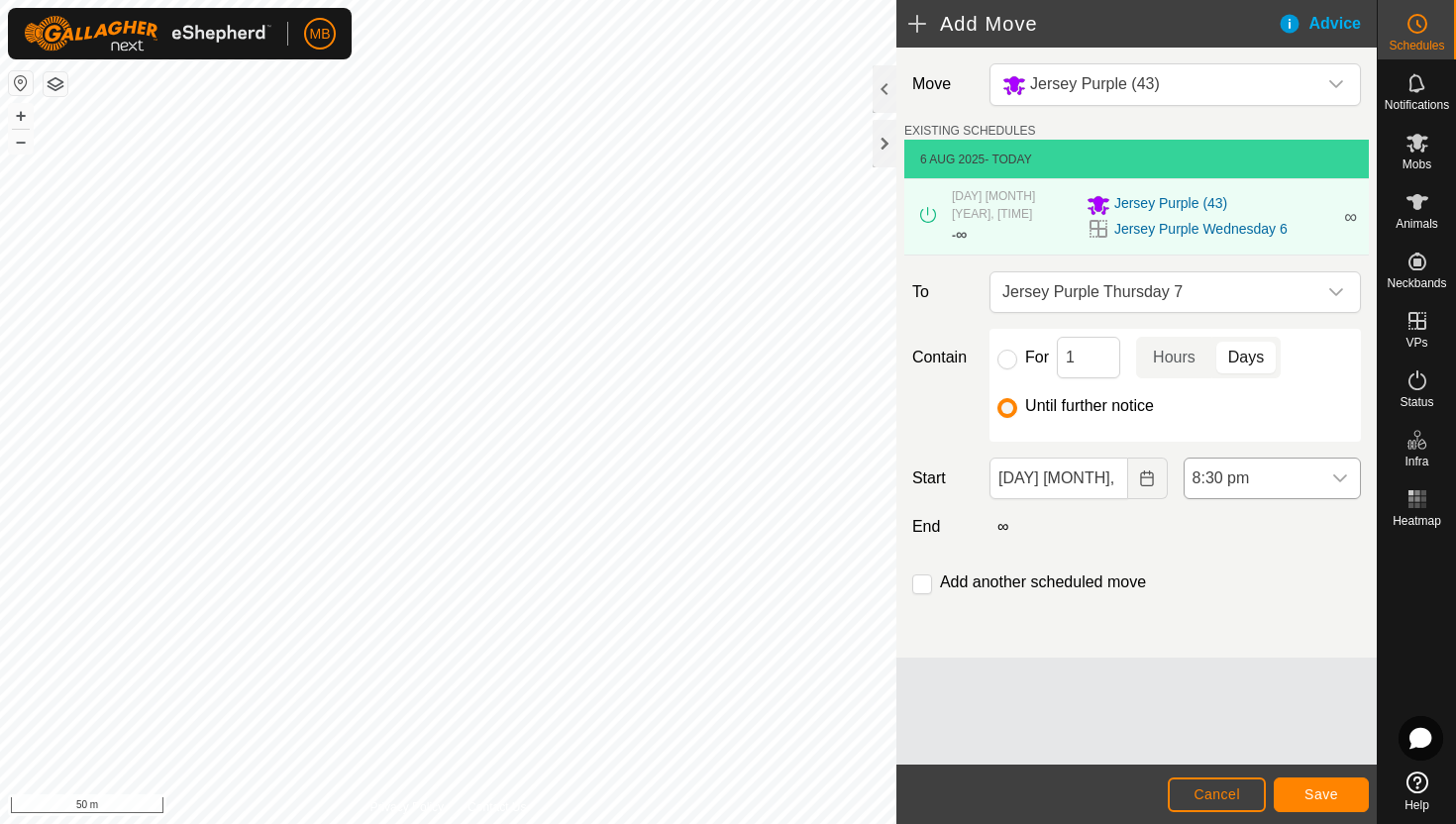 click on "8:30 pm" at bounding box center (1252, 478) 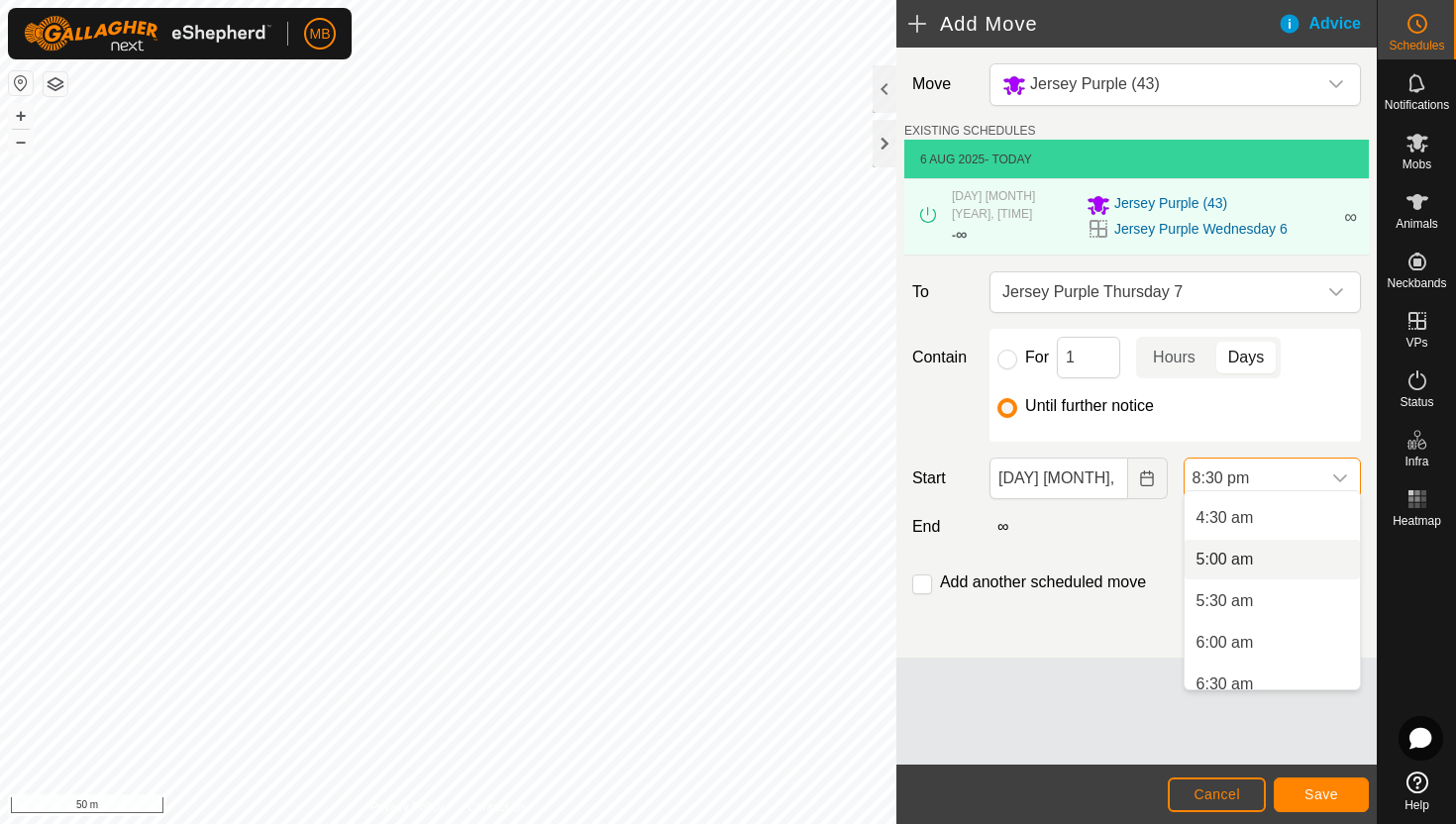 scroll, scrollTop: 362, scrollLeft: 0, axis: vertical 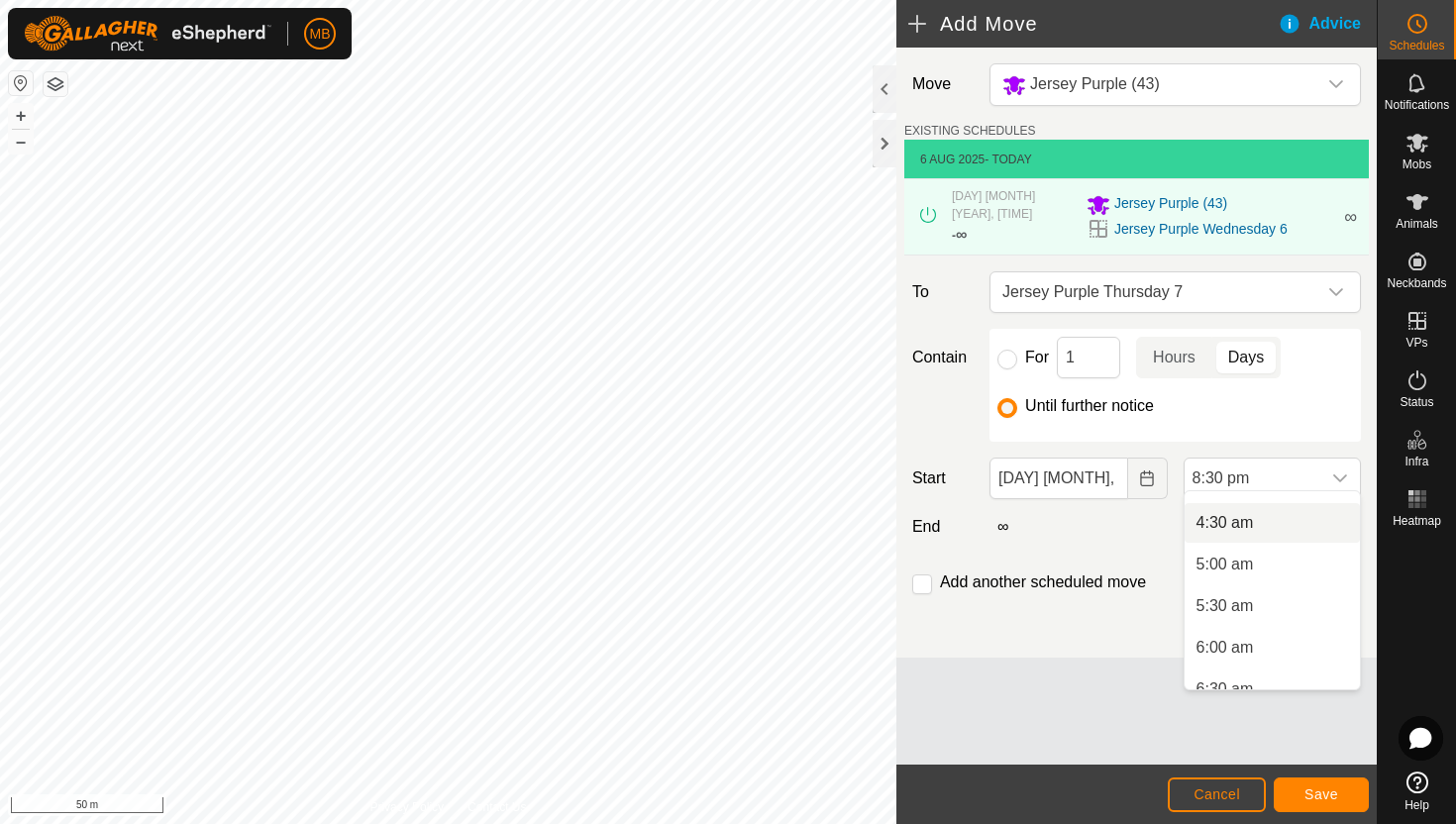 click on "4:30 am" at bounding box center (1272, 523) 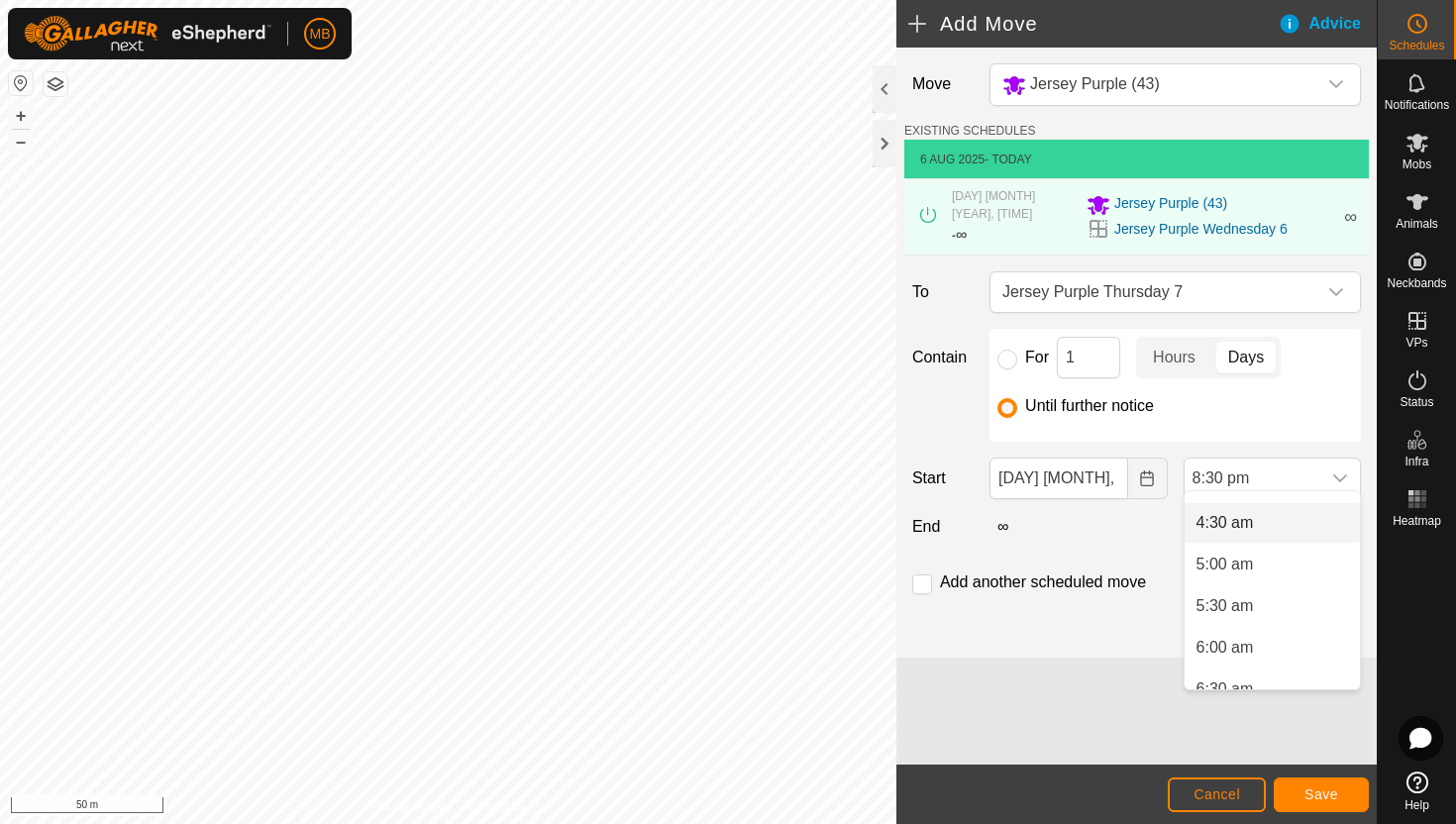 scroll, scrollTop: 0, scrollLeft: 0, axis: both 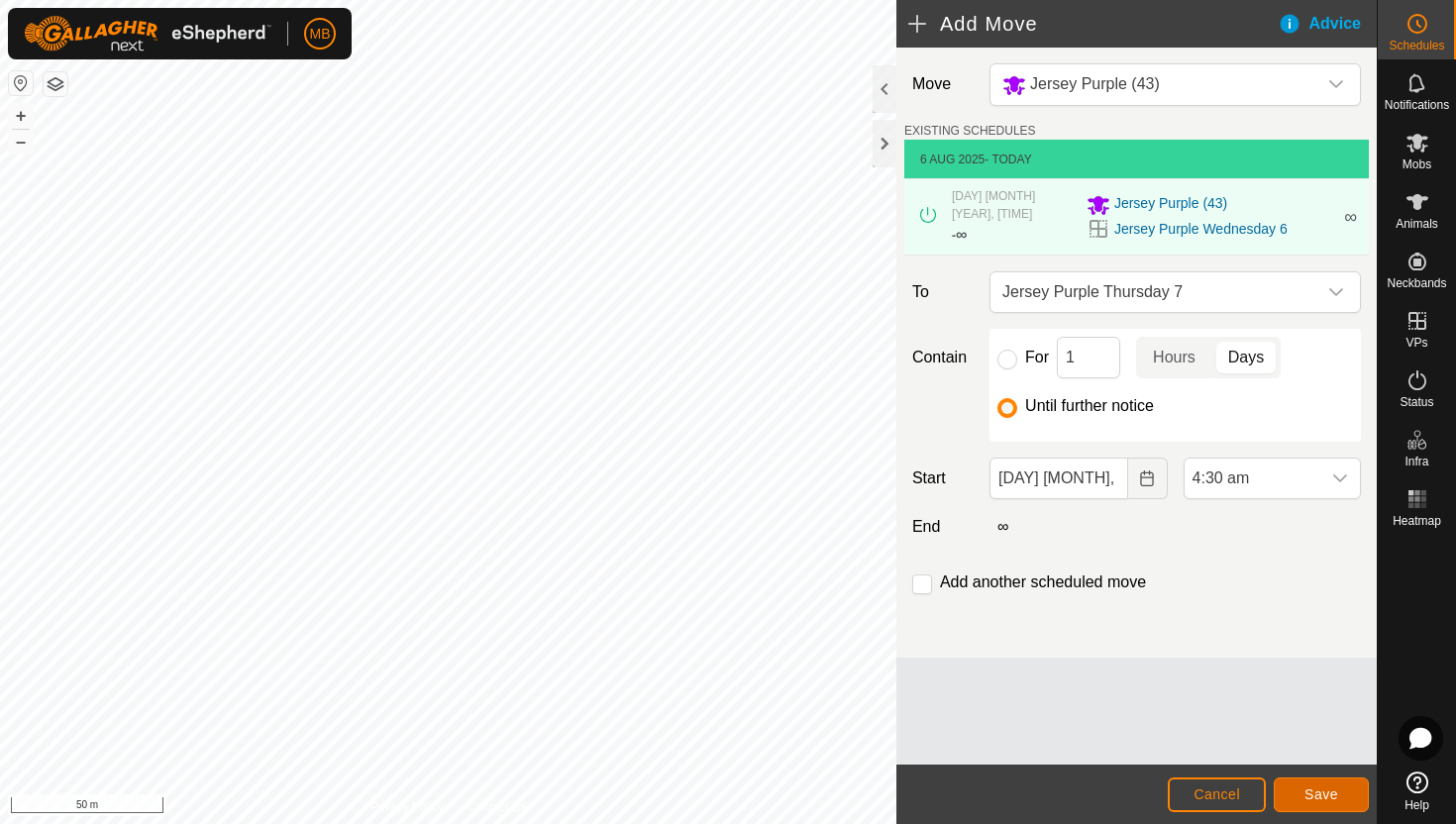 click on "Save" 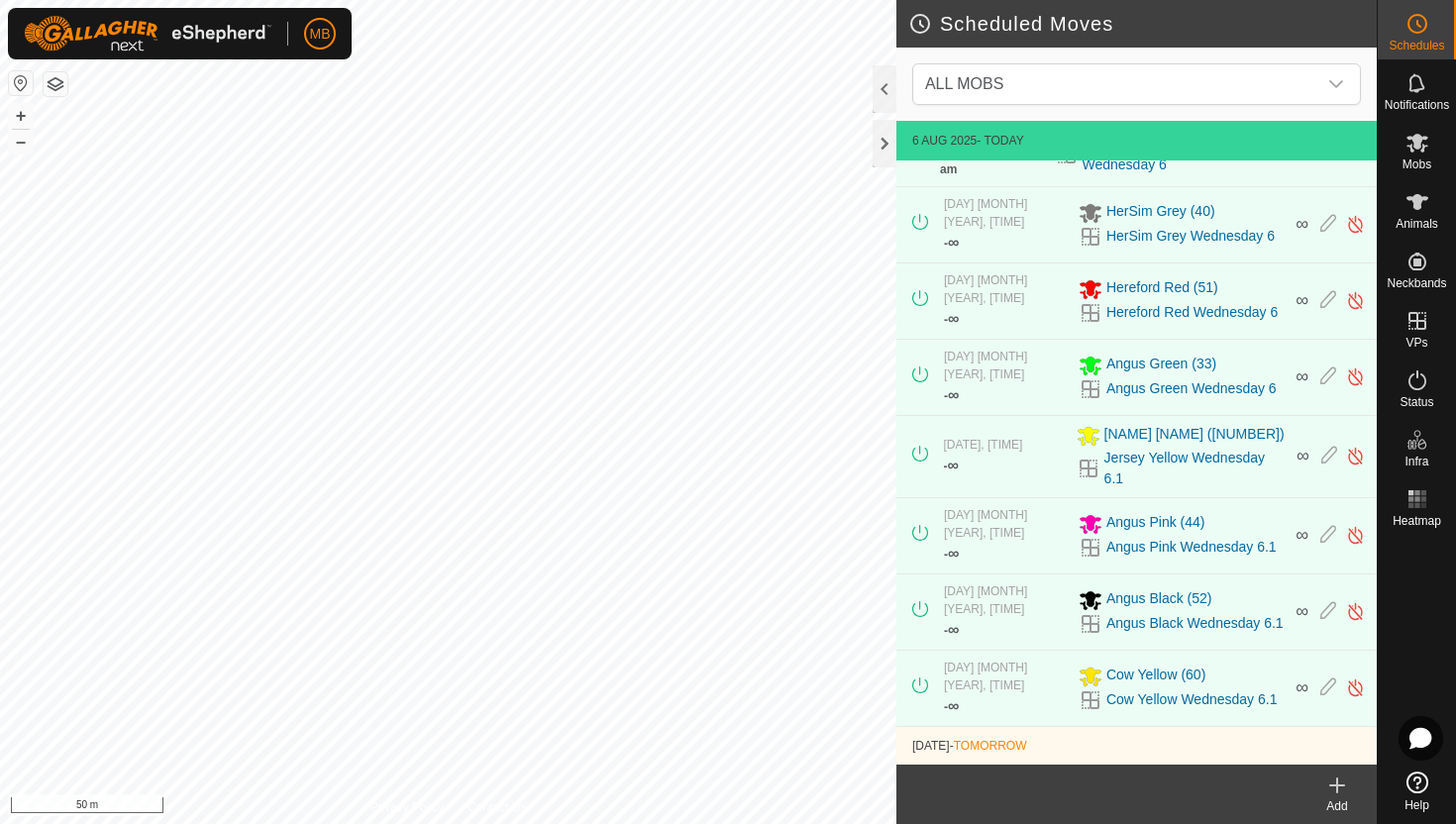 scroll, scrollTop: 361, scrollLeft: 0, axis: vertical 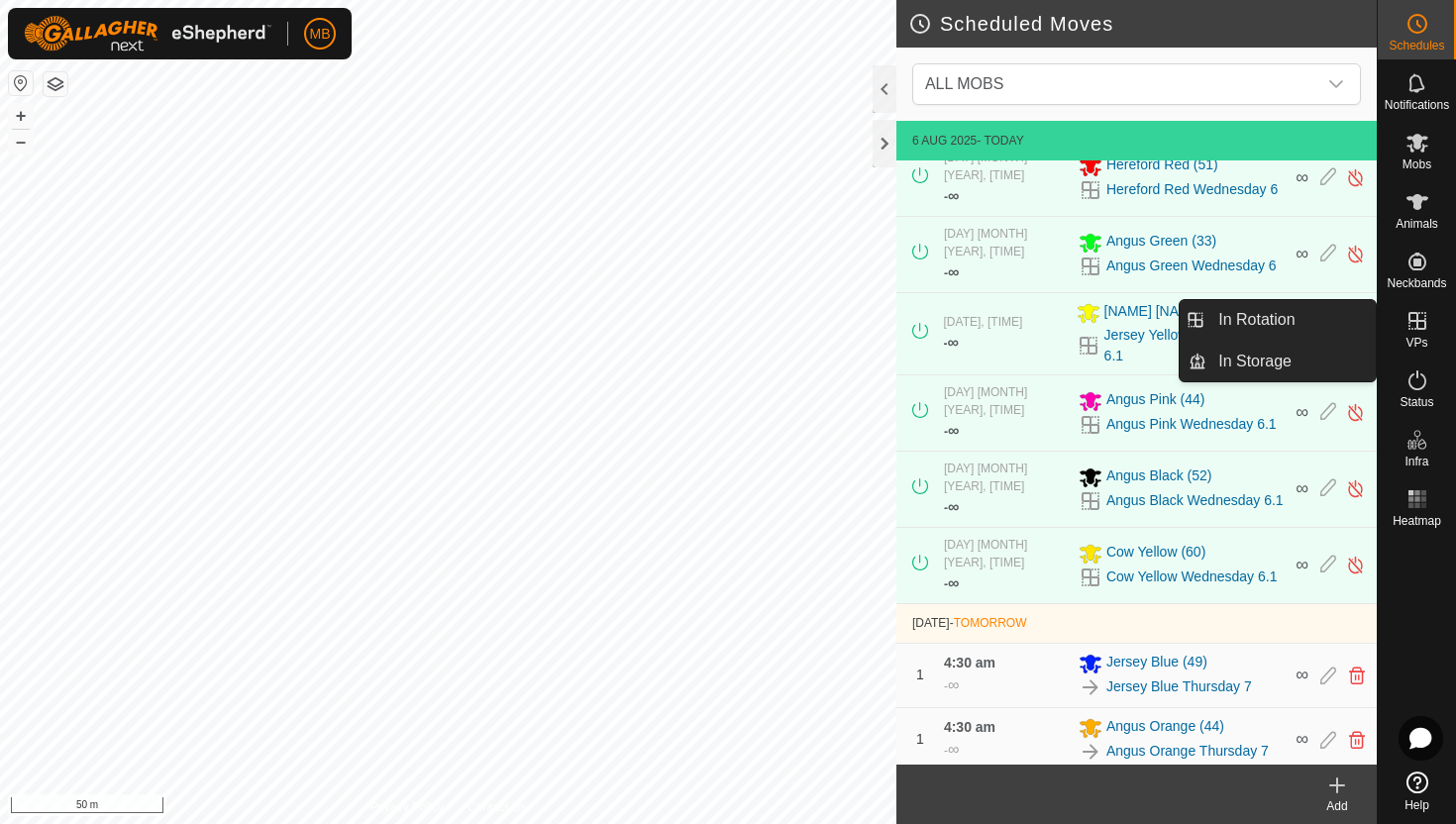 click 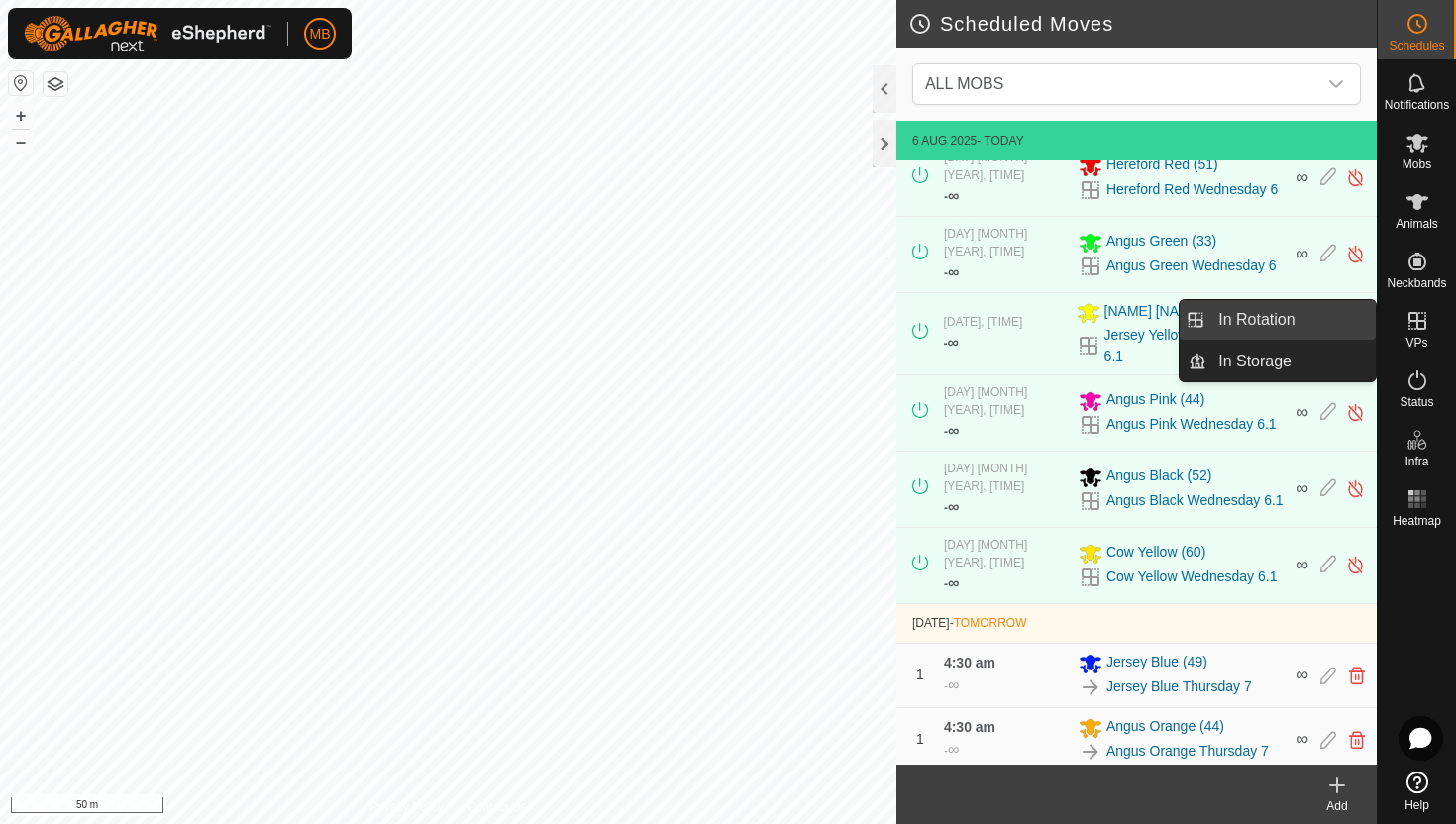 click on "In Rotation" at bounding box center (1291, 320) 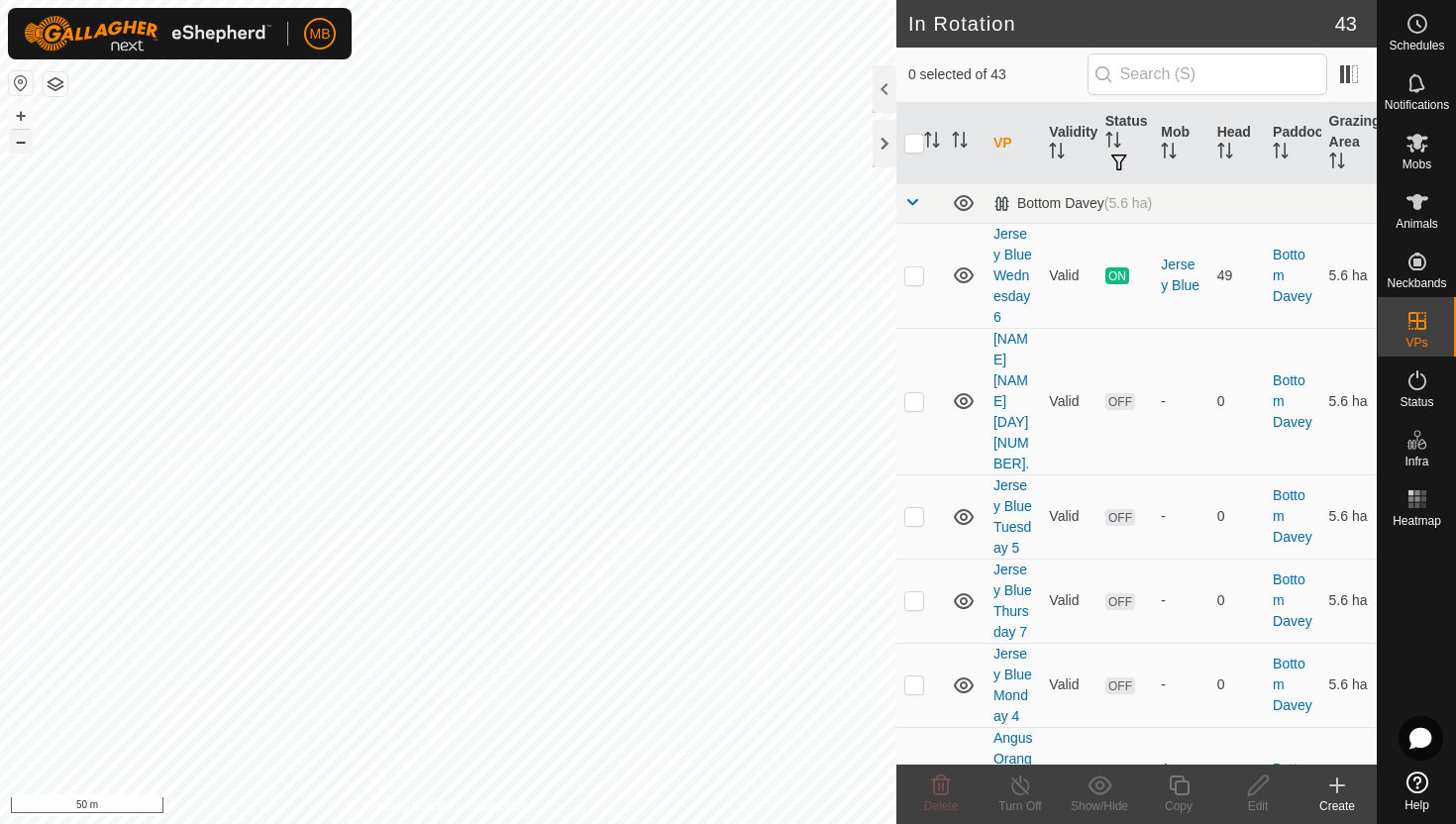 click on "–" at bounding box center [21, 142] 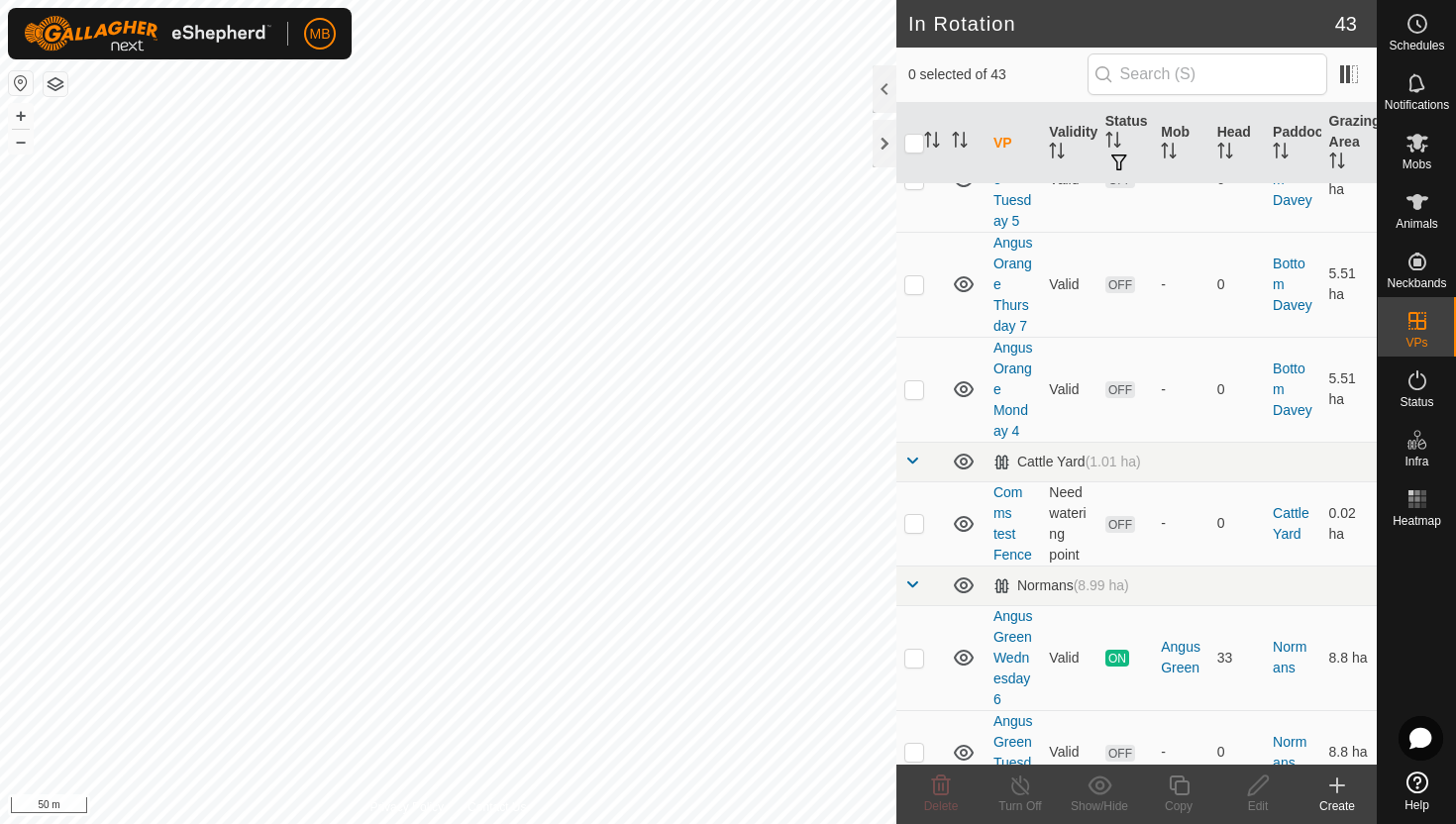 scroll, scrollTop: 729, scrollLeft: 0, axis: vertical 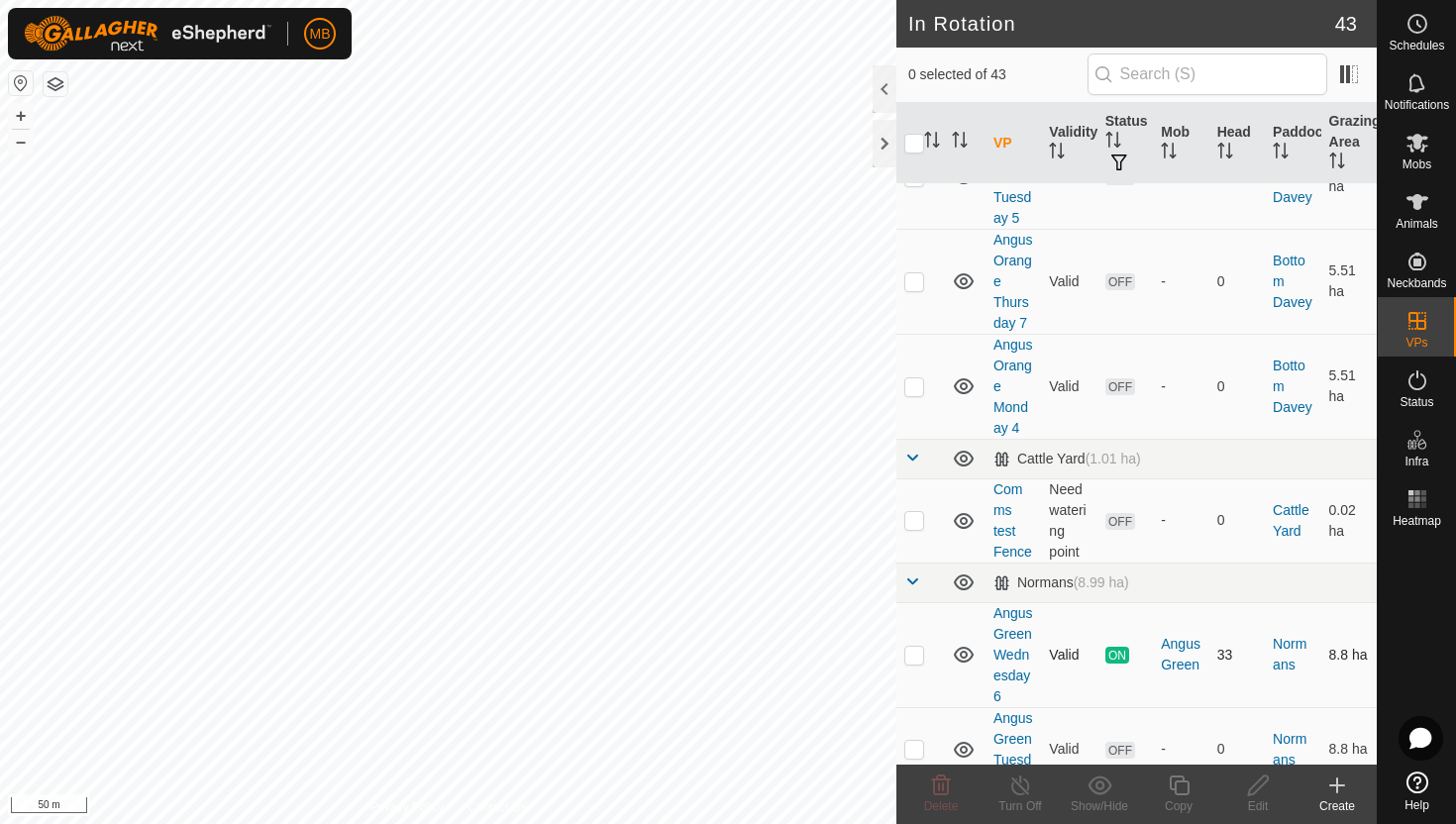 click at bounding box center (914, 655) 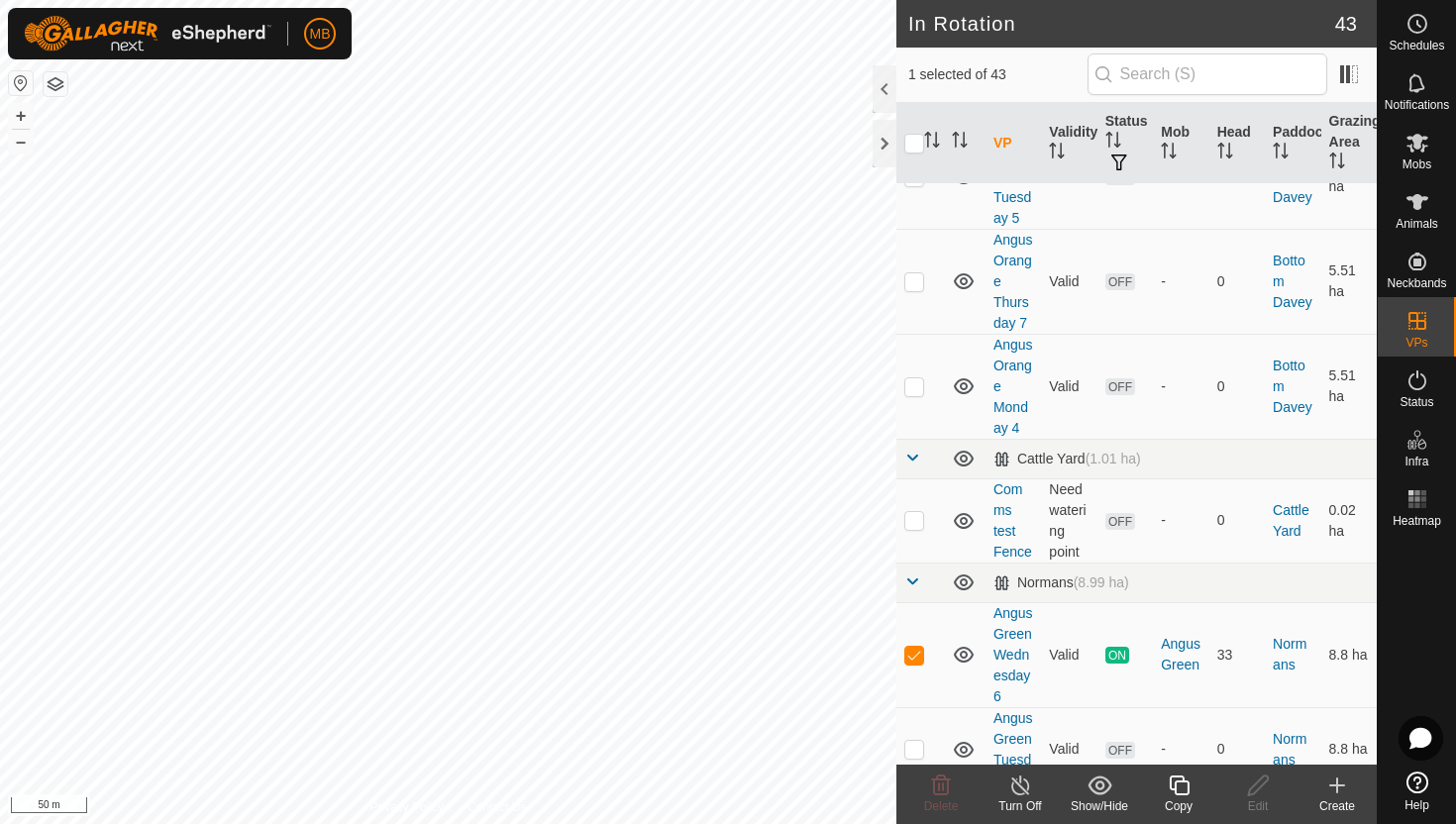 click 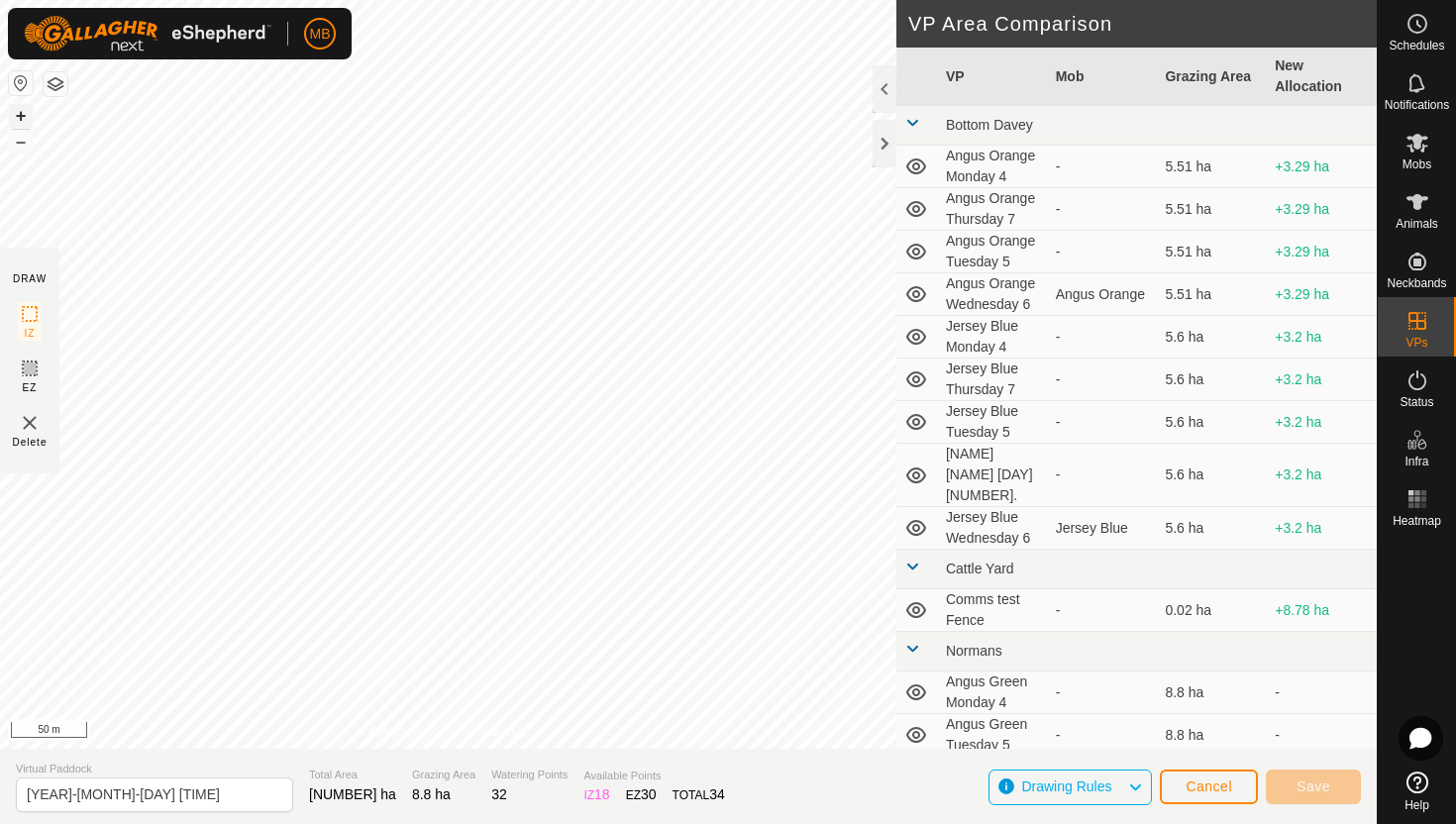 click on "+" at bounding box center (21, 116) 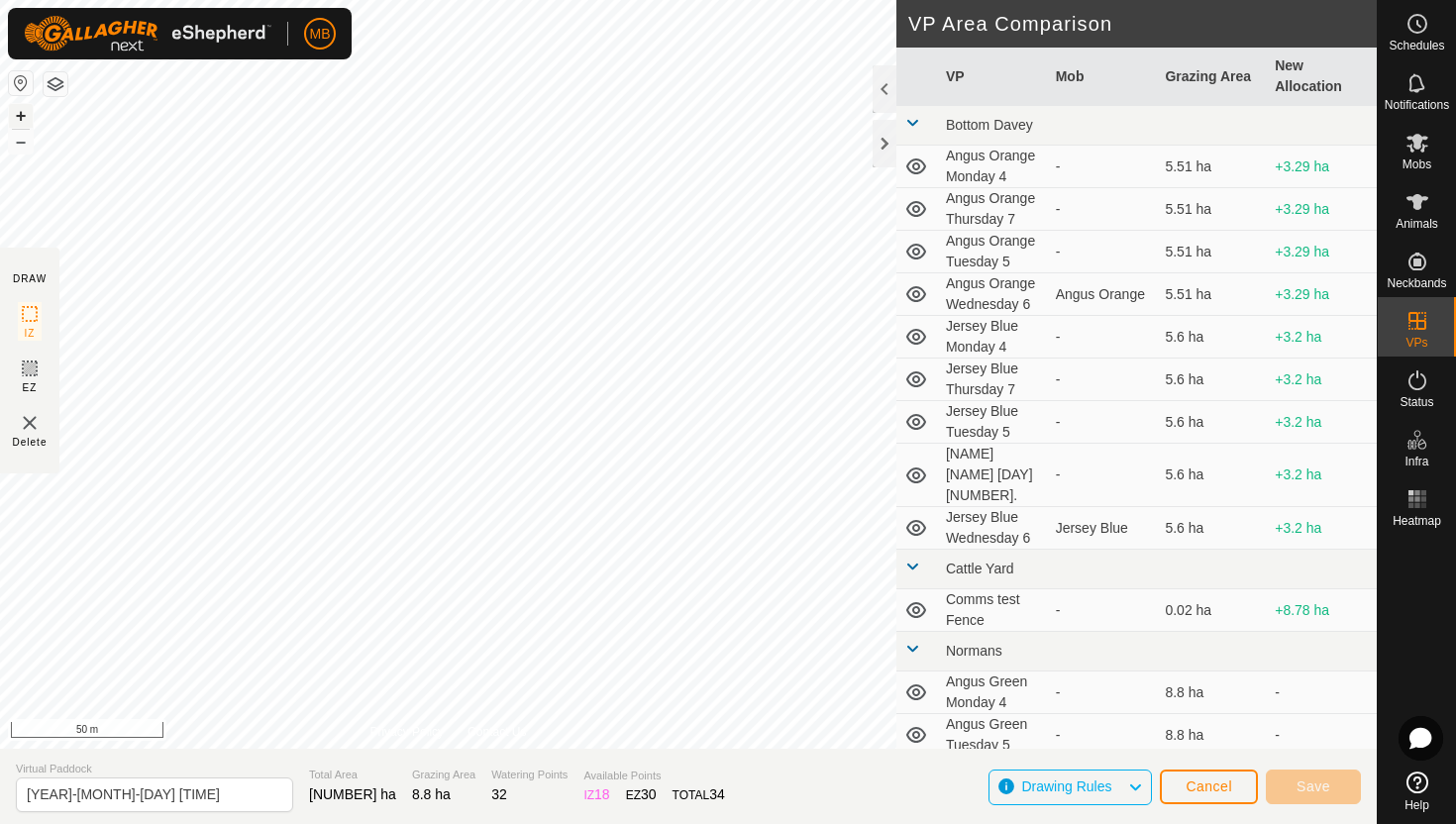 click on "+" at bounding box center (21, 116) 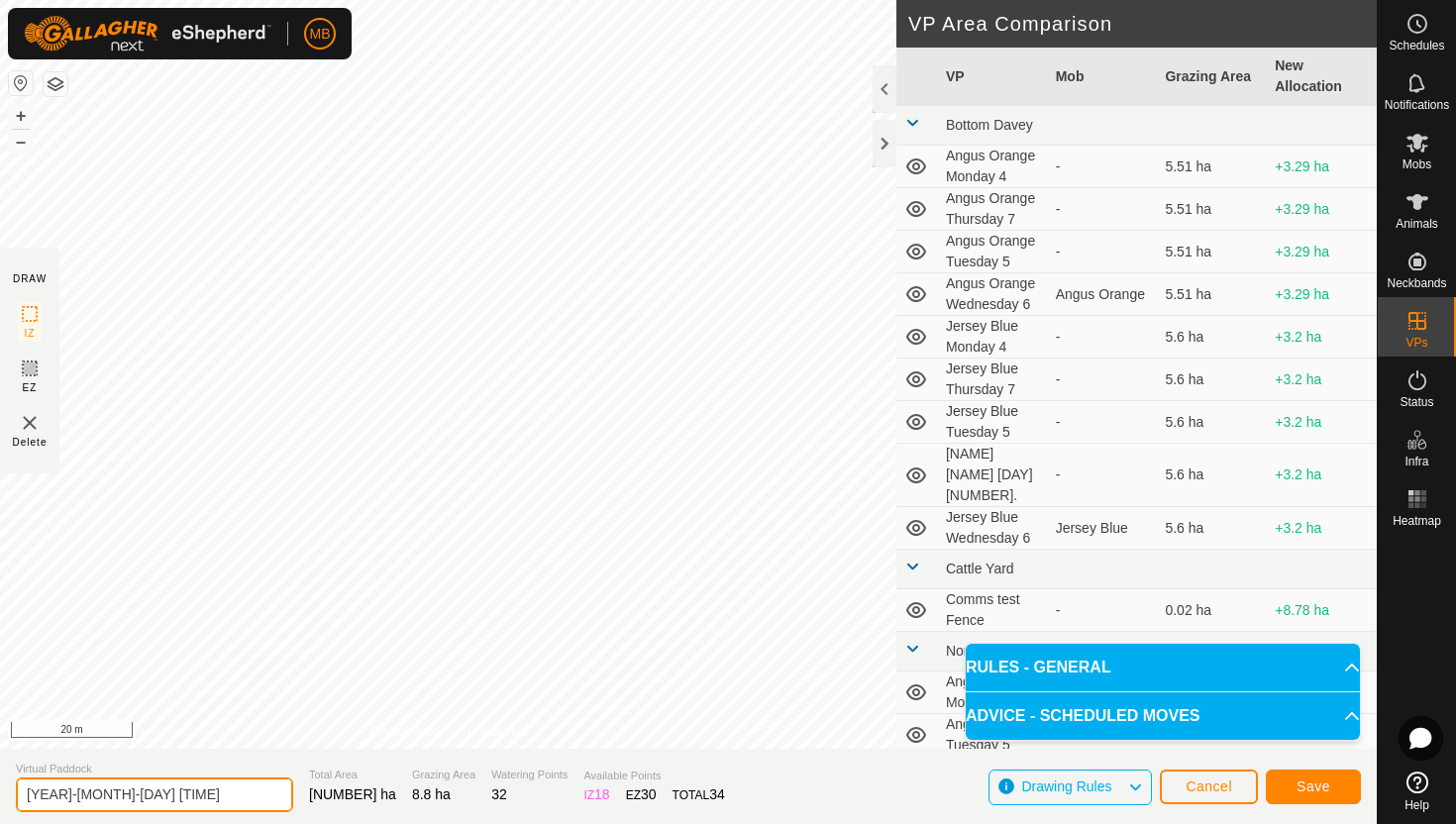 click on "[YEAR]-[MONTH]-[DAY] [TIME]" 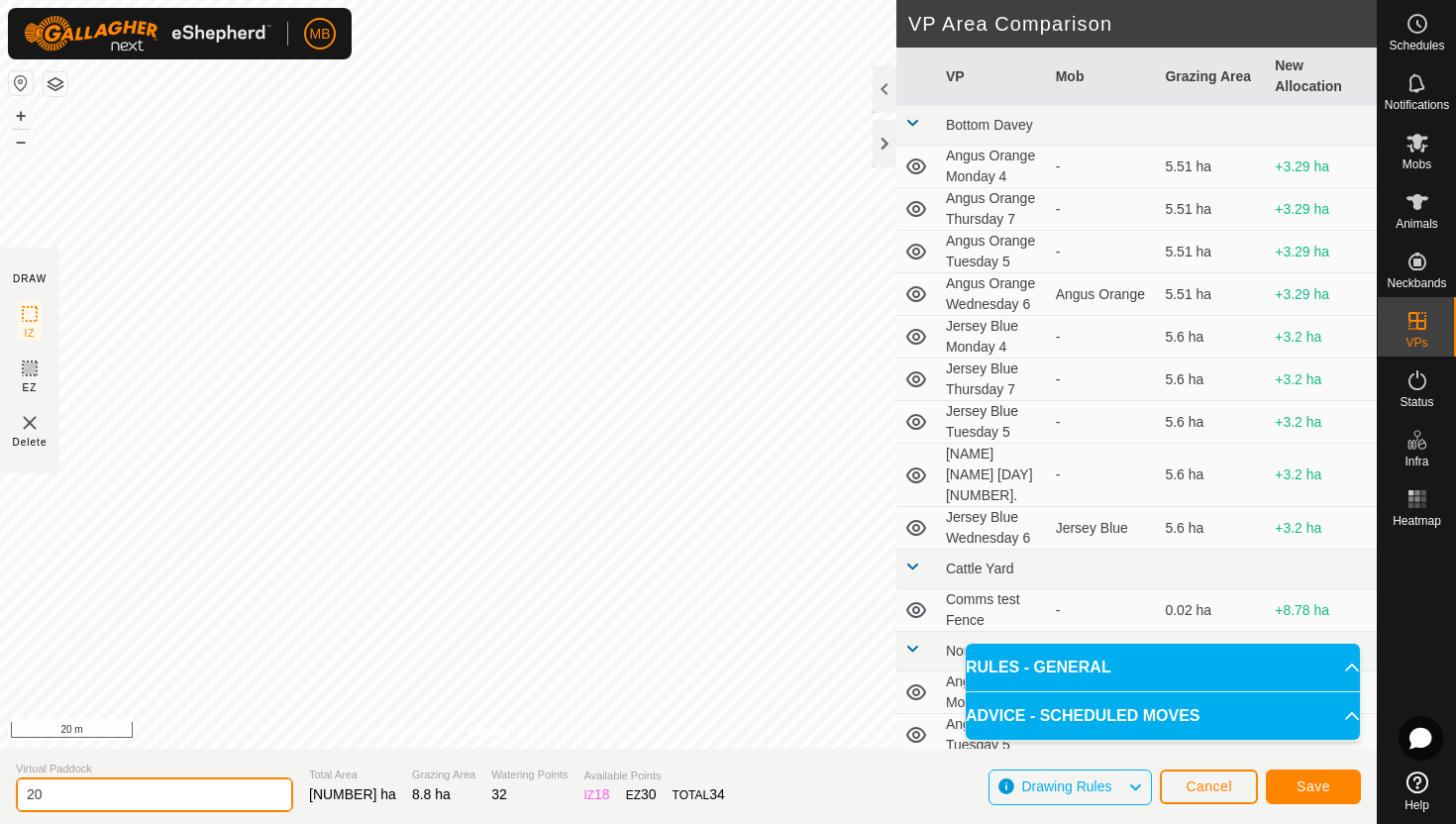 type on "2" 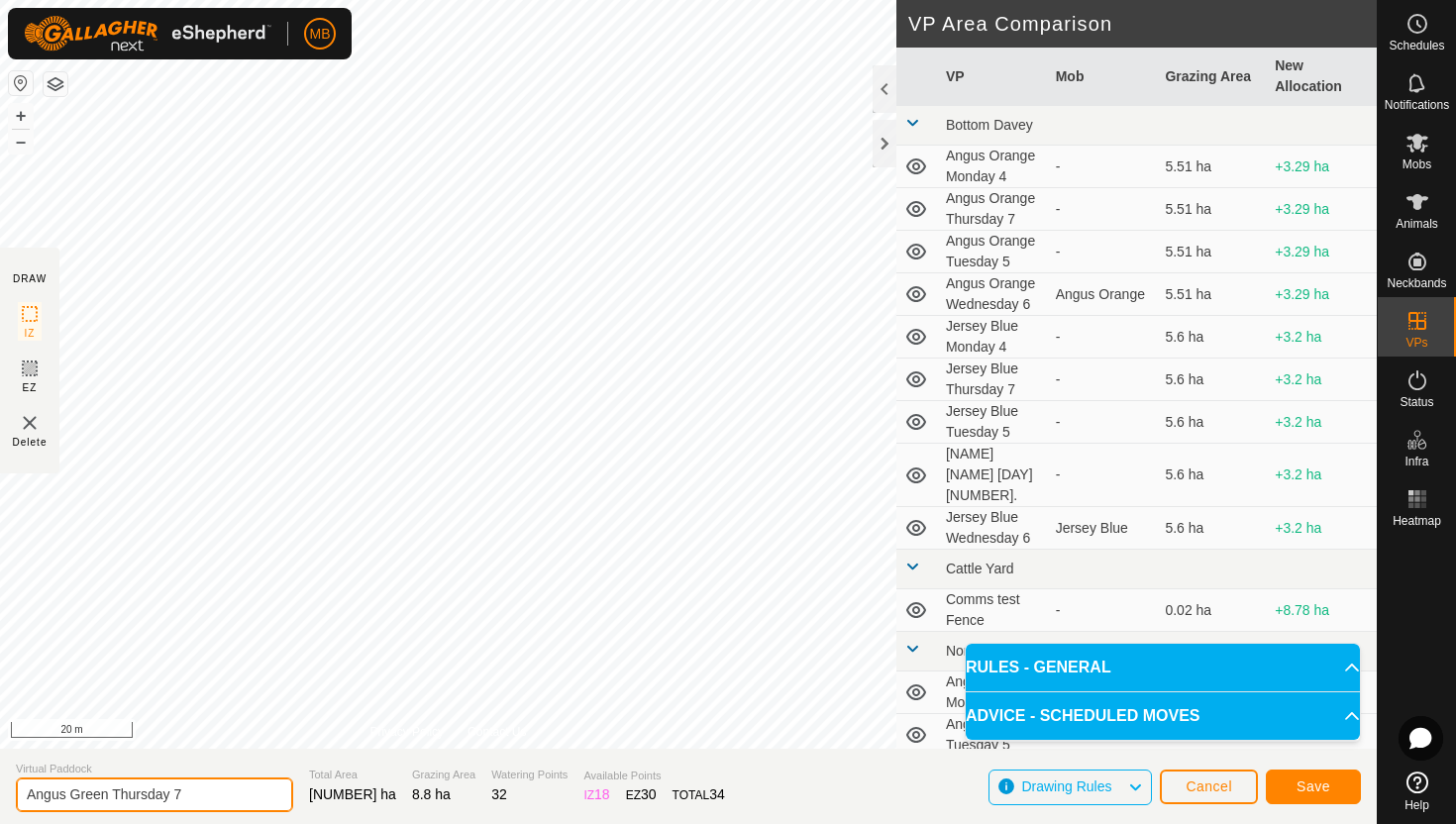 type on "Angus Green Thursday 7" 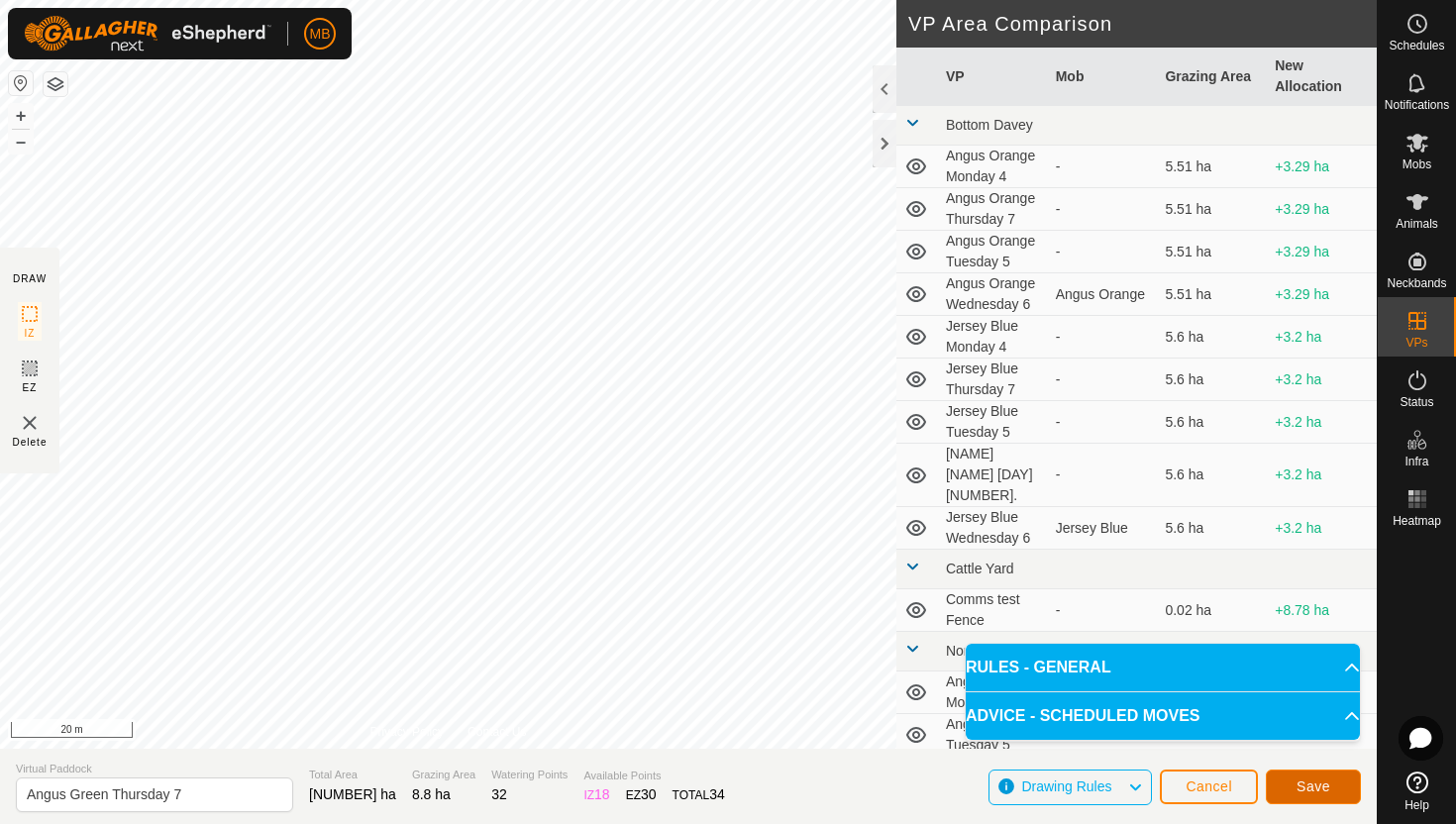 click on "Save" 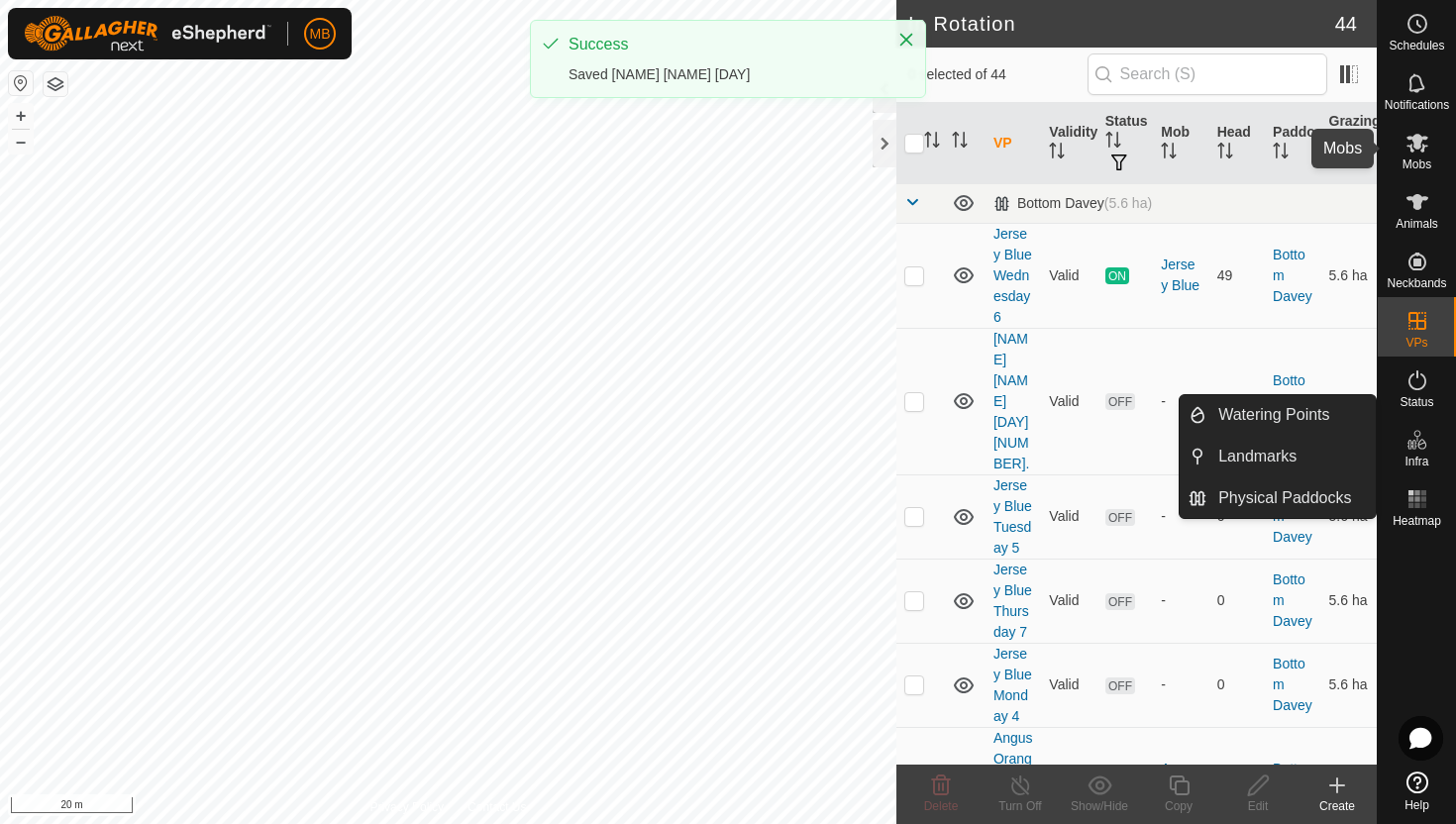 click 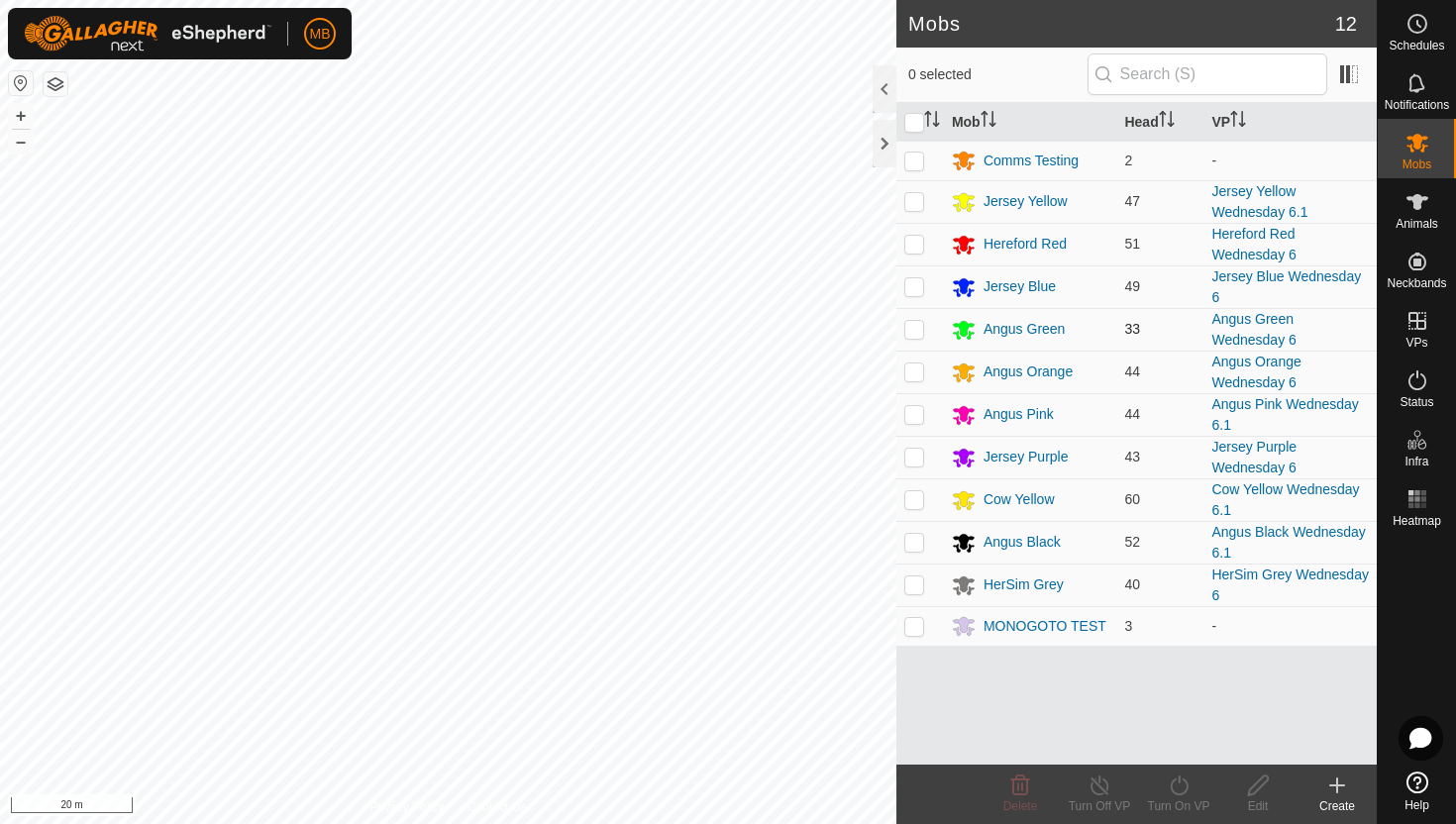 click at bounding box center [914, 329] 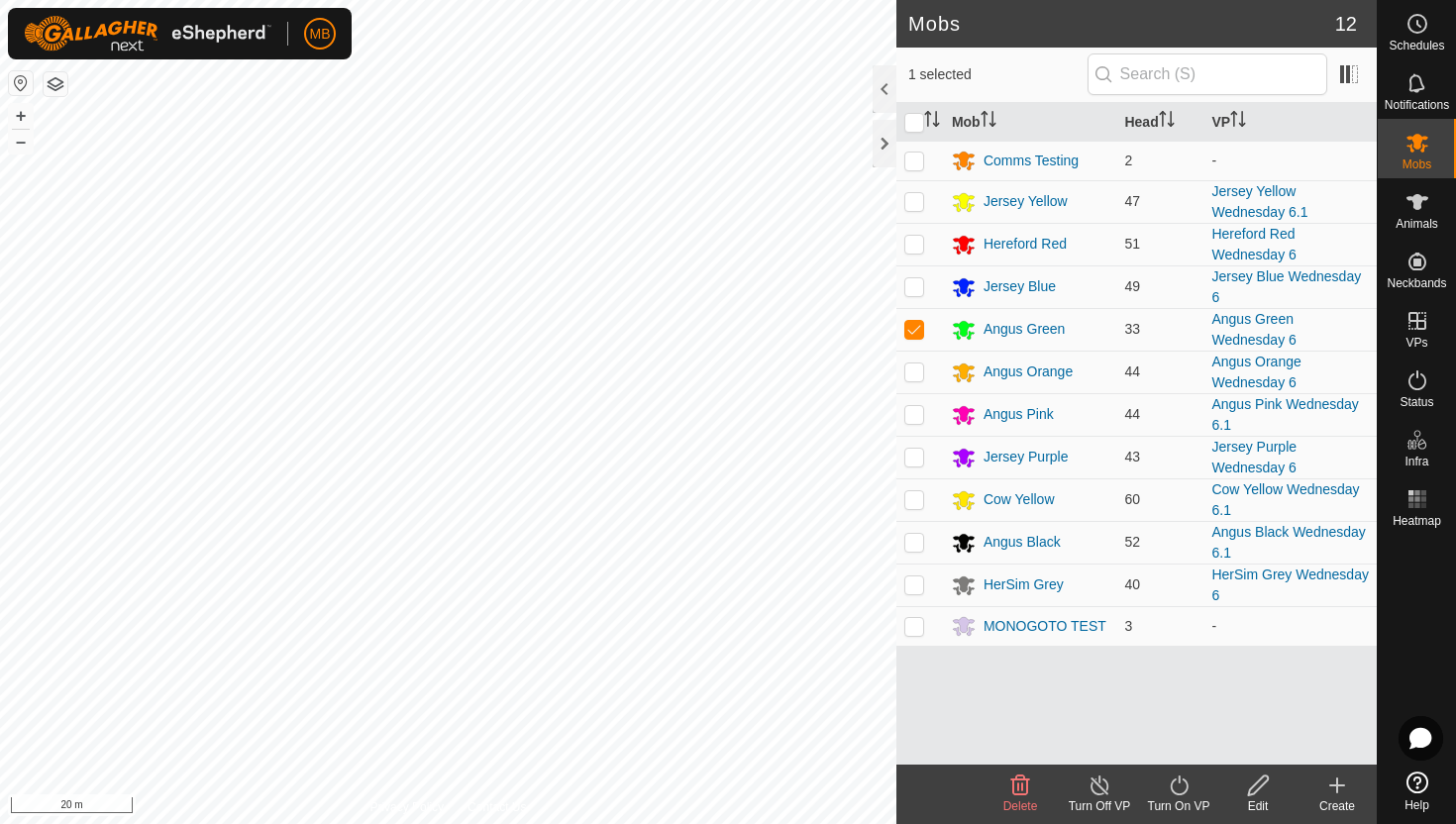 click 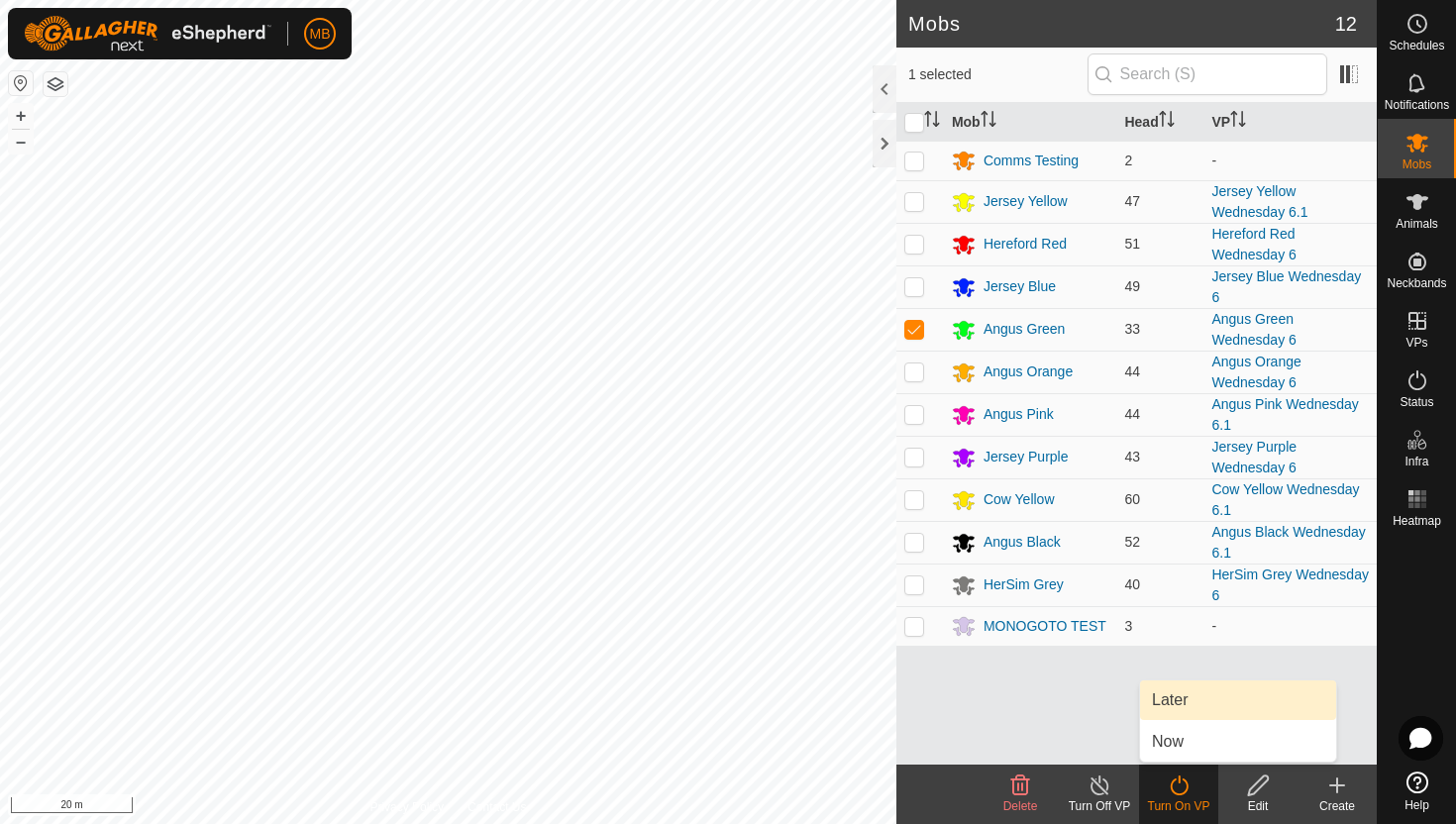 click on "Later" at bounding box center (1238, 700) 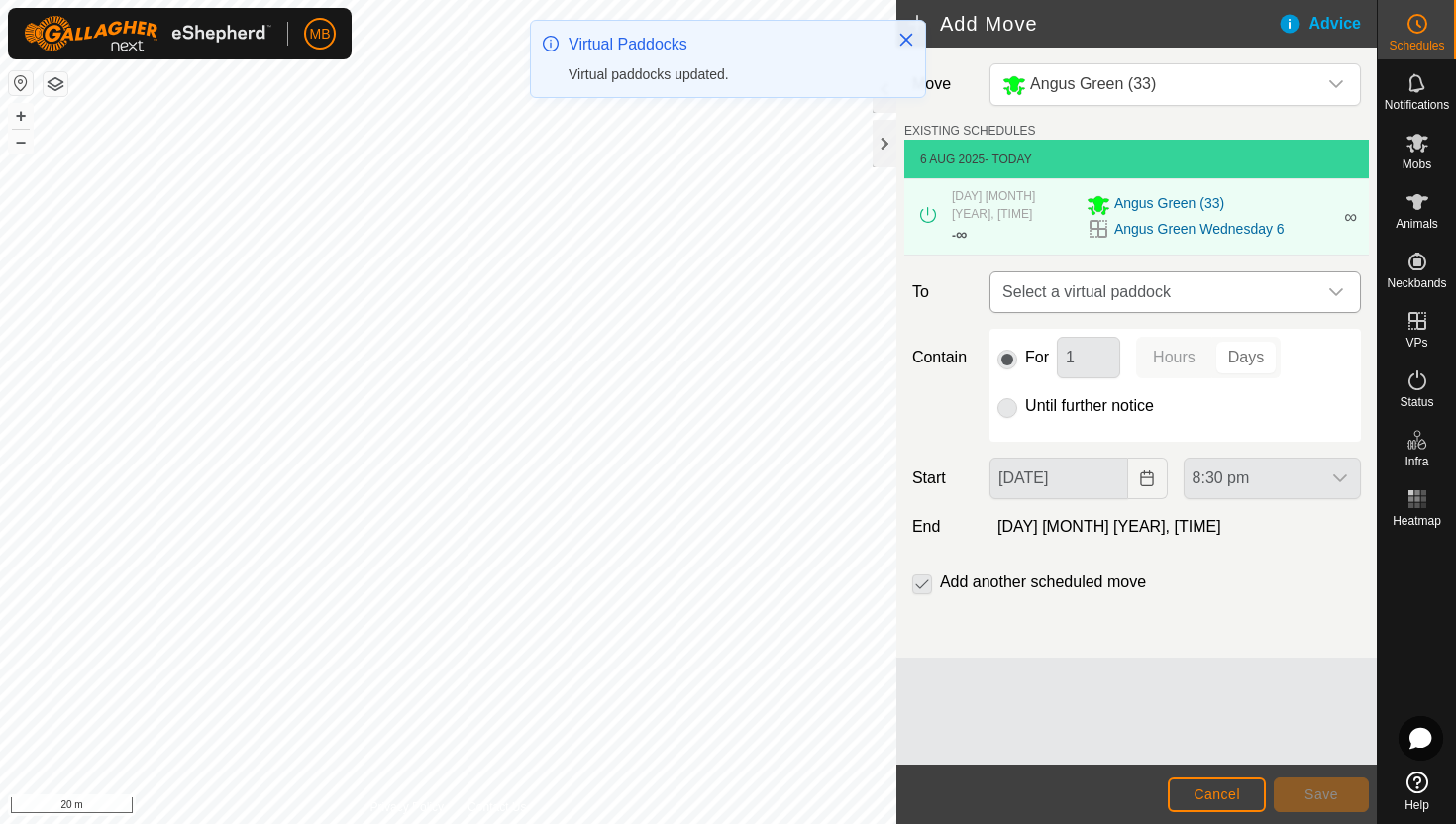 click 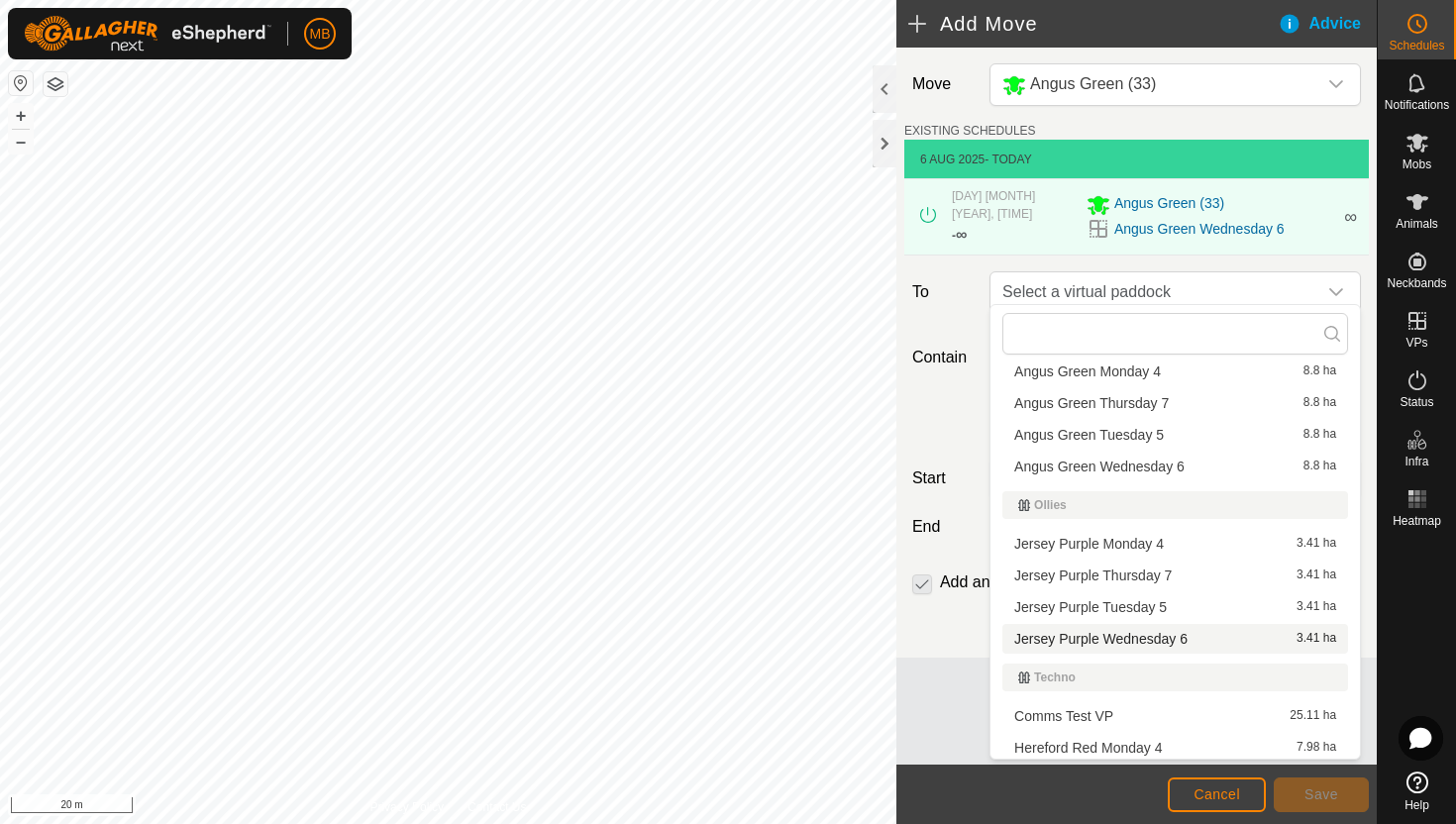 scroll, scrollTop: 447, scrollLeft: 0, axis: vertical 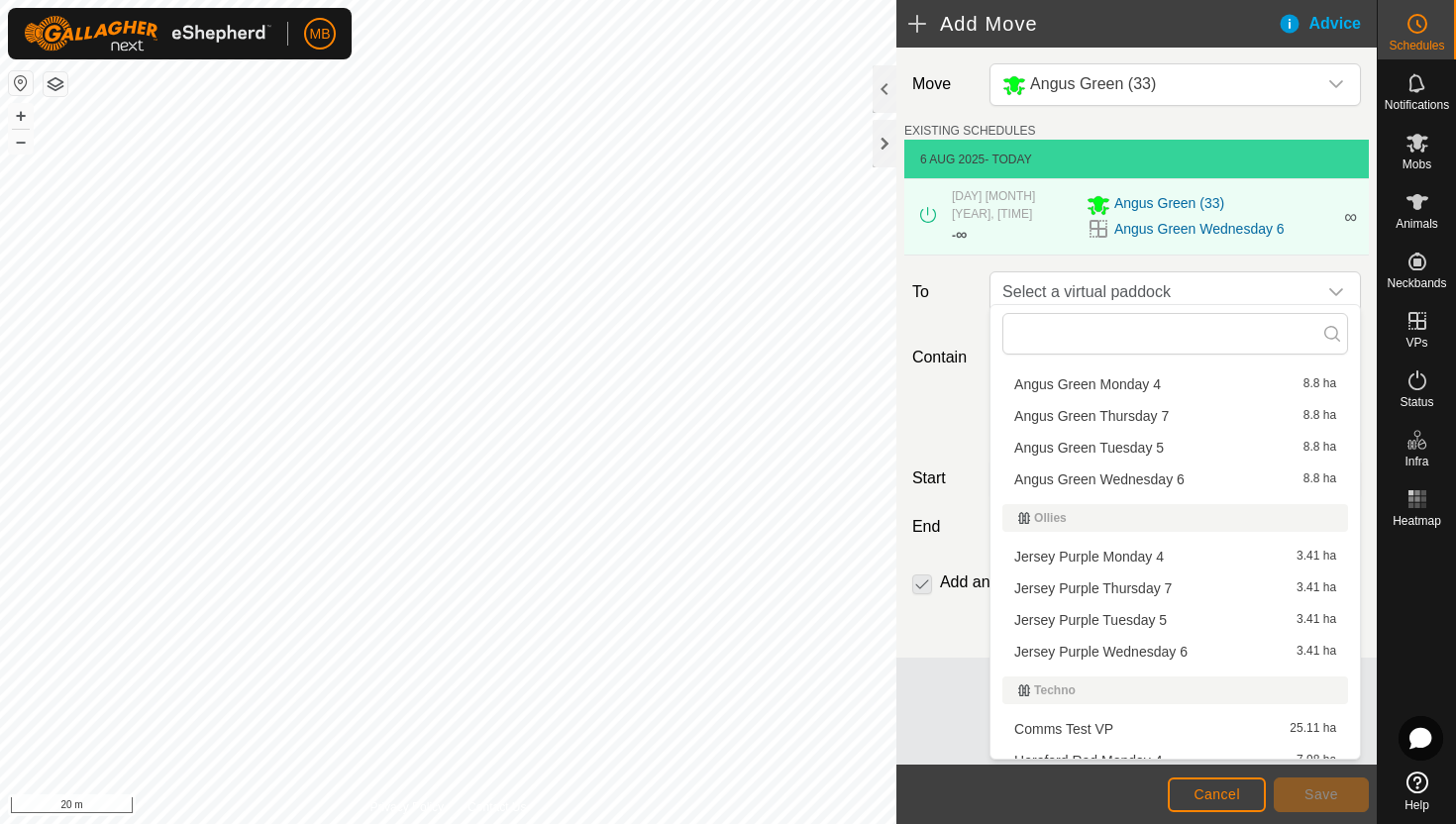 click on "[NAME] [NAME] [DAY] [NUMBER]  [NUMBER] ha" at bounding box center [1175, 416] 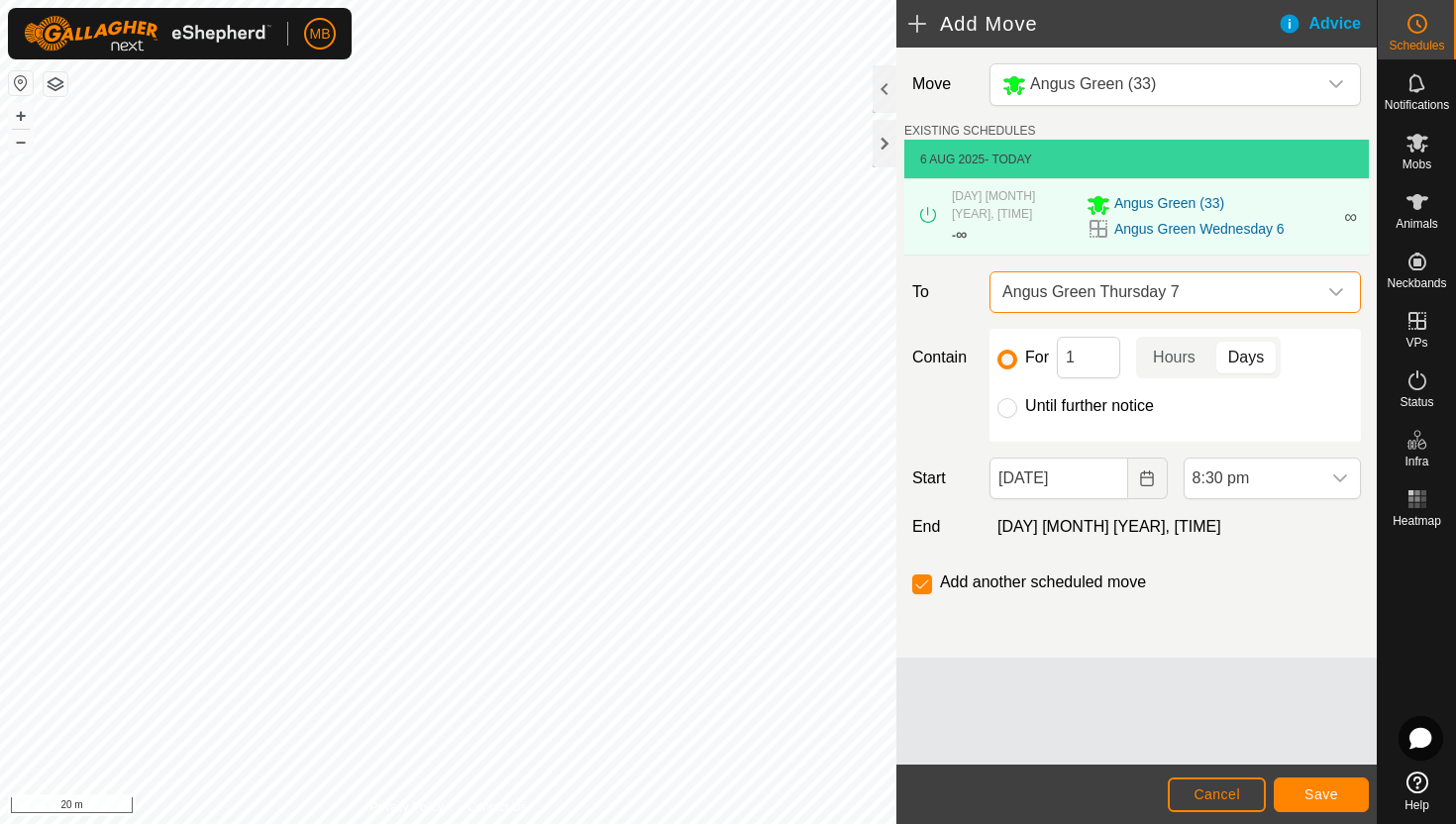 click on "Until further notice" 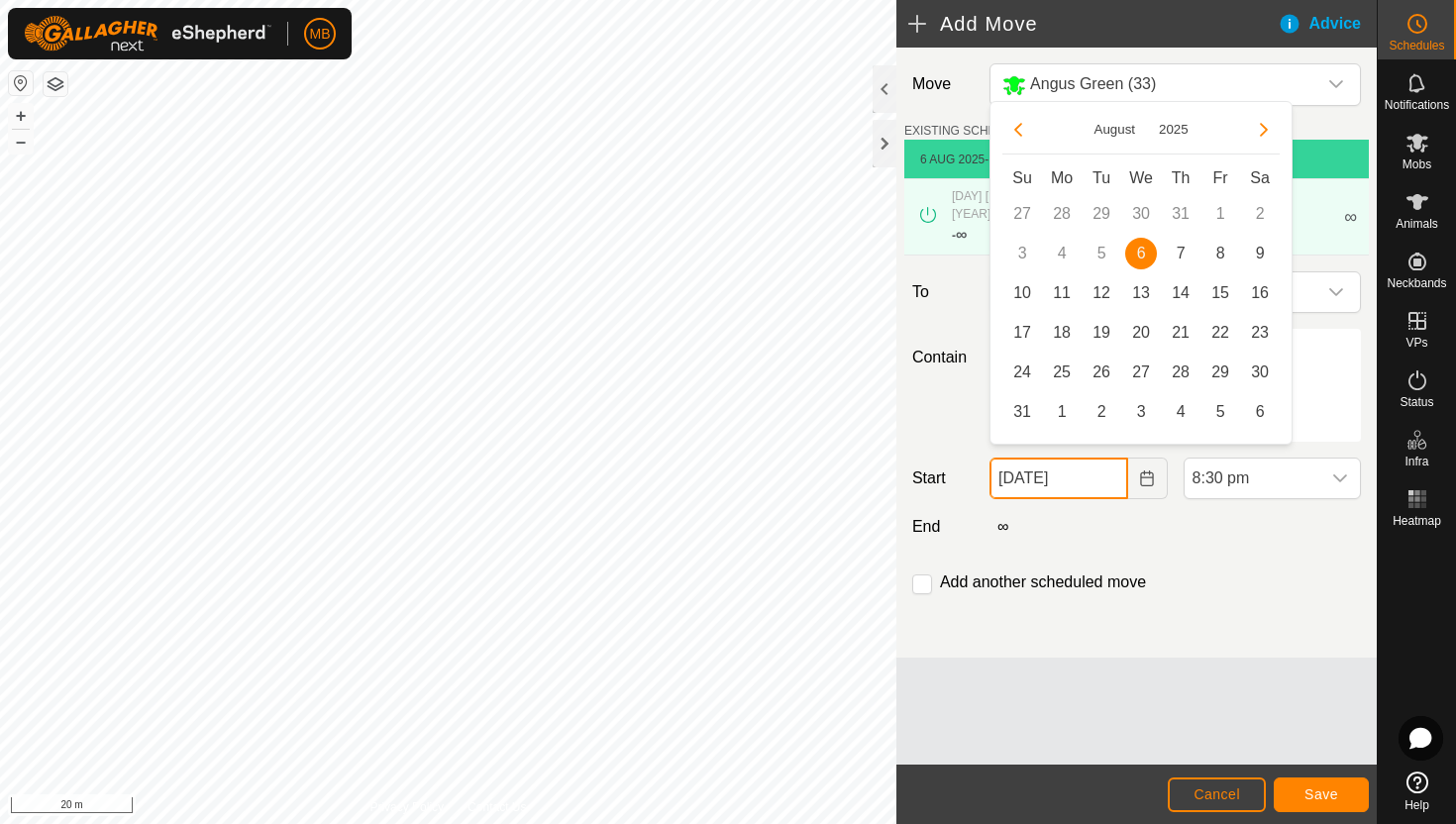 click on "[DATE]" 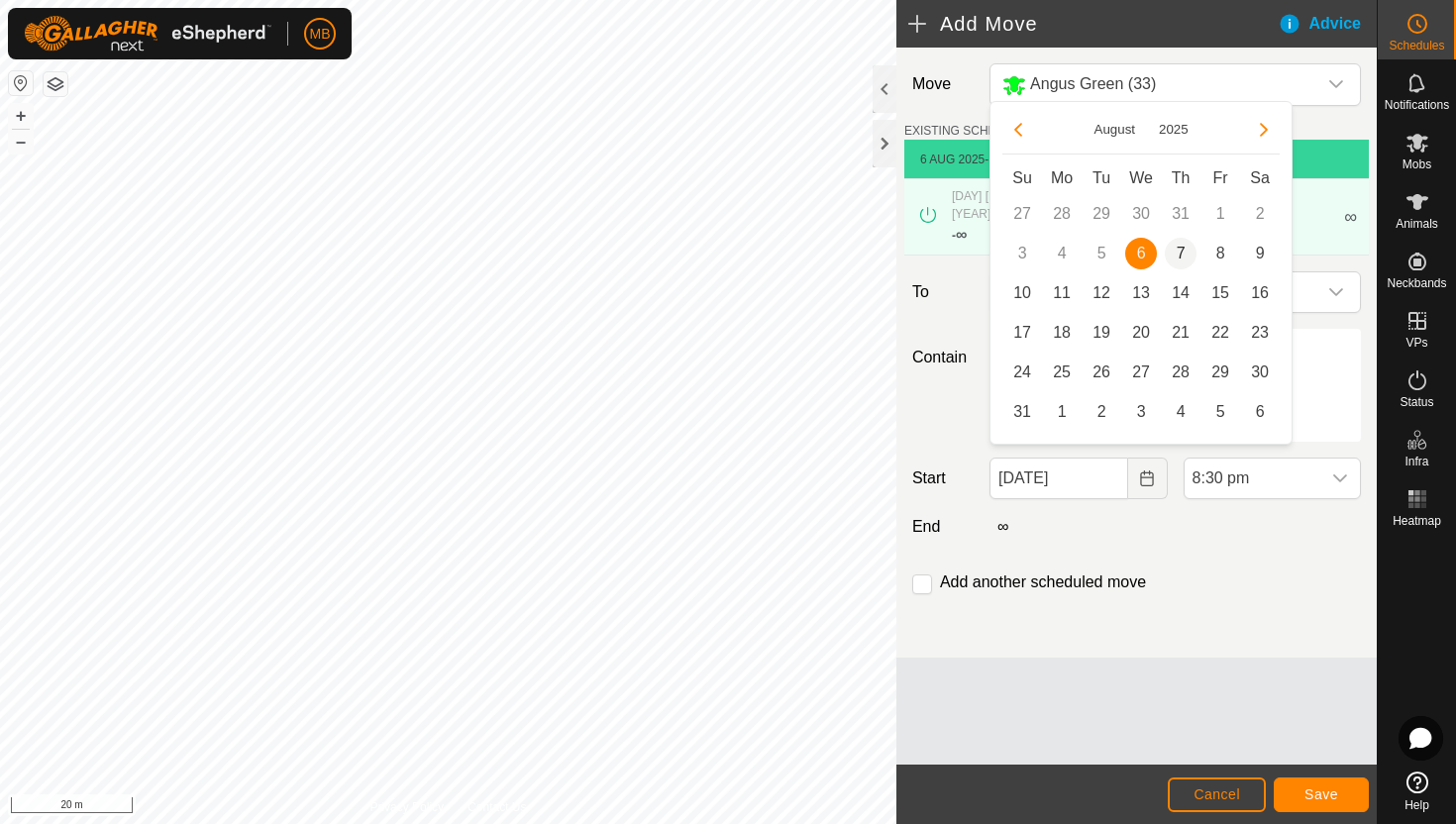 click on "7" at bounding box center (1181, 254) 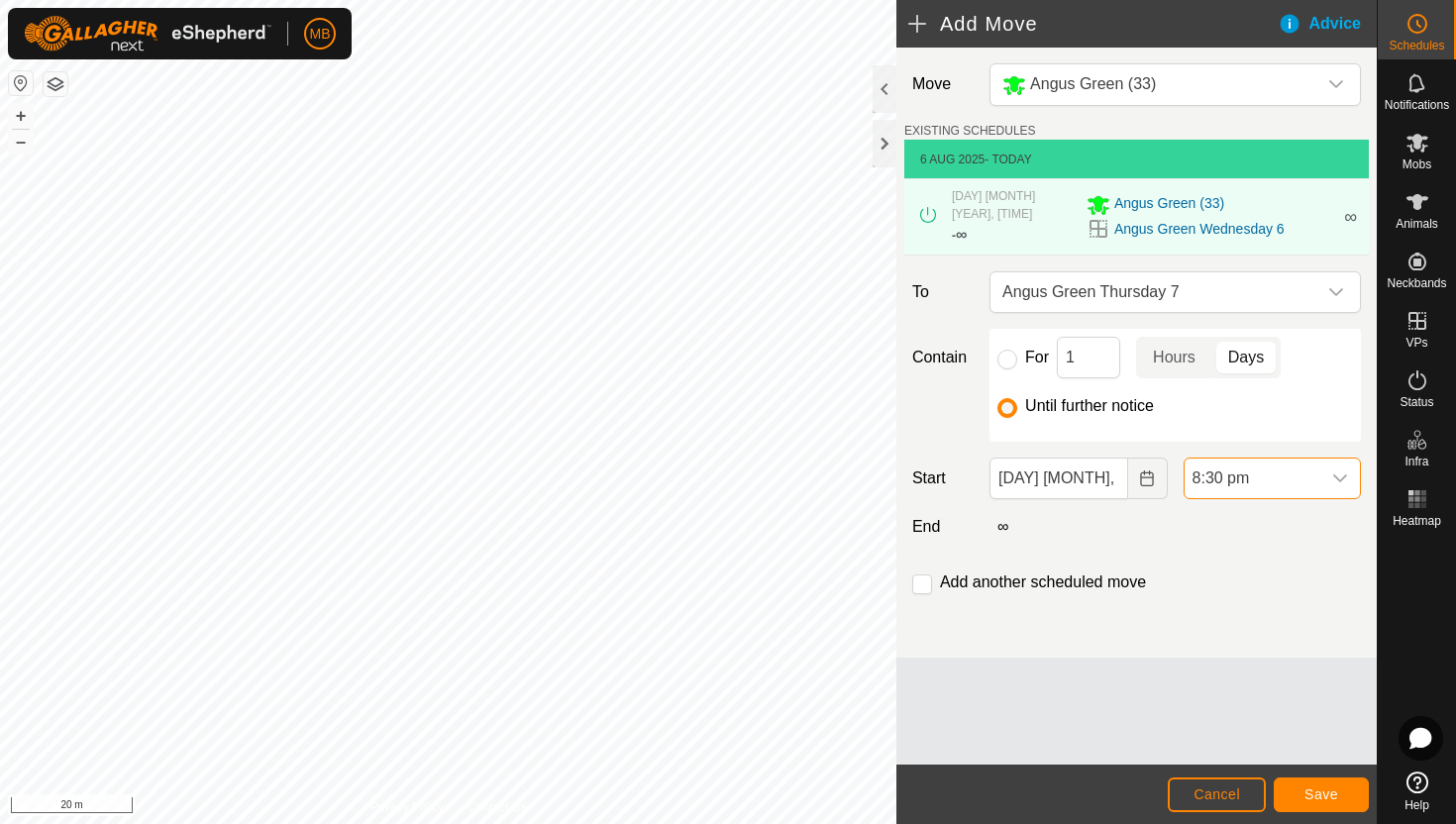 click on "8:30 pm" at bounding box center [1252, 478] 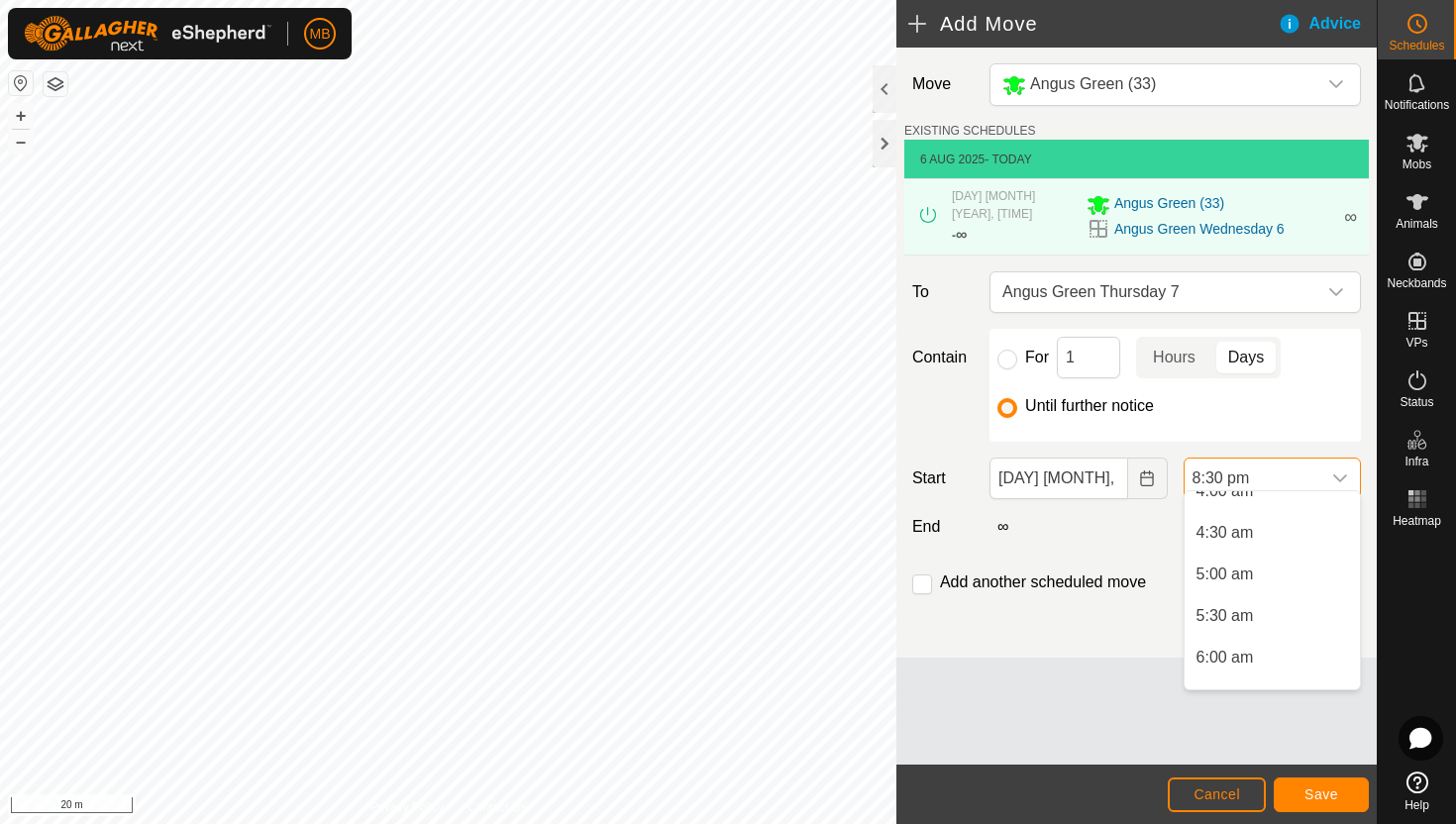 scroll, scrollTop: 351, scrollLeft: 0, axis: vertical 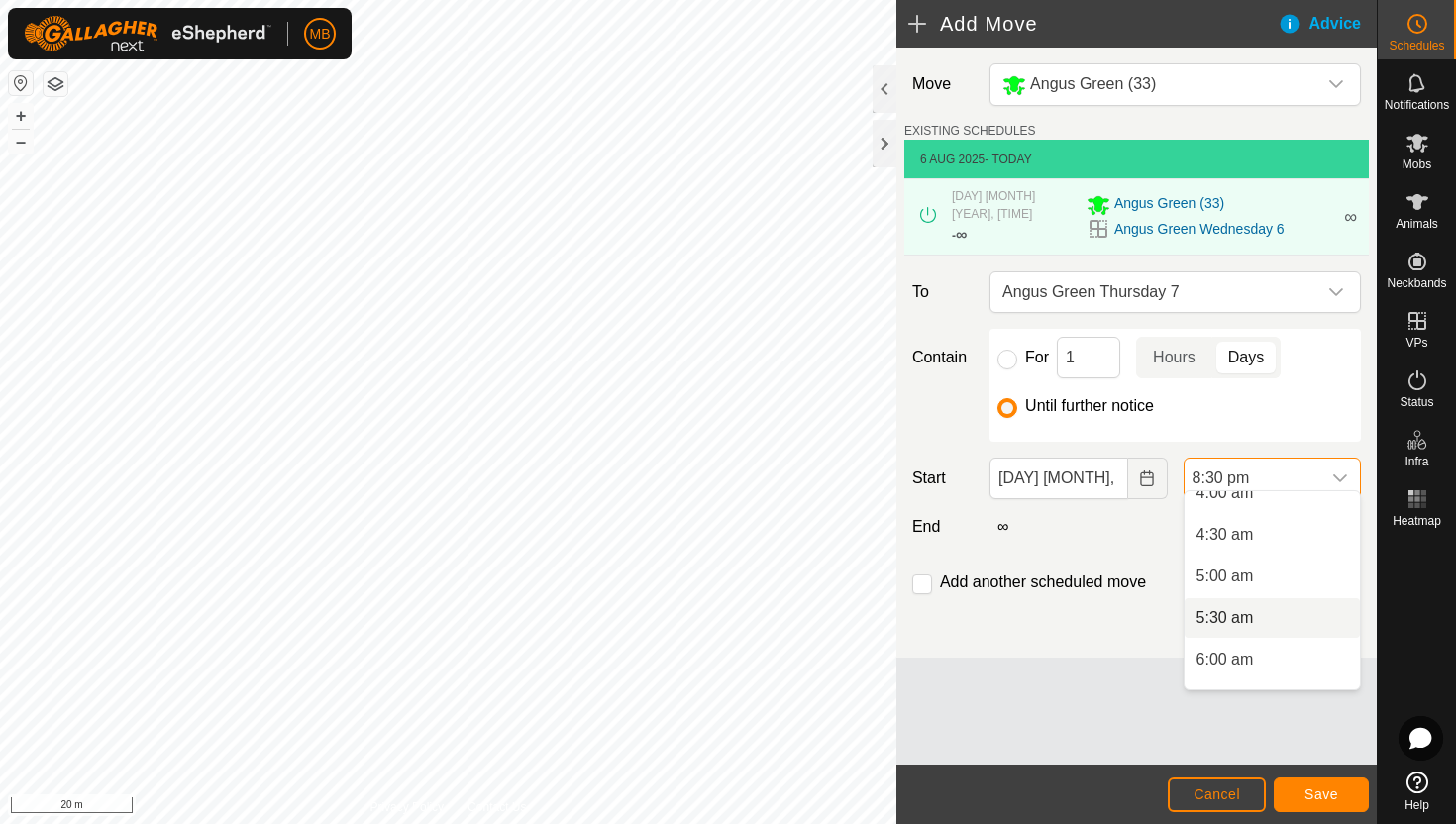 click on "5:30 am" at bounding box center [1272, 618] 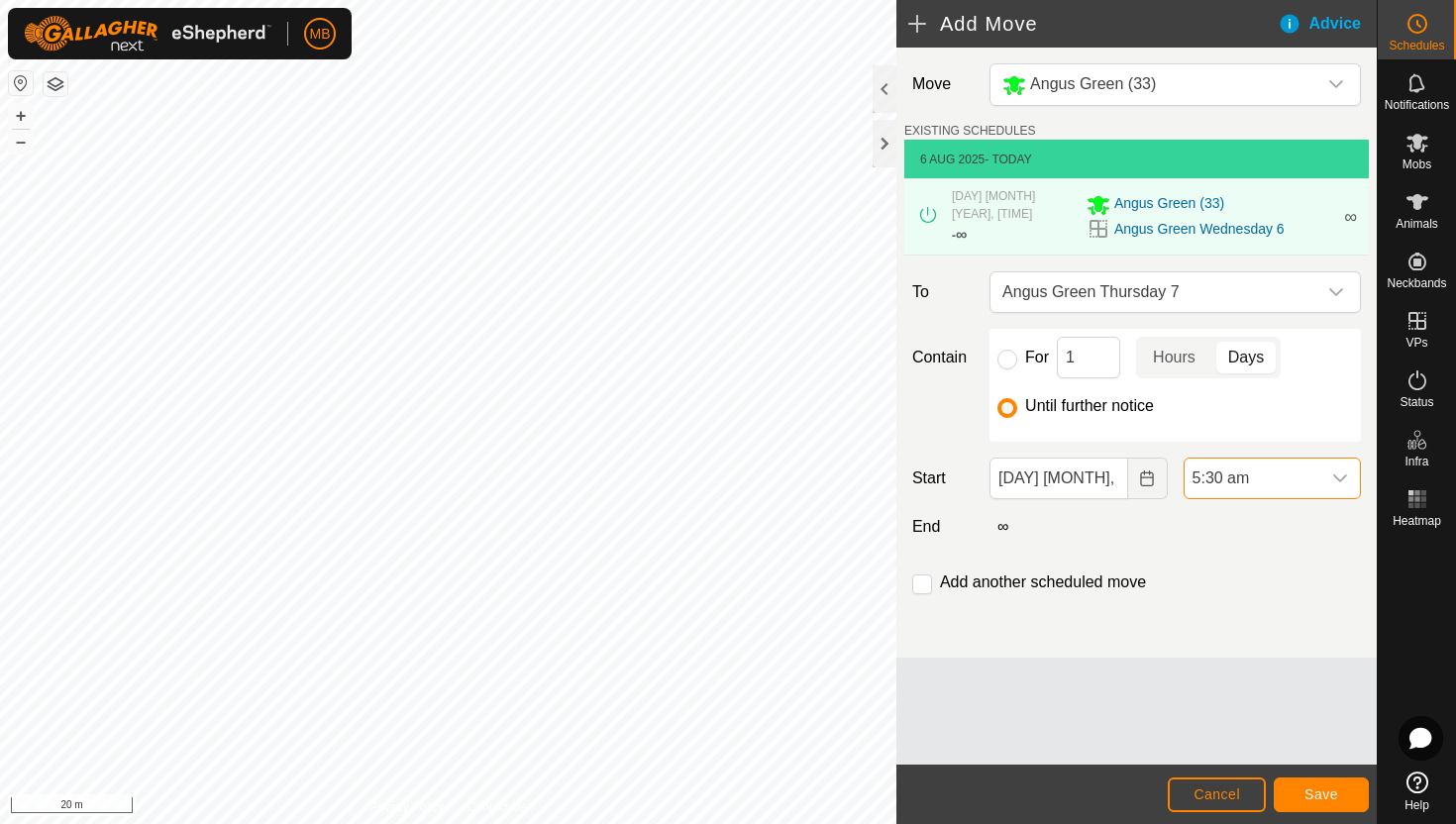 scroll, scrollTop: 1547, scrollLeft: 0, axis: vertical 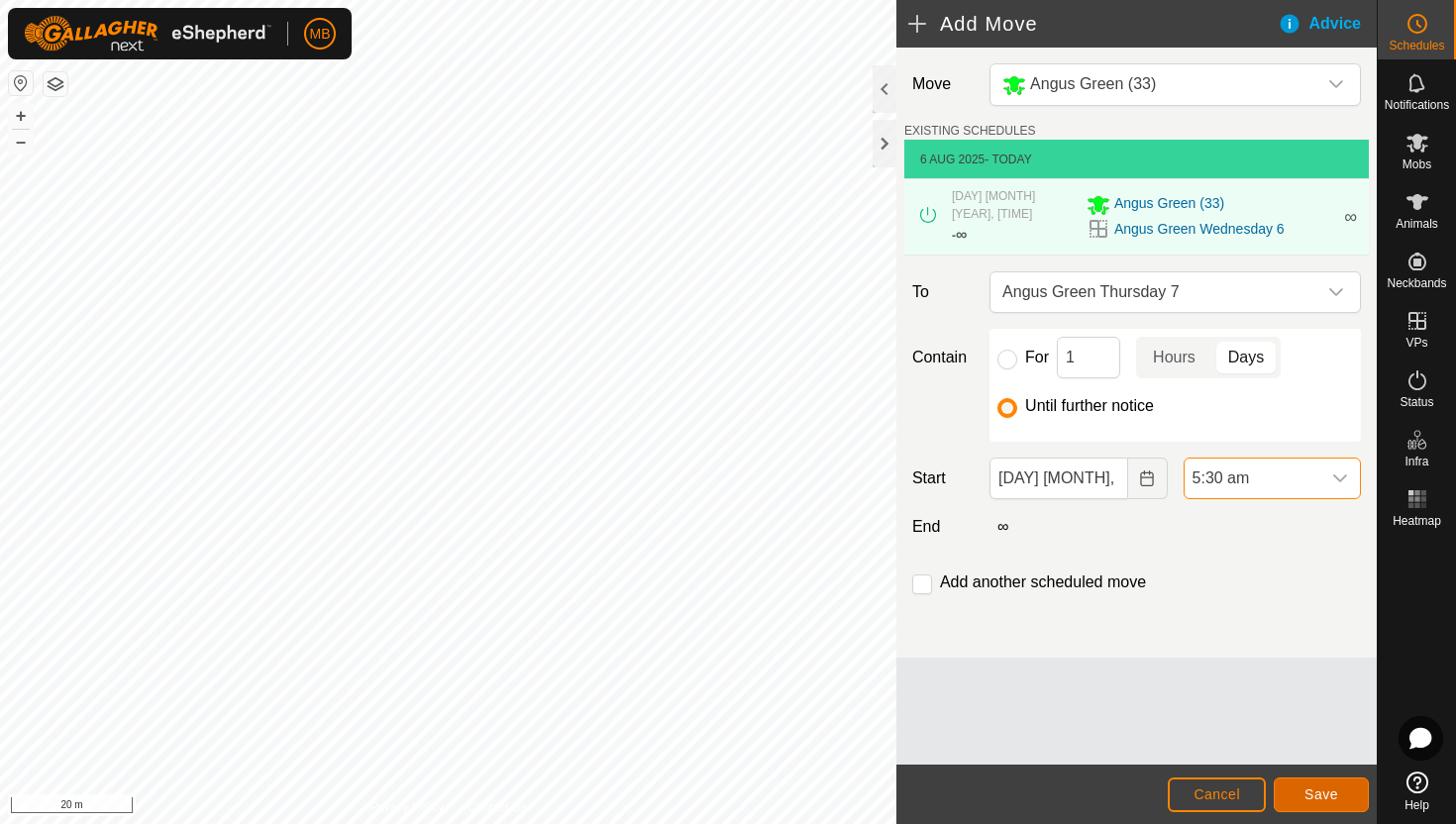 click on "Save" 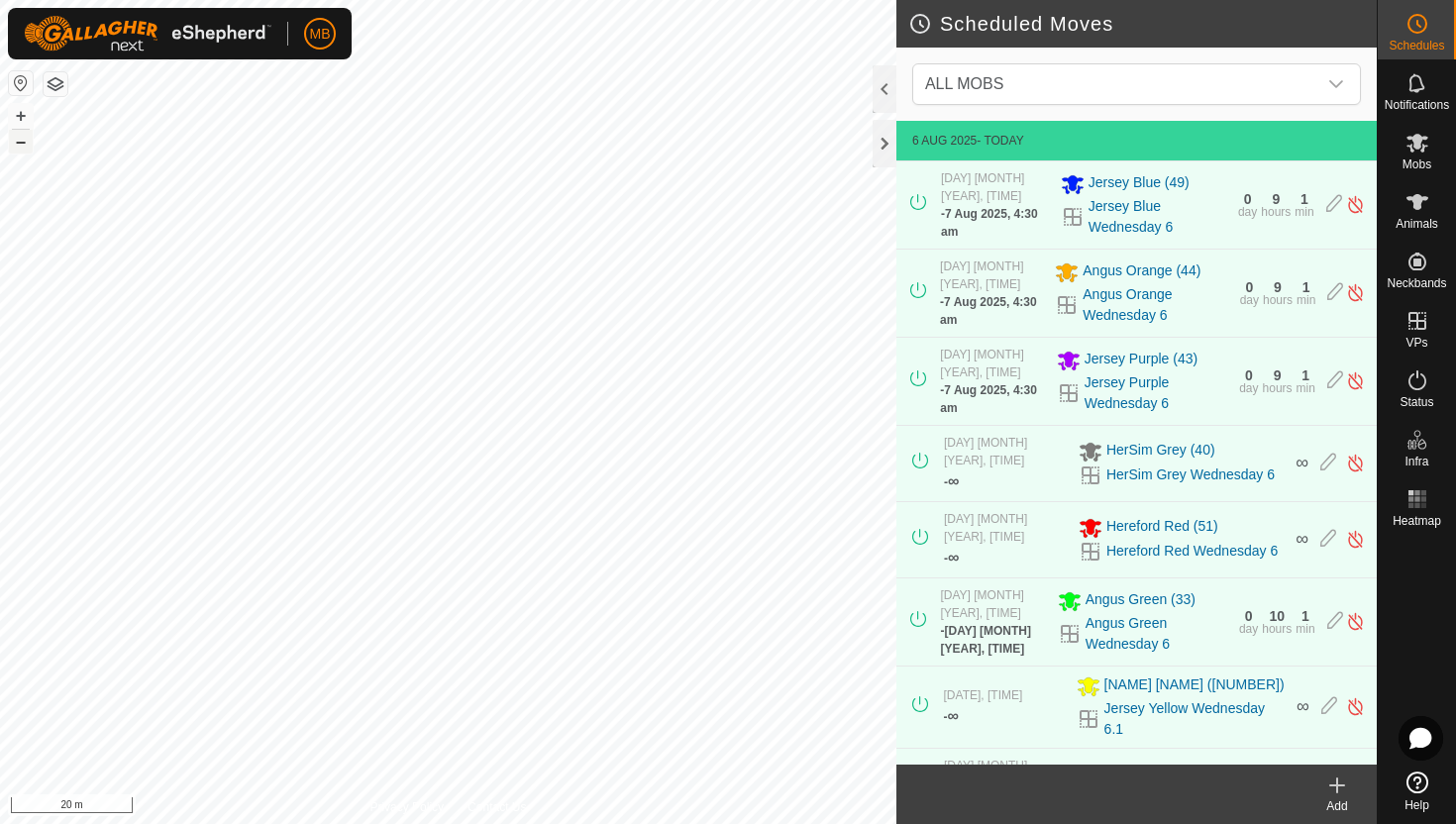 click on "–" at bounding box center (21, 142) 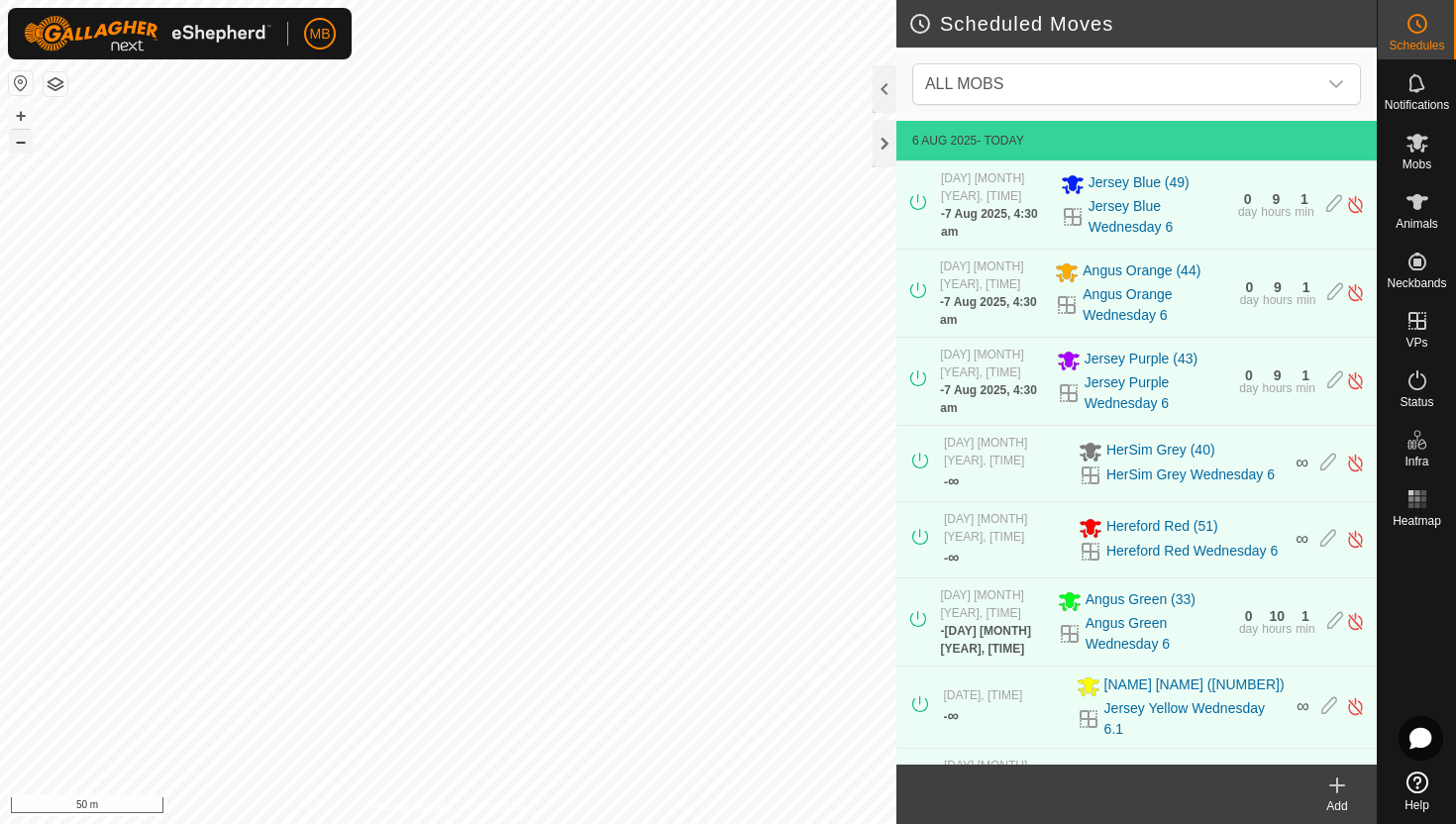 click on "–" at bounding box center [21, 142] 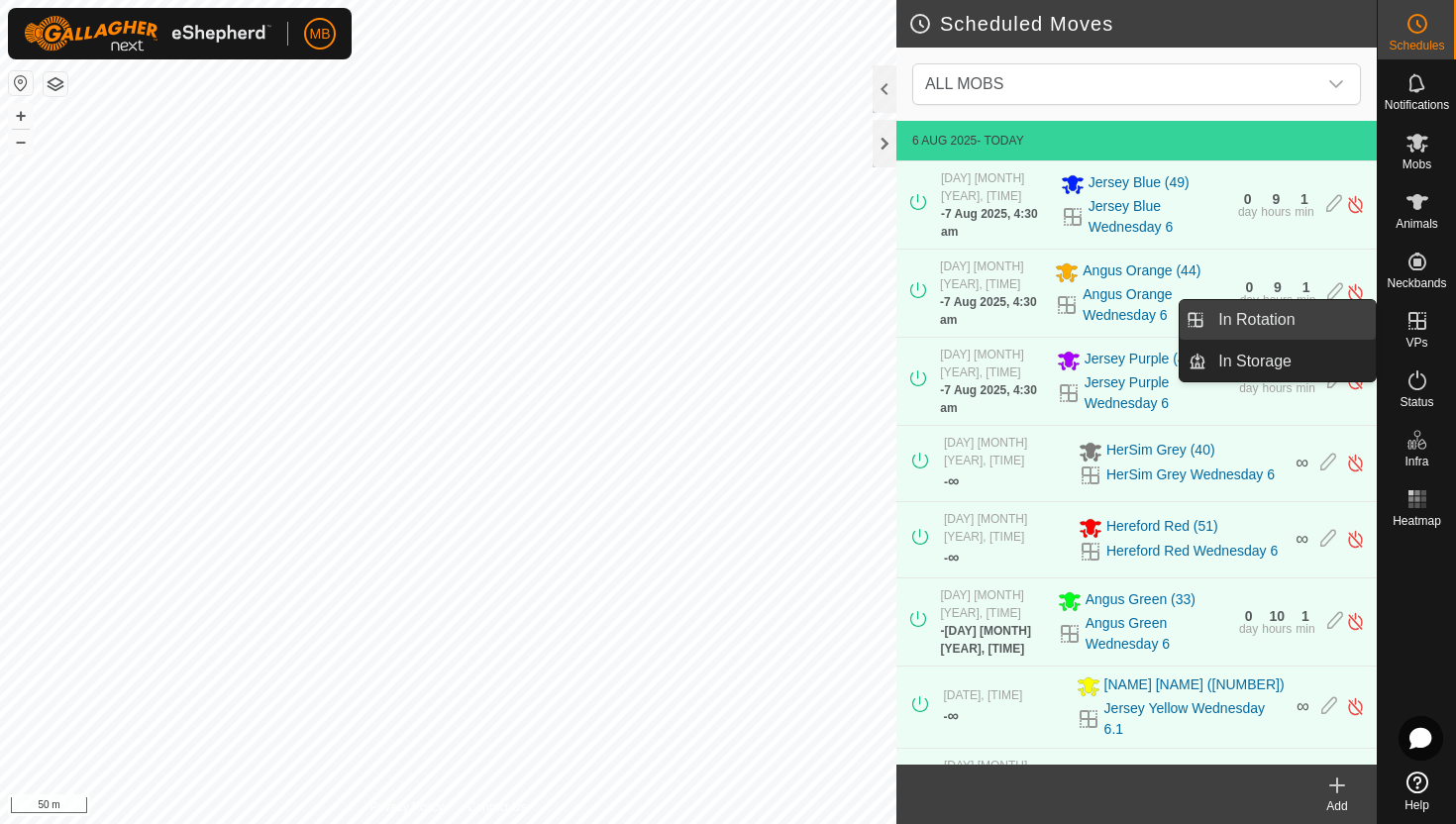 click on "In Rotation" at bounding box center (1291, 320) 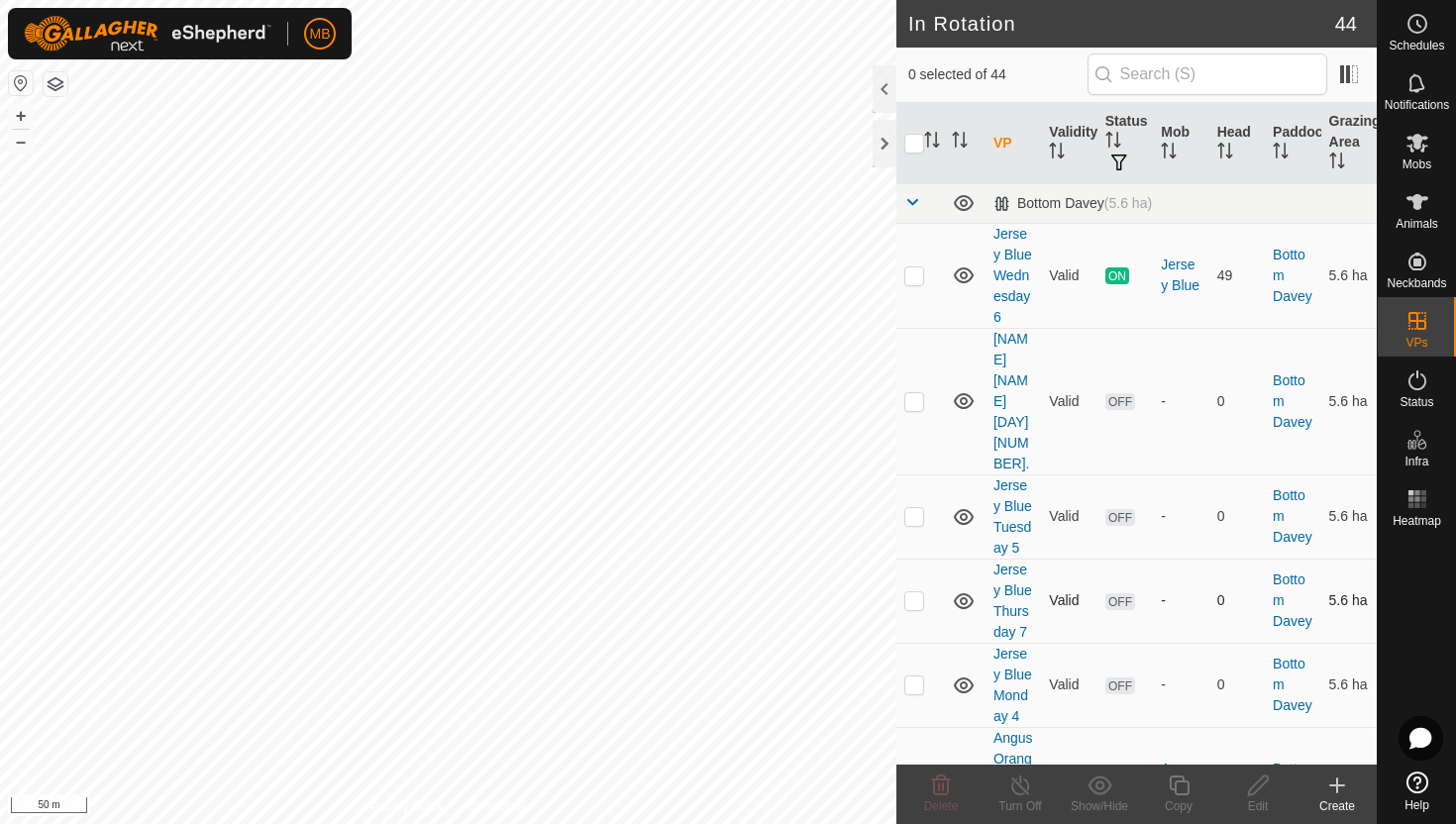 click at bounding box center (914, 600) 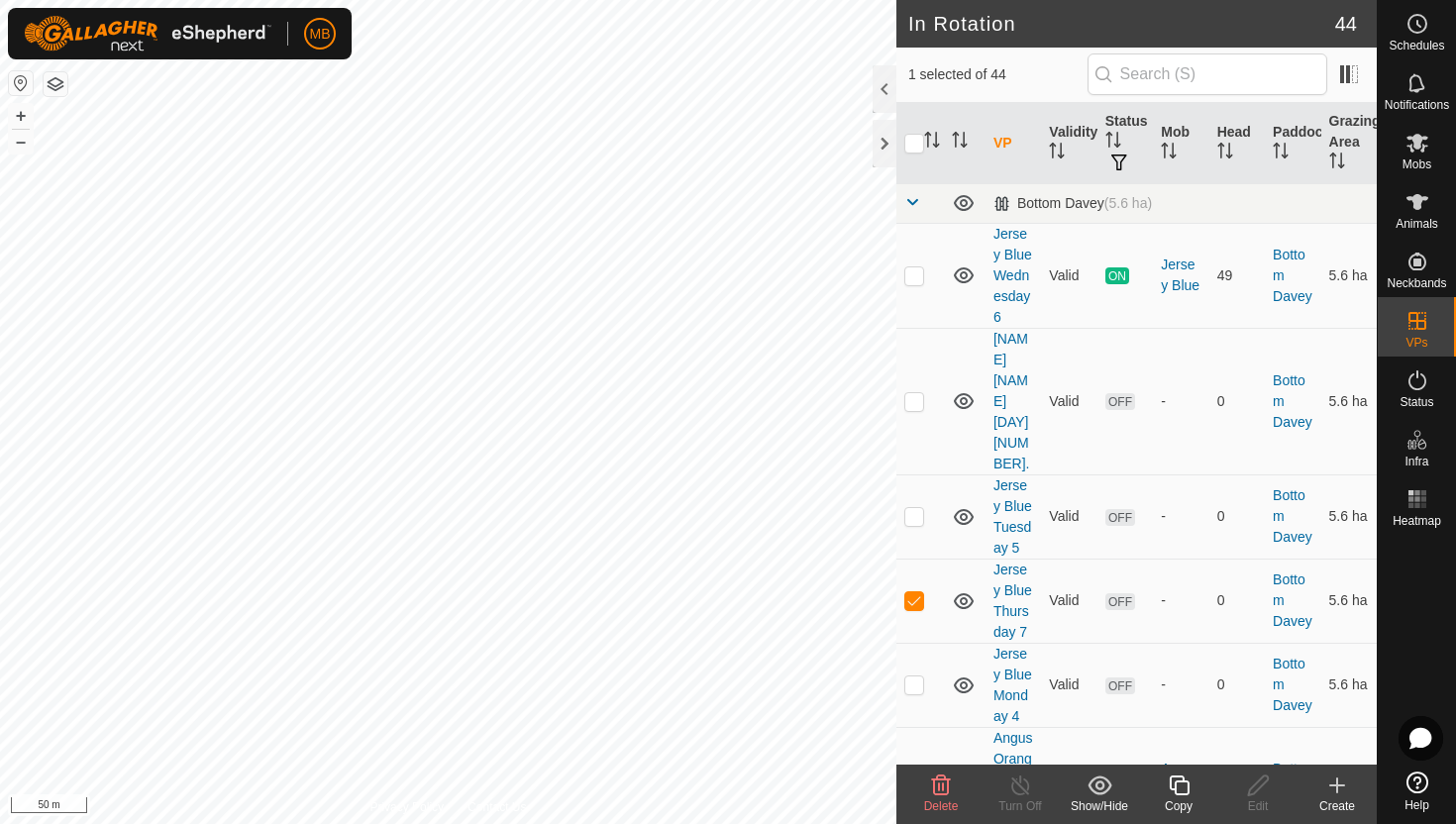 click 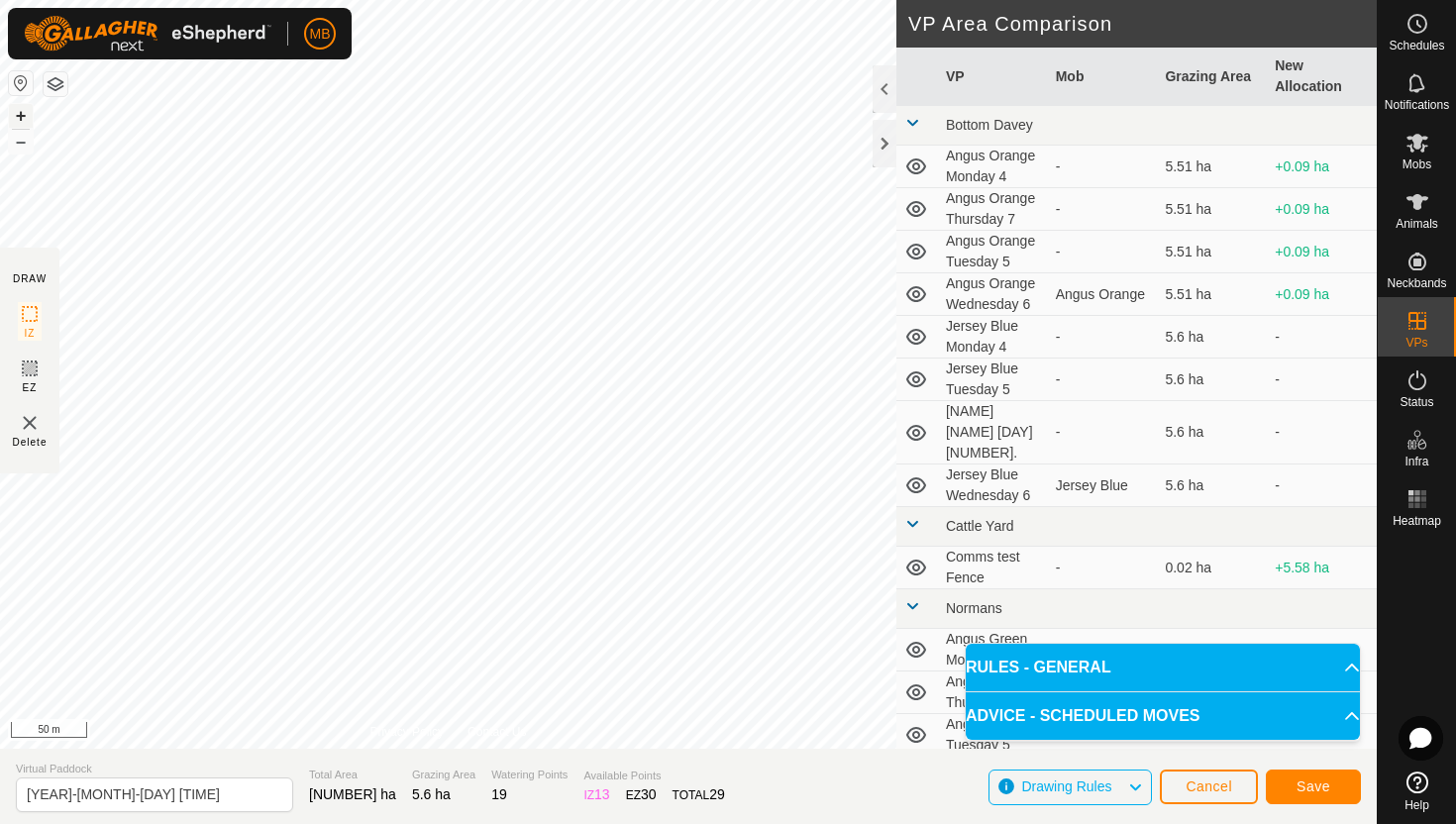 click on "+" at bounding box center (21, 116) 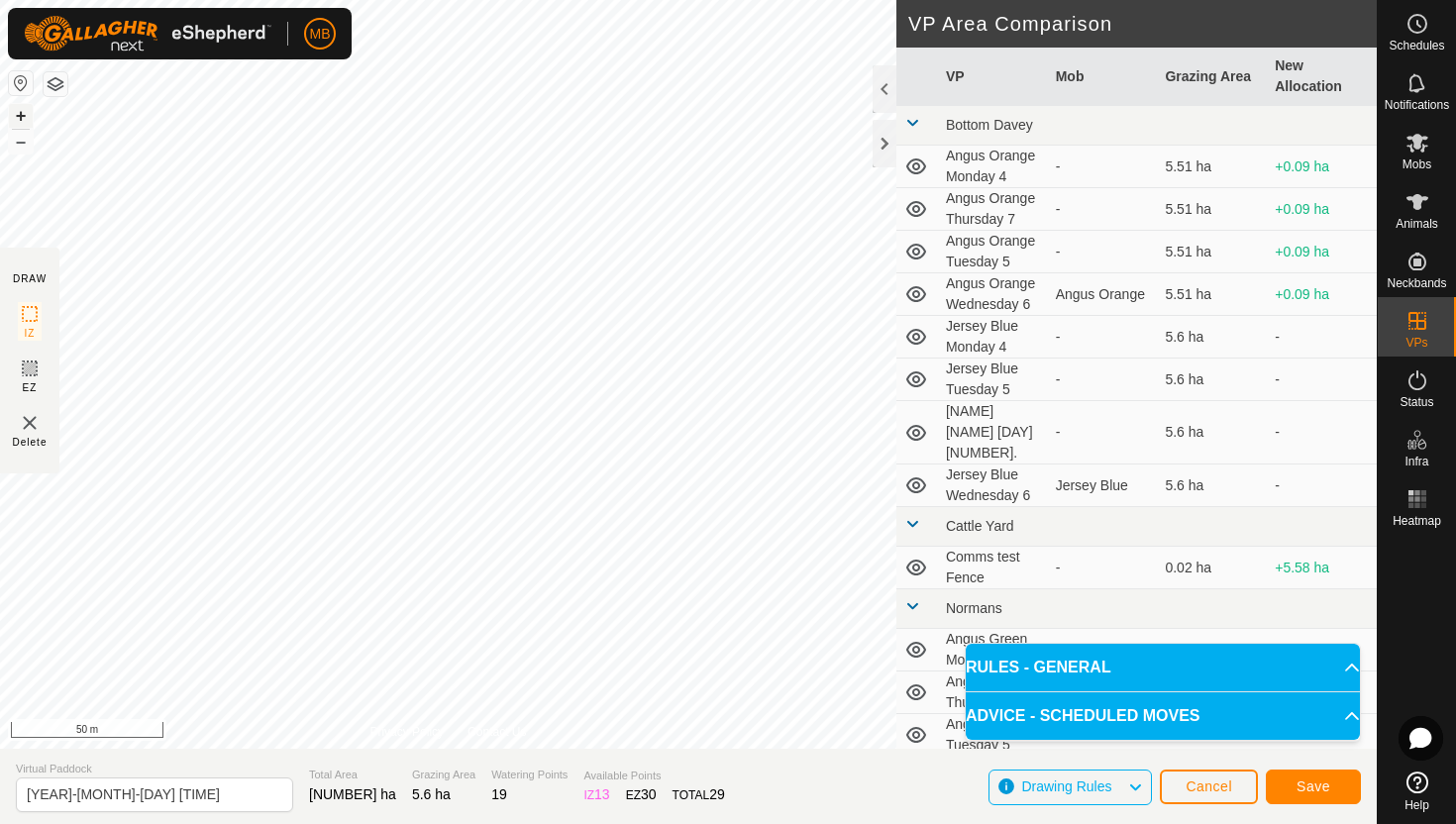 click on "+" at bounding box center (21, 116) 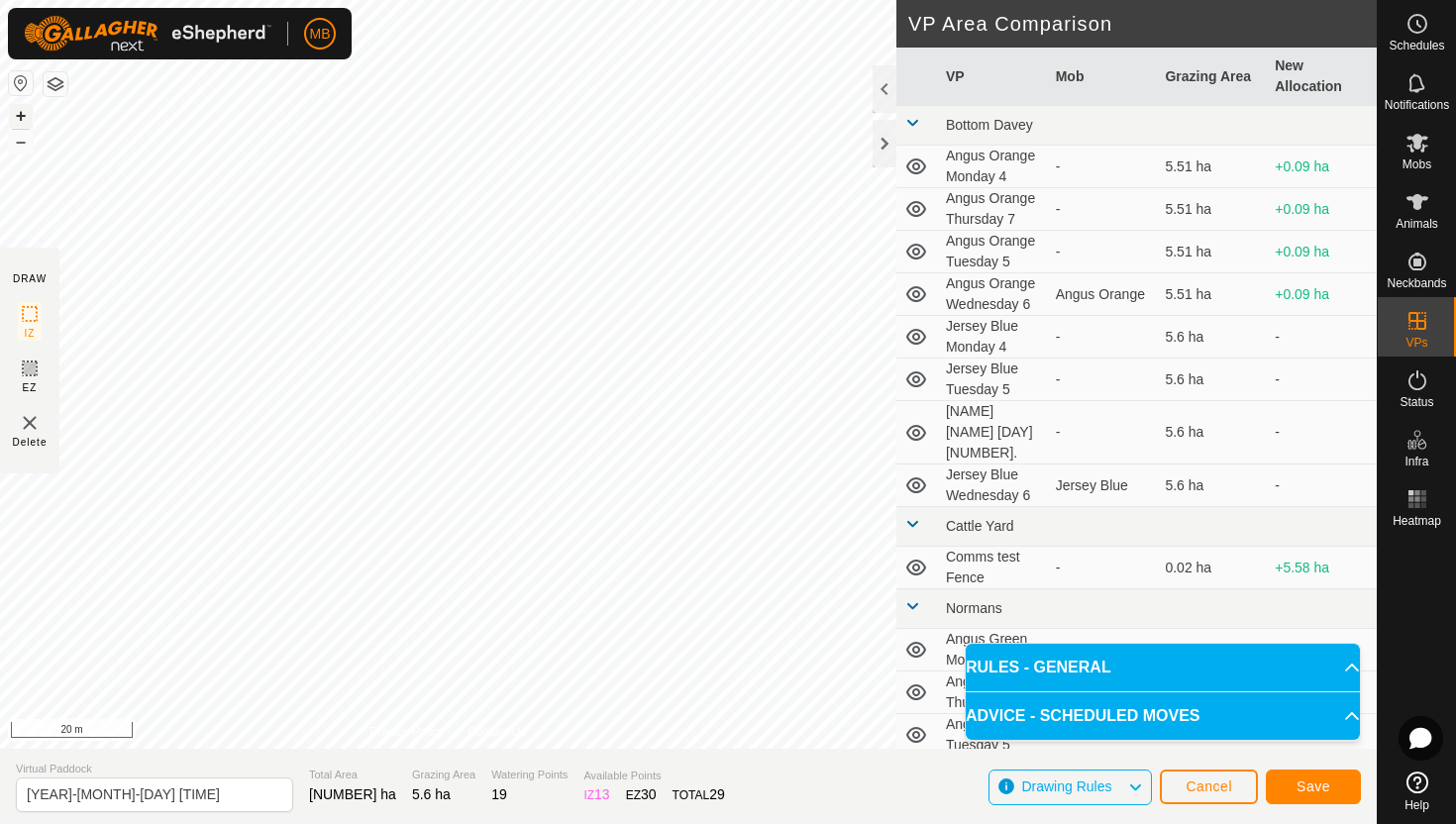 click on "+" at bounding box center [21, 116] 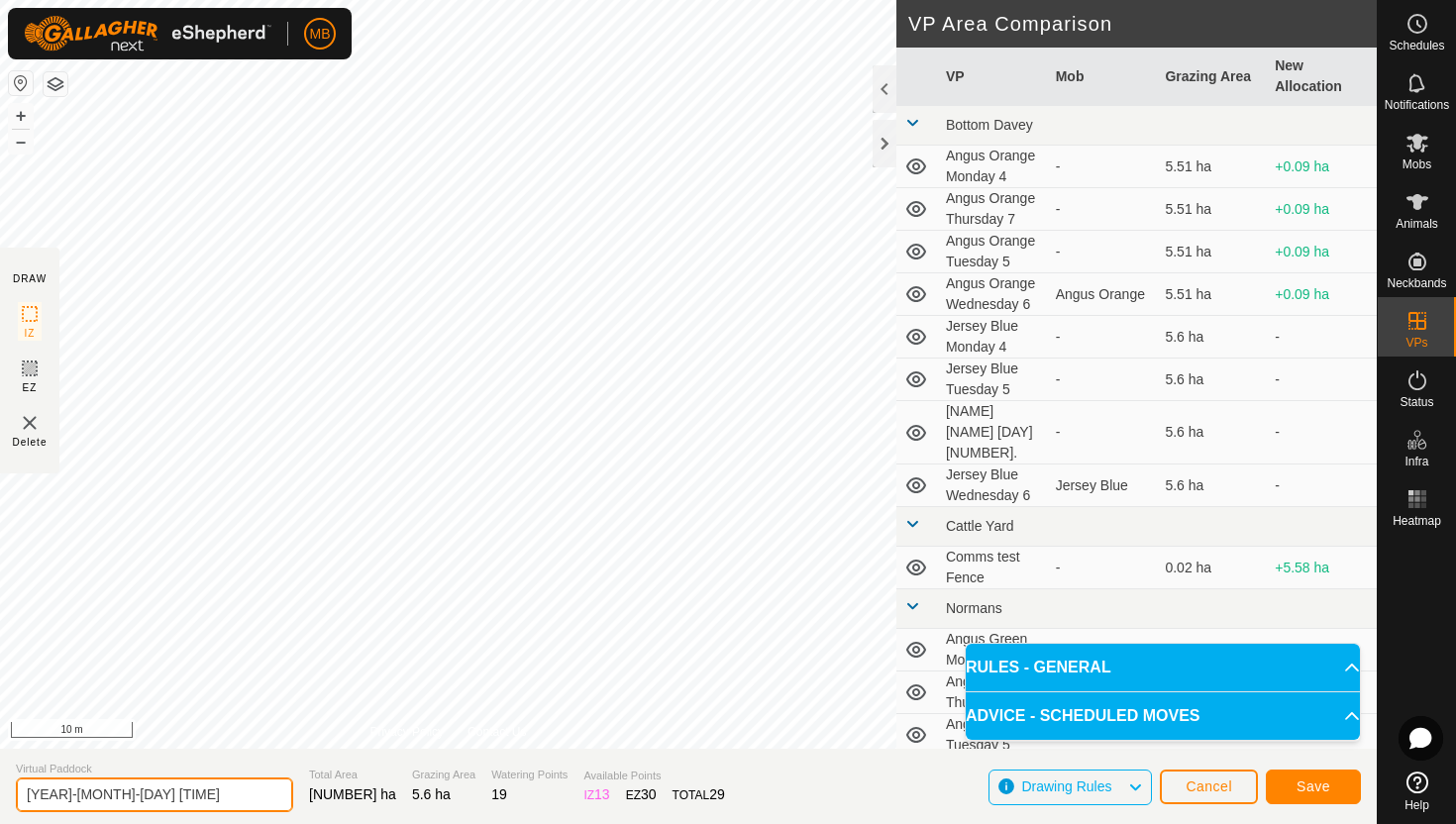 click on "[YEAR]-[MONTH]-[DAY] [TIME]" 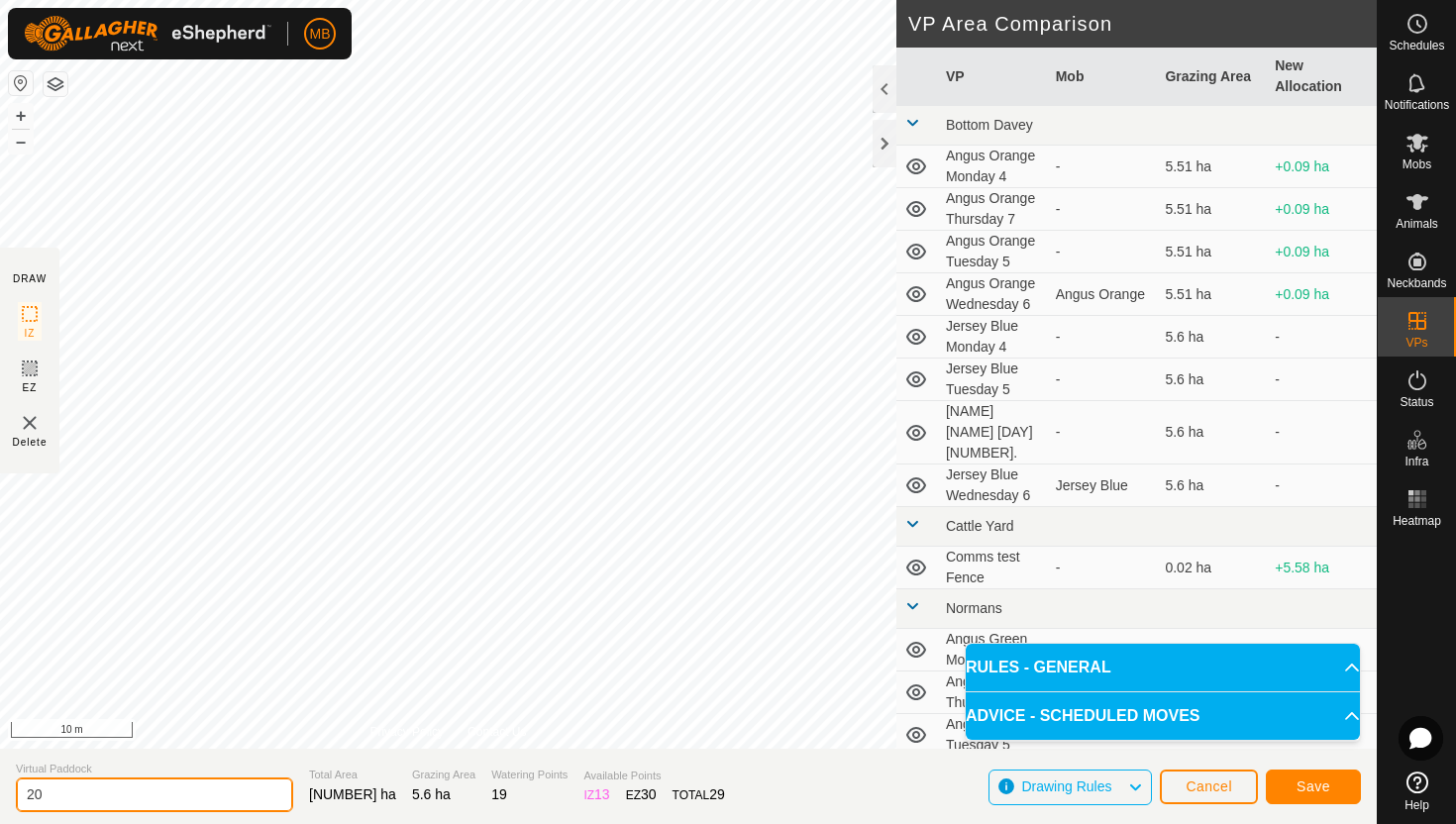 type on "2" 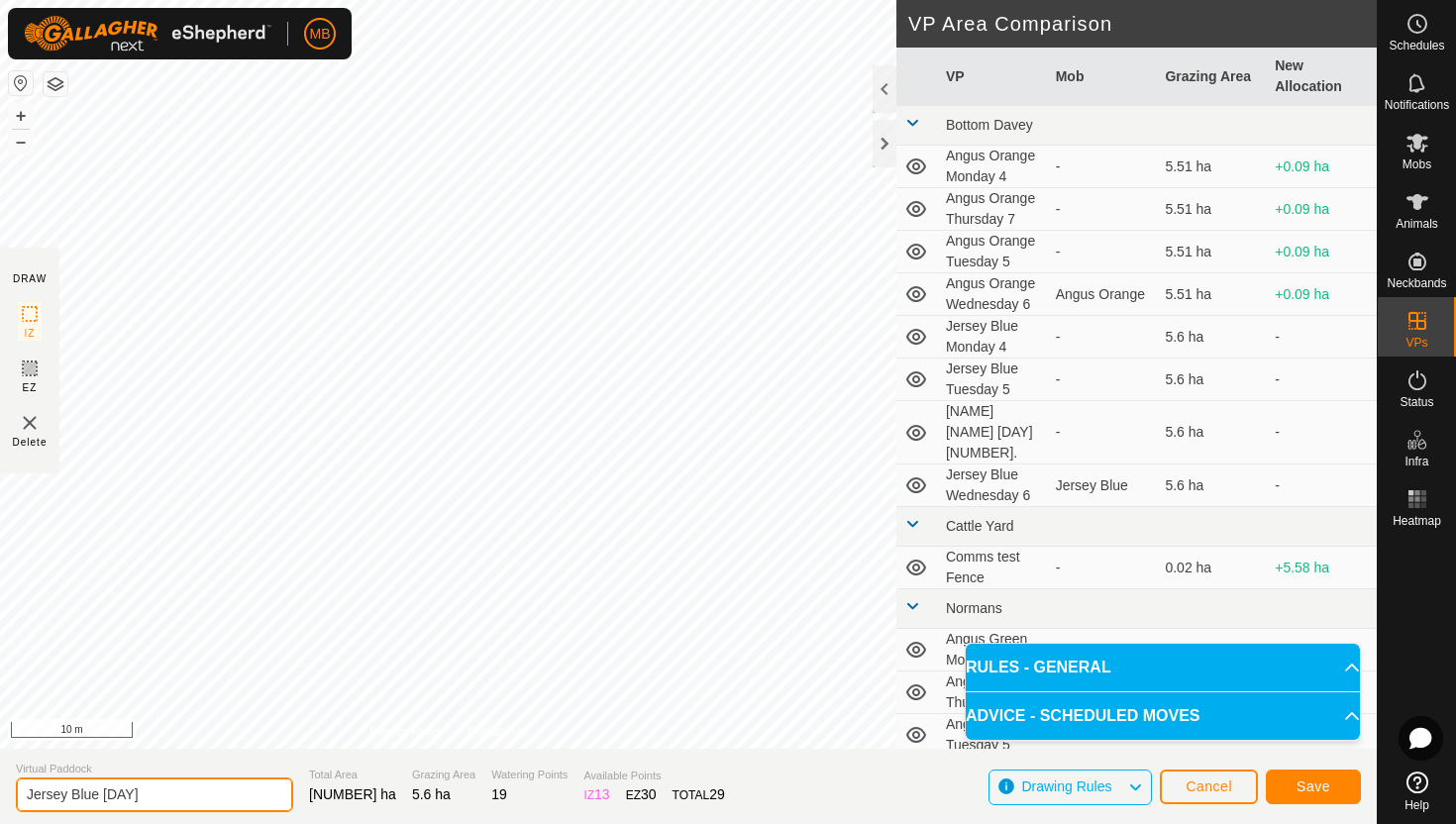 type on "Jersey Blue [DAY]" 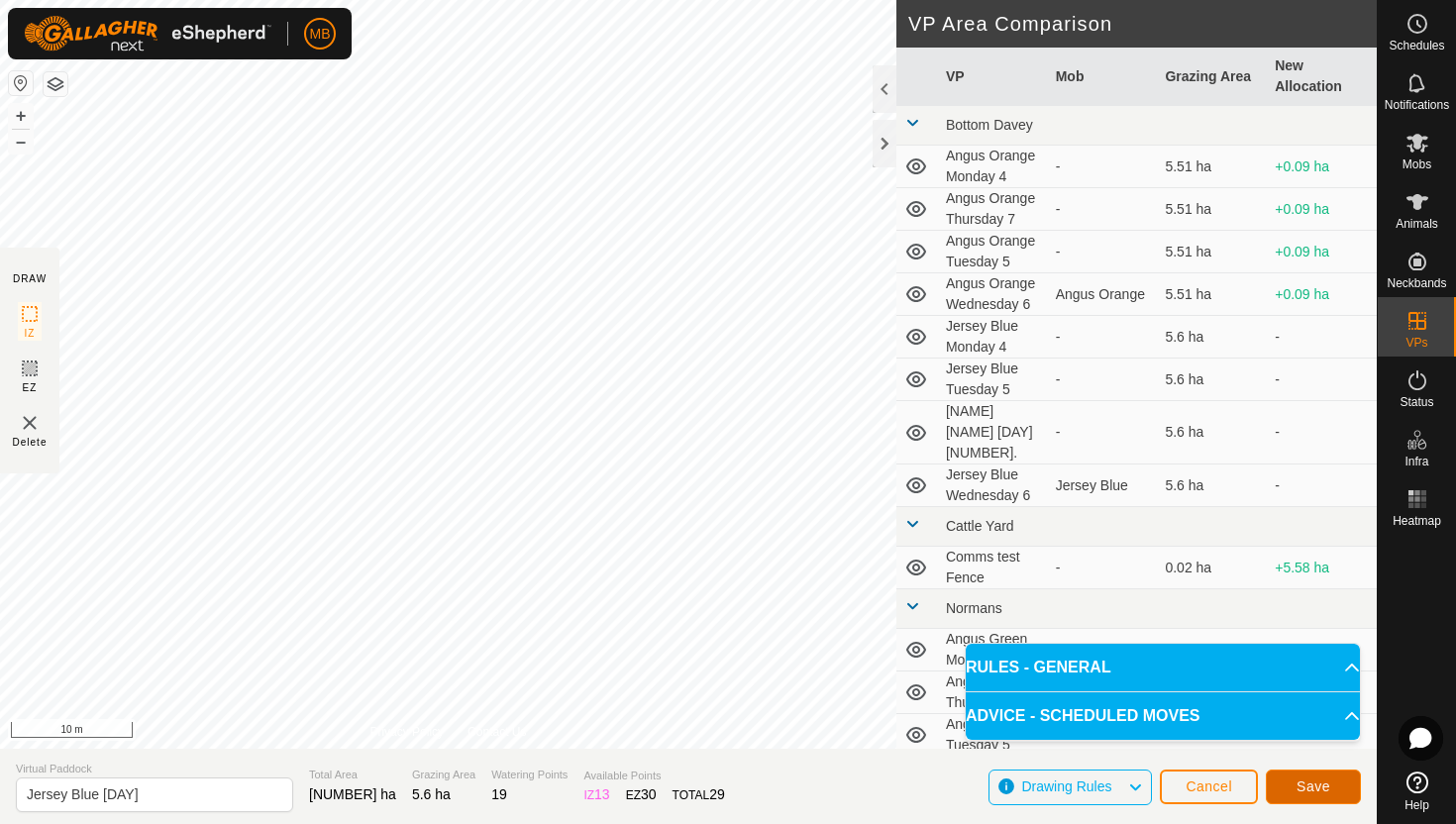 click on "Save" 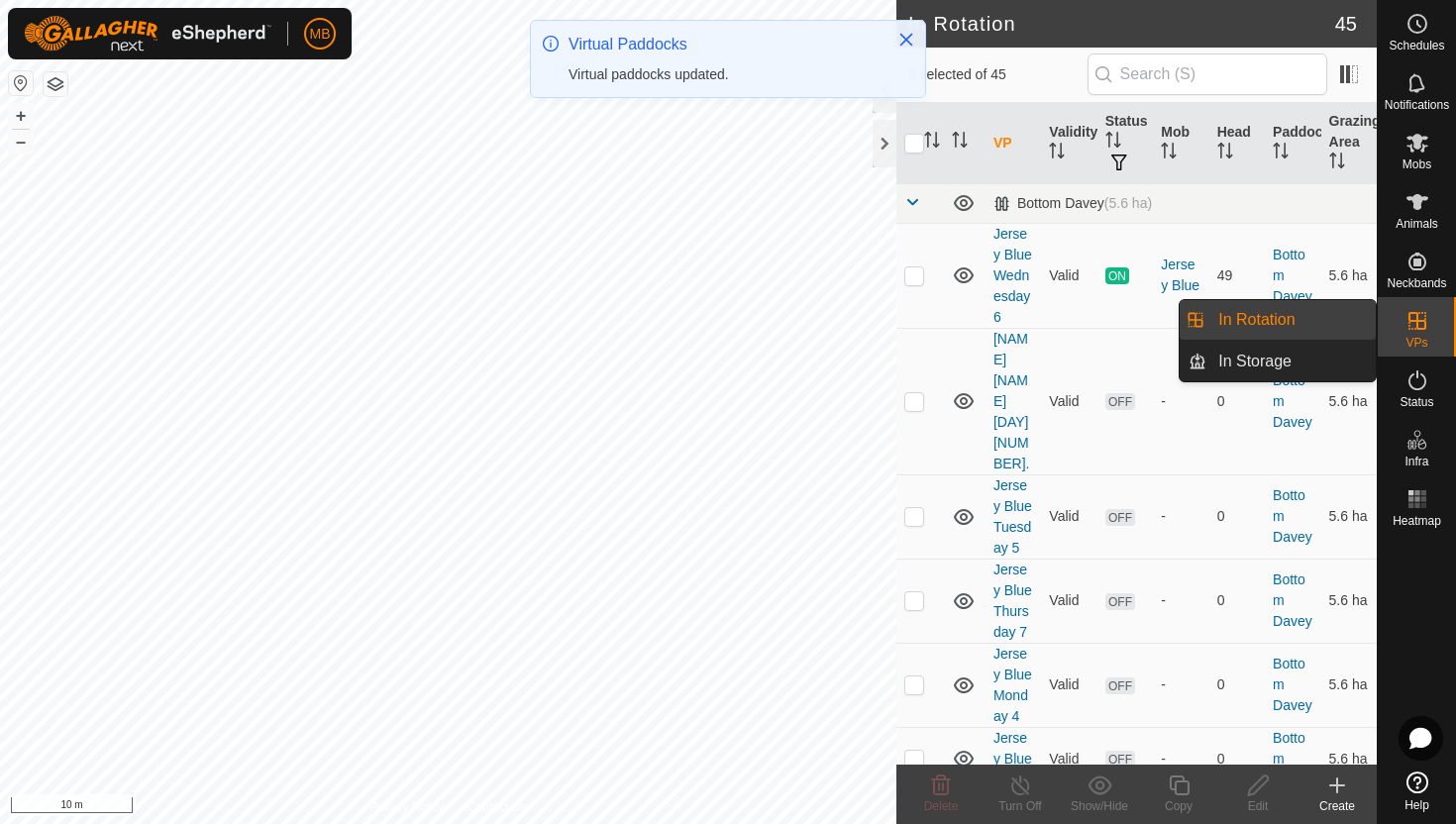 click on "In Rotation" at bounding box center (1291, 320) 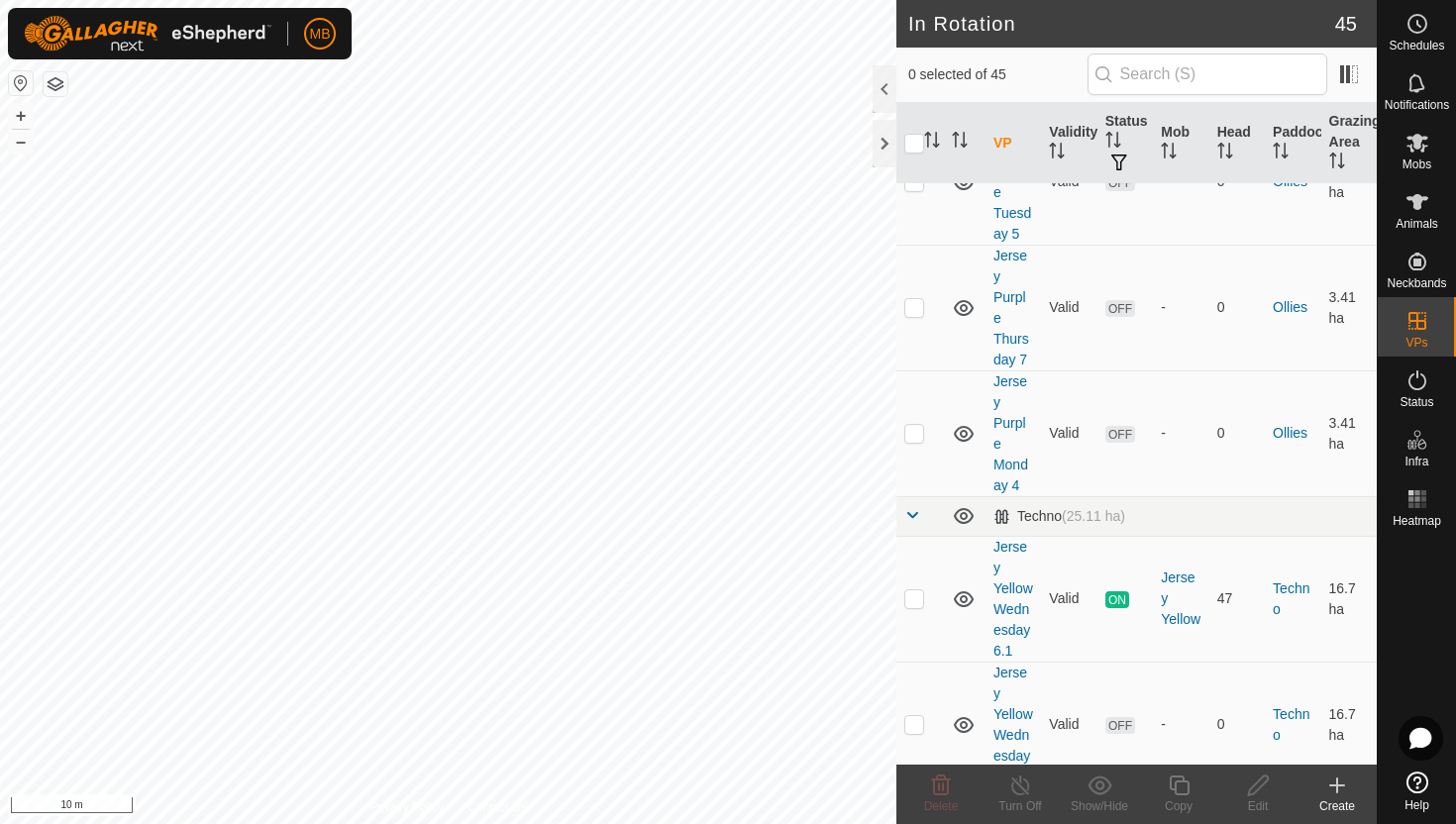 scroll, scrollTop: 1822, scrollLeft: 0, axis: vertical 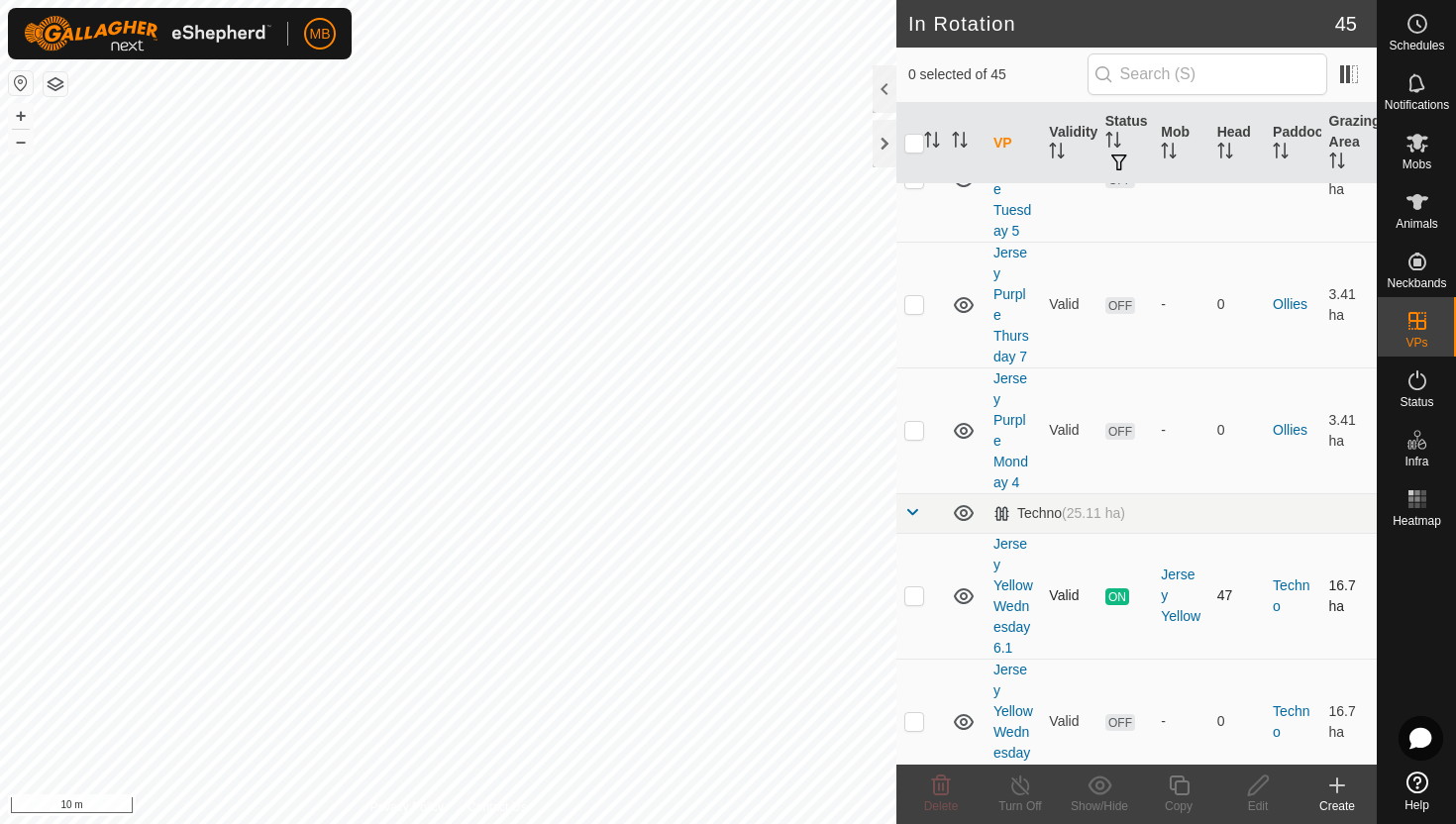 click at bounding box center (914, 595) 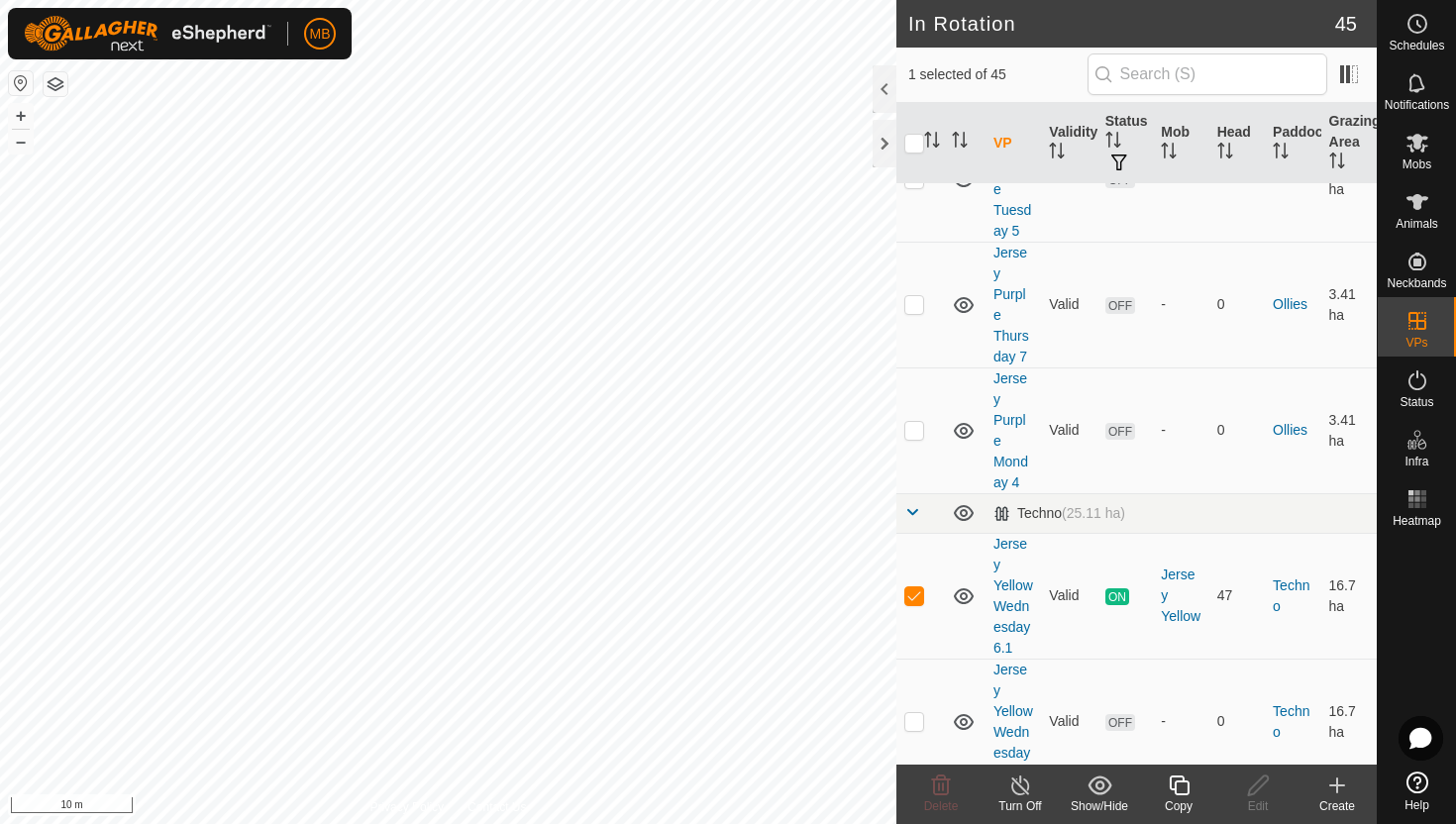 click 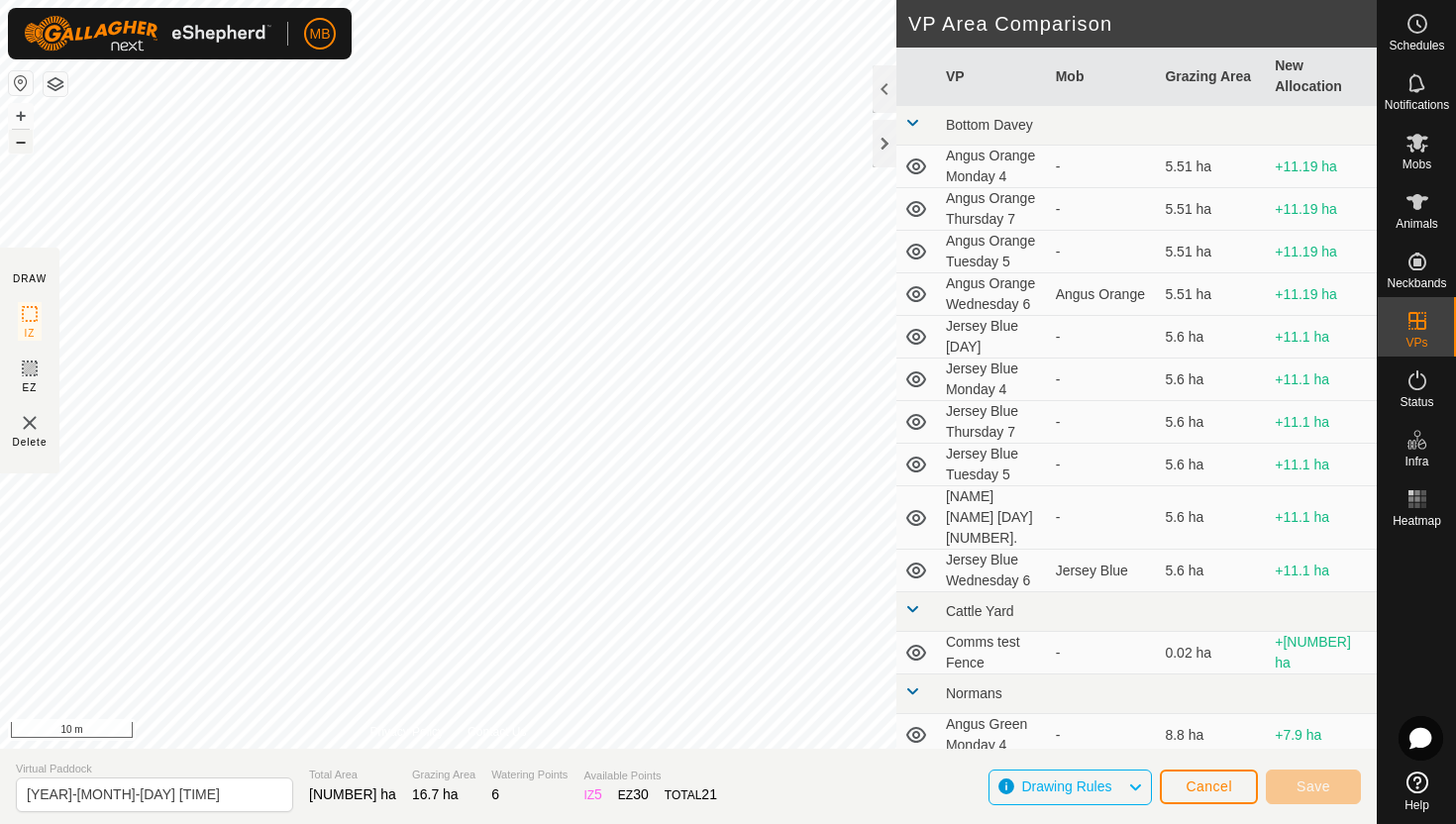 click on "–" at bounding box center (21, 142) 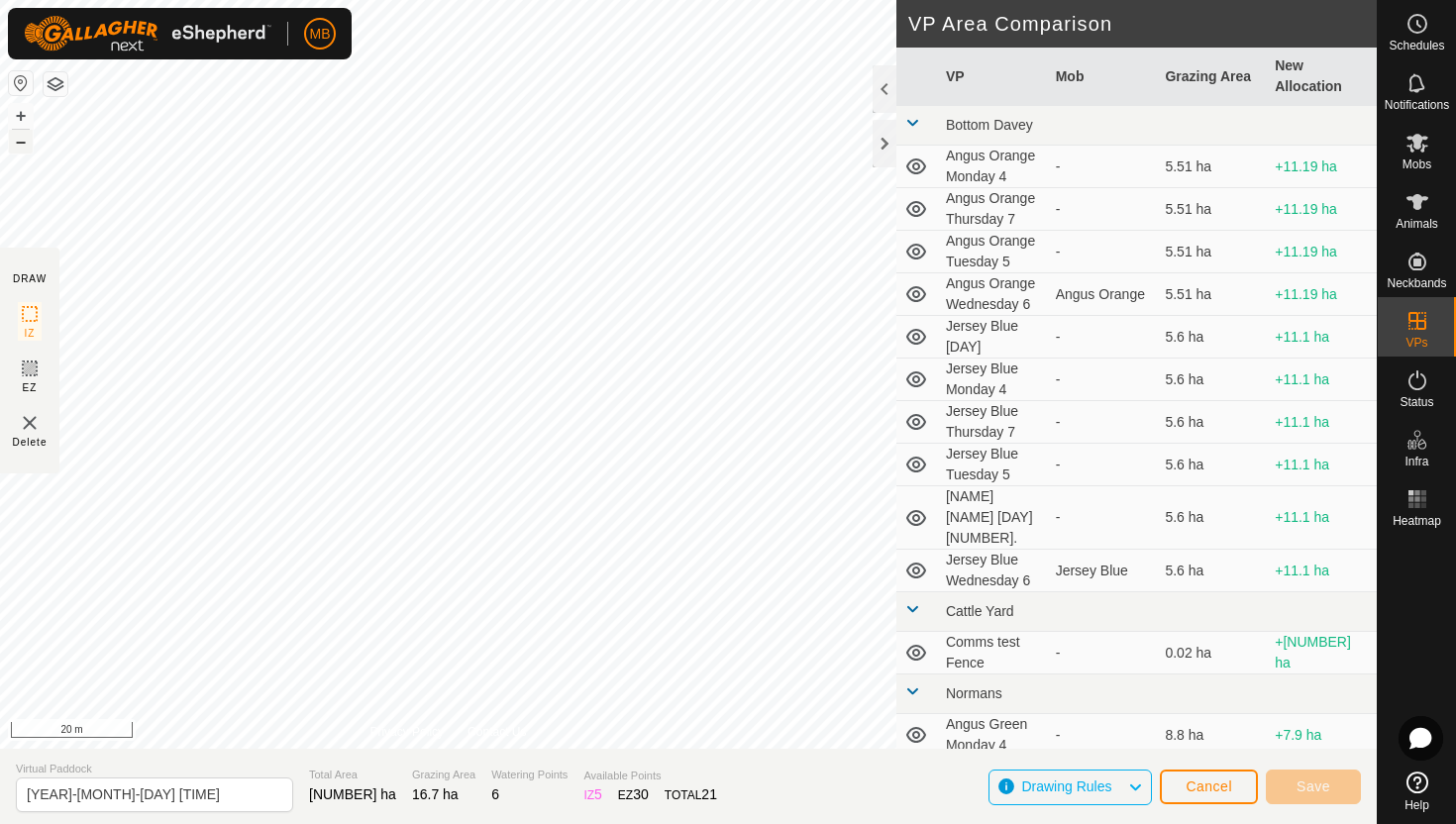 click on "–" at bounding box center [21, 142] 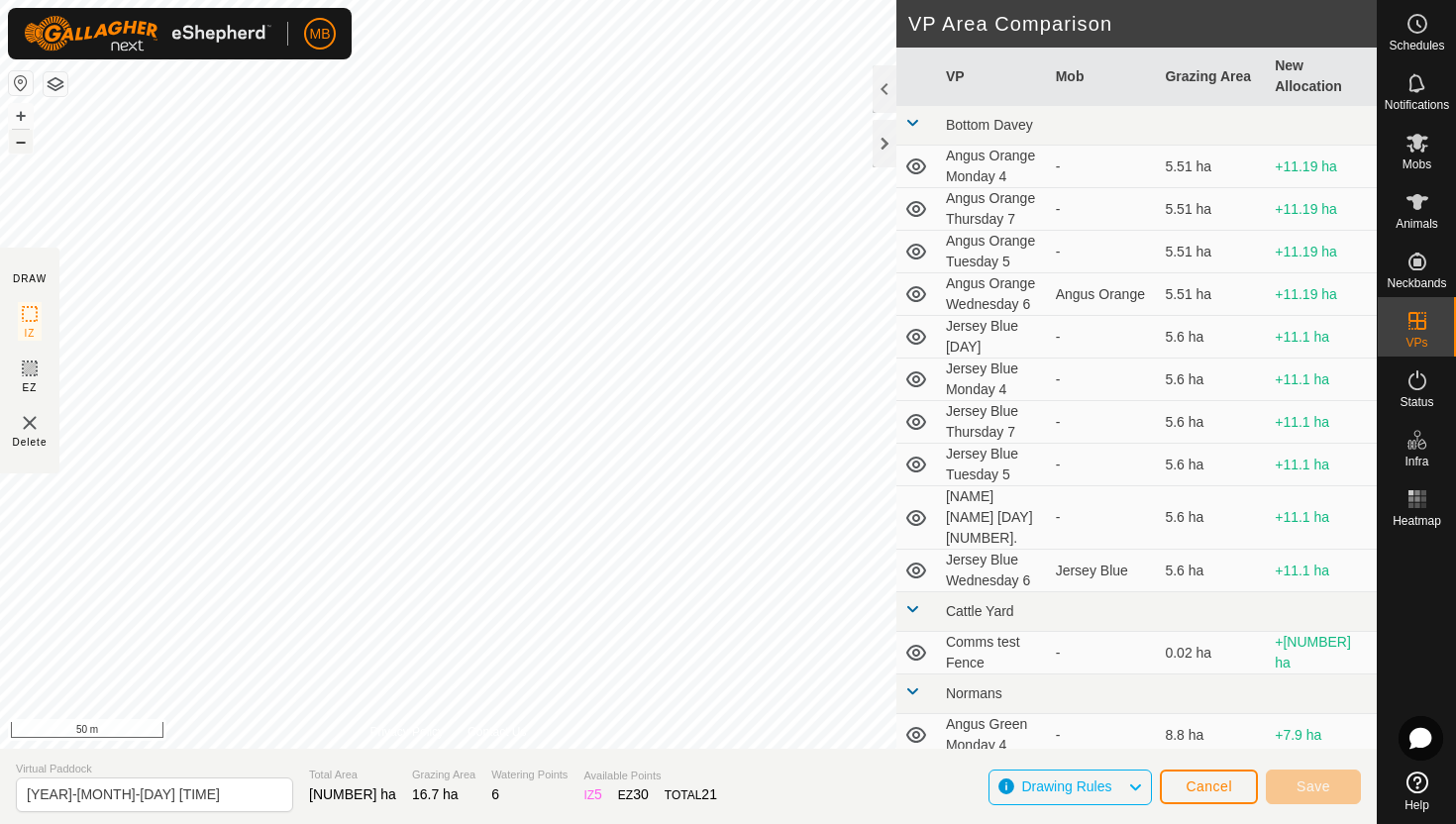 click on "–" at bounding box center (21, 142) 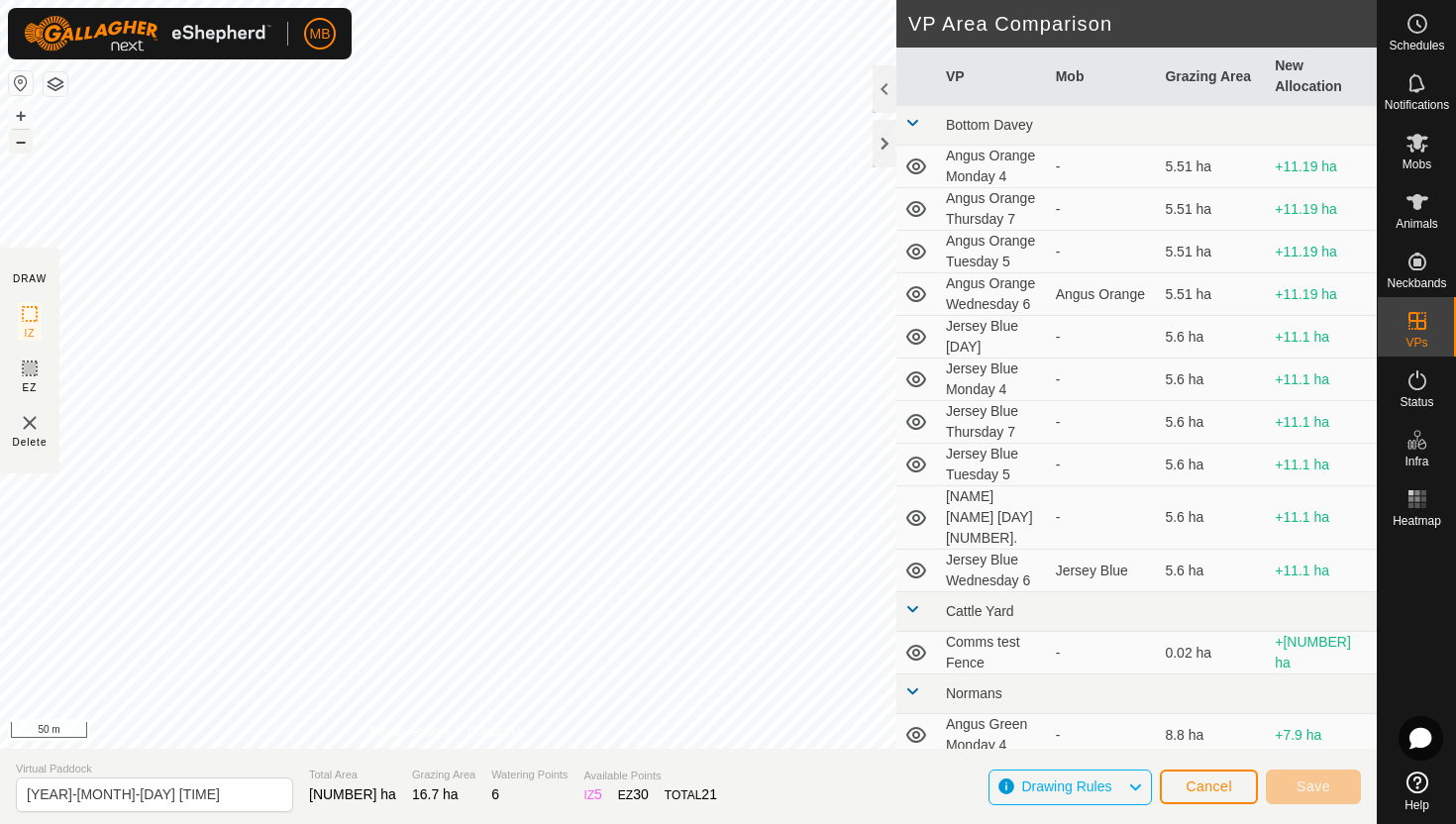 click on "–" at bounding box center (21, 142) 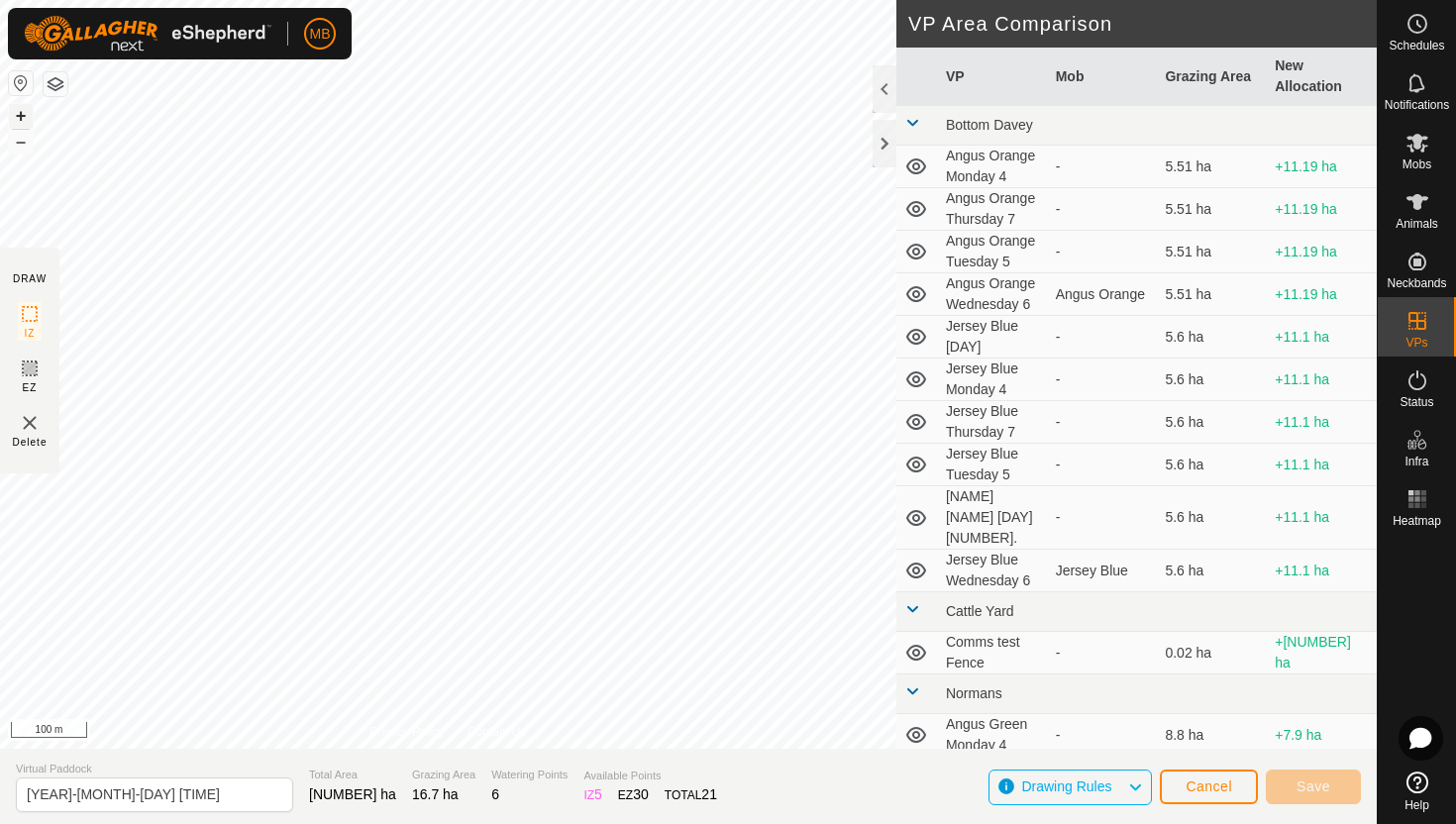 click on "+" at bounding box center (21, 116) 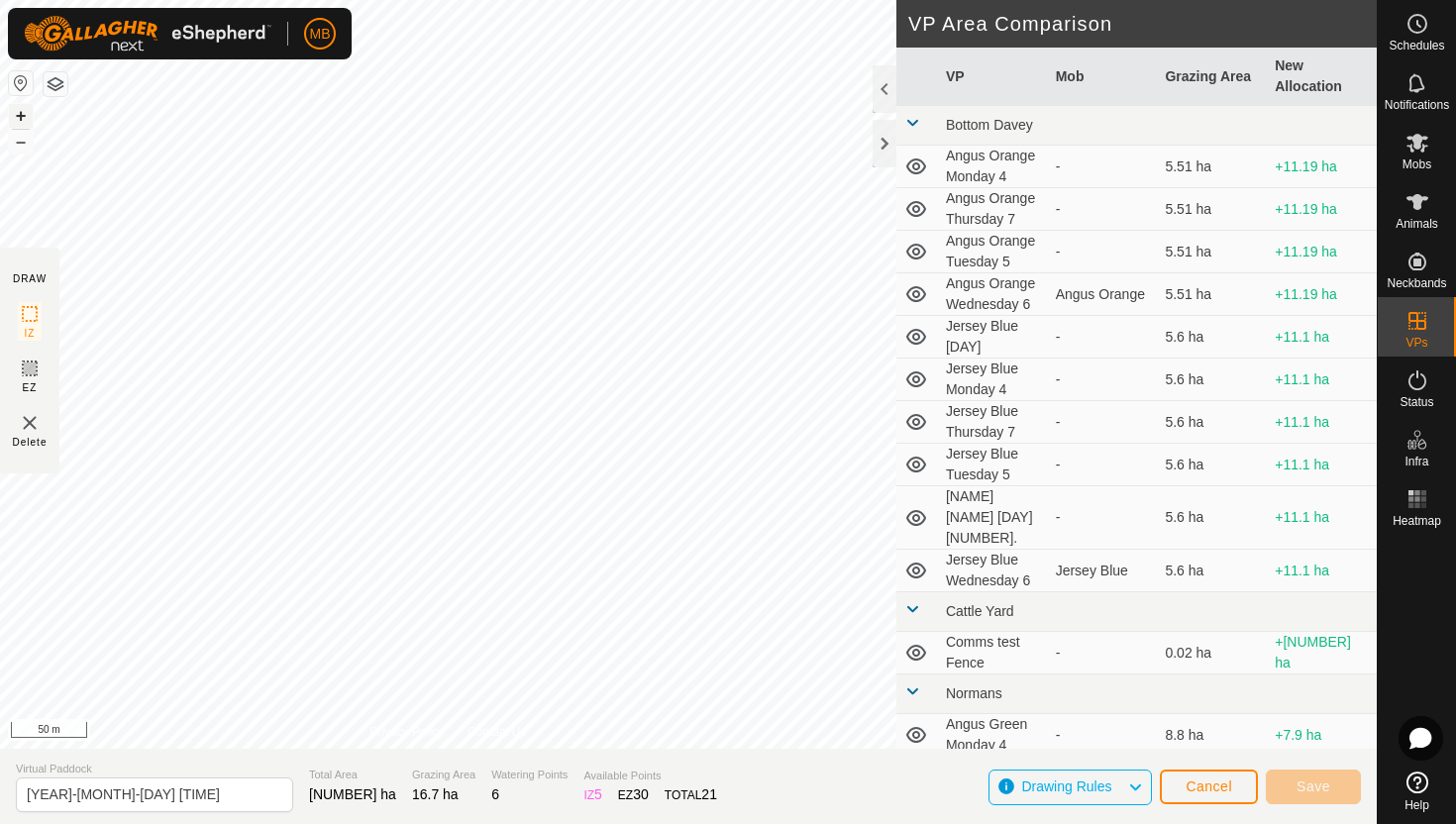 click on "+" at bounding box center (21, 116) 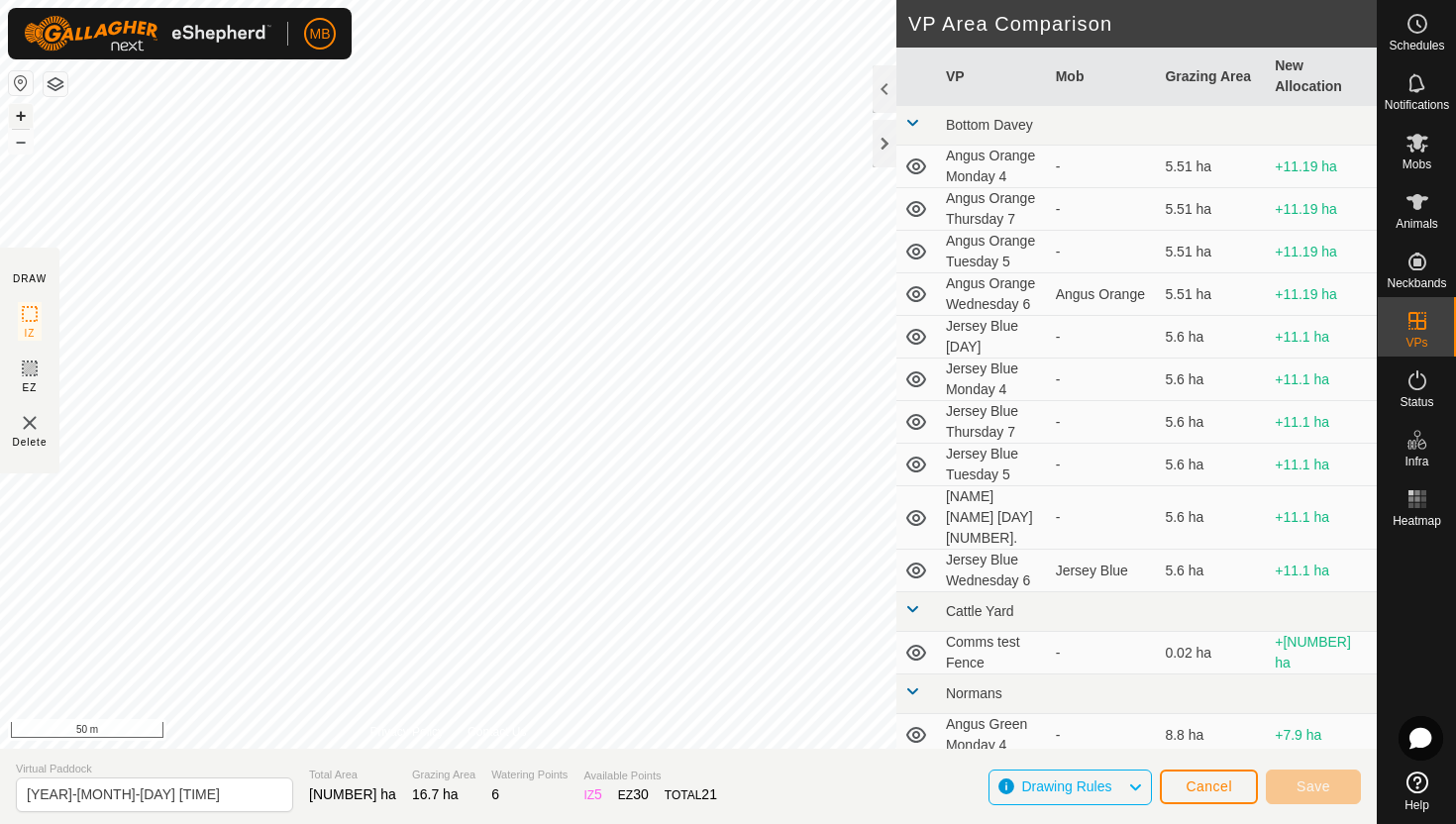 click on "+" at bounding box center [21, 116] 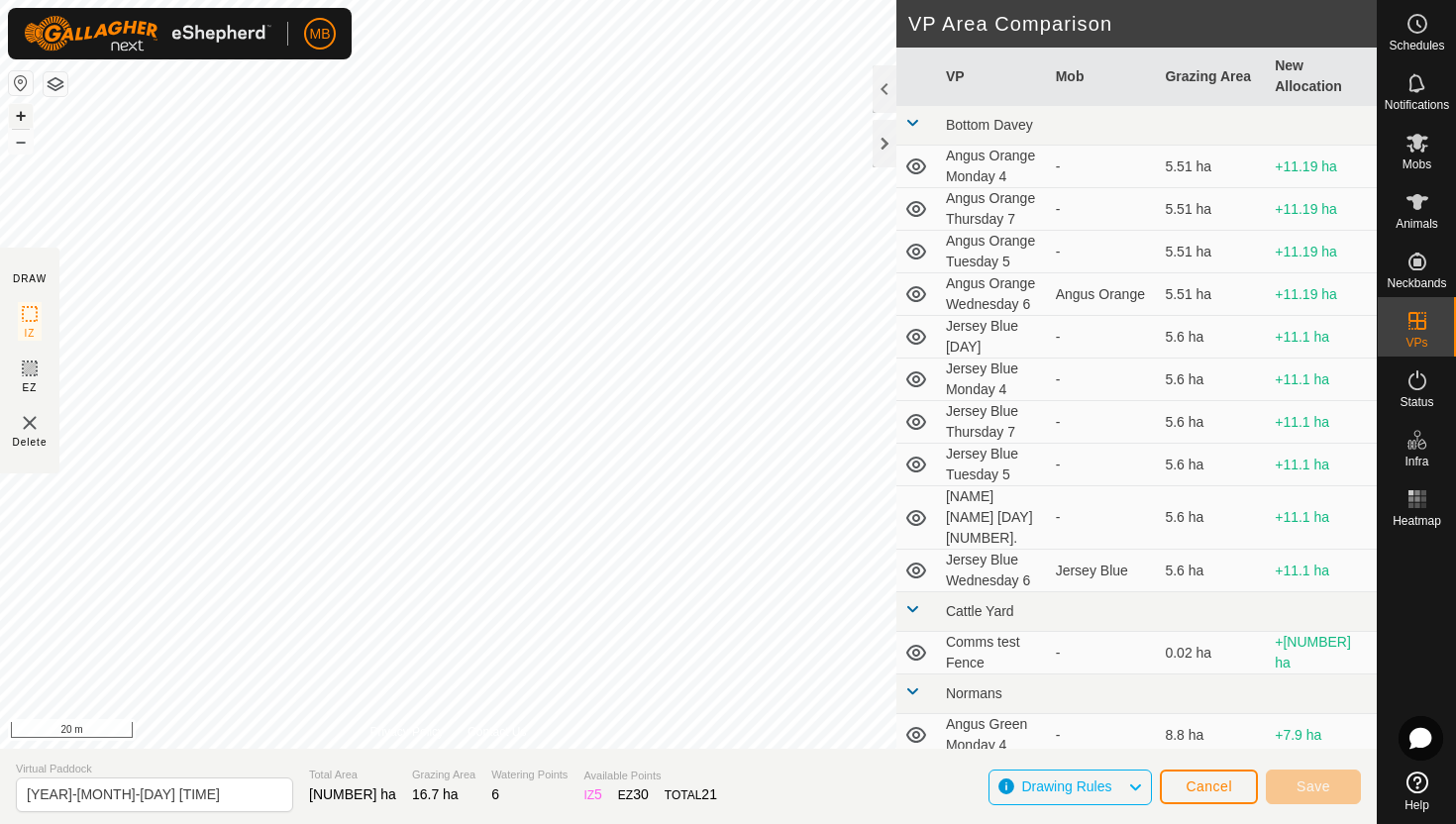 click on "+" at bounding box center (21, 116) 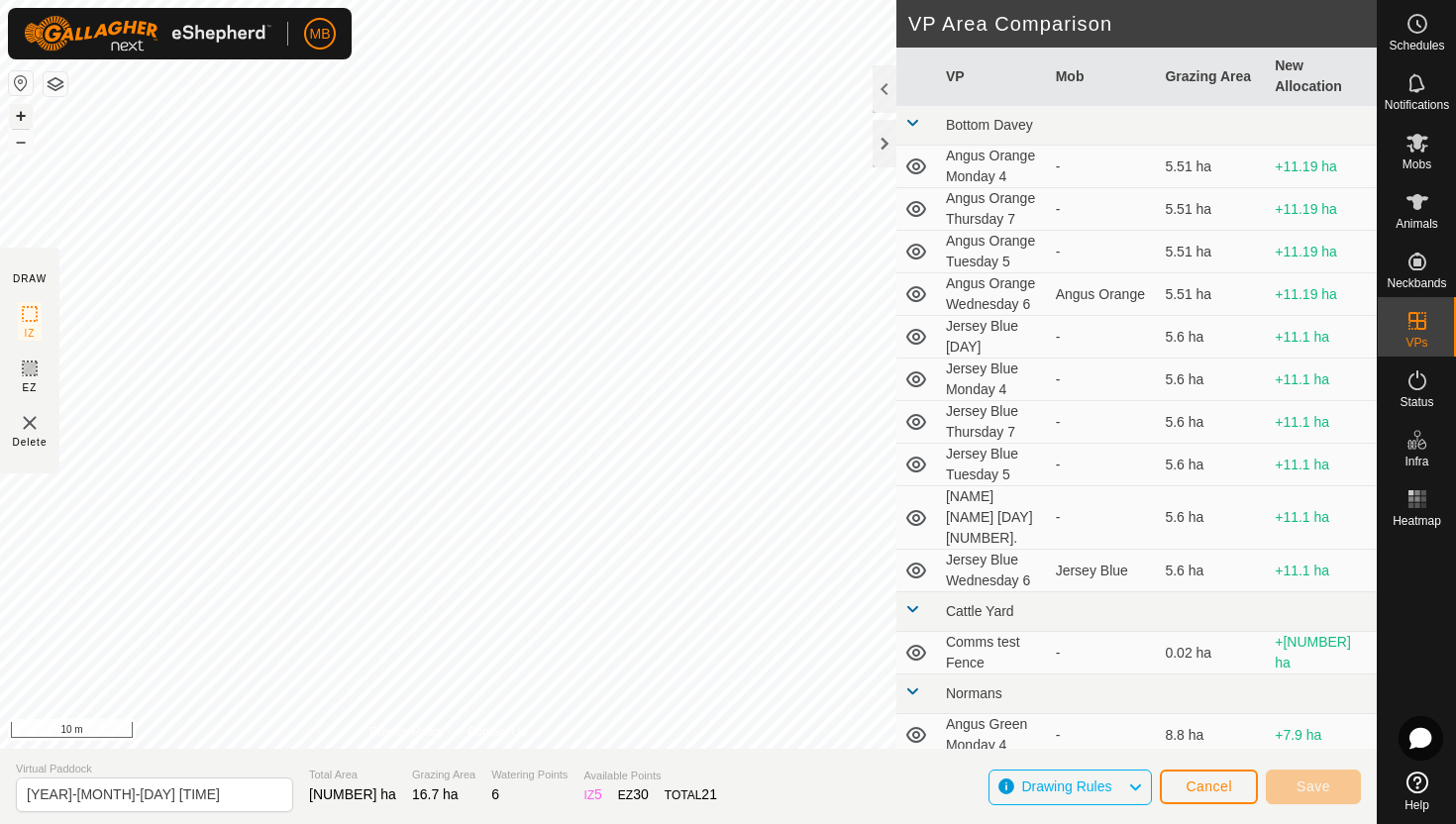 click on "+" at bounding box center (21, 116) 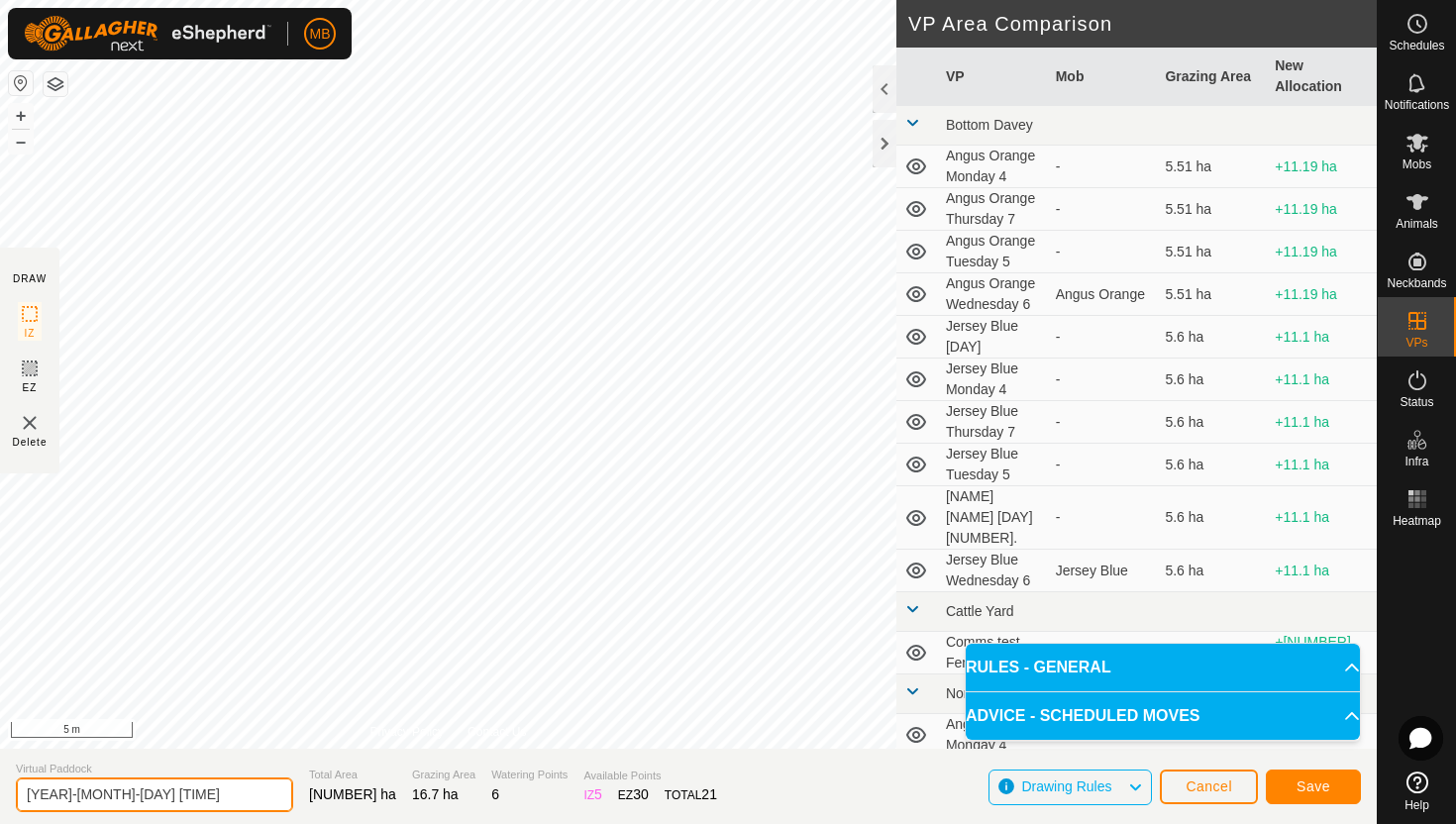 click on "[YEAR]-[MONTH]-[DAY] [TIME]" 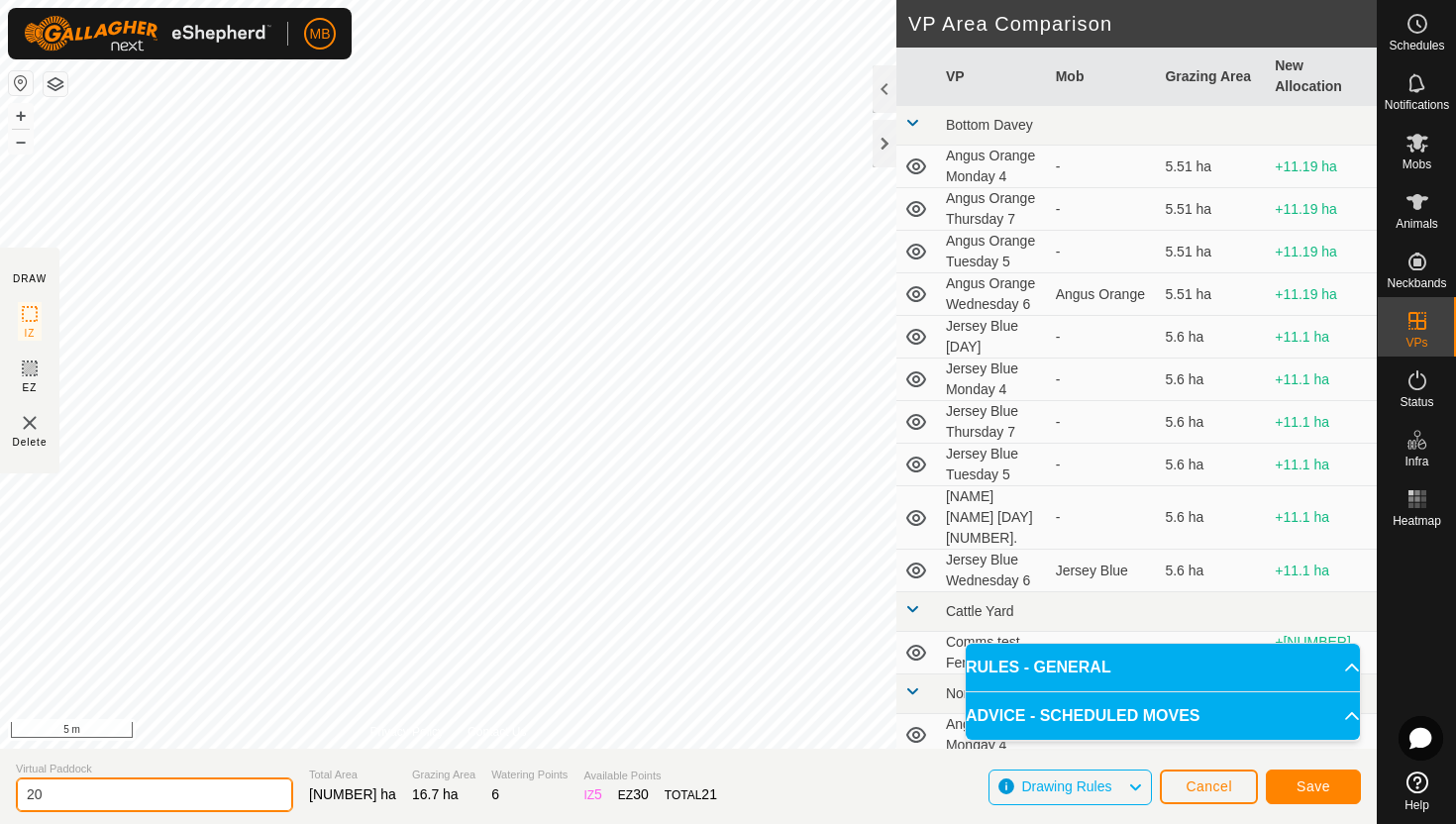 type on "2" 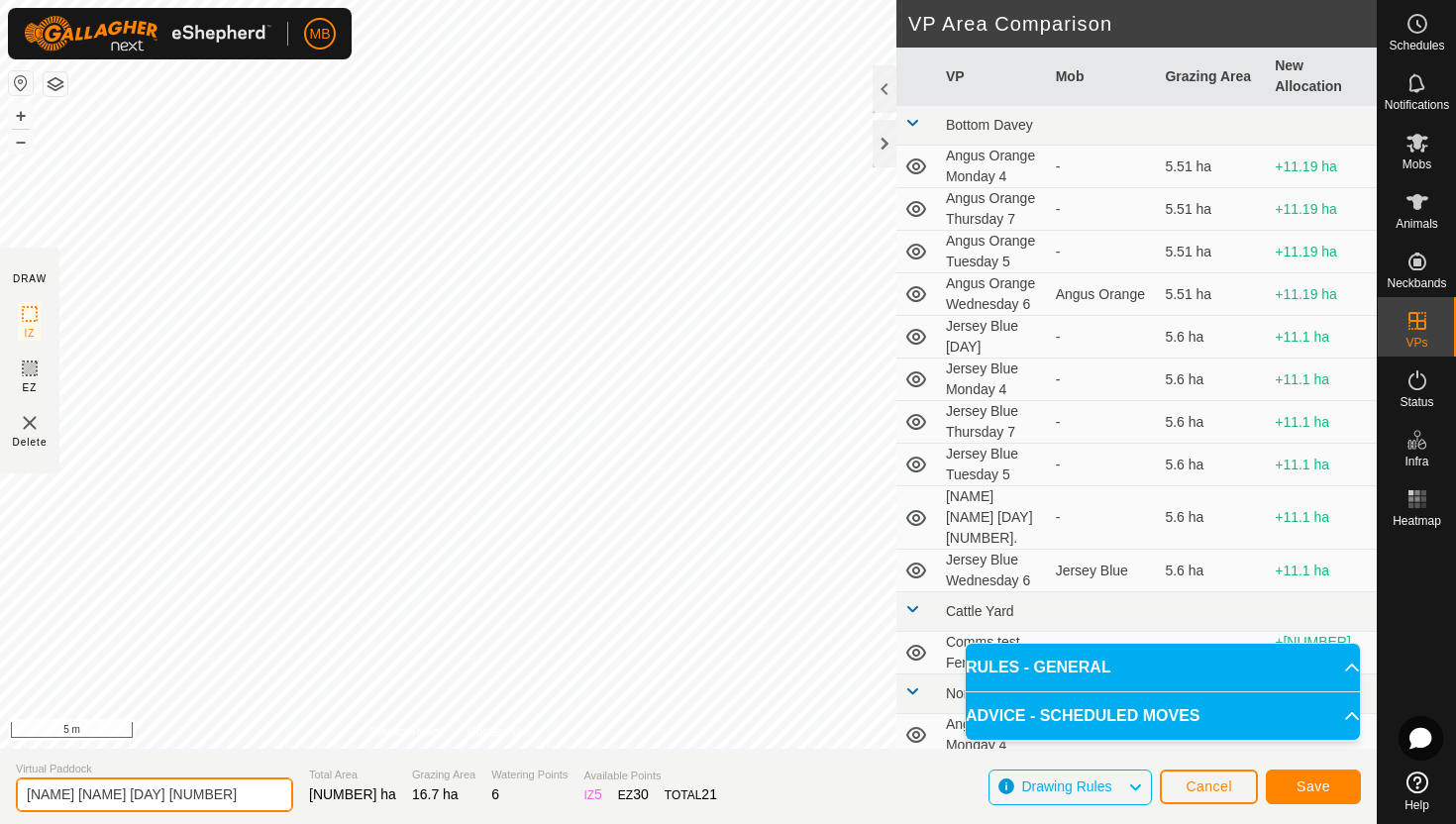 type on "[NAME] [NAME] [DAY] [NUMBER]" 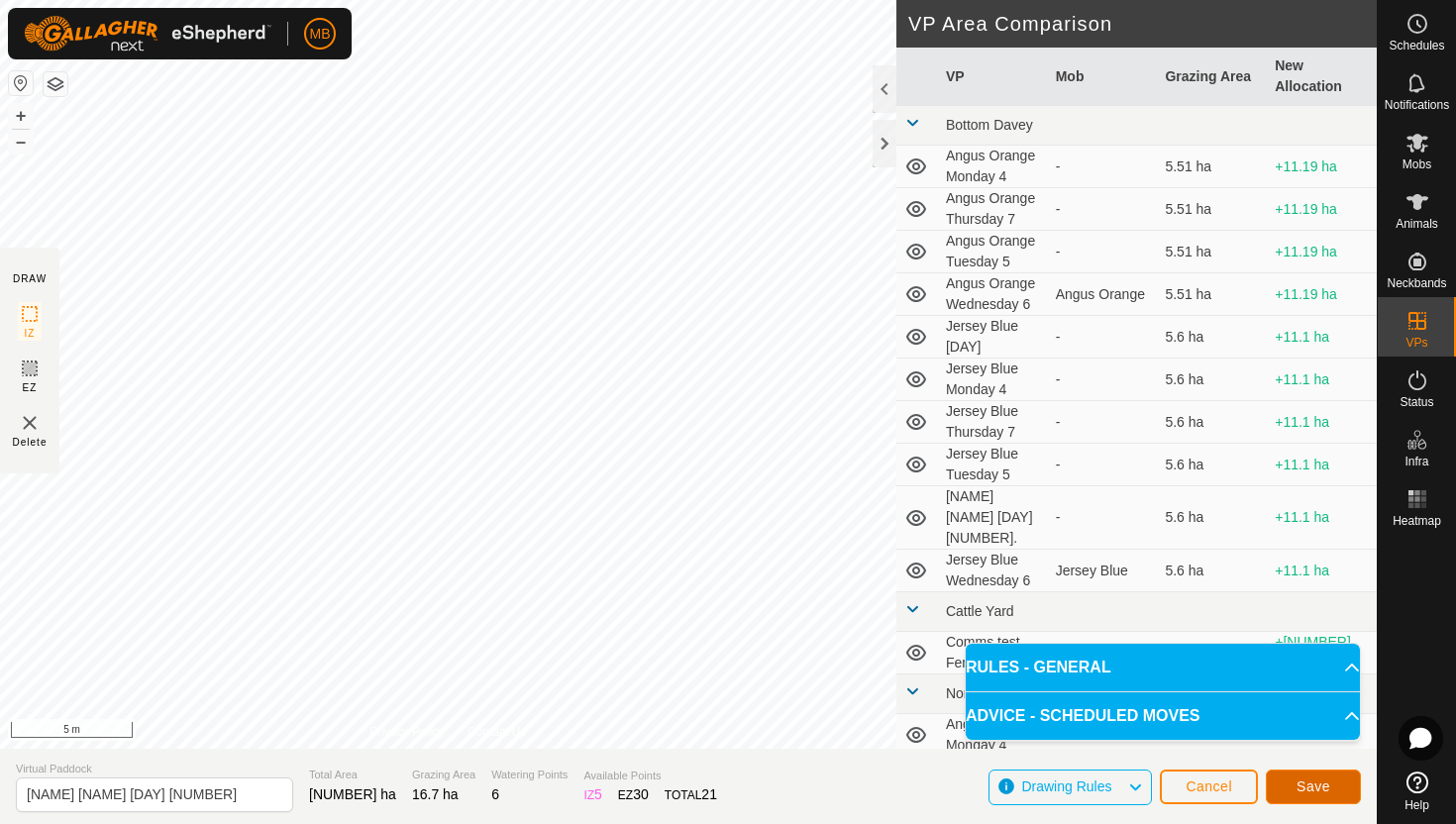 click on "Save" 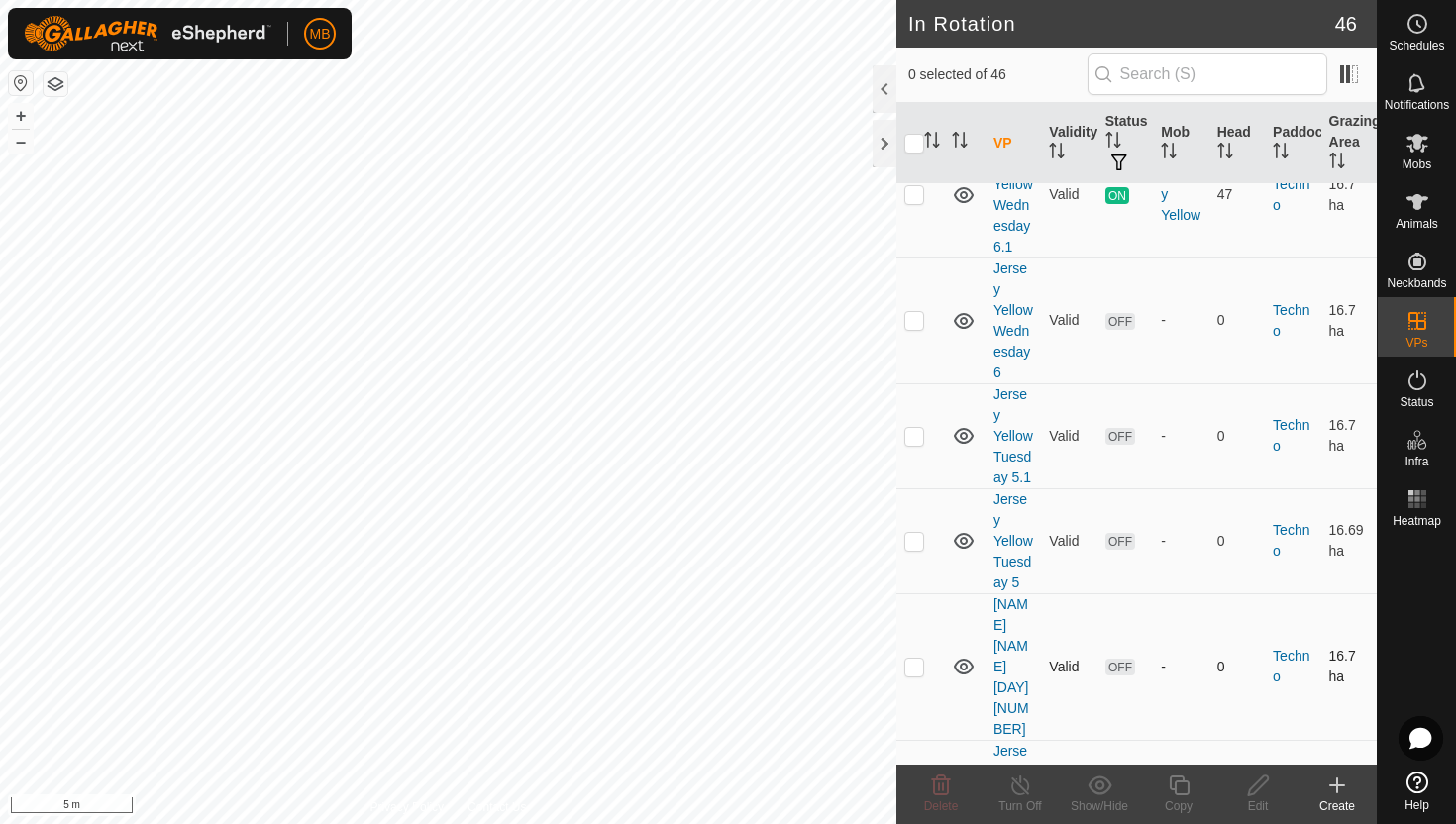 scroll, scrollTop: 2224, scrollLeft: 0, axis: vertical 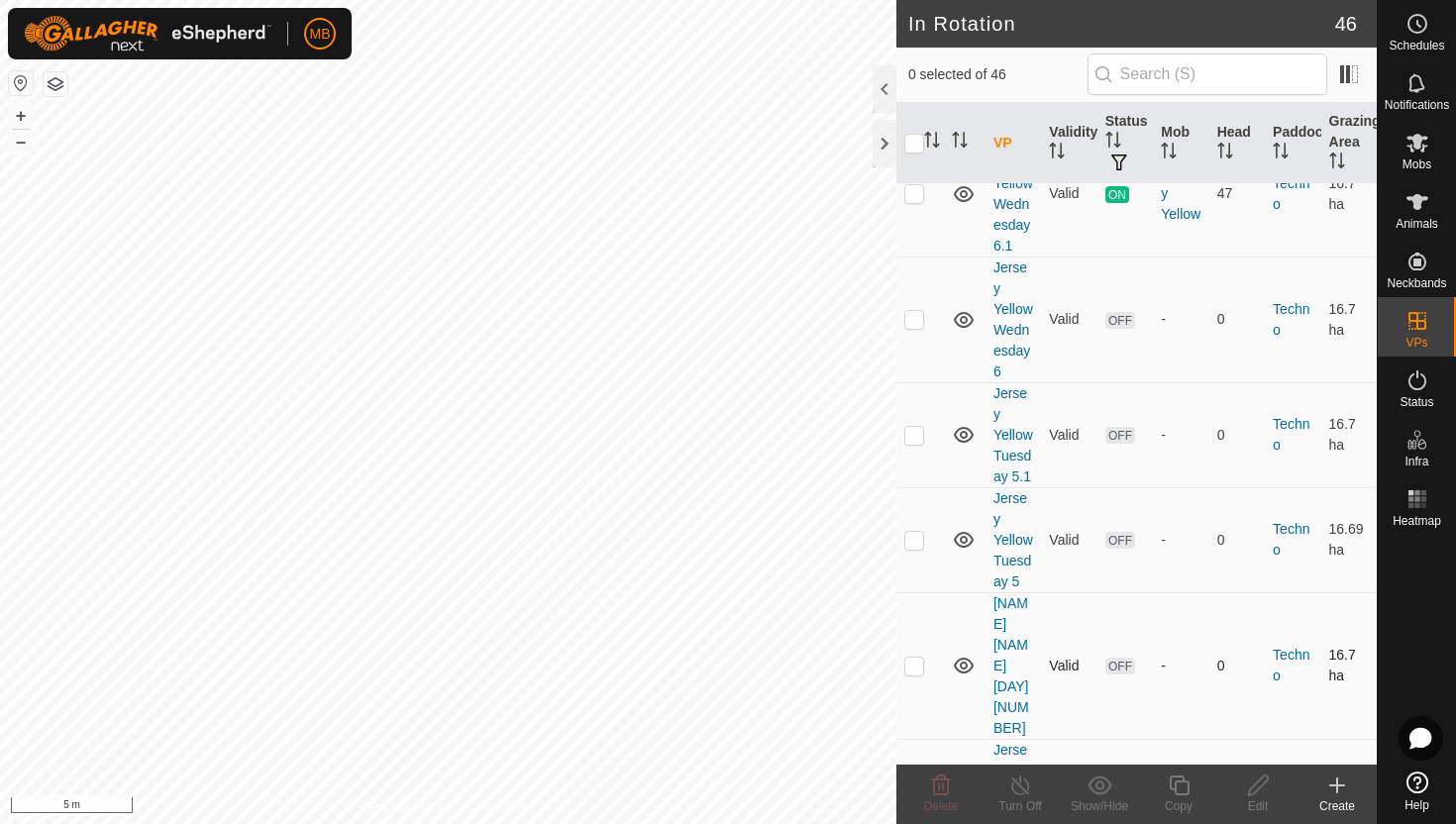 click at bounding box center (914, 666) 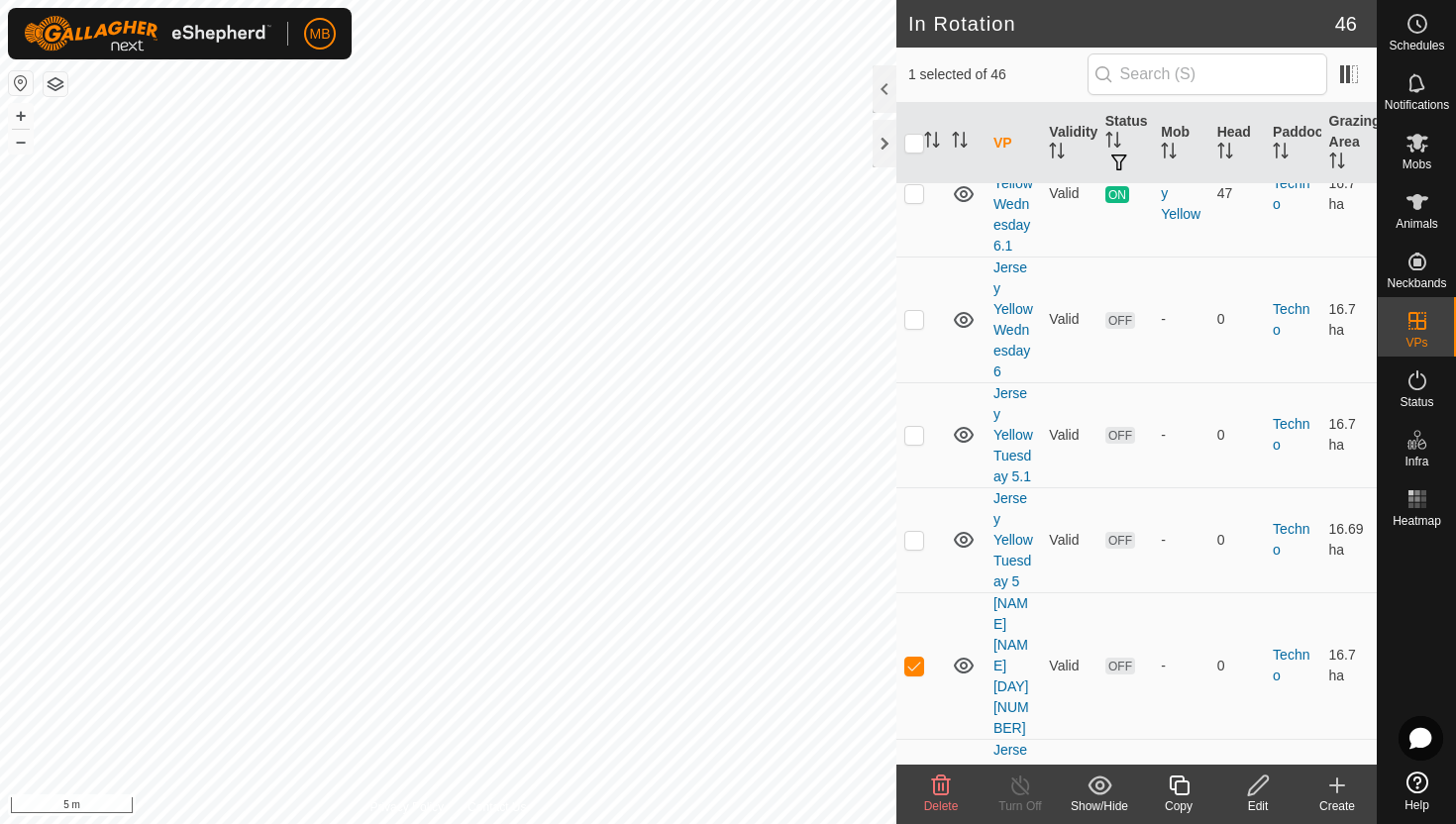 click 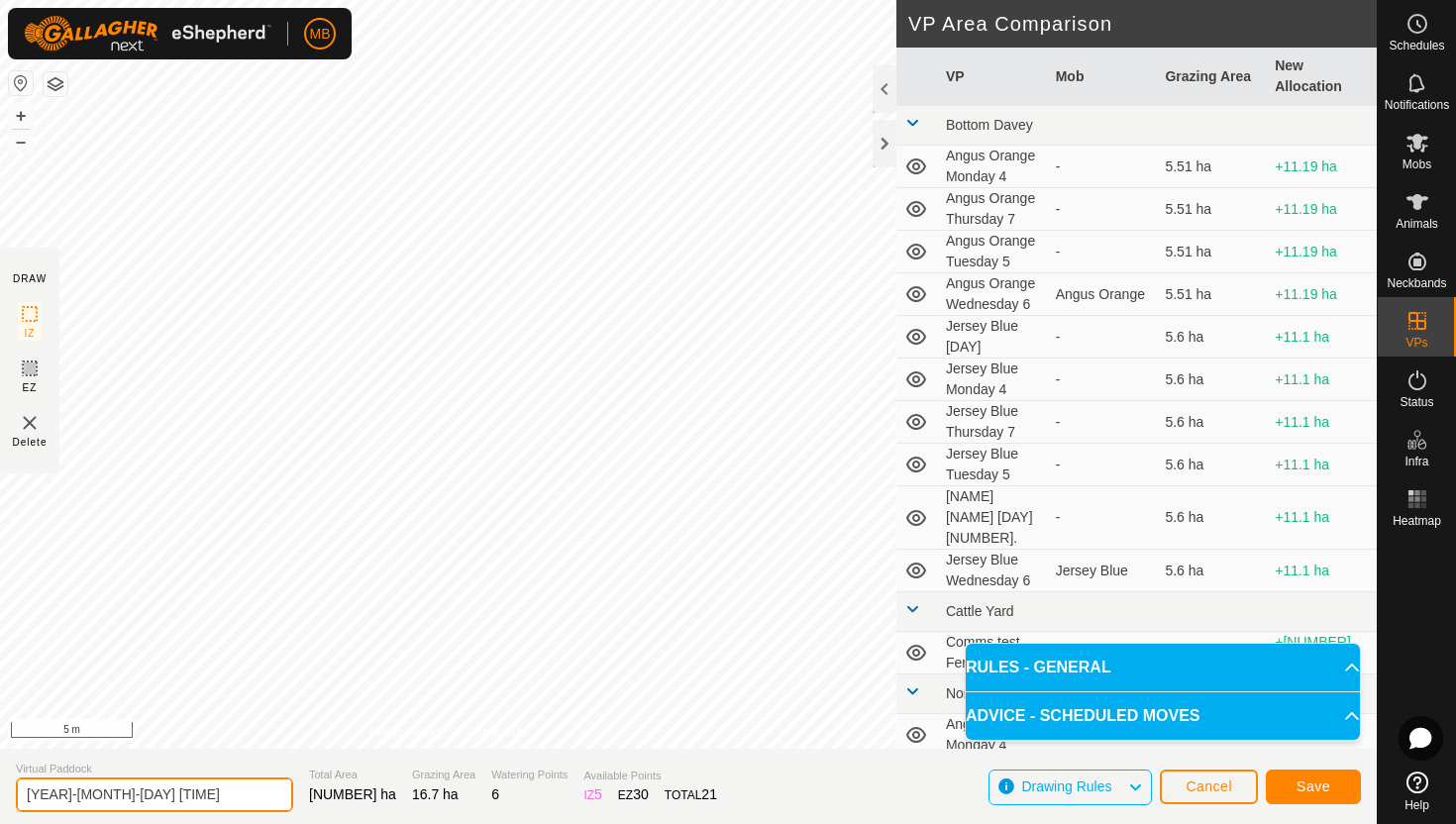 click on "[YEAR]-[MONTH]-[DAY] [TIME]" 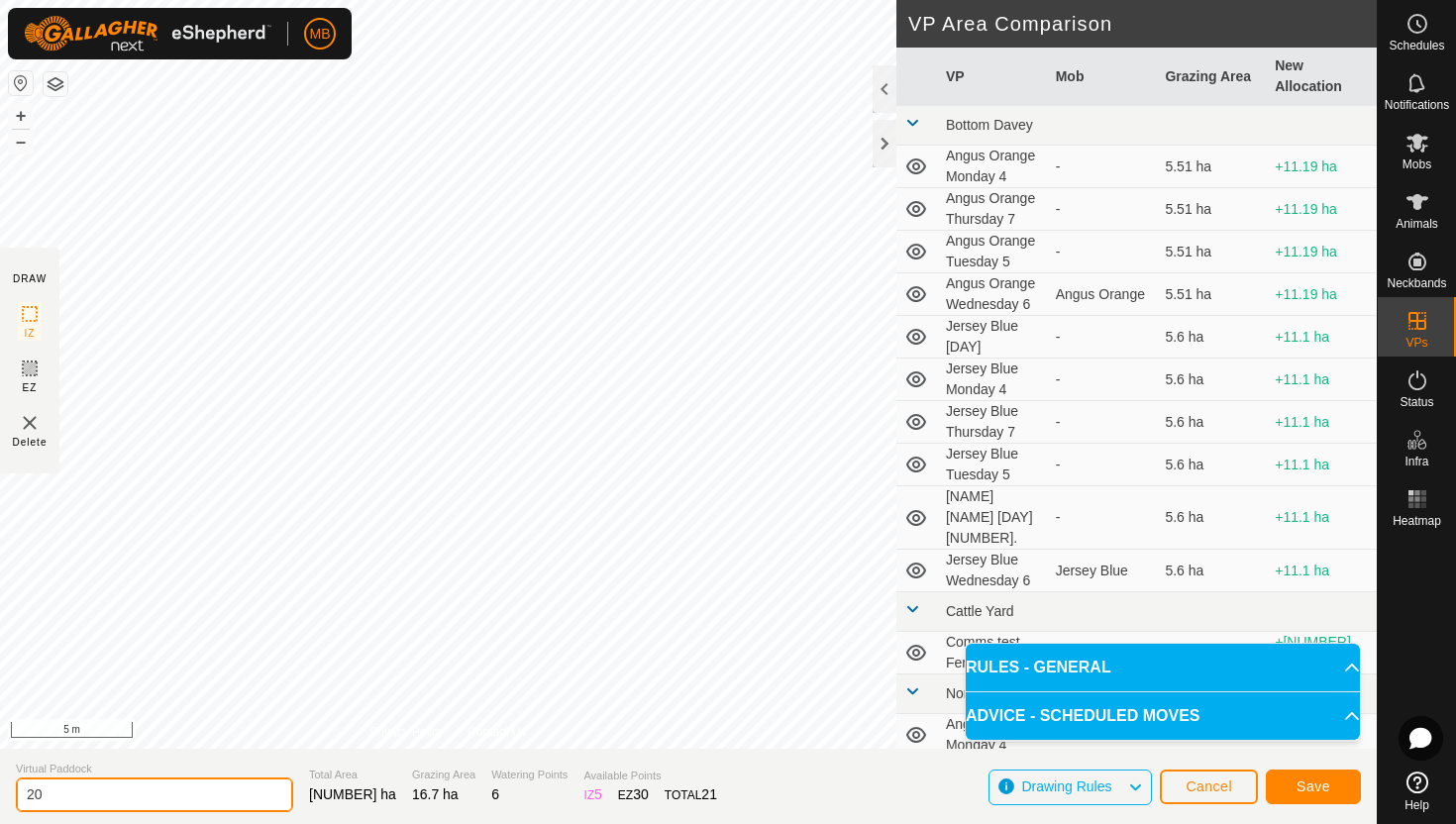 type on "2" 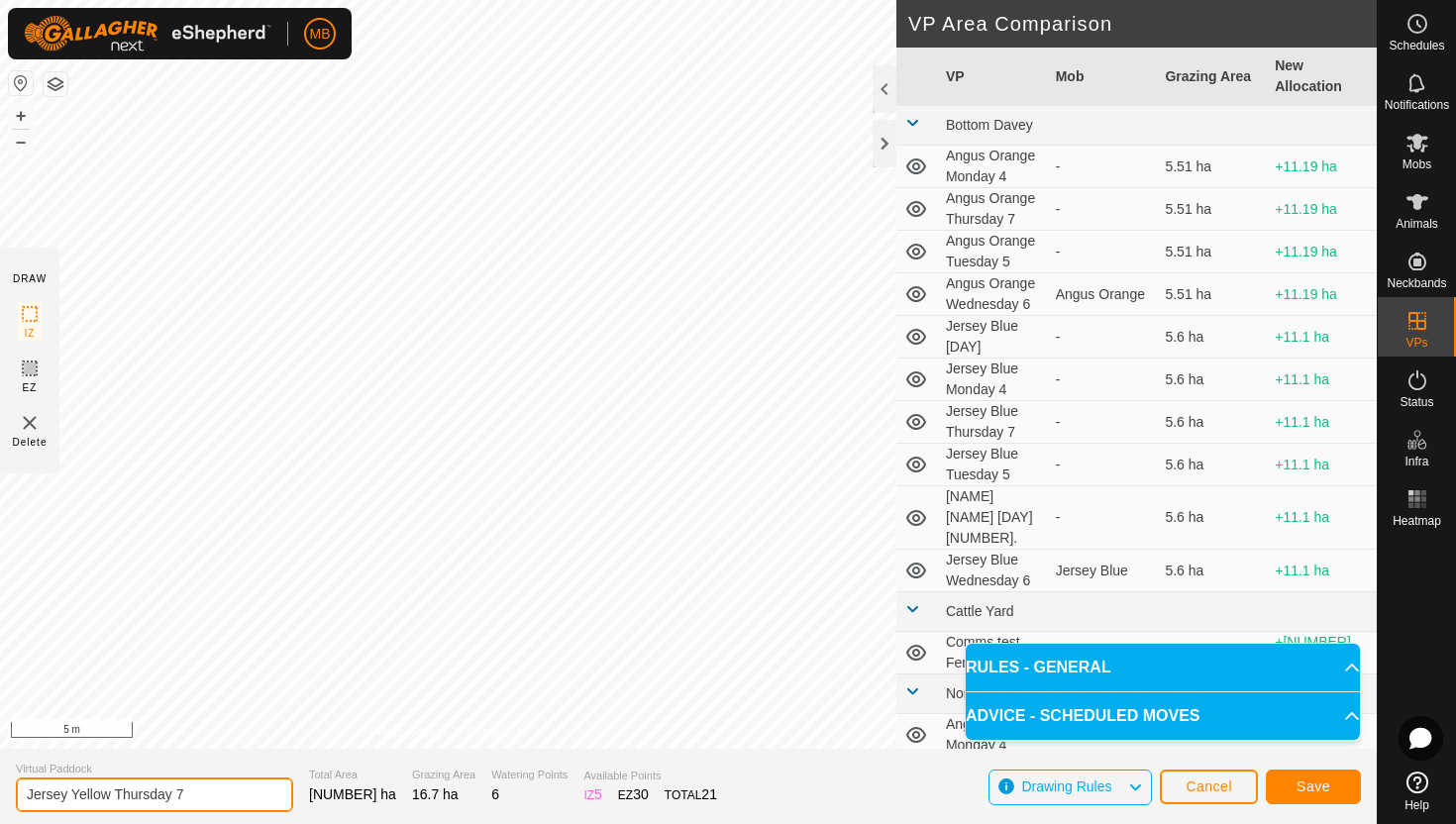 type on "Jersey Yellow Thursday 7" 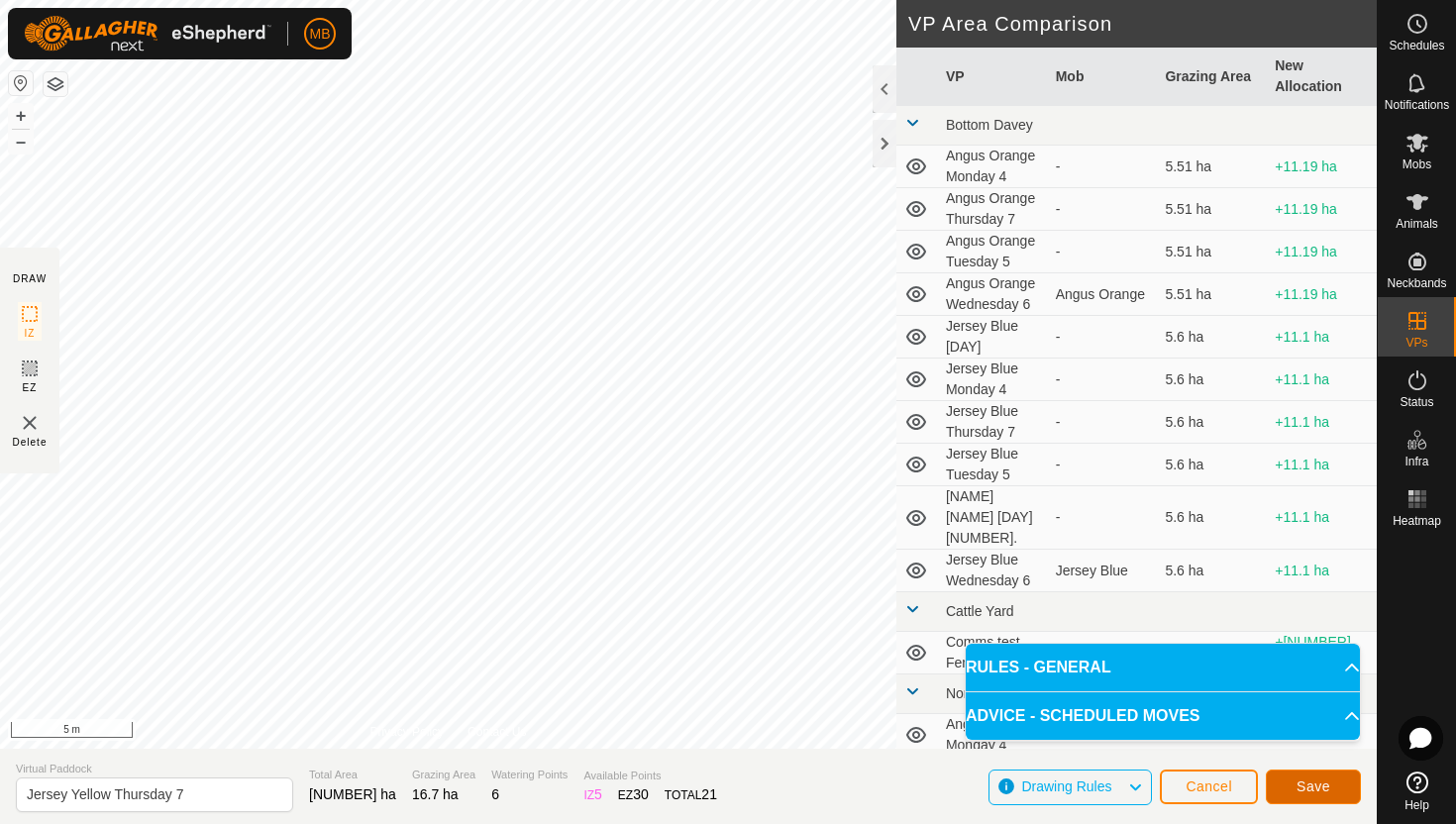 click on "Save" 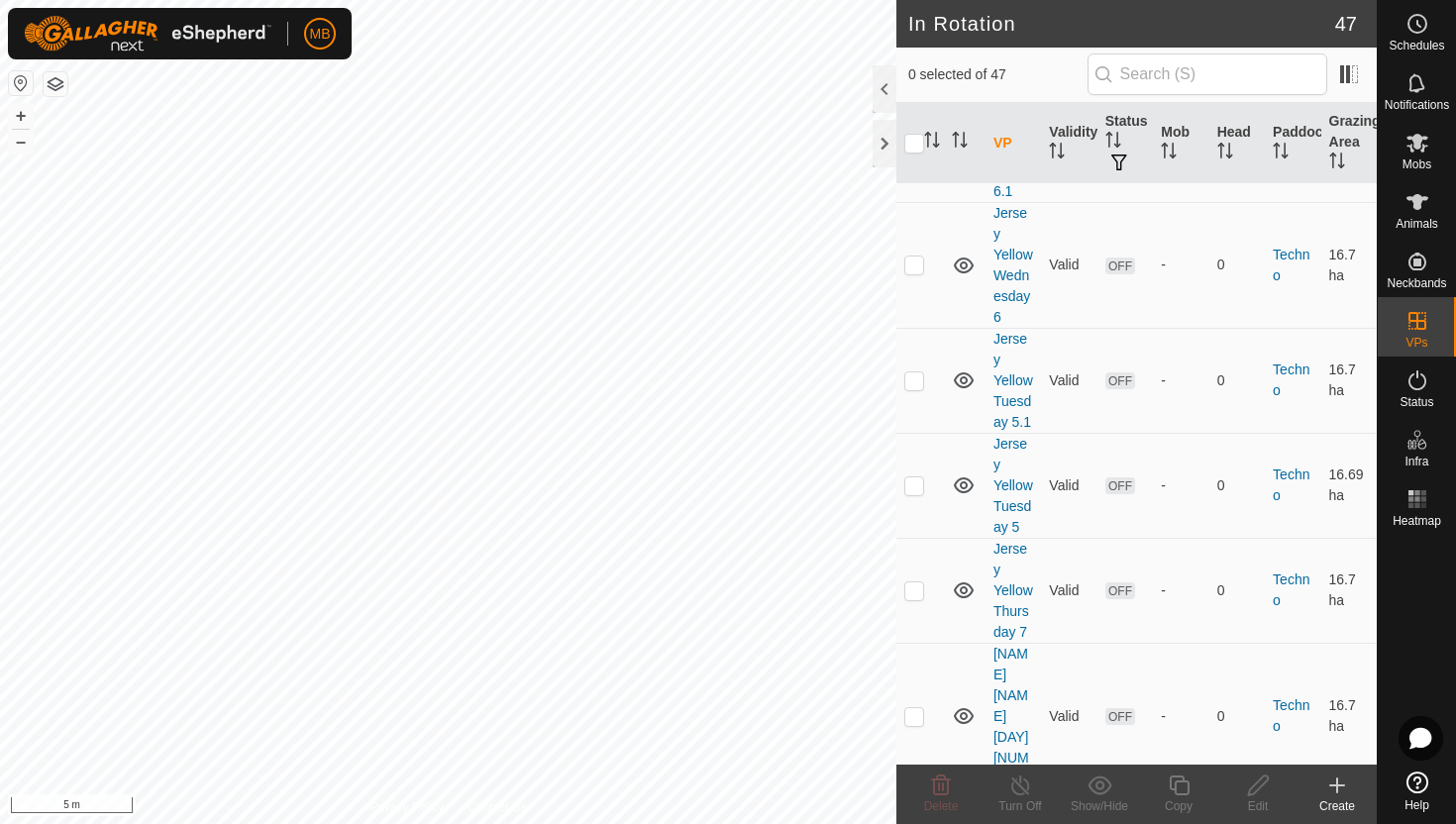 scroll, scrollTop: 2313, scrollLeft: 0, axis: vertical 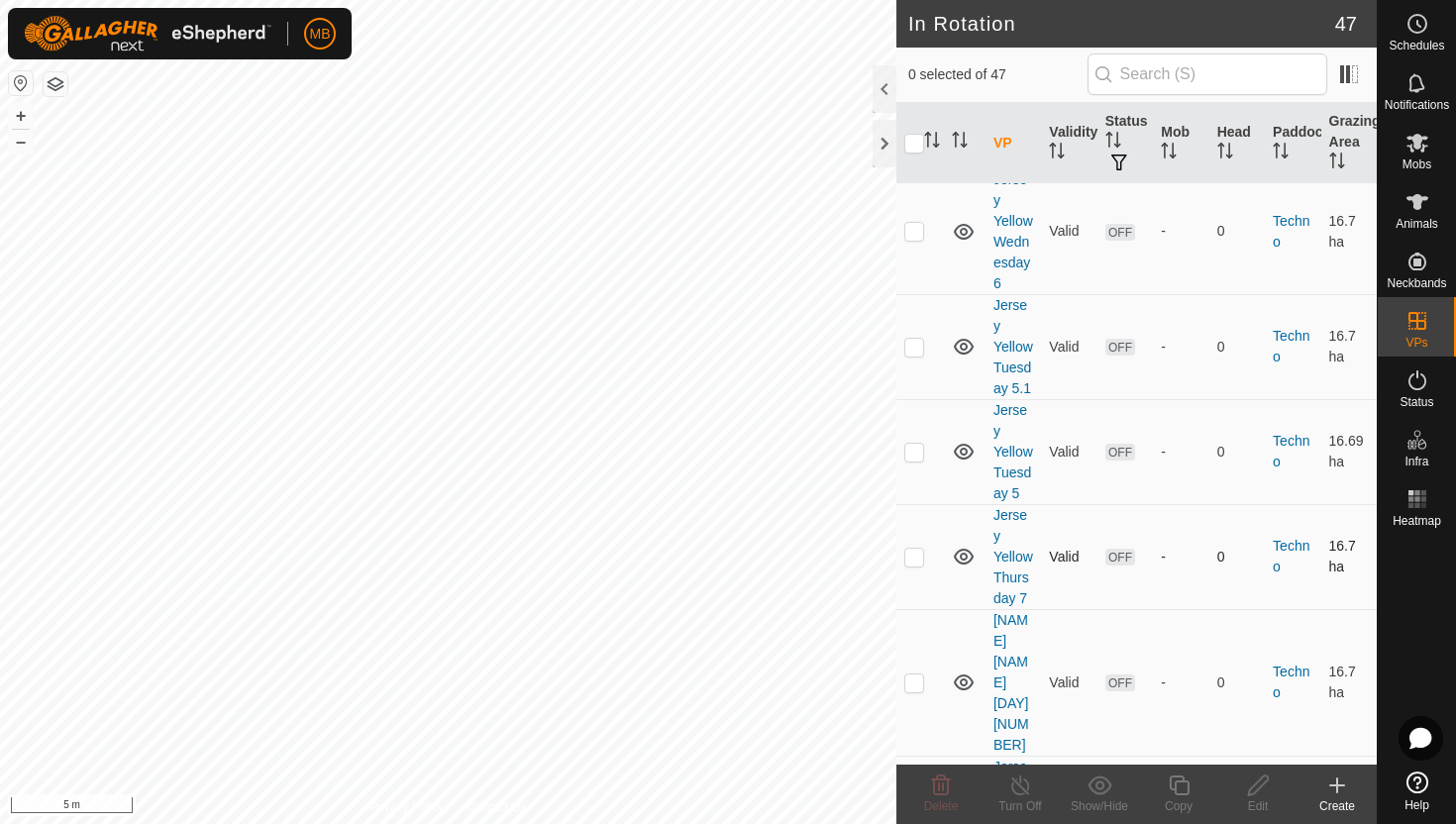 click at bounding box center [914, 557] 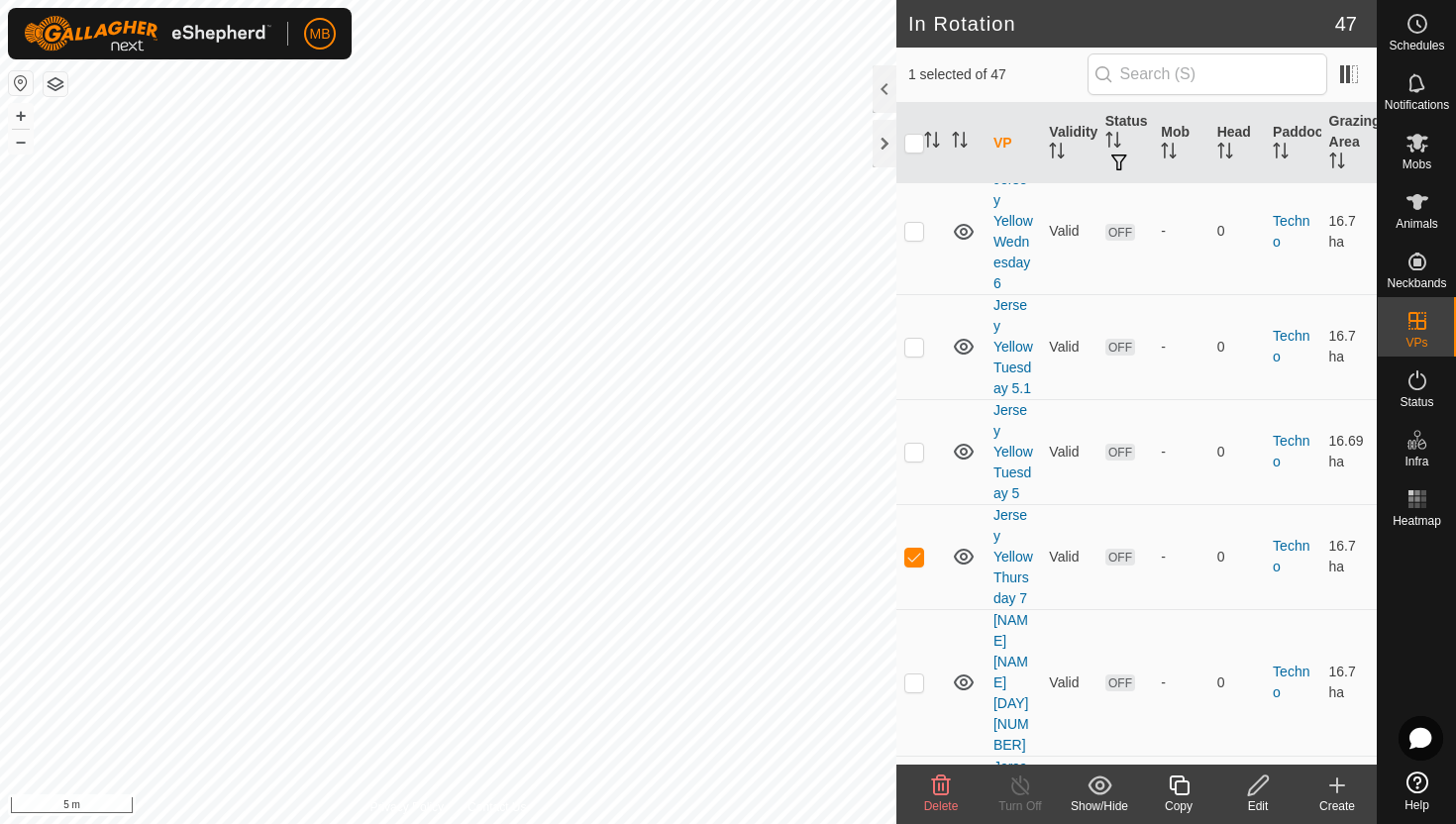 click 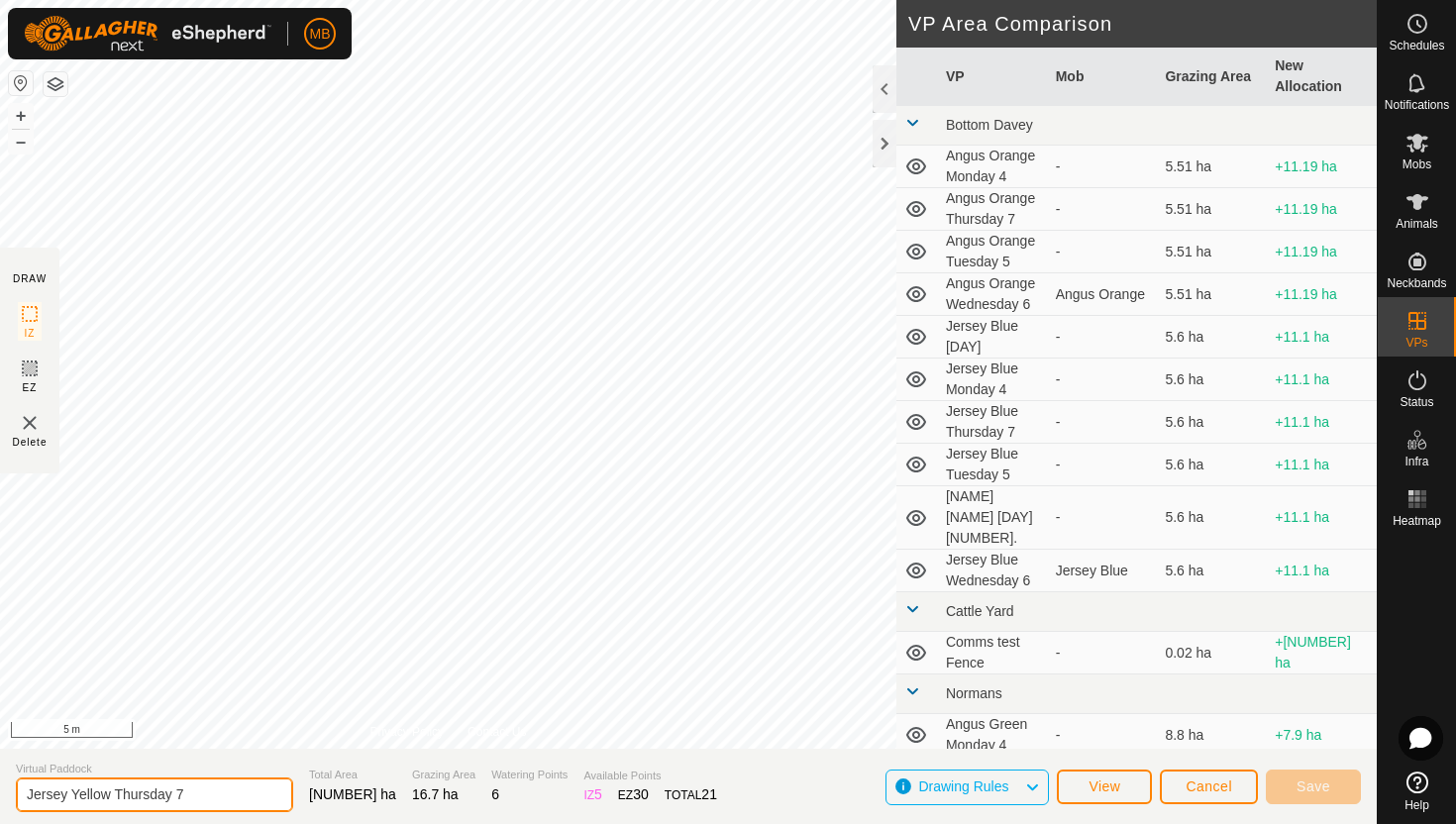 click on "Jersey Yellow Thursday 7" 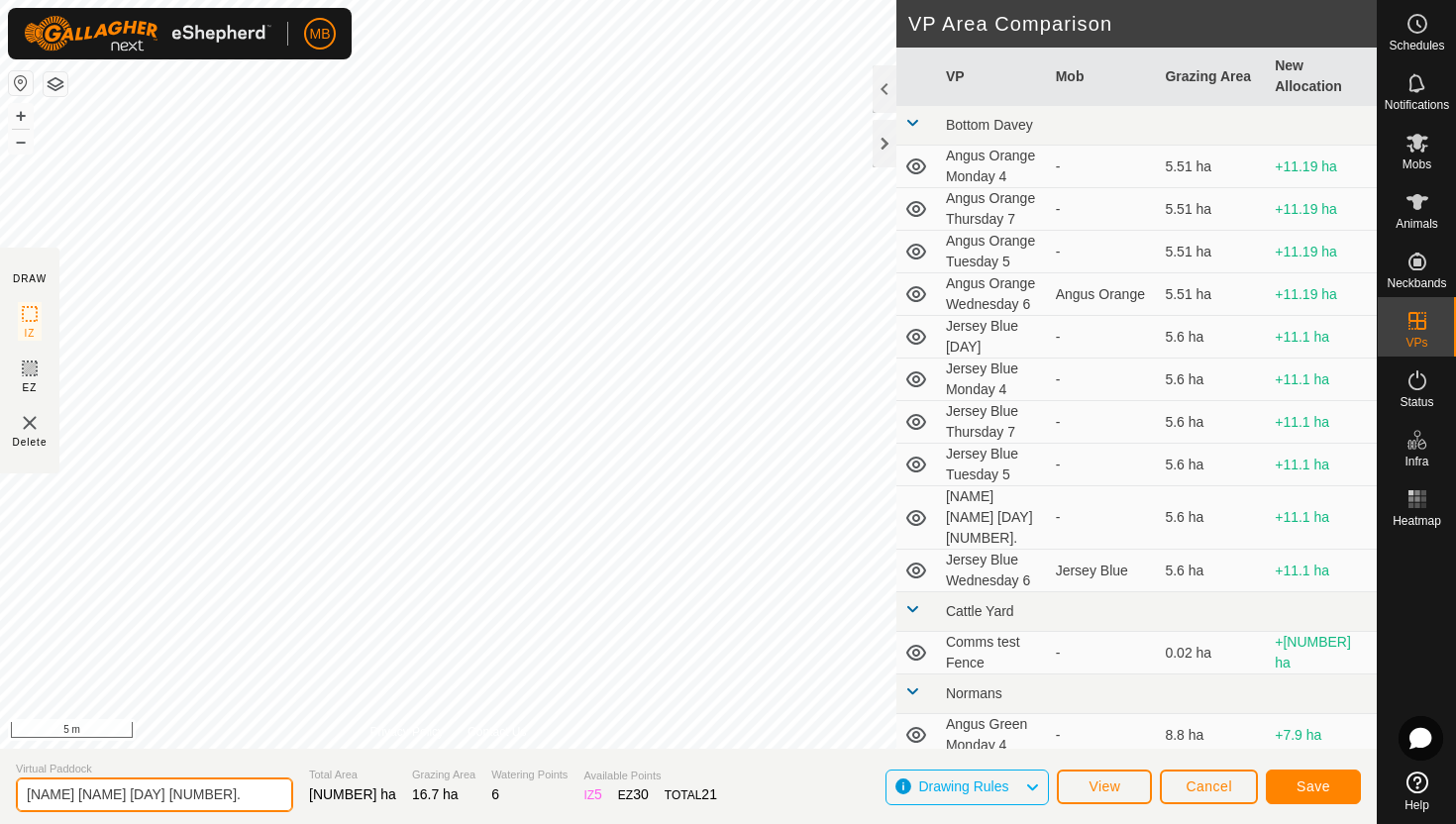 type on "[NAME] [NAME] [DAY] [NUMBER]." 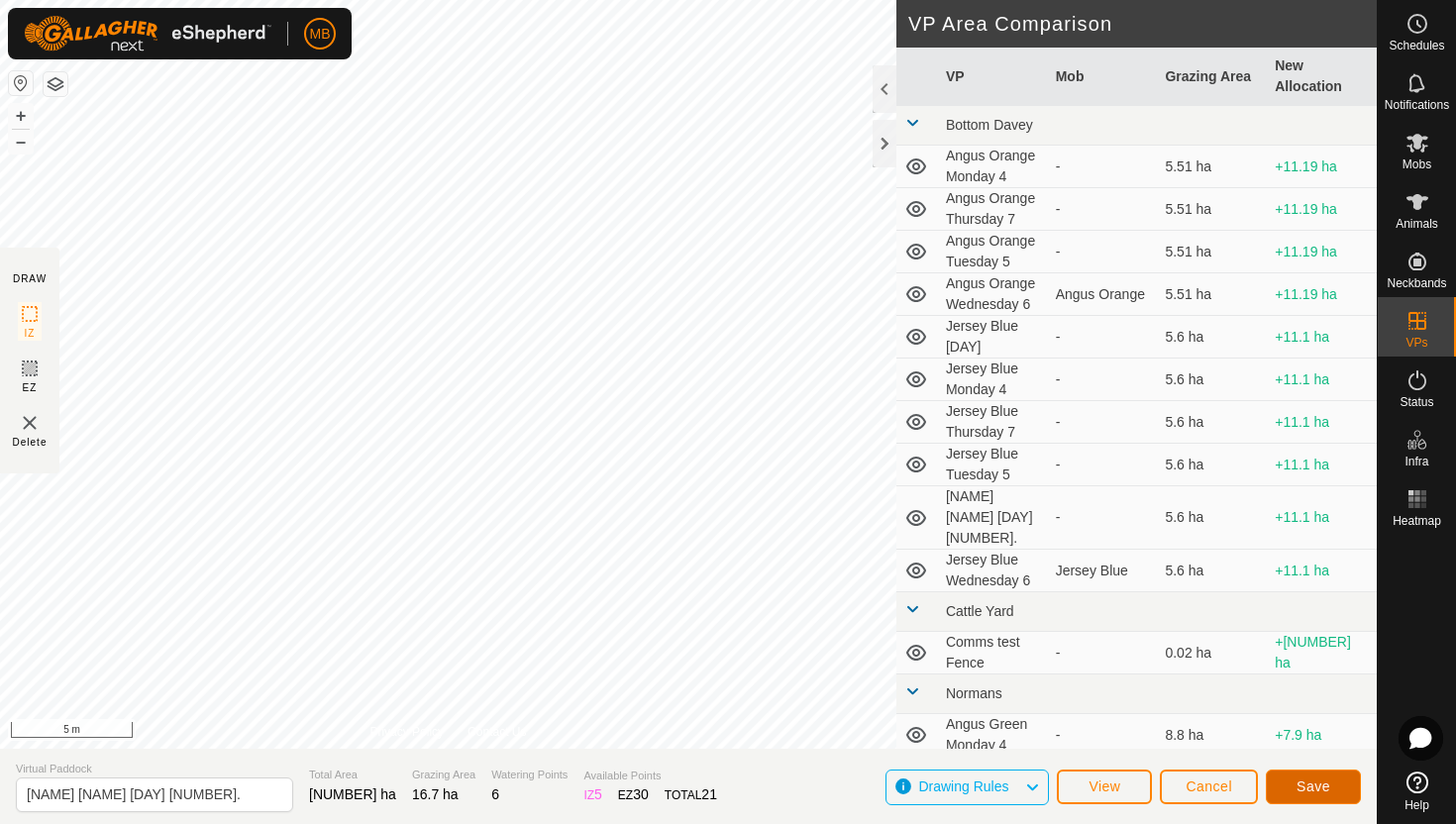 click on "Save" 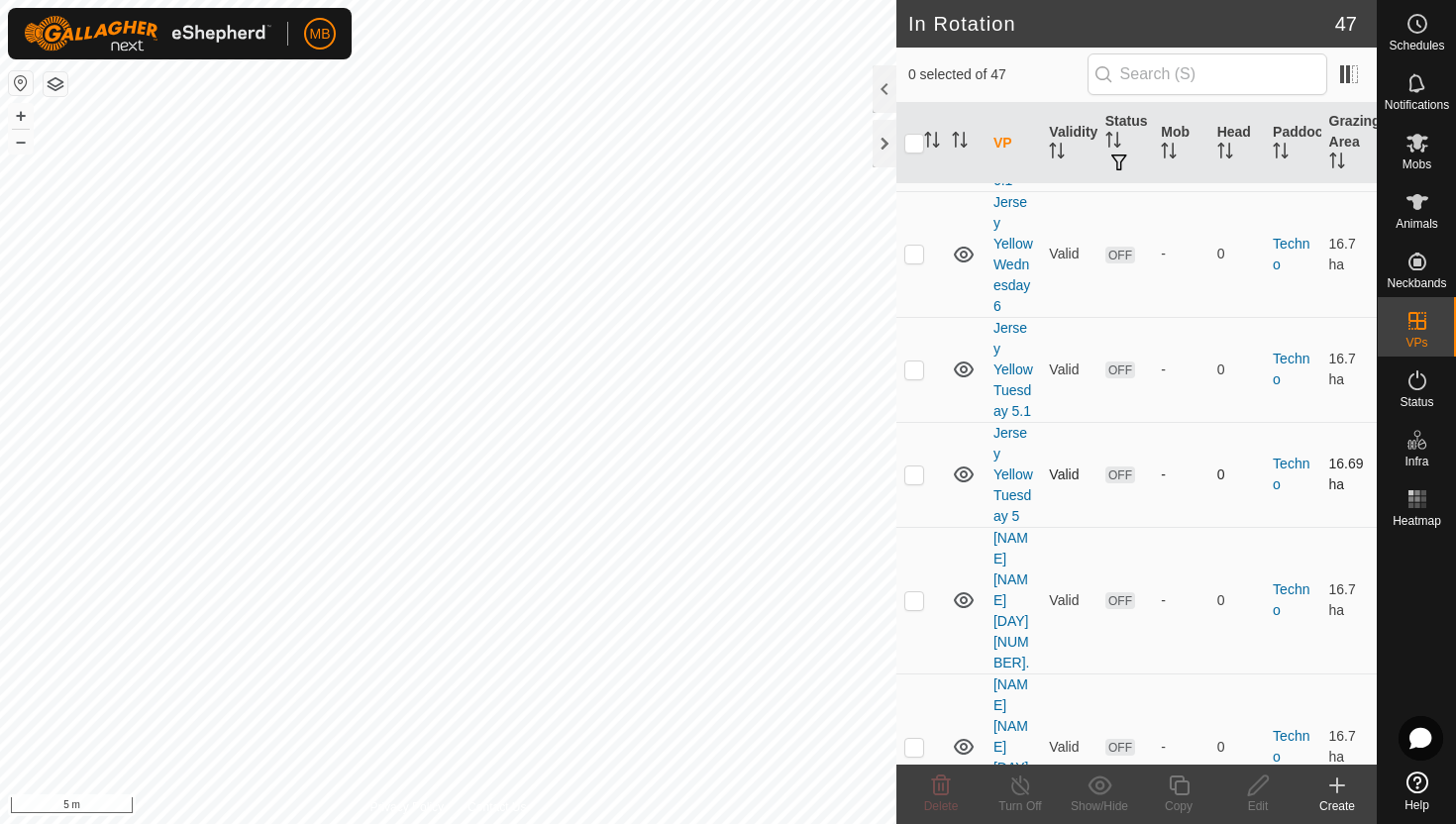 scroll, scrollTop: 2296, scrollLeft: 0, axis: vertical 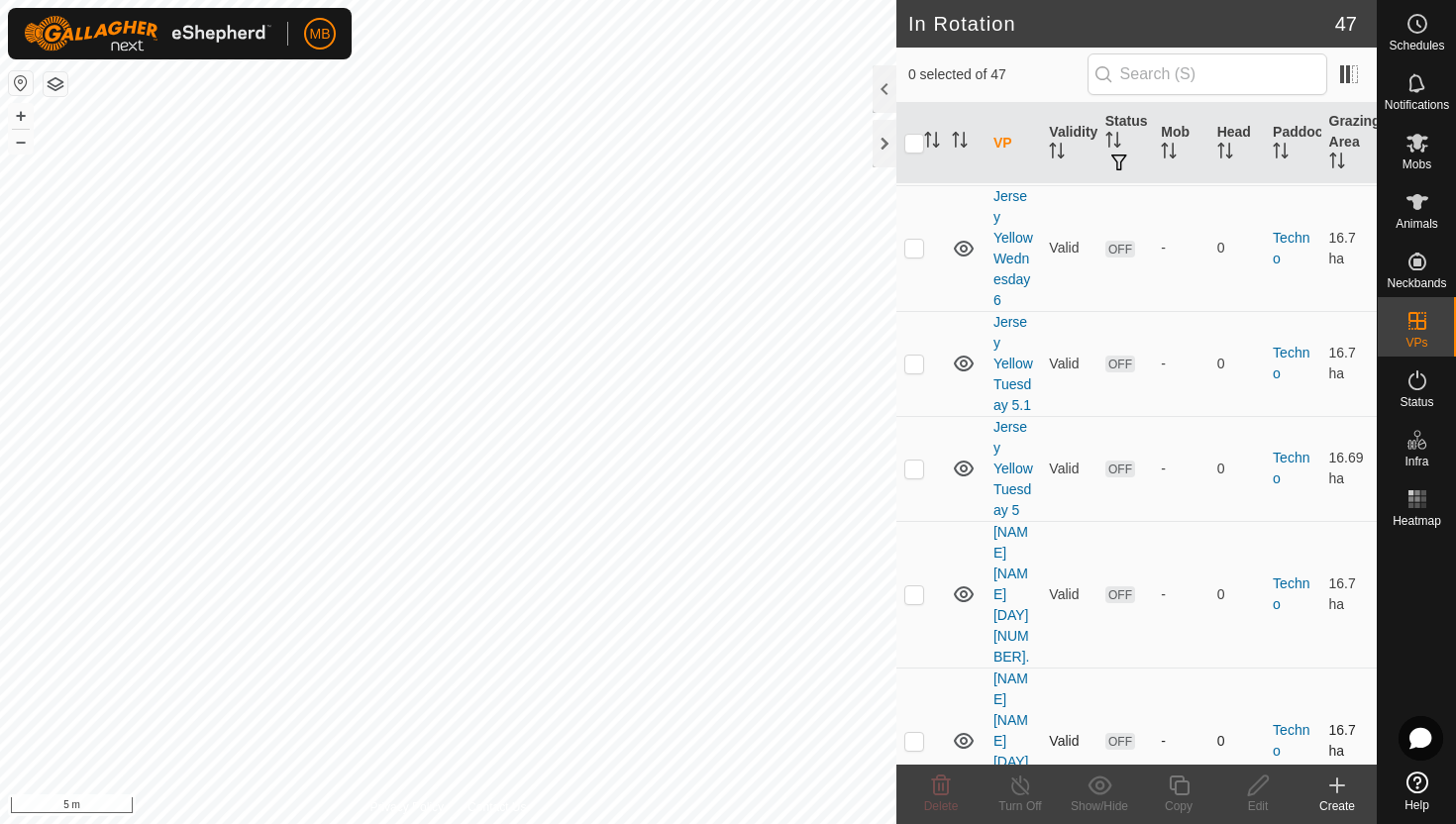 click at bounding box center (914, 741) 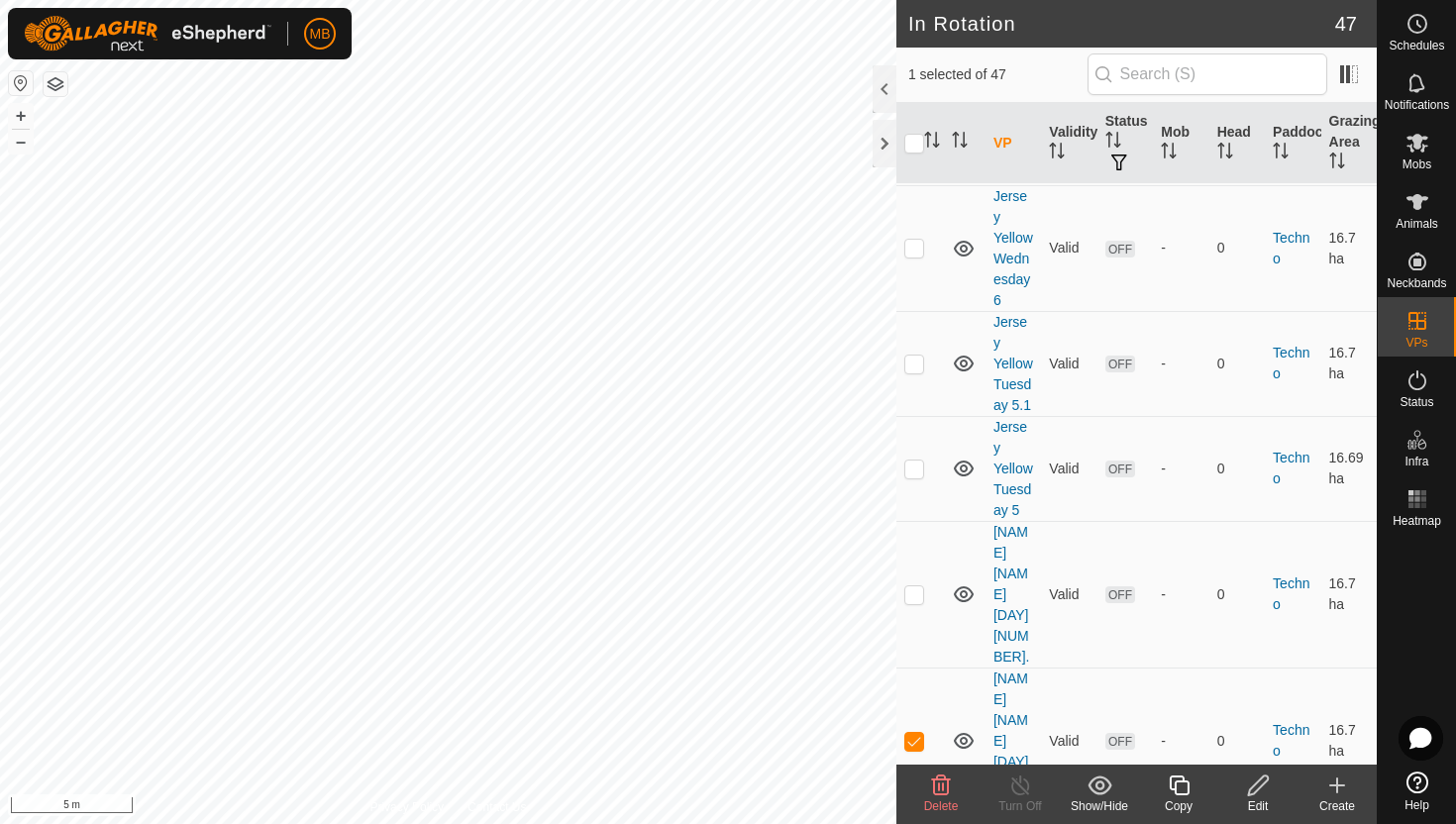 click 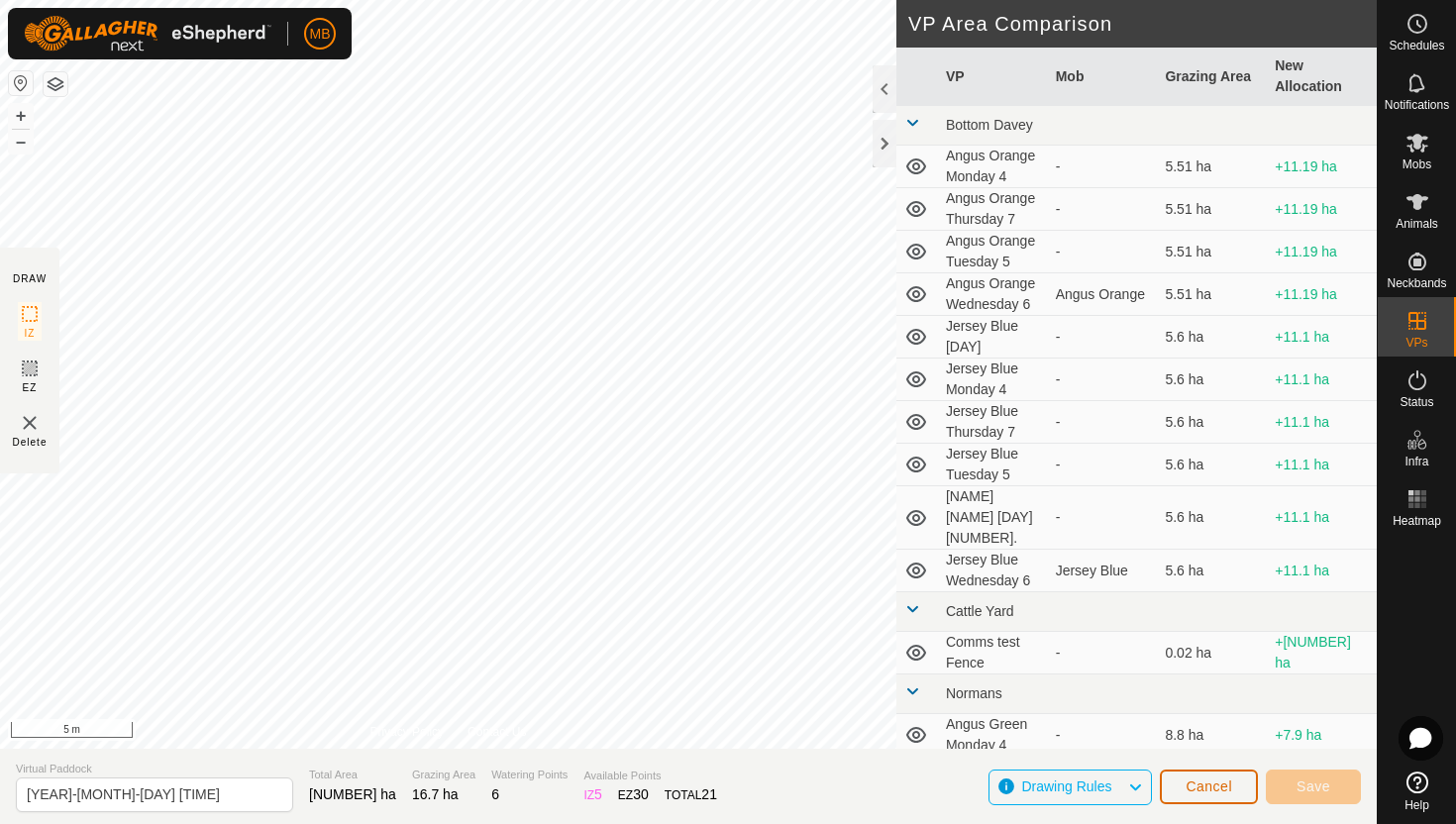 click on "Cancel" 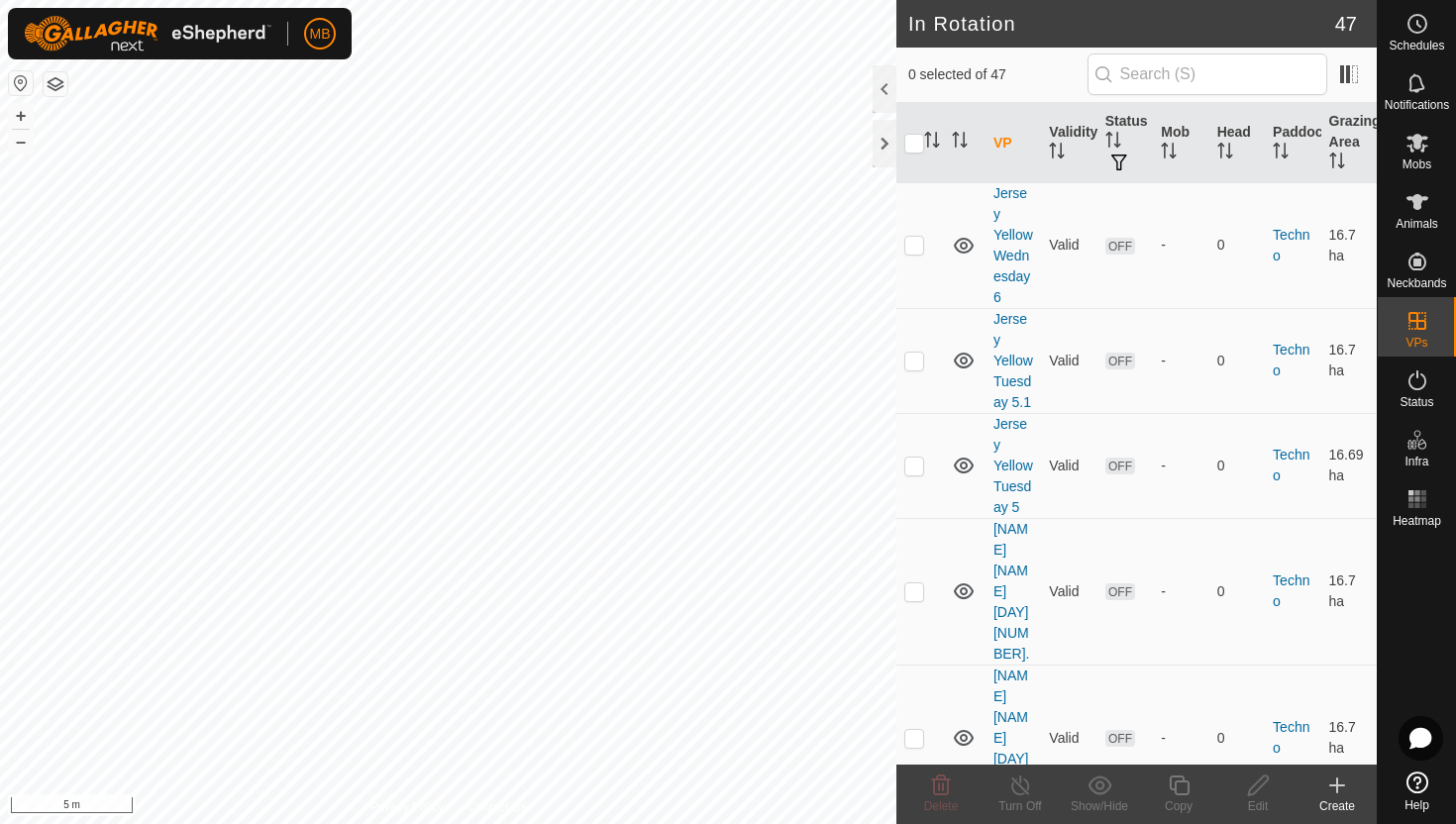 scroll, scrollTop: 2300, scrollLeft: 0, axis: vertical 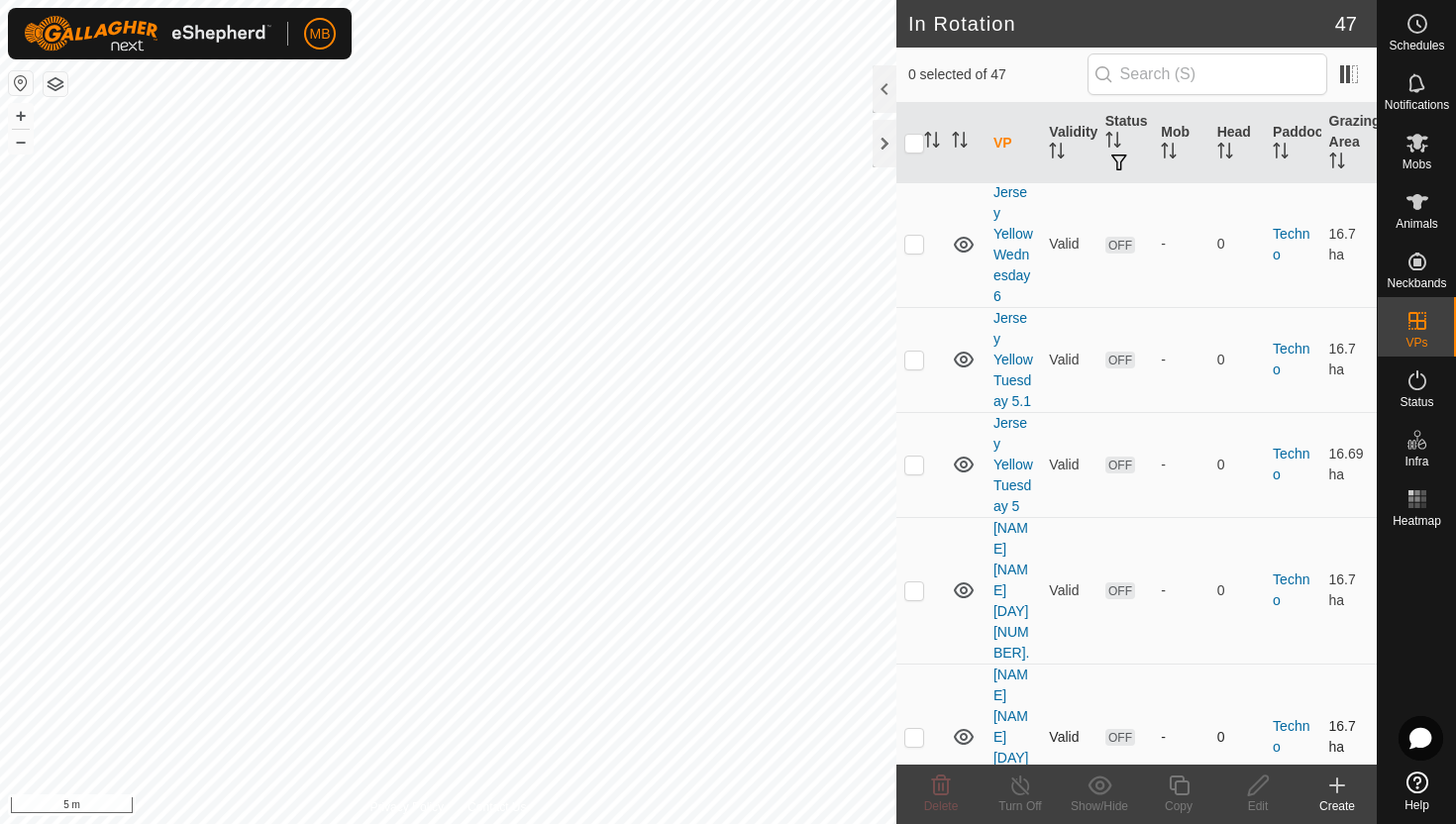 click at bounding box center (914, 737) 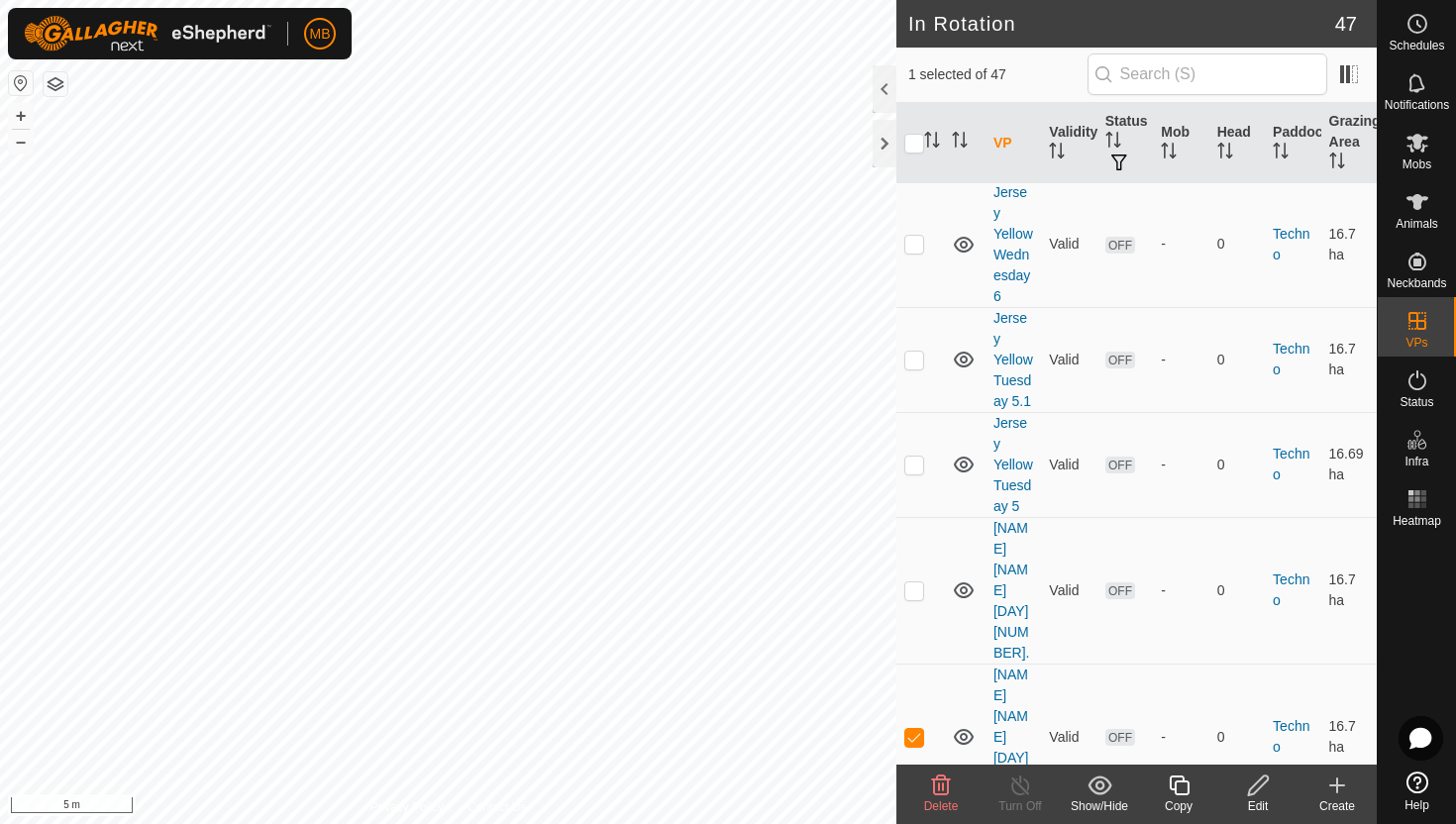 click 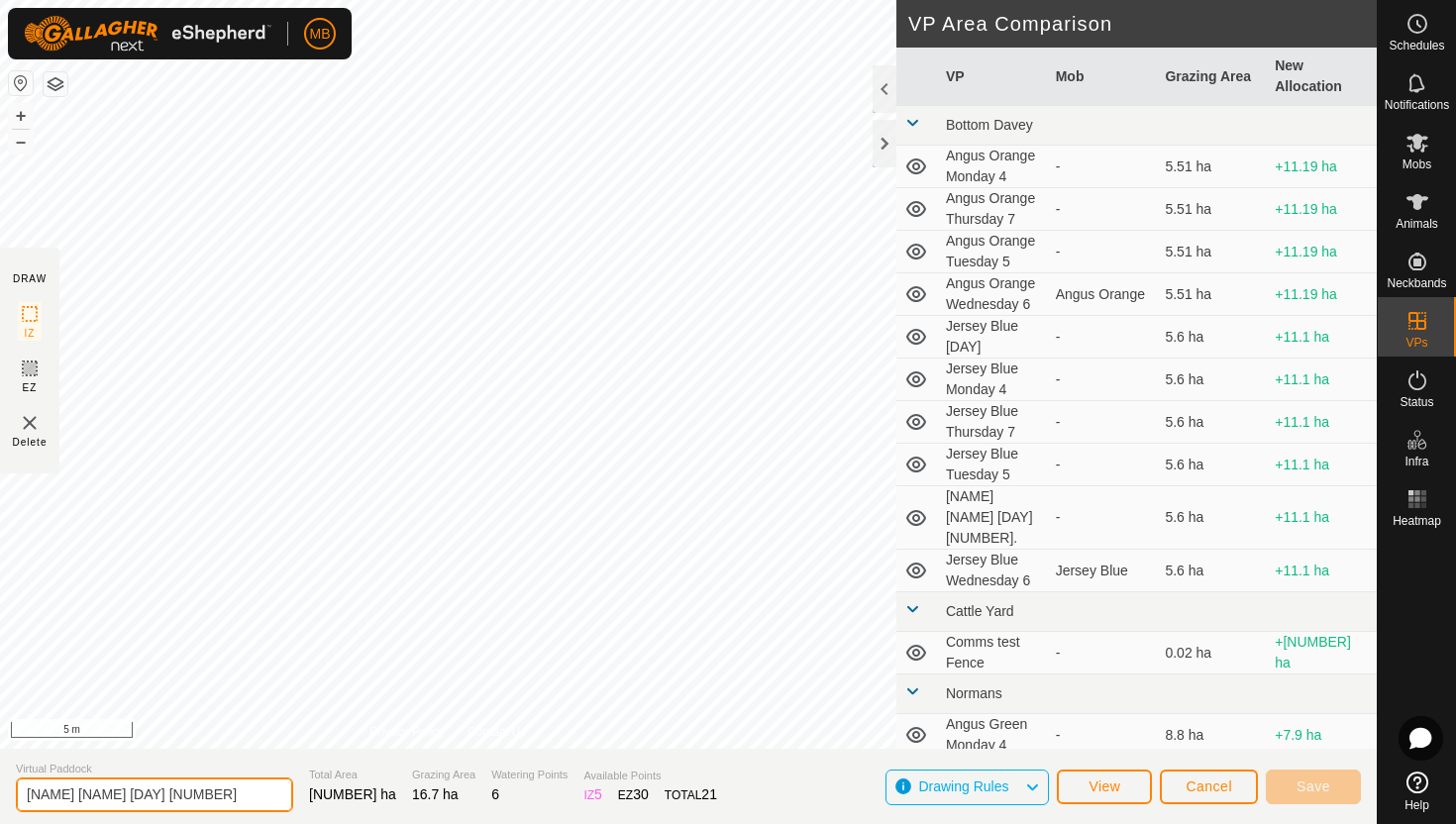 click on "[NAME] [NAME] [DAY] [NUMBER]" 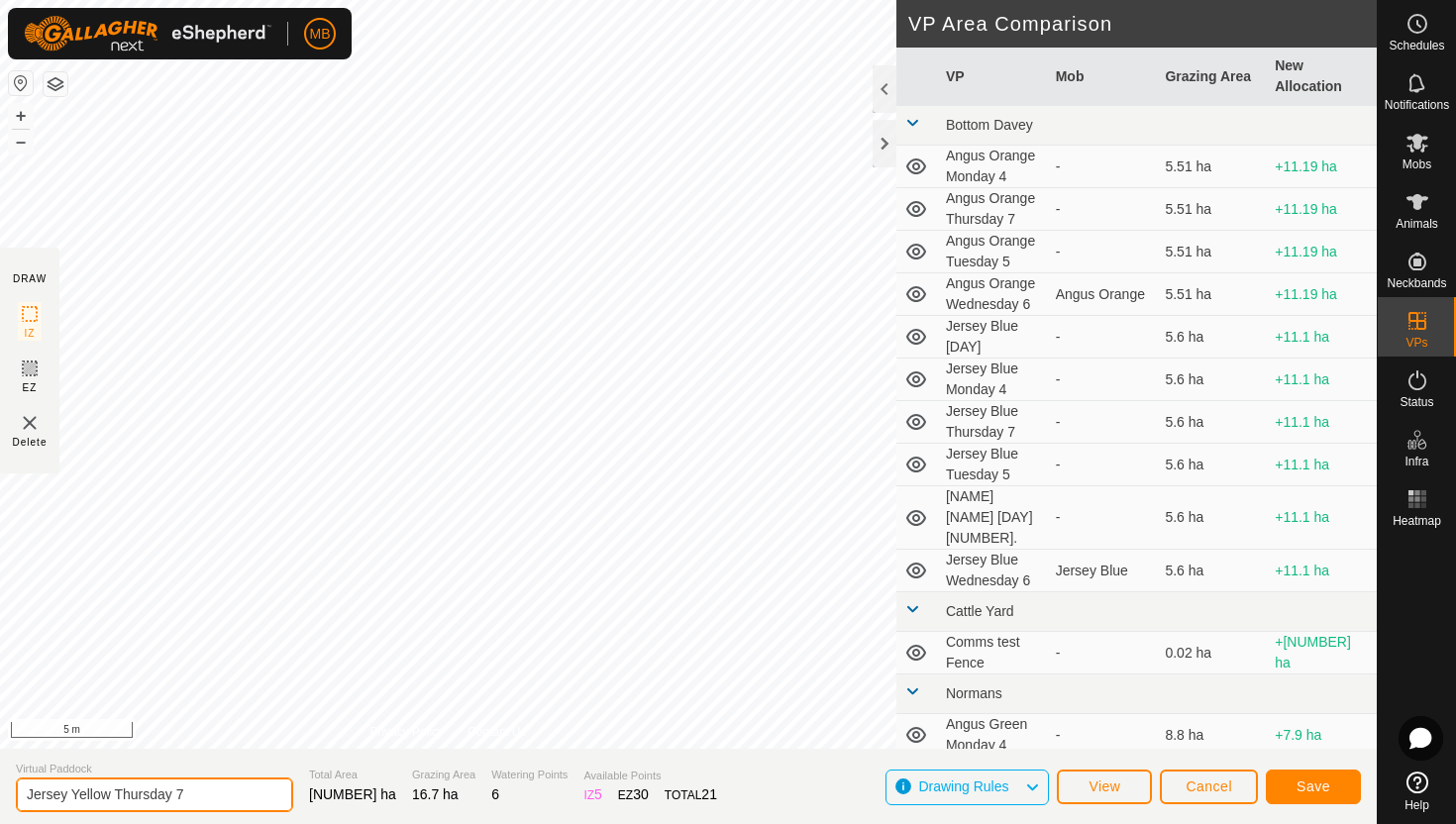 type on "Jersey Yellow Thursday 7" 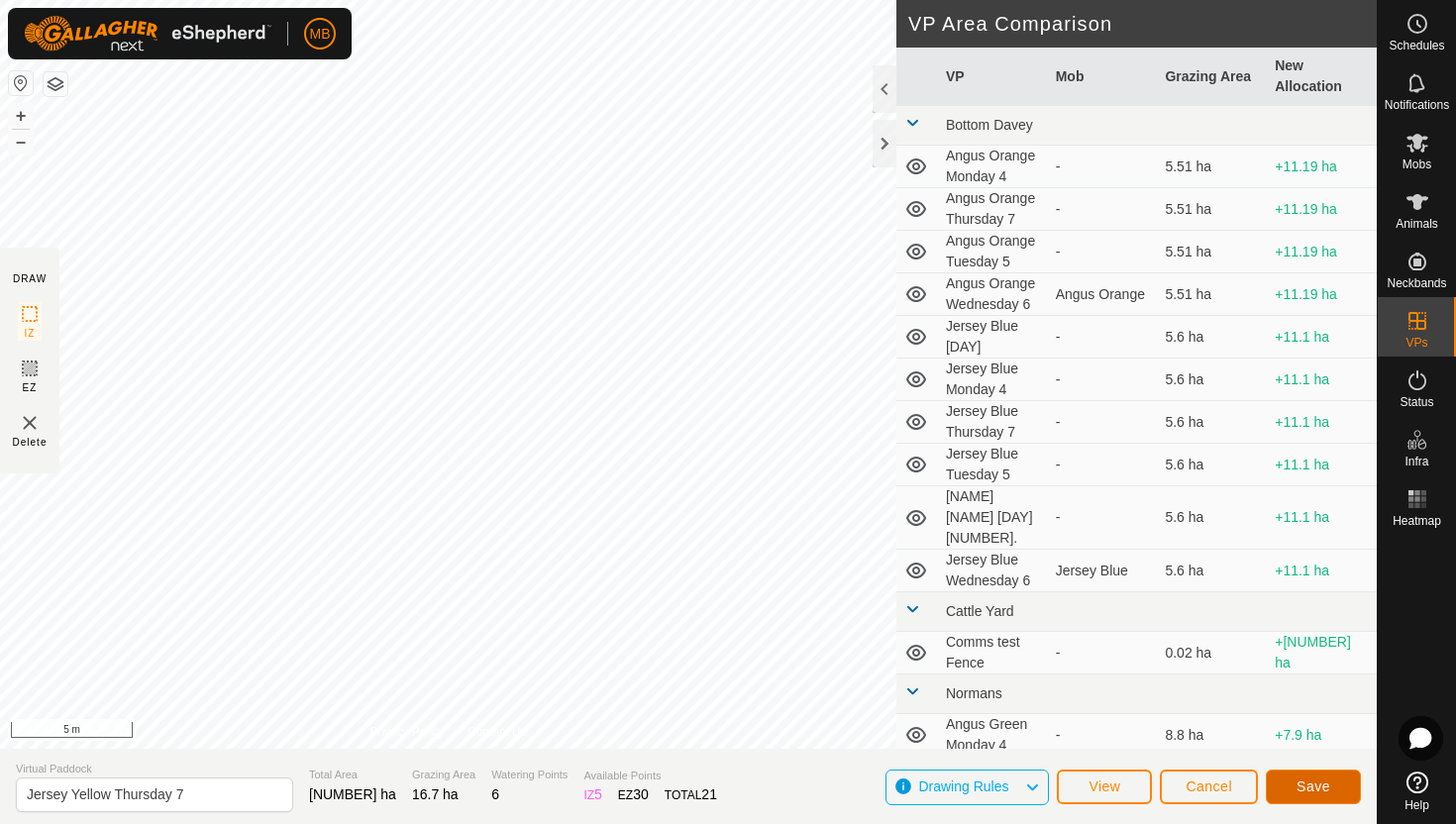 click on "Save" 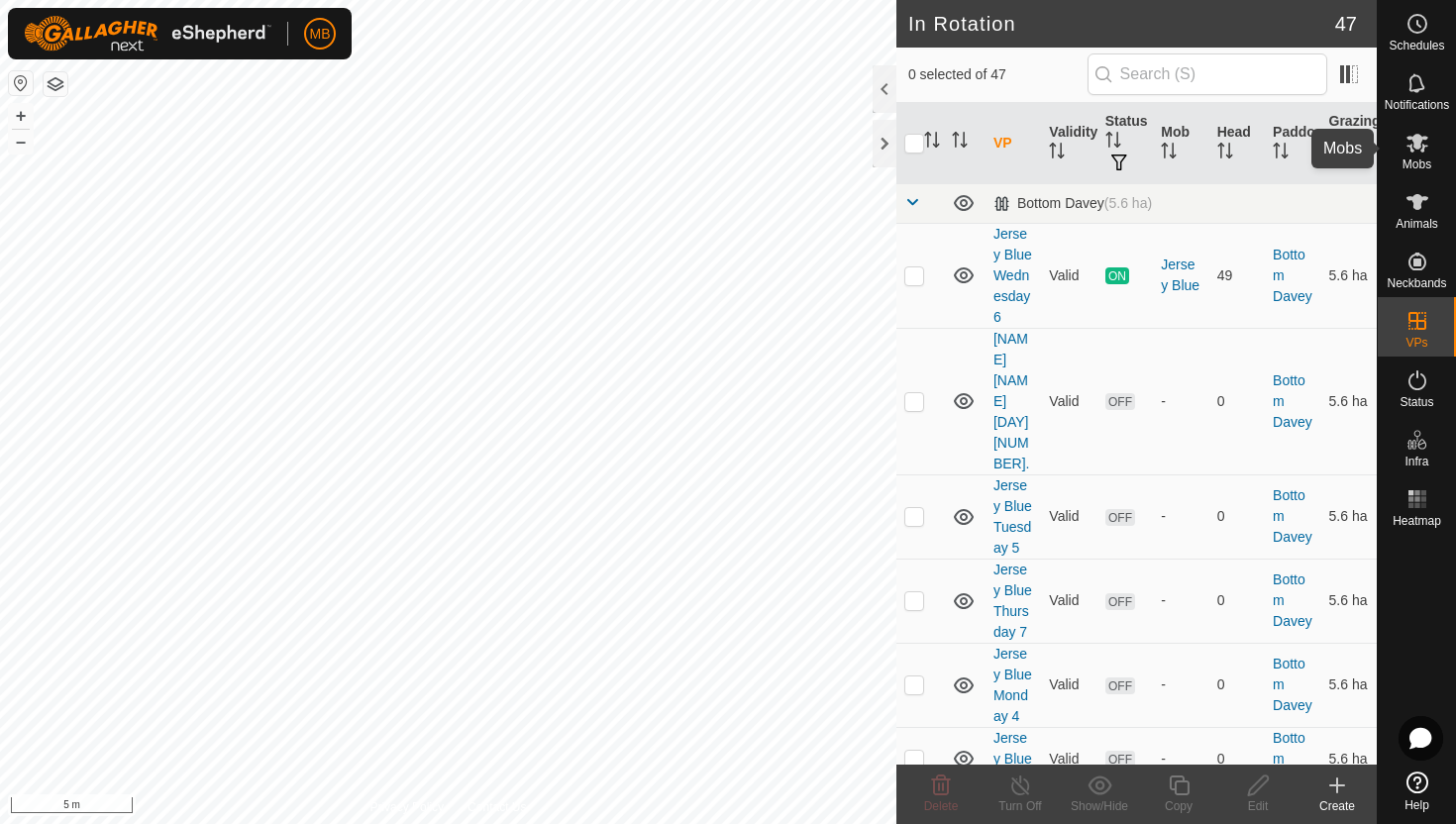 click 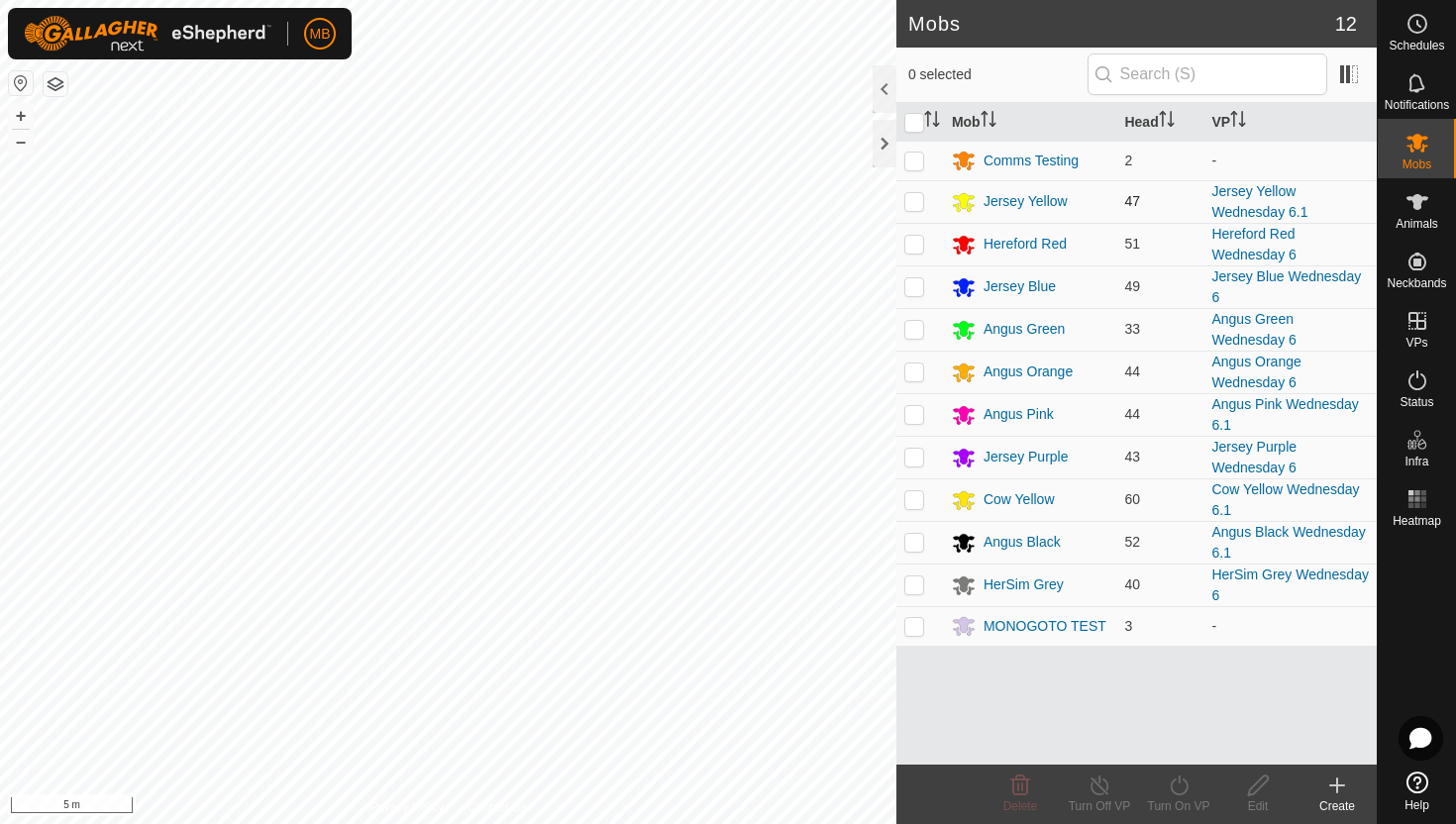 click at bounding box center [914, 201] 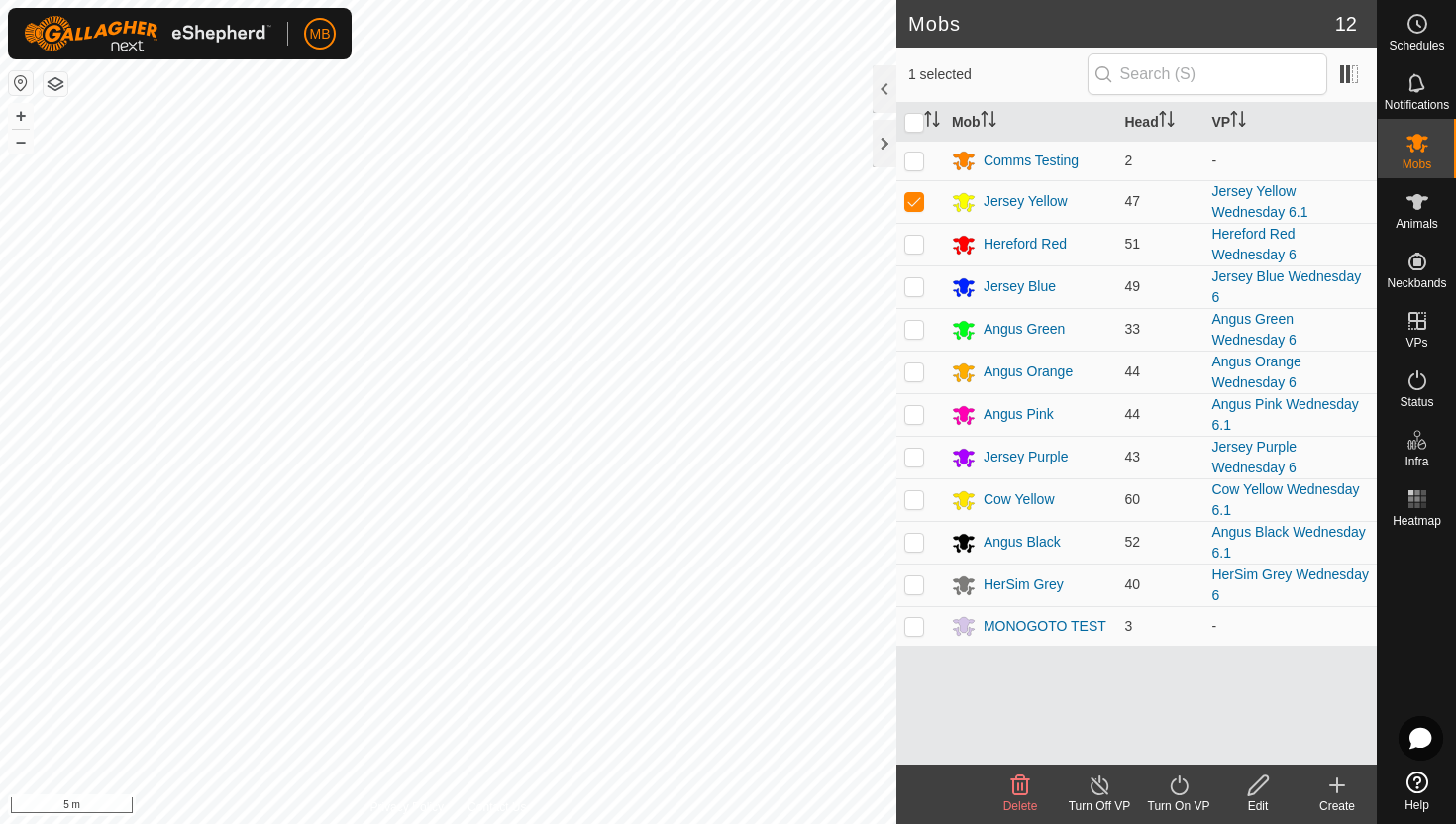 click 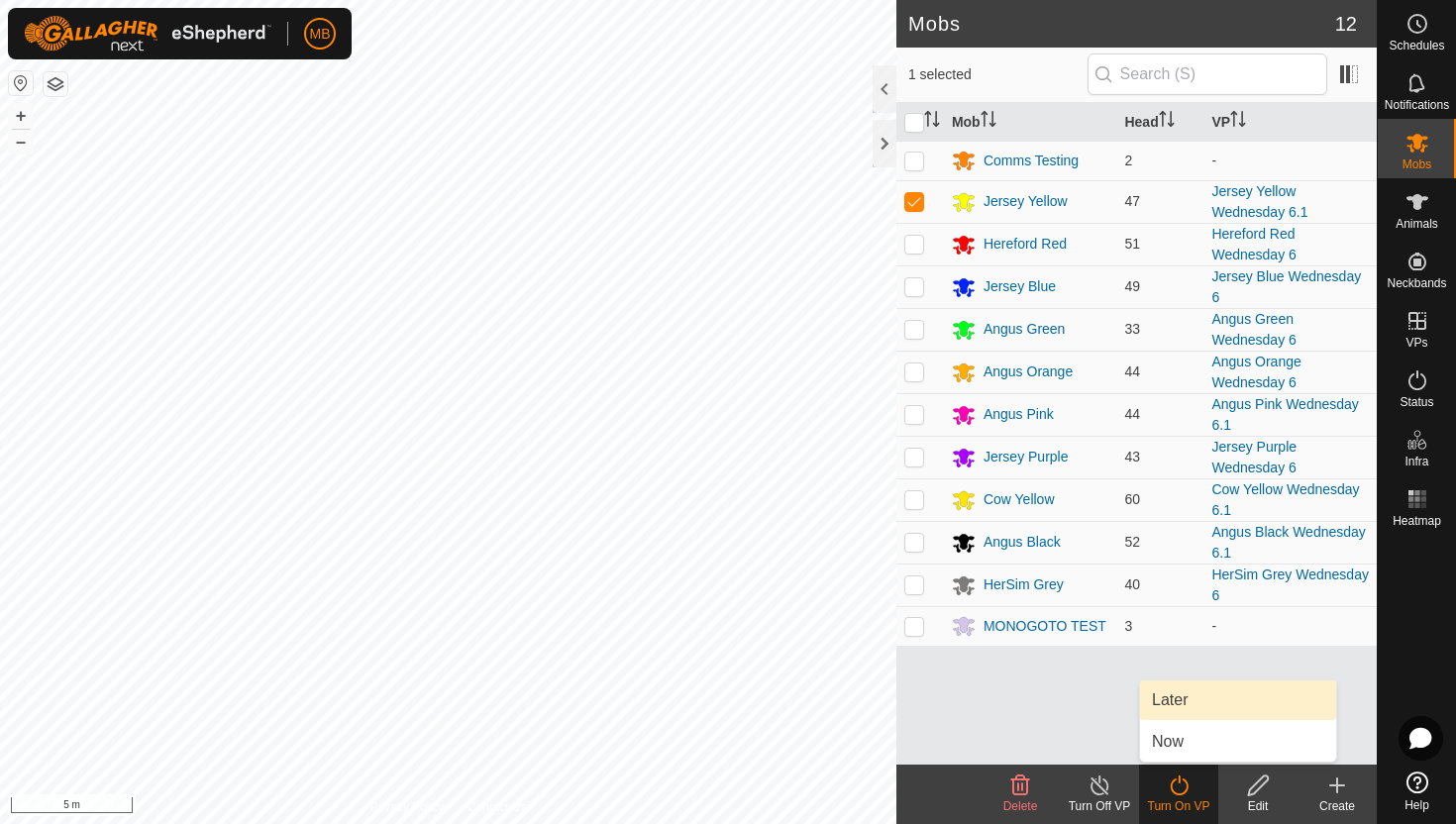 click on "Later" at bounding box center [1238, 700] 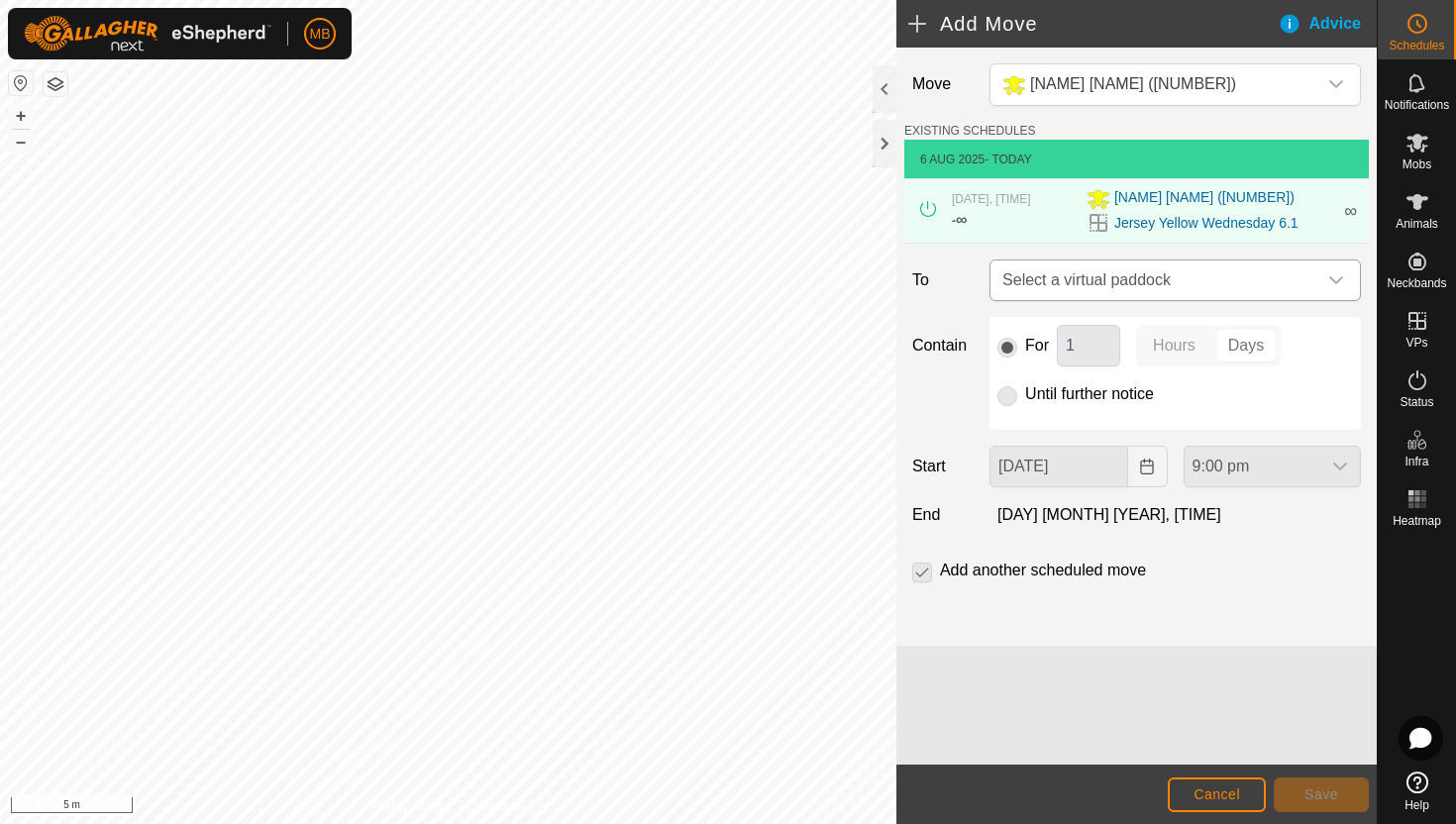 click 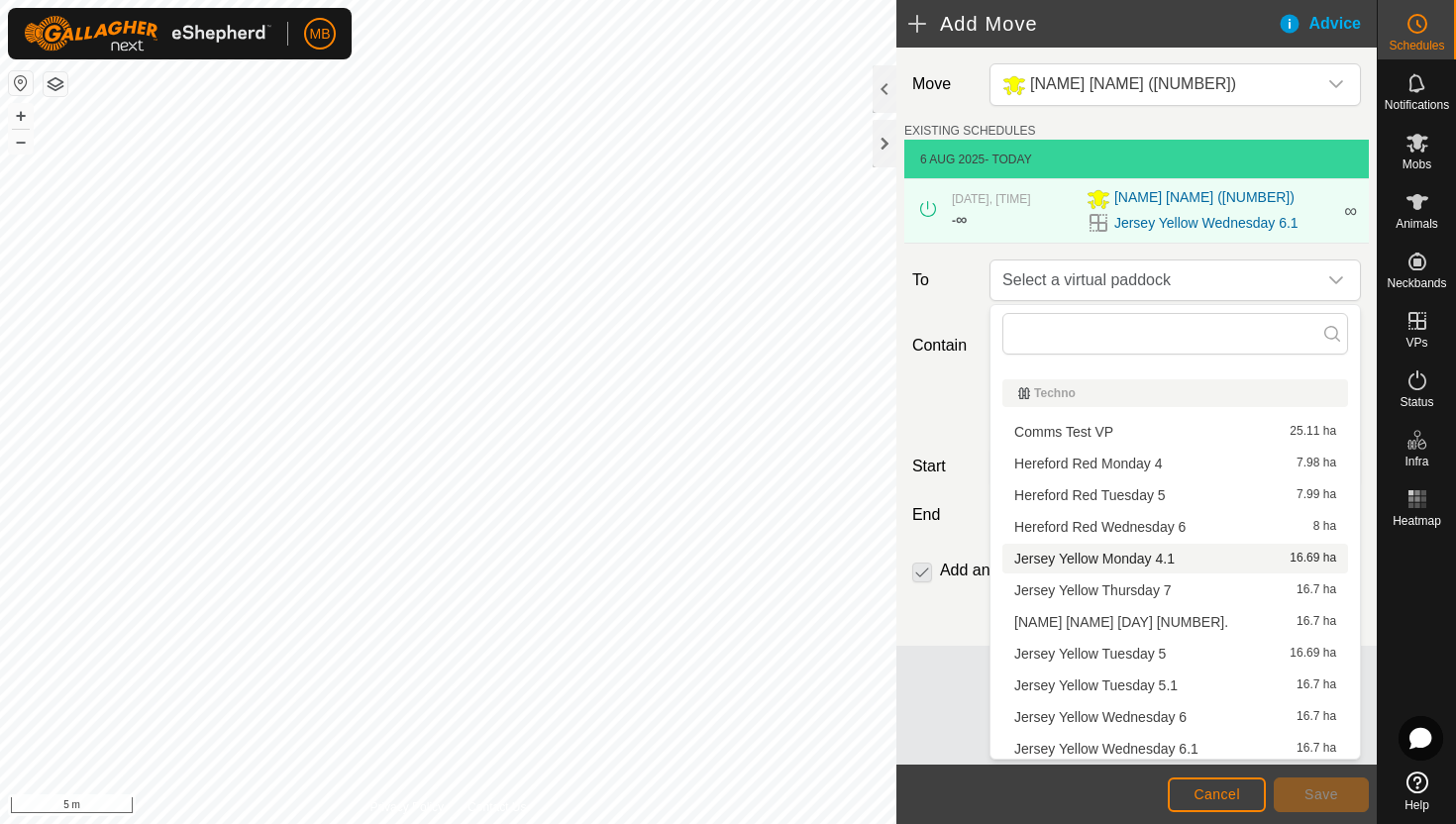 scroll, scrollTop: 777, scrollLeft: 0, axis: vertical 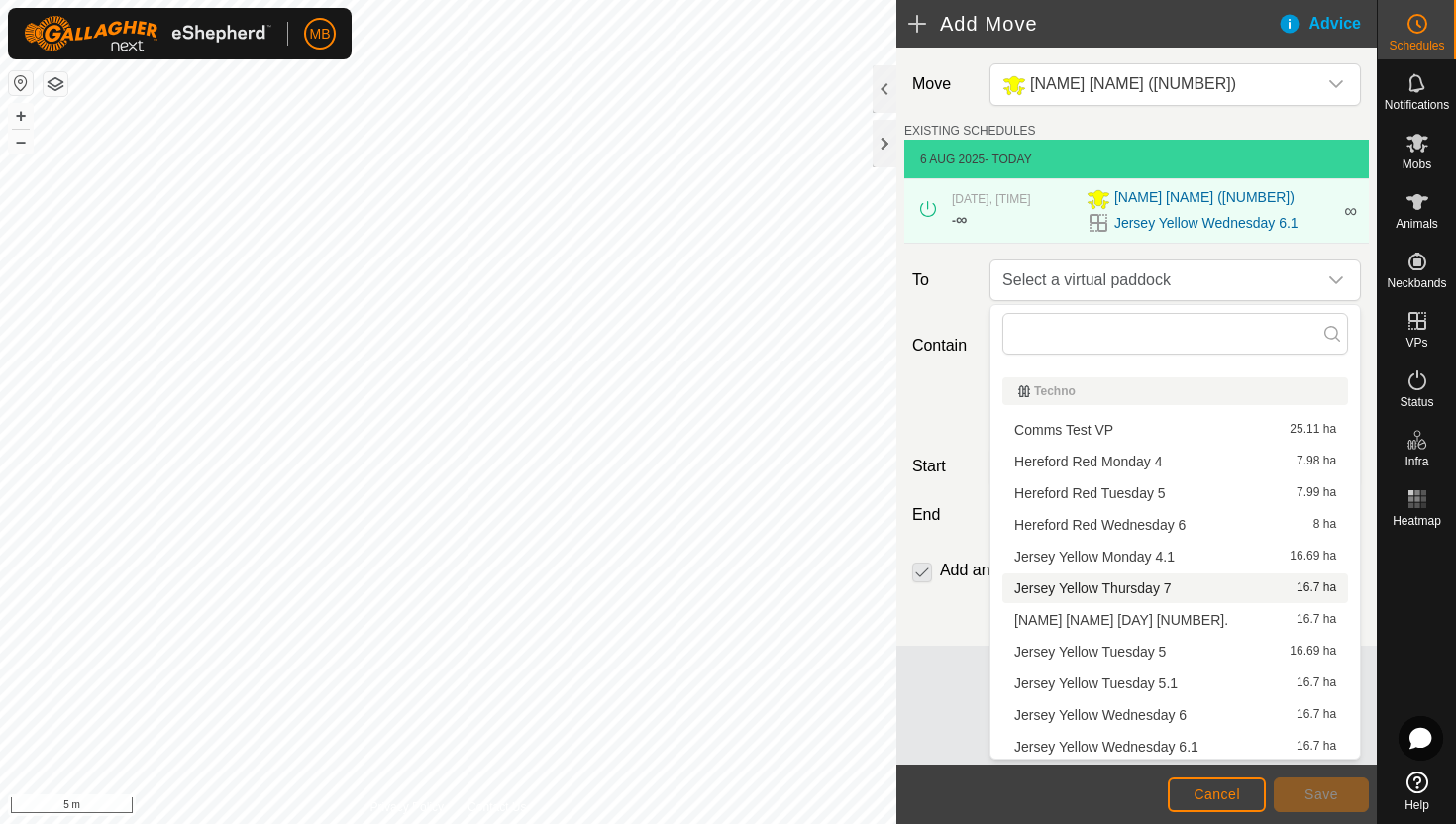 click on "[NAME] [NAME] [DAY] [NUMBER]  [NUMBER] ha" at bounding box center [1175, 588] 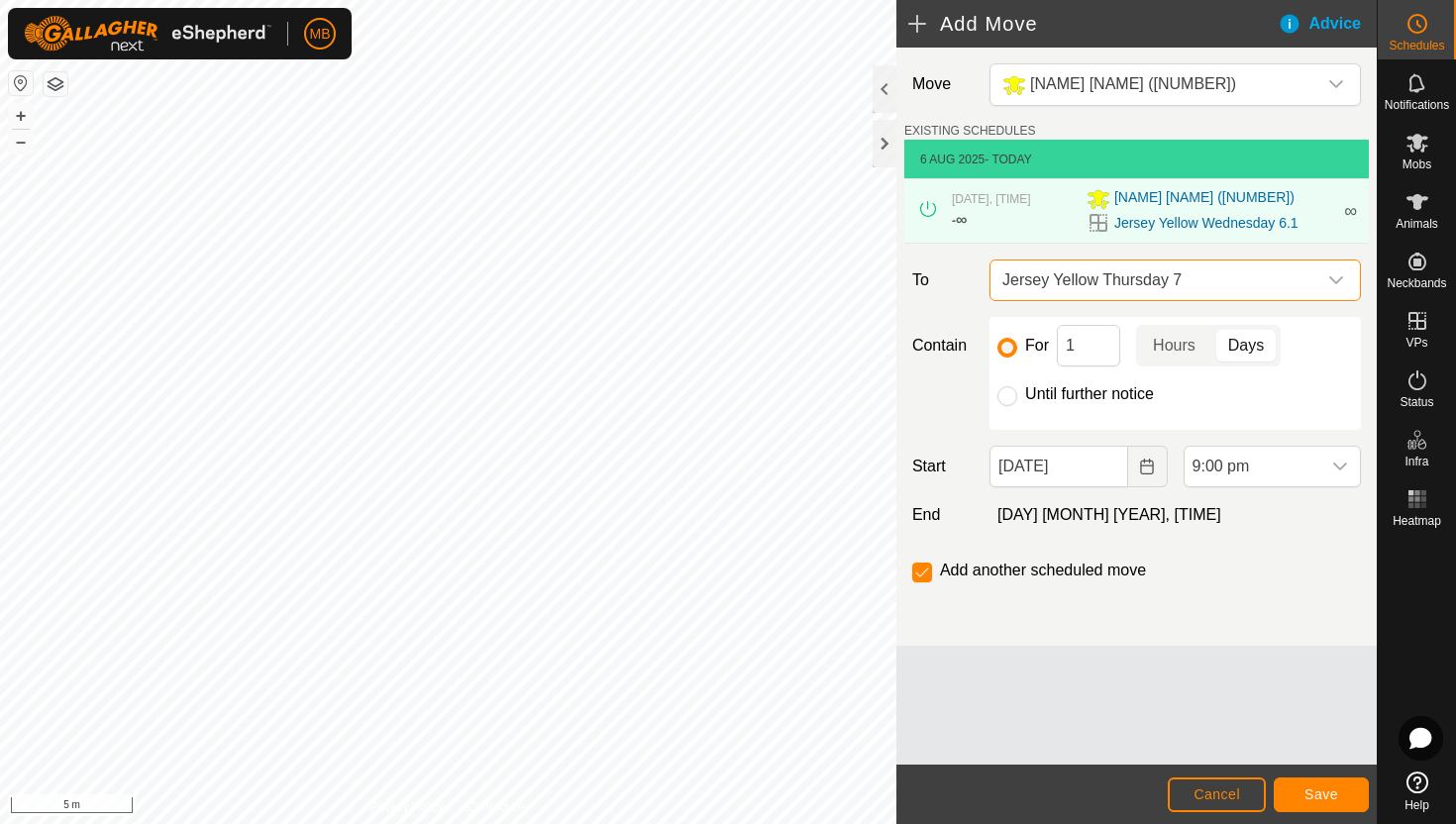 click on "Until further notice" 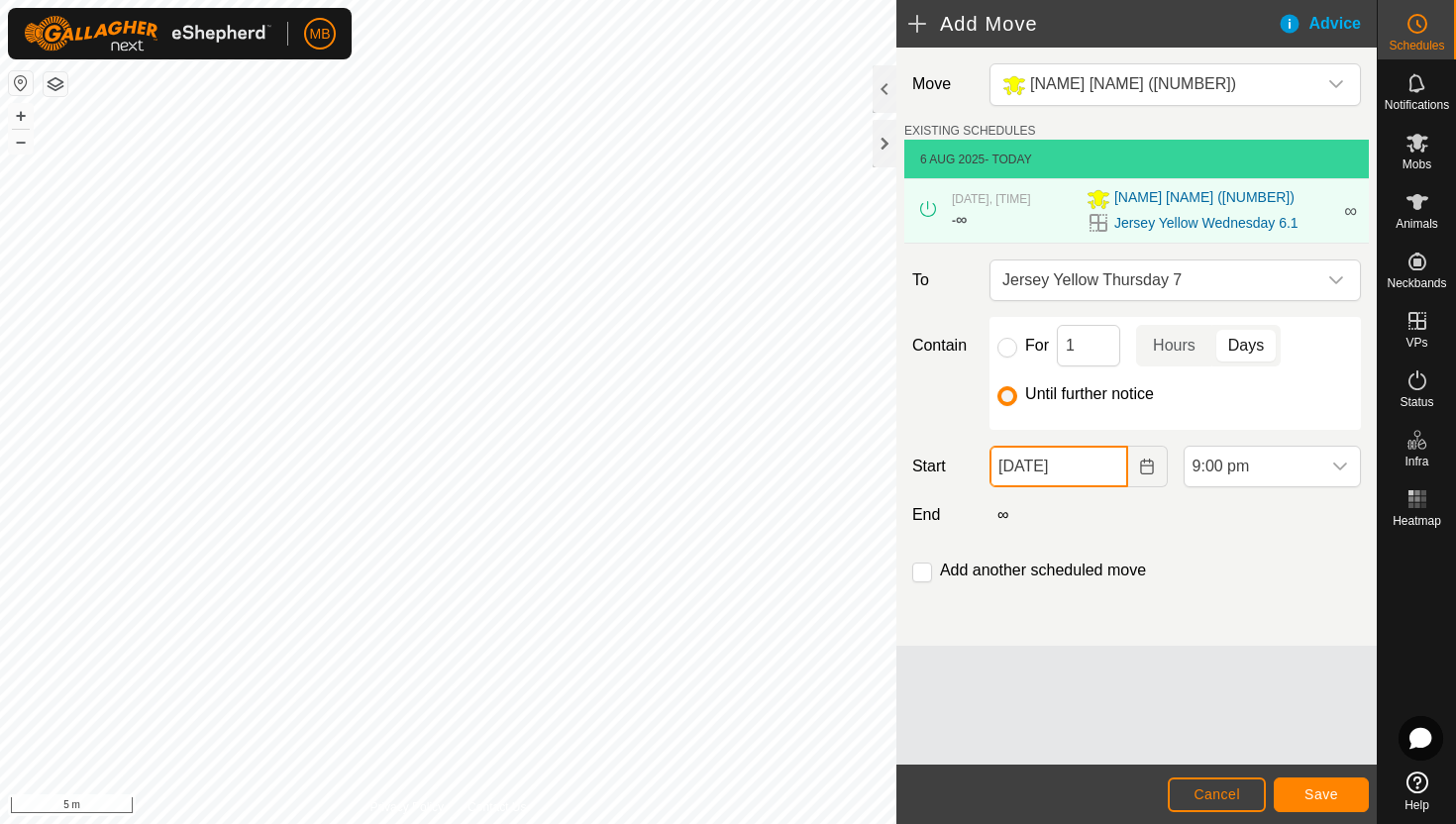 click on "[DATE]" 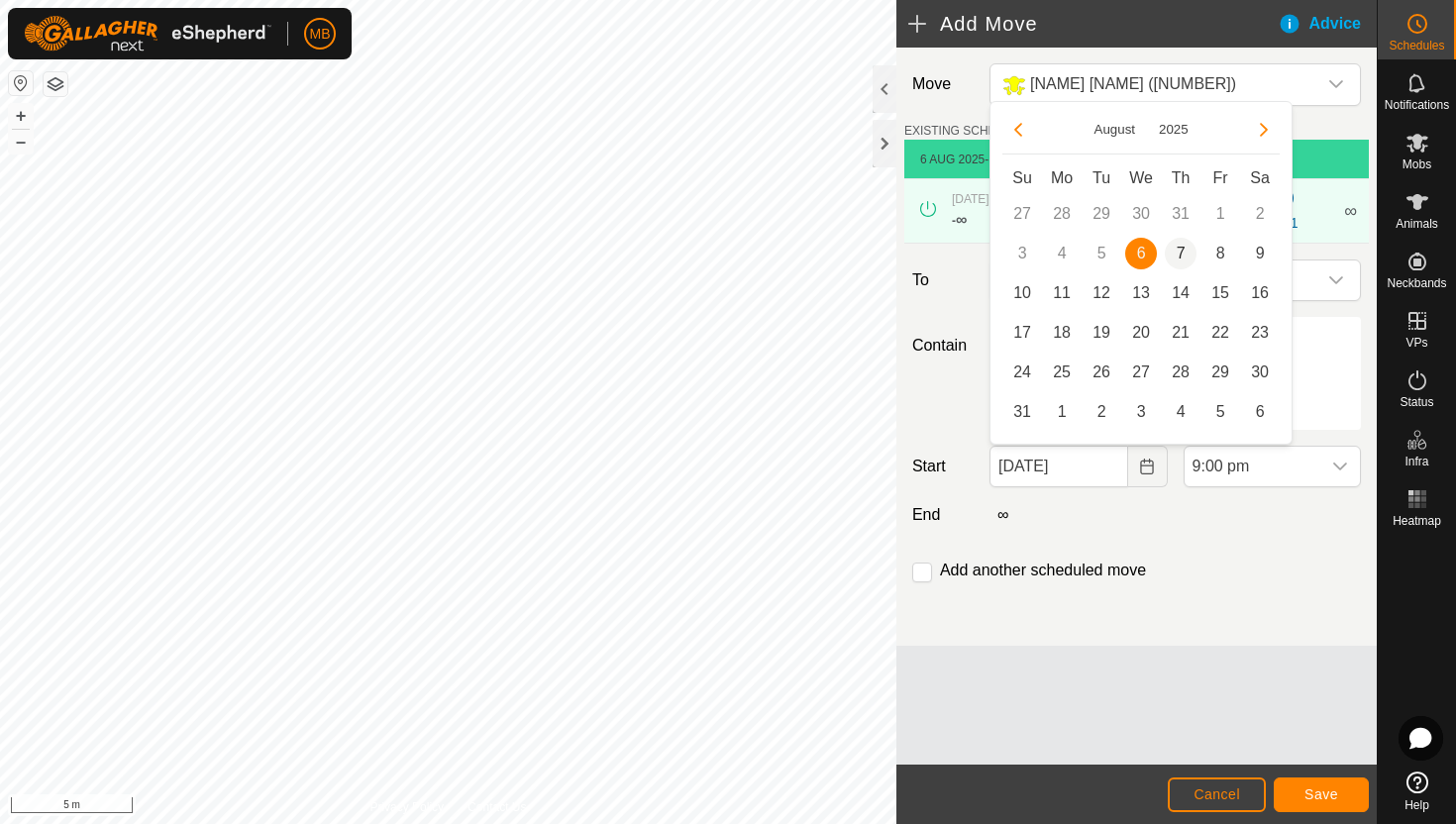 click on "7" at bounding box center (1181, 254) 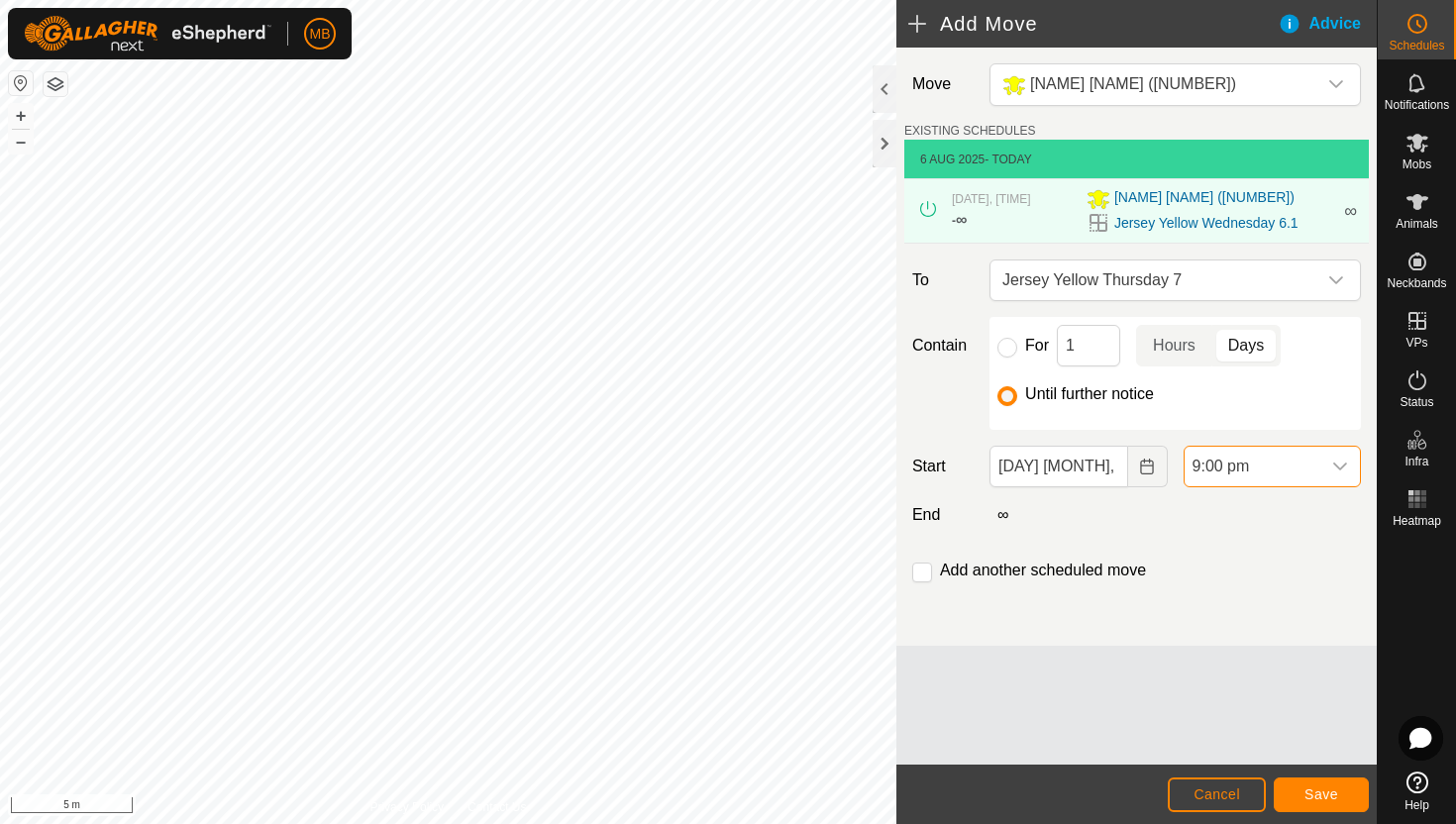 click on "9:00 pm" at bounding box center [1252, 466] 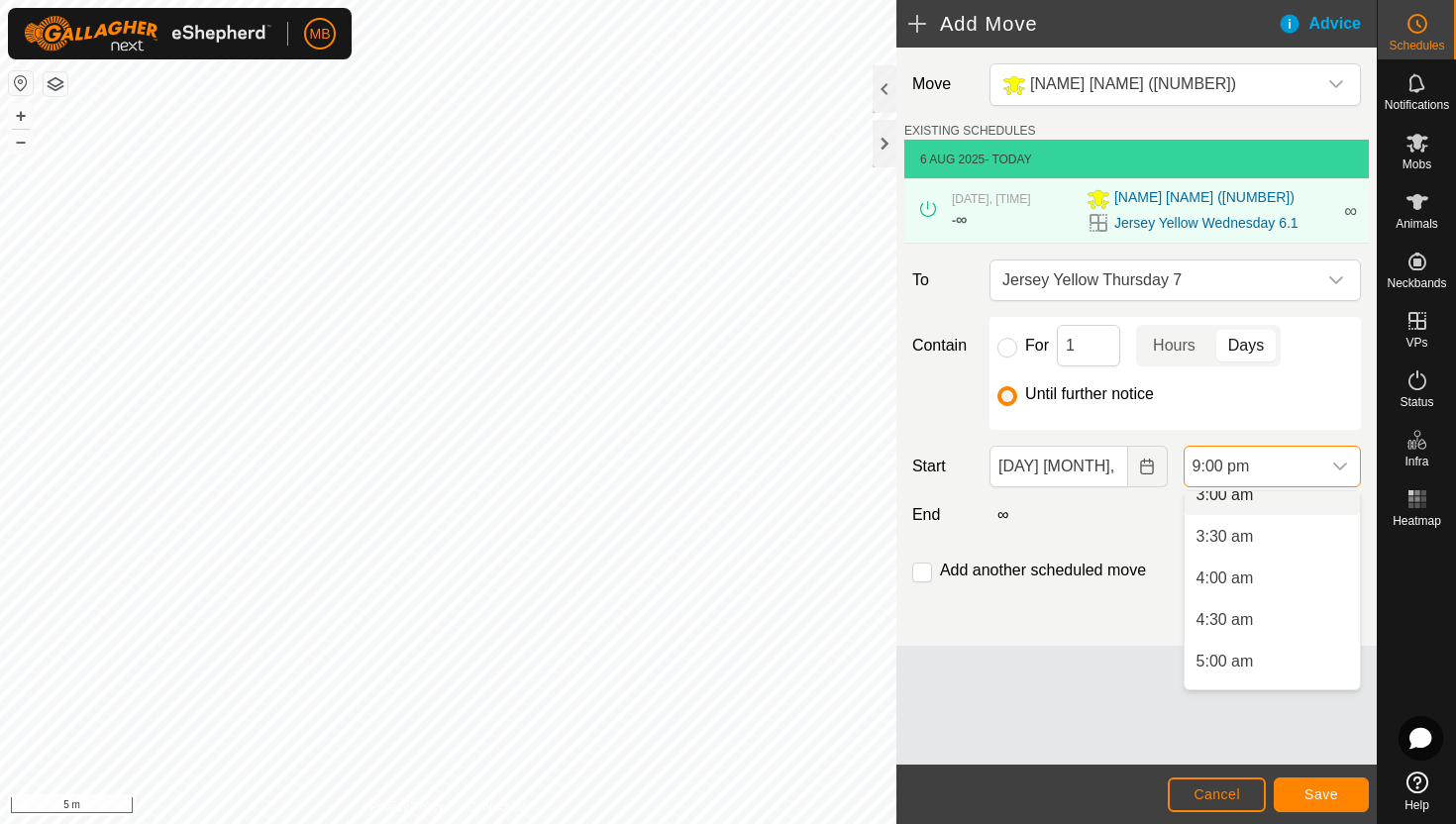scroll, scrollTop: 250, scrollLeft: 0, axis: vertical 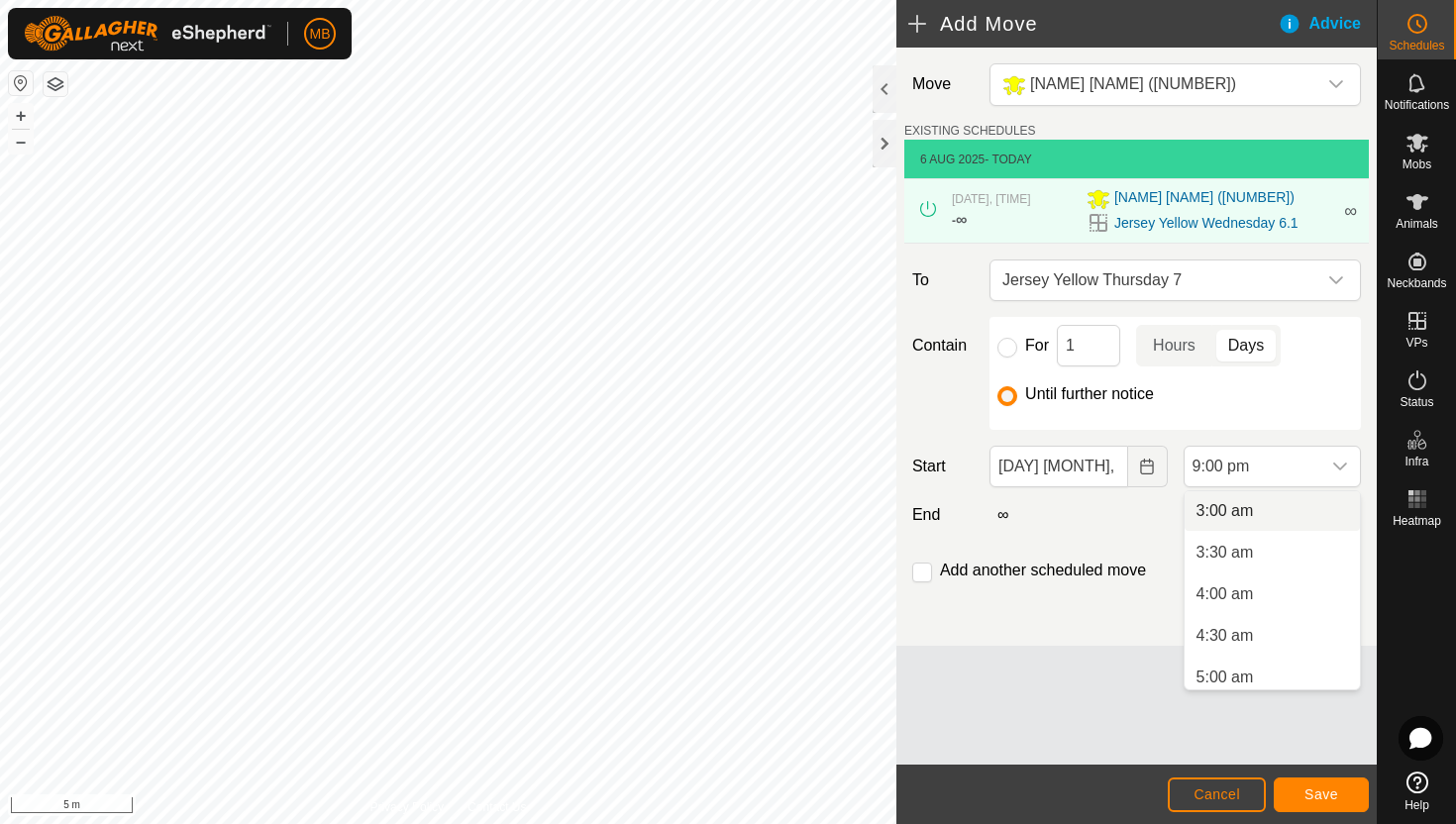 click on "3:00 am" at bounding box center [1272, 511] 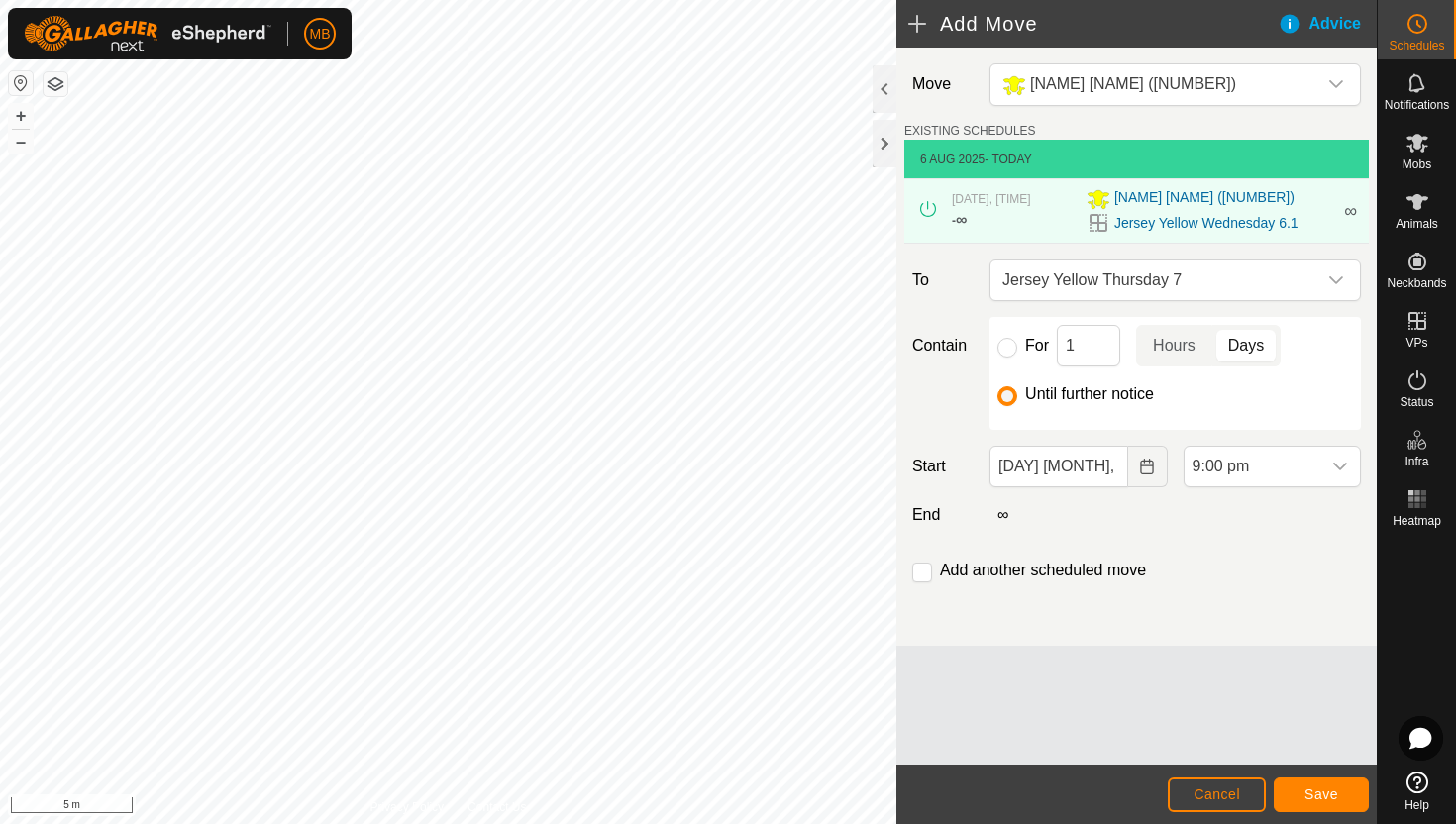 scroll, scrollTop: 1589, scrollLeft: 0, axis: vertical 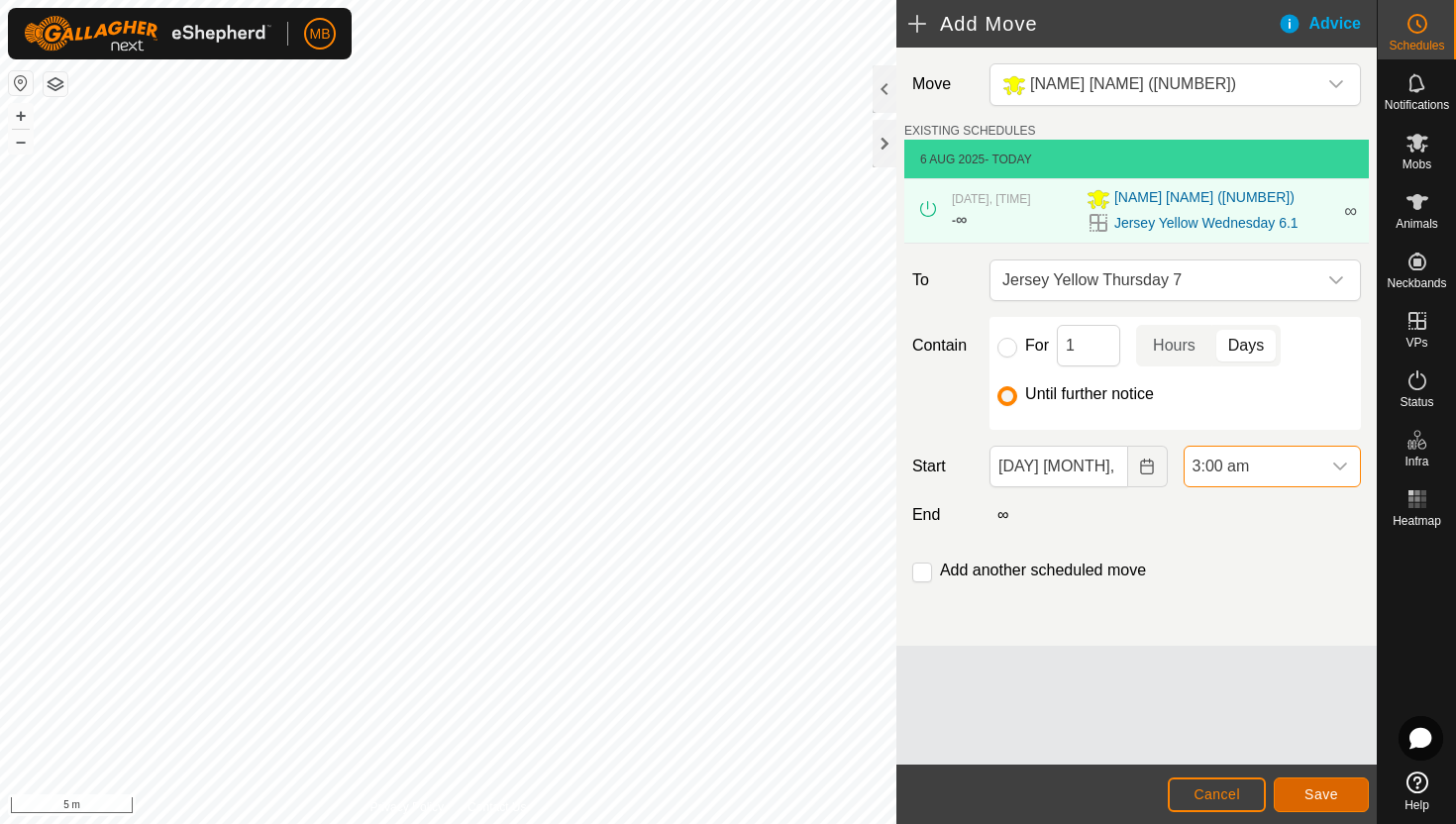 click on "Save" 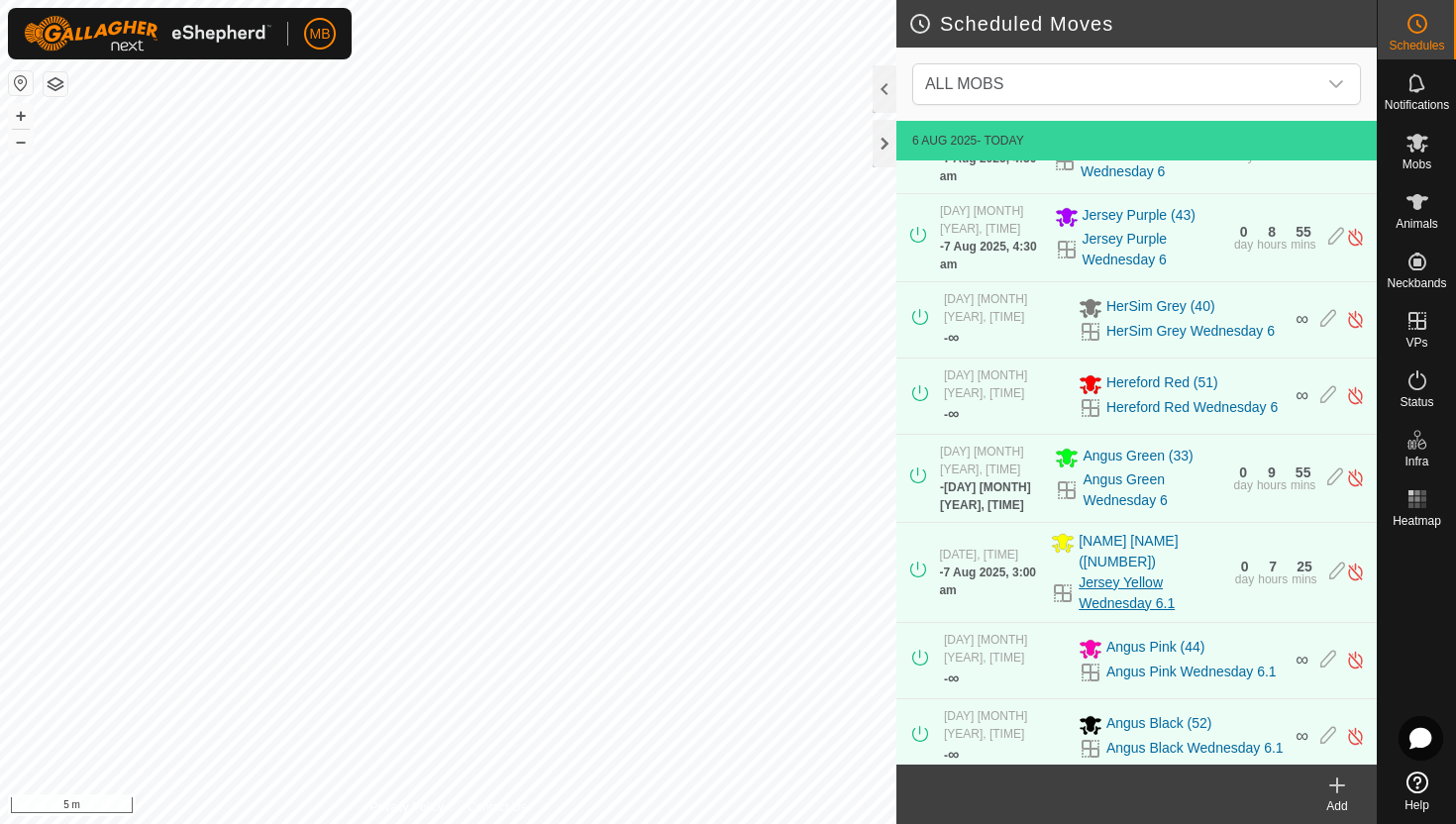 scroll, scrollTop: 0, scrollLeft: 0, axis: both 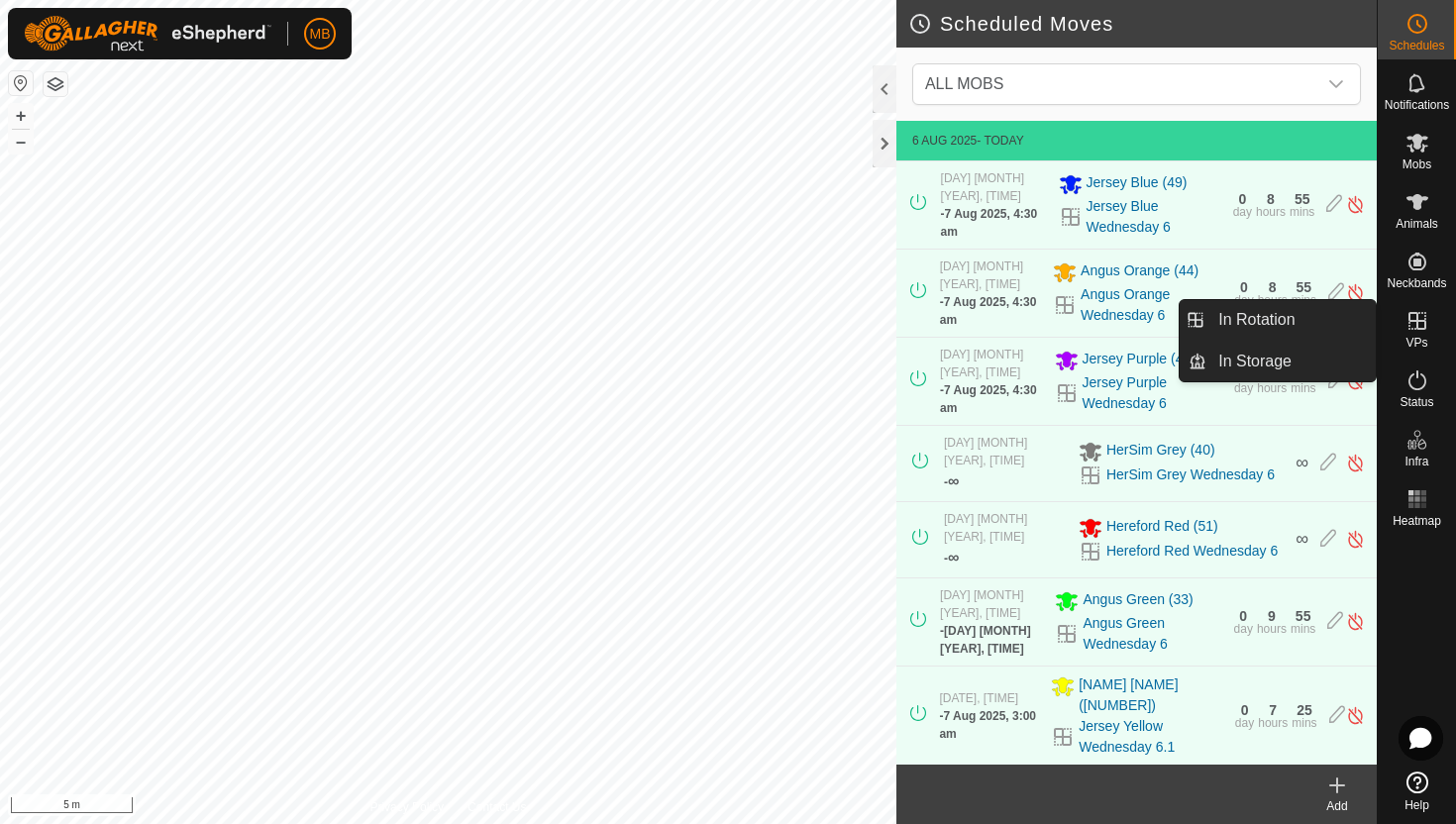 click 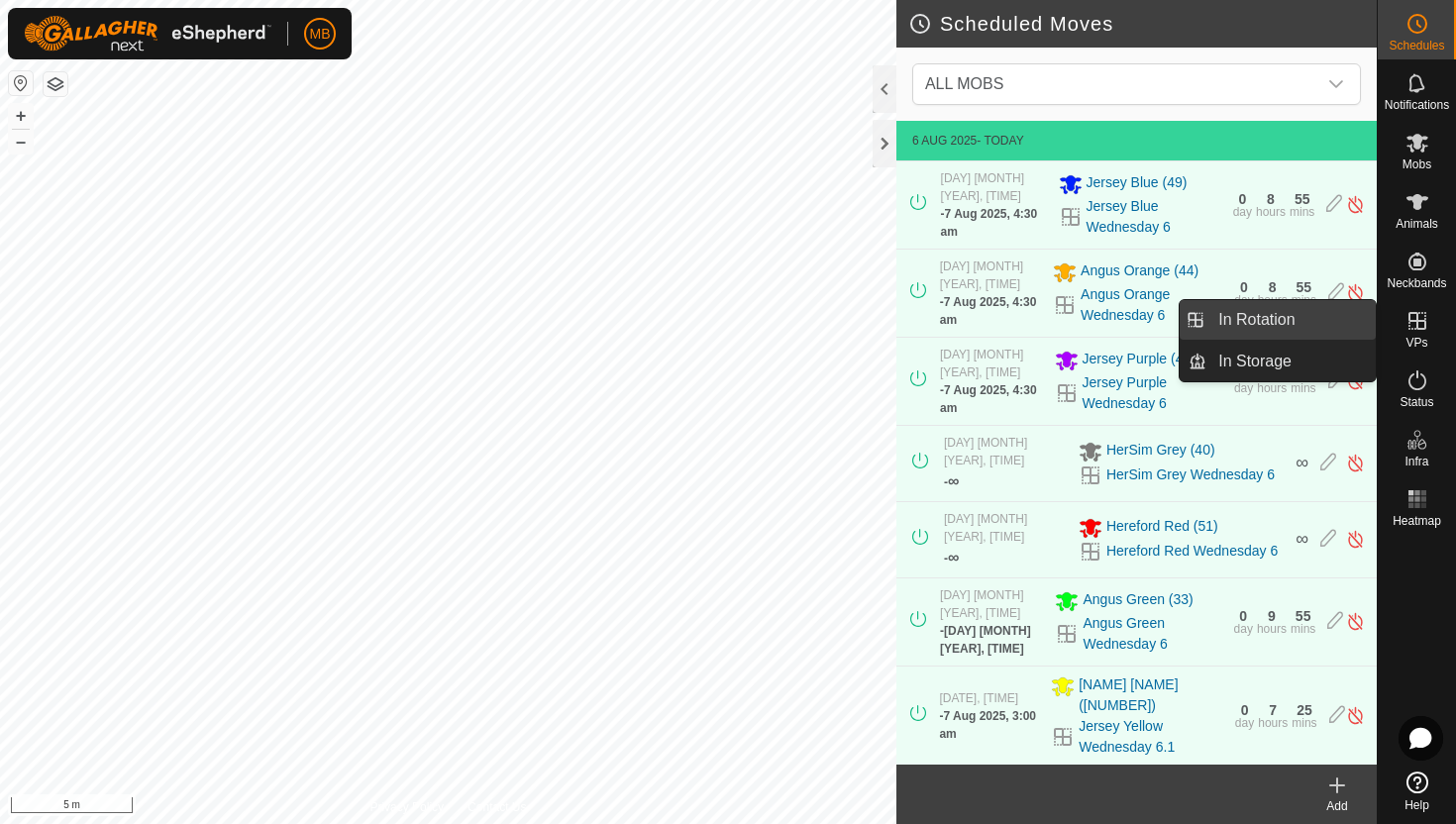 click on "In Rotation" at bounding box center [1291, 320] 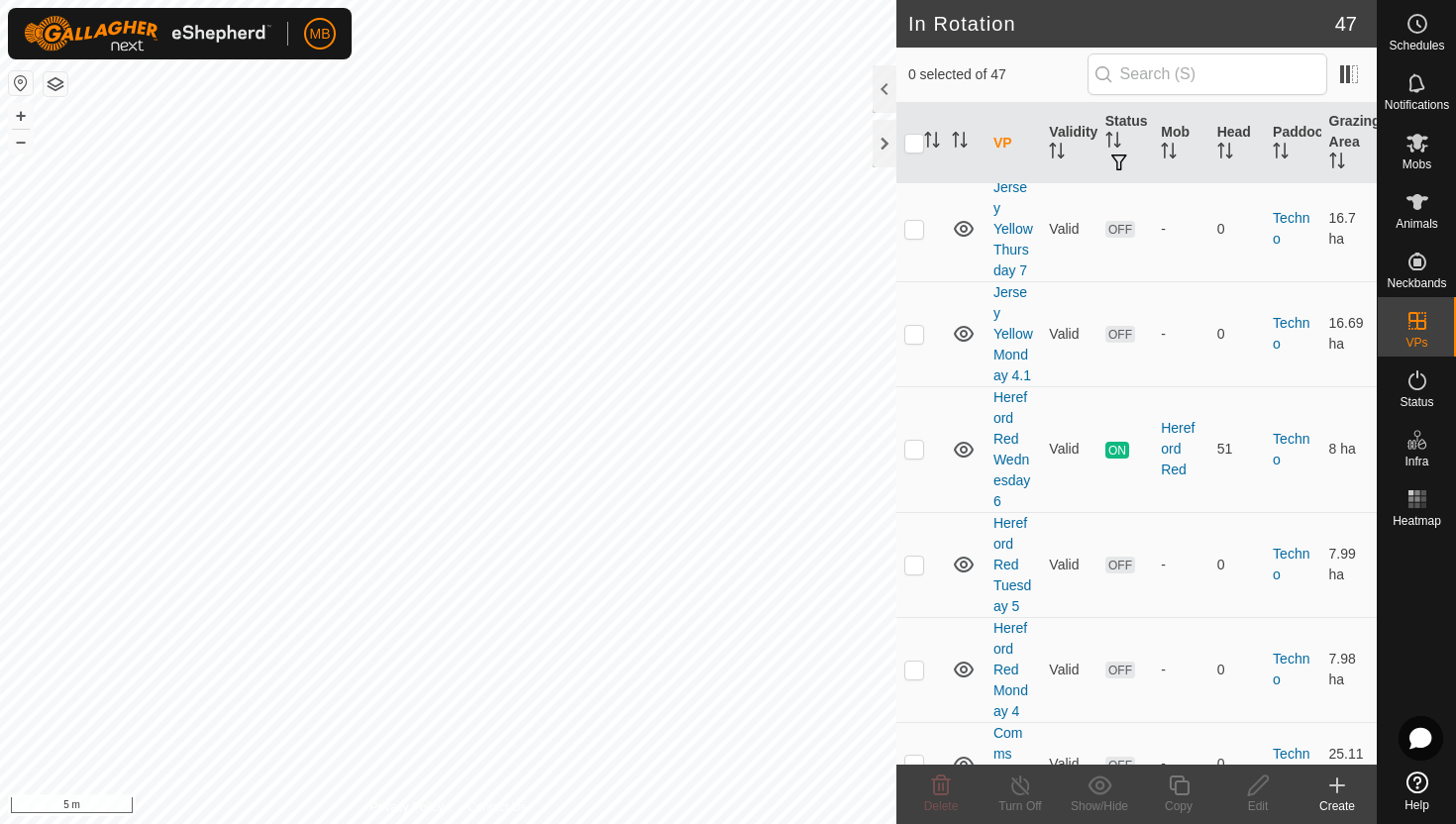 scroll, scrollTop: 2809, scrollLeft: 0, axis: vertical 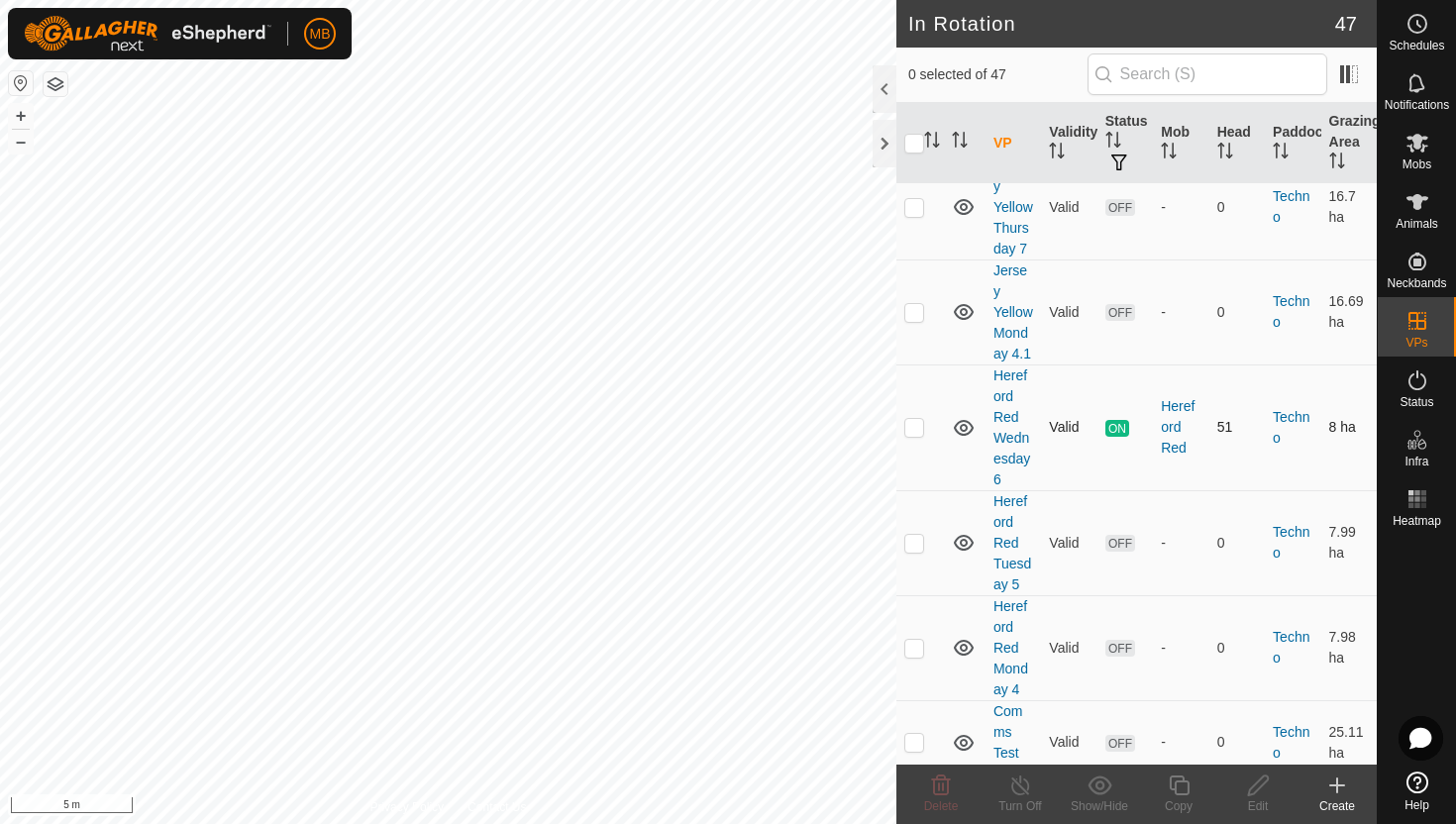 click at bounding box center [914, 427] 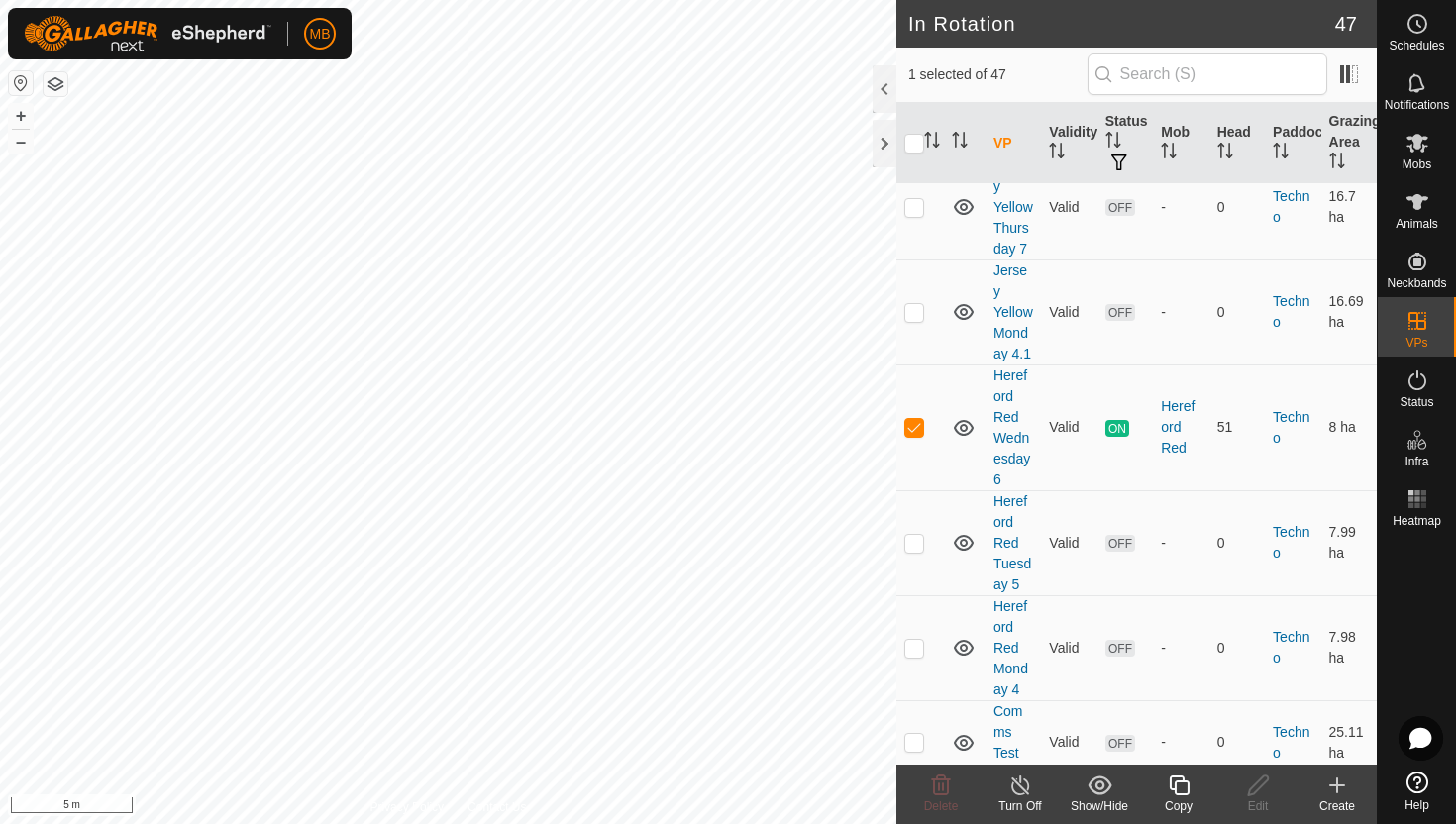 click 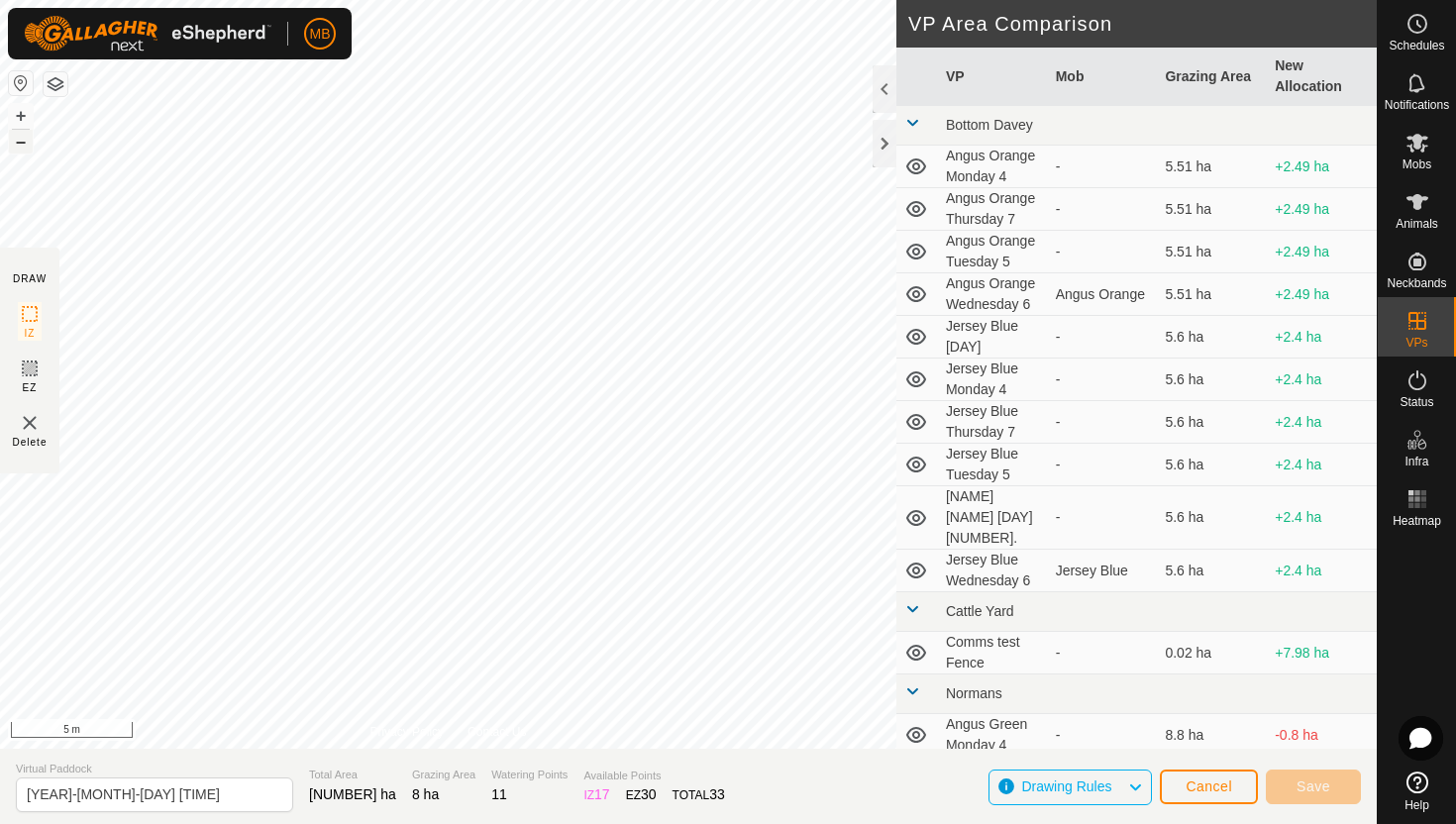 click on "–" at bounding box center (21, 142) 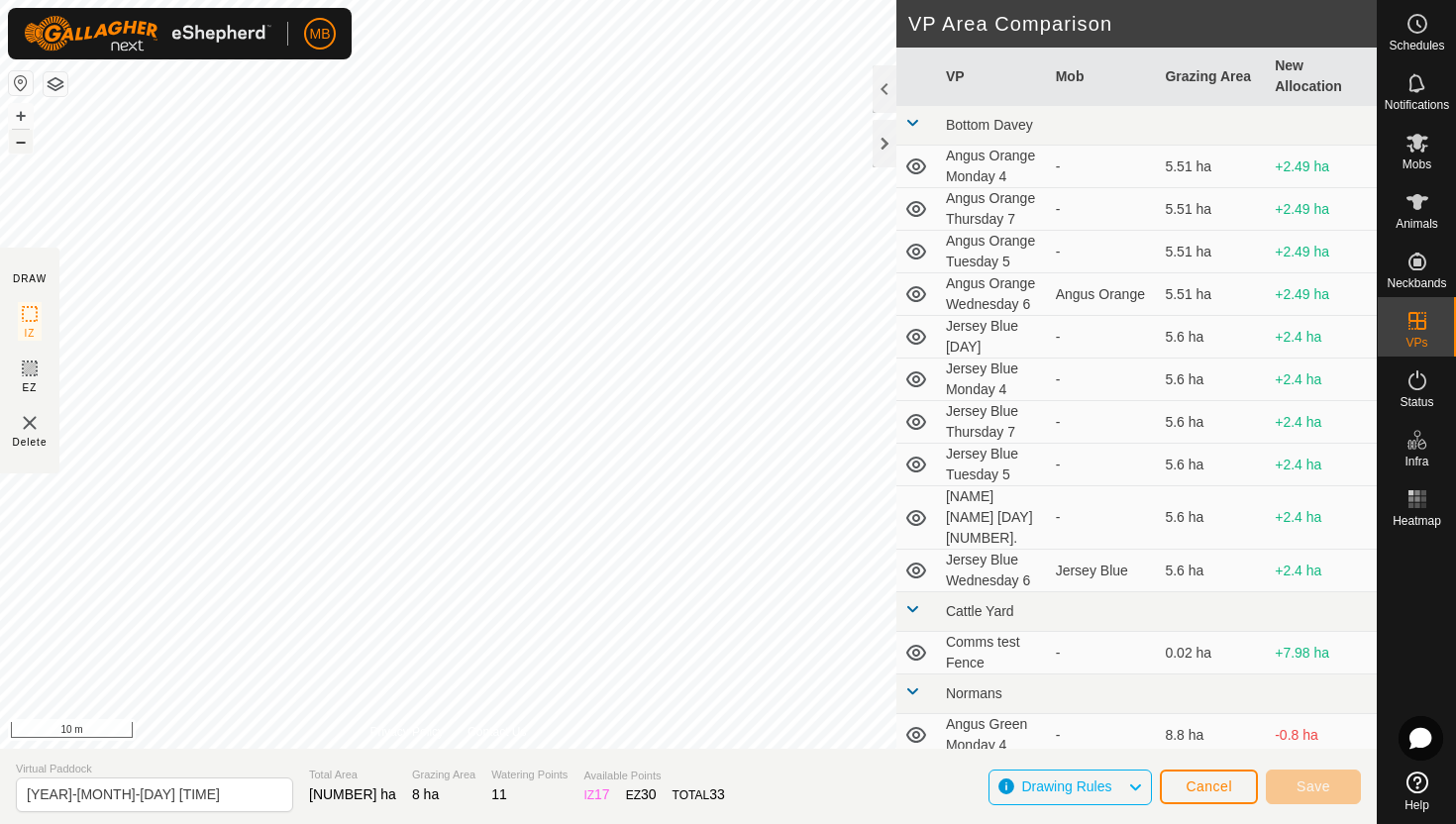 click on "–" at bounding box center [21, 142] 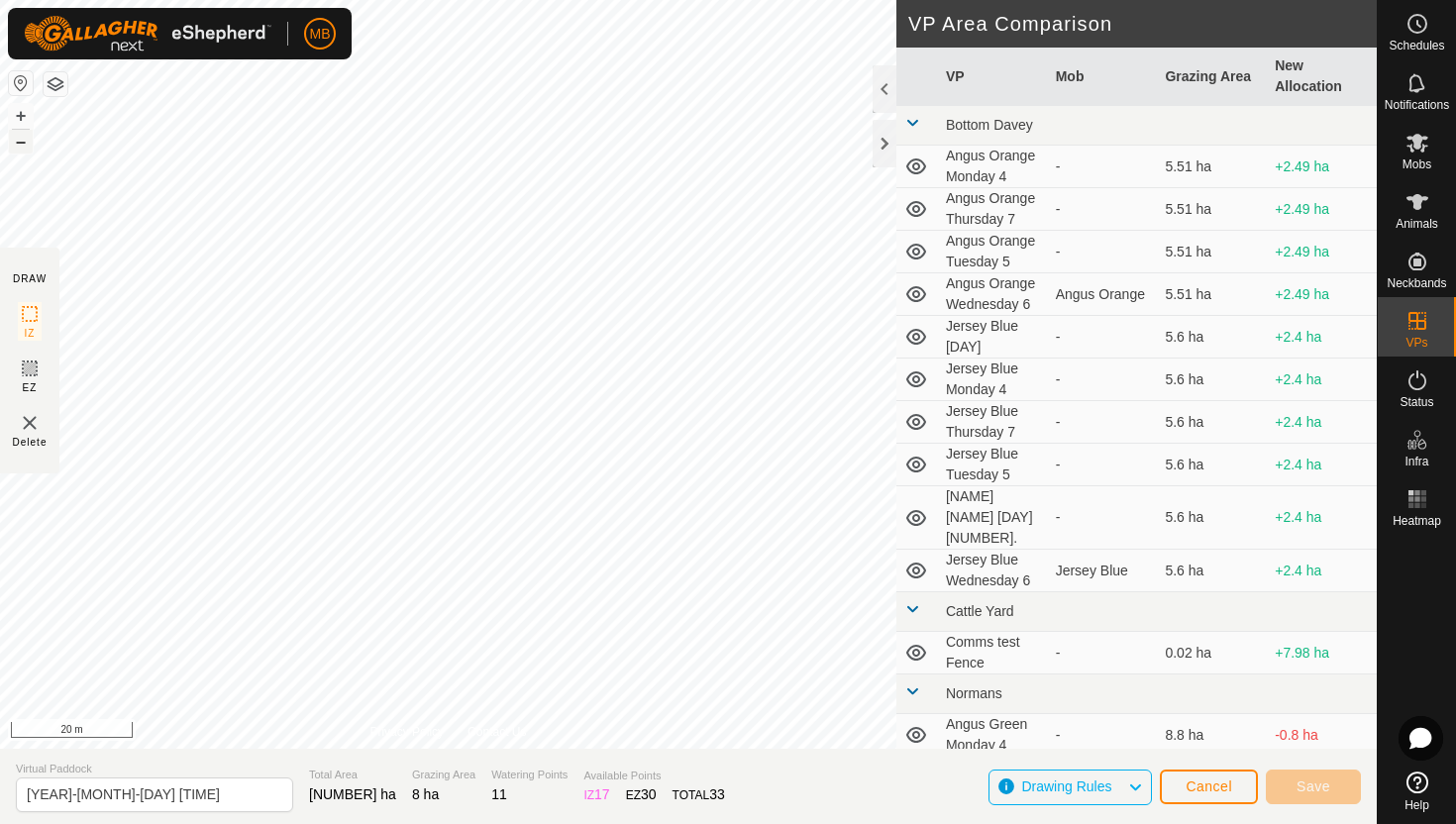 click on "–" at bounding box center (21, 142) 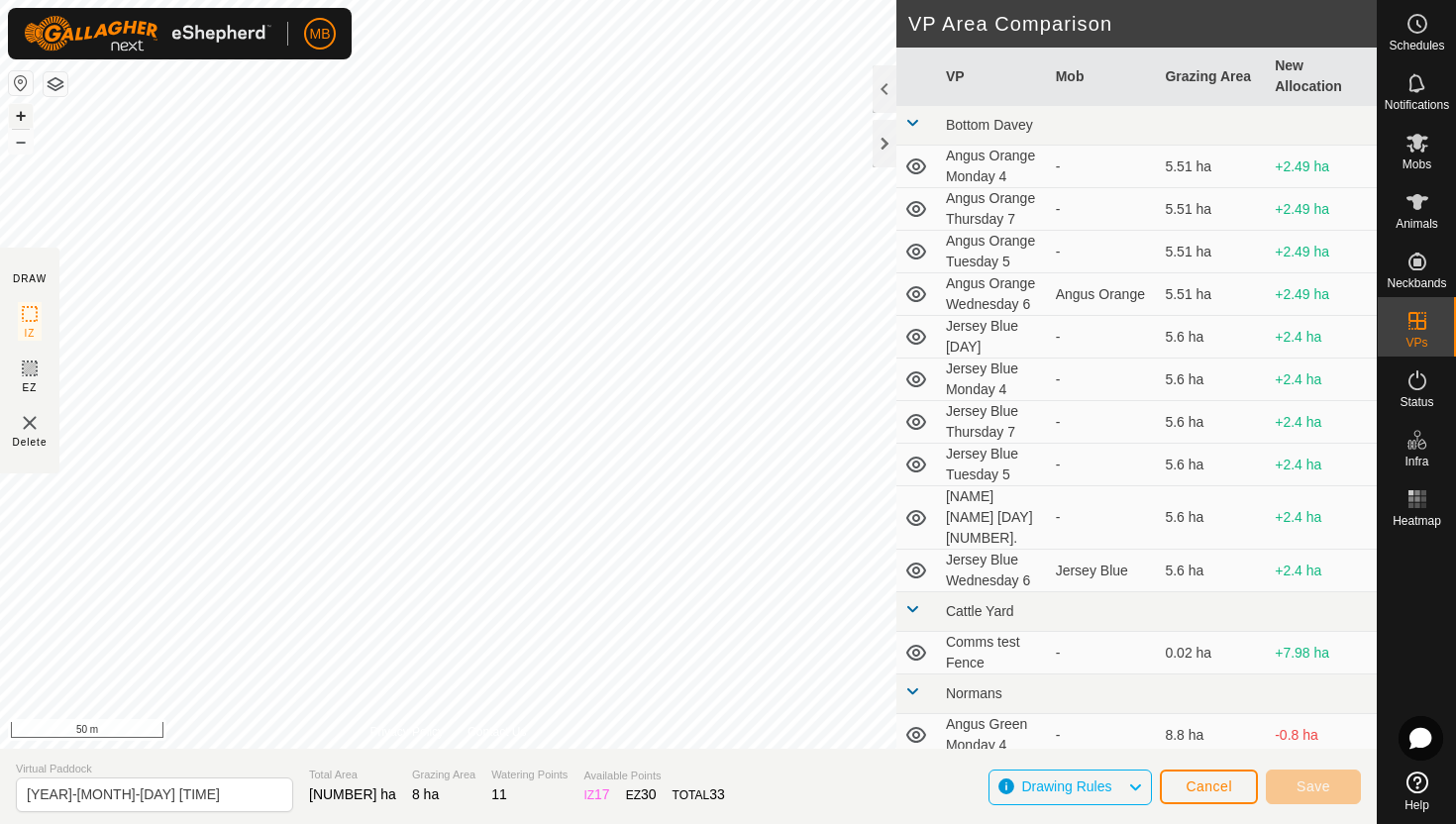 click on "+" at bounding box center (21, 116) 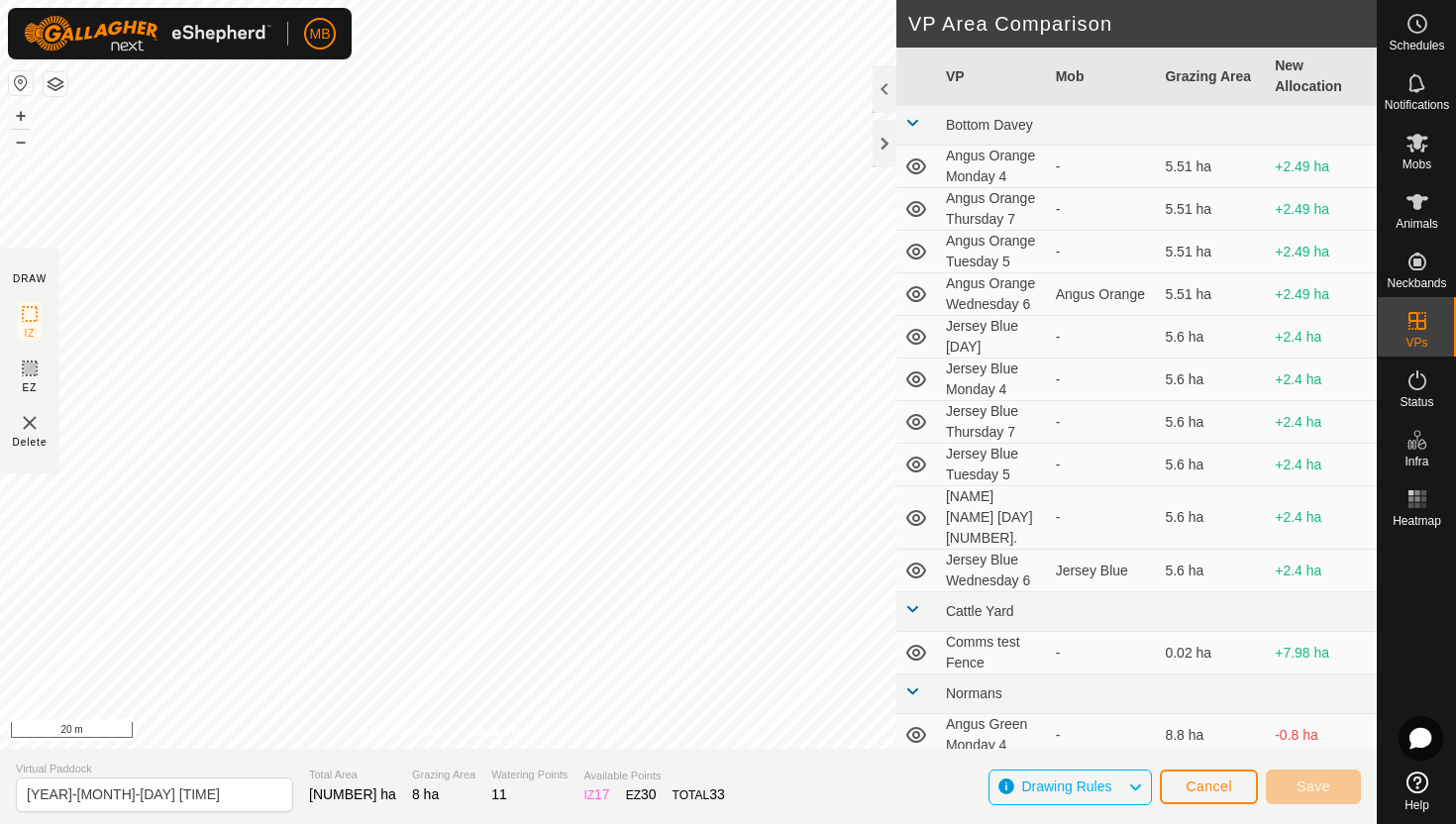 click on "DRAW IZ EZ Delete Privacy Policy Contact Us + – ⇧ i [NUMBER] m VP Area Comparison     VP   Mob   Grazing Area   New Allocation  Bottom Davey  [NAME] [NAME] [DAY] [NUMBER]  -  [NUMBER] ha  +[NUMBER] ha  [NAME] [NAME] [DAY] [NUMBER]  -  [NUMBER] ha  +[NUMBER] ha  [NAME] [NAME] [DAY] [NUMBER]  -  [NUMBER] ha  +[NUMBER] ha  [NAME] [NAME] [DAY] [NUMBER]   [NAME] [NAME]   [NUMBER] ha  +[NUMBER] ha  [NAME] [NAME] [DAY] [NUMBER]  -  [NUMBER] ha  +[NUMBER] ha  [NAME] [NAME] [DAY] [NUMBER]  -  [NUMBER] ha  +[NUMBER] ha  [NAME] [NAME] [DAY] [NUMBER]  -  [NUMBER] ha  +[NUMBER] ha  [NAME] [NAME] [DAY] [NUMBER]   [NAME] [NAME]   [NUMBER] ha  +[NUMBER] ha Cattle Yard  Comms test Fence  -  [NUMBER] ha  +[NUMBER] ha Normans  [NAME] [NAME] [DAY] [NUMBER]  -  [NUMBER] ha  -[NUMBER] ha  [NAME] [NAME] [DAY] [NUMBER]  -  [NUMBER] ha  -[NUMBER] ha  [NAME] [NAME] [DAY] [NUMBER]  -  [NUMBER] ha  -[NUMBER] ha  [NAME] [NAME] [DAY] [NUMBER]   [NAME] [NAME]   [NUMBER] ha  -[NUMBER] ha Ollies  [NAME] [NAME] [DAY] [NUMBER]  -  [NUMBER] ha  +[NUMBER] ha  [NAME] [NAME] [DAY] [NUMBER]  -  [NUMBER] ha  +[NUMBER] ha  [NAME] [NAME] [DAY] [NUMBER]  -  [NUMBER] ha  +[NUMBER] ha  [NAME] [NAME]   - -" 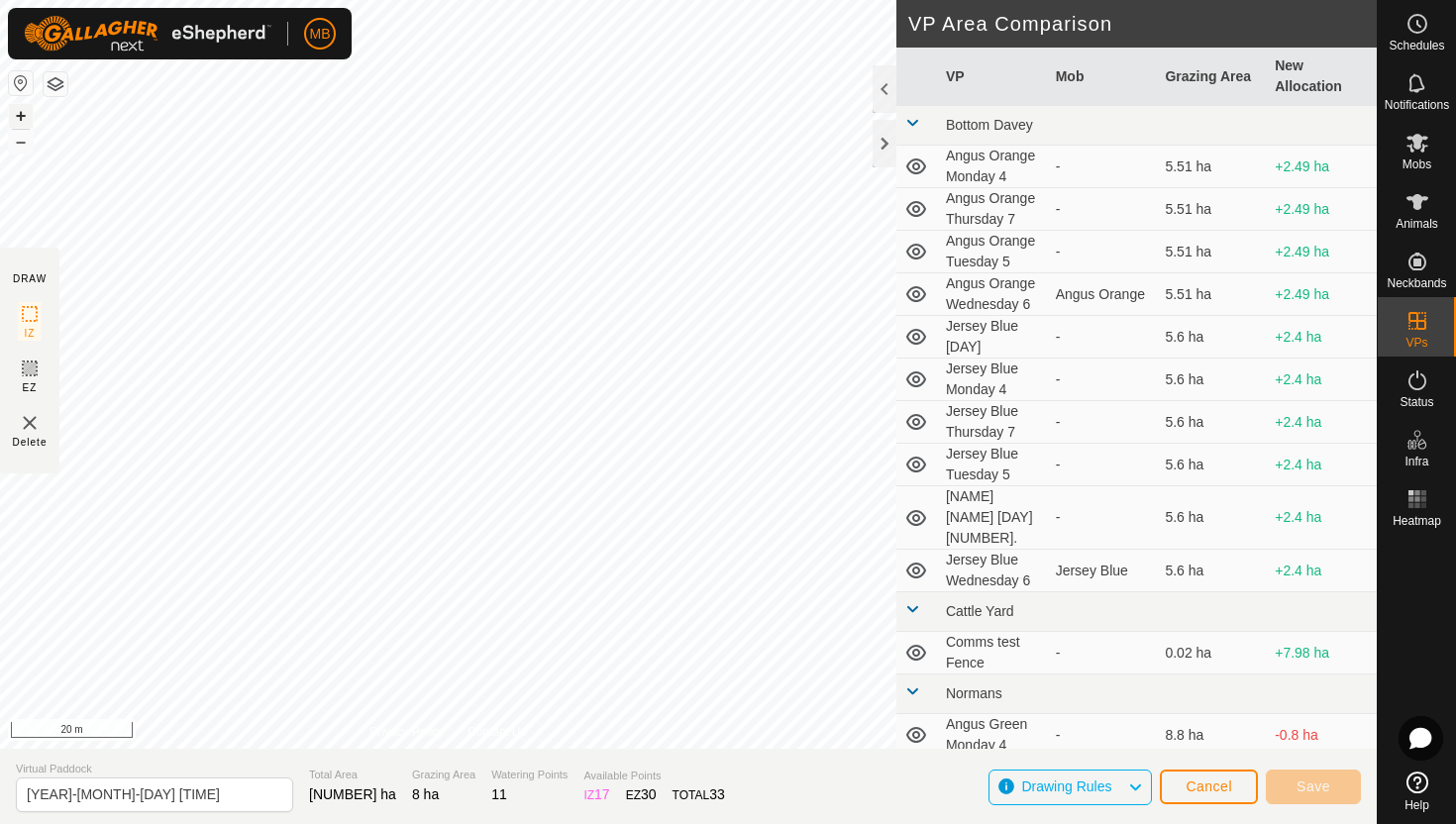 click on "+" at bounding box center (21, 116) 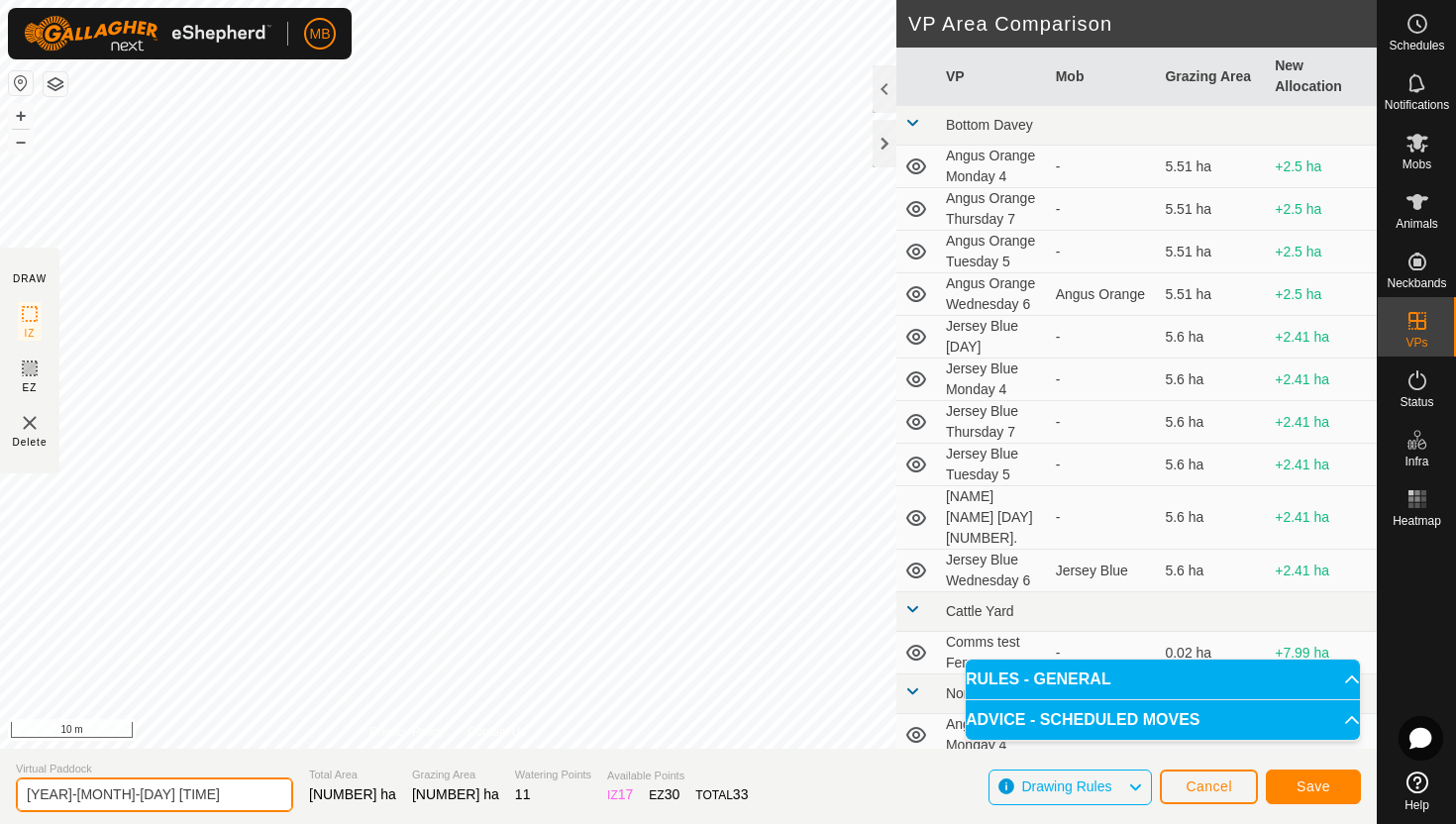 click on "[YEAR]-[MONTH]-[DAY] [TIME]" 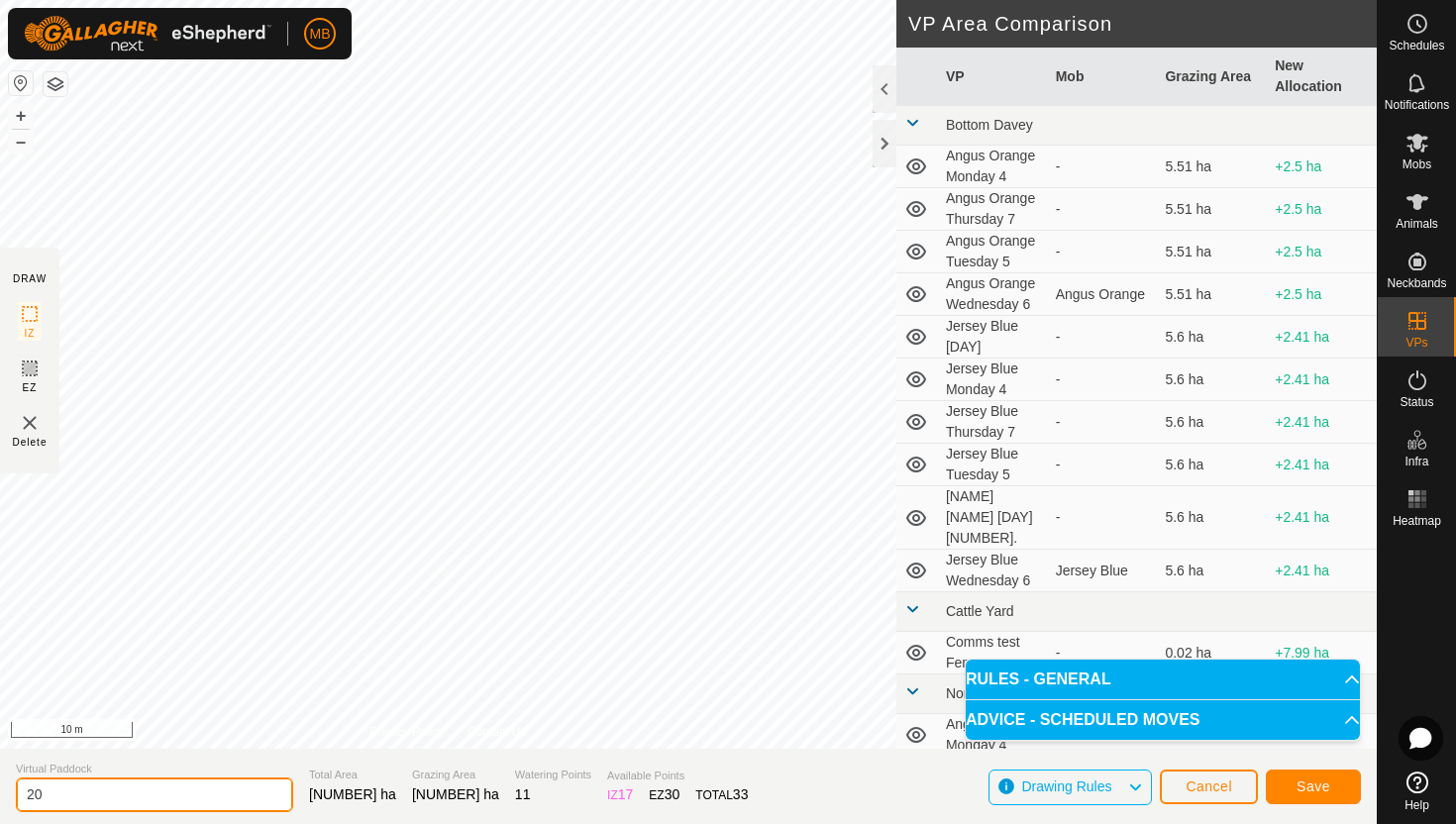 type on "2" 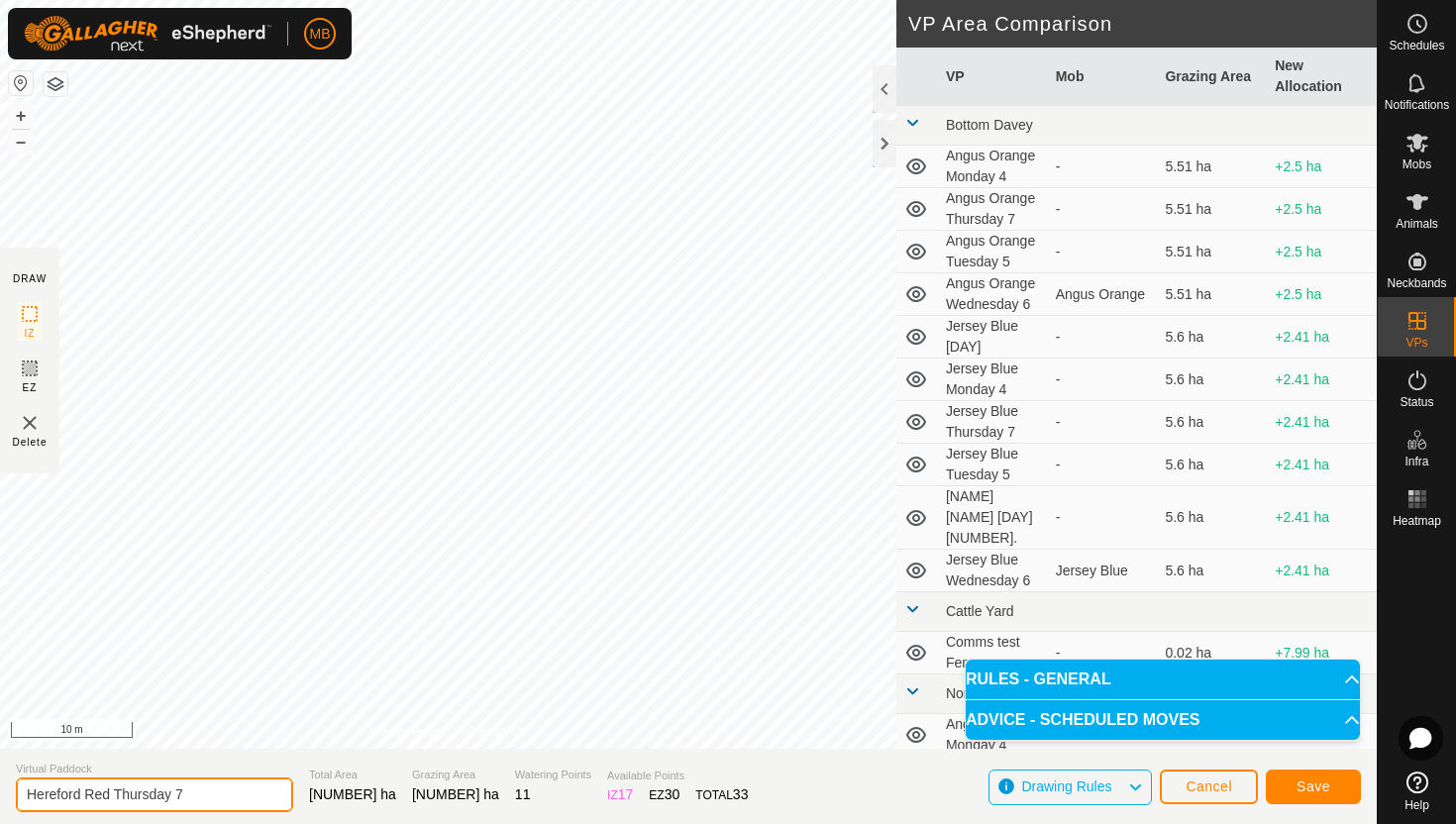 type on "Hereford Red Thursday 7" 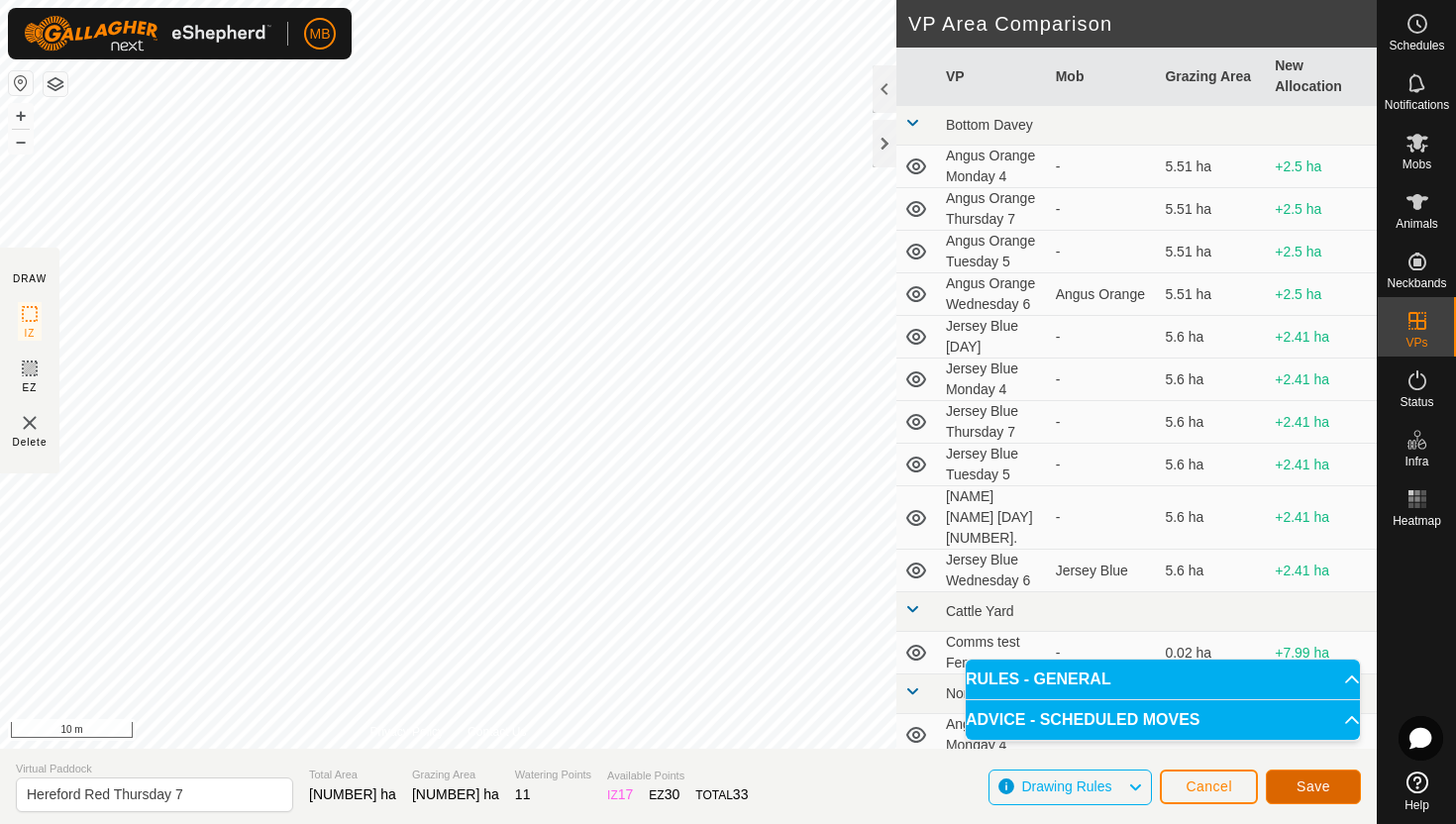 click on "Save" 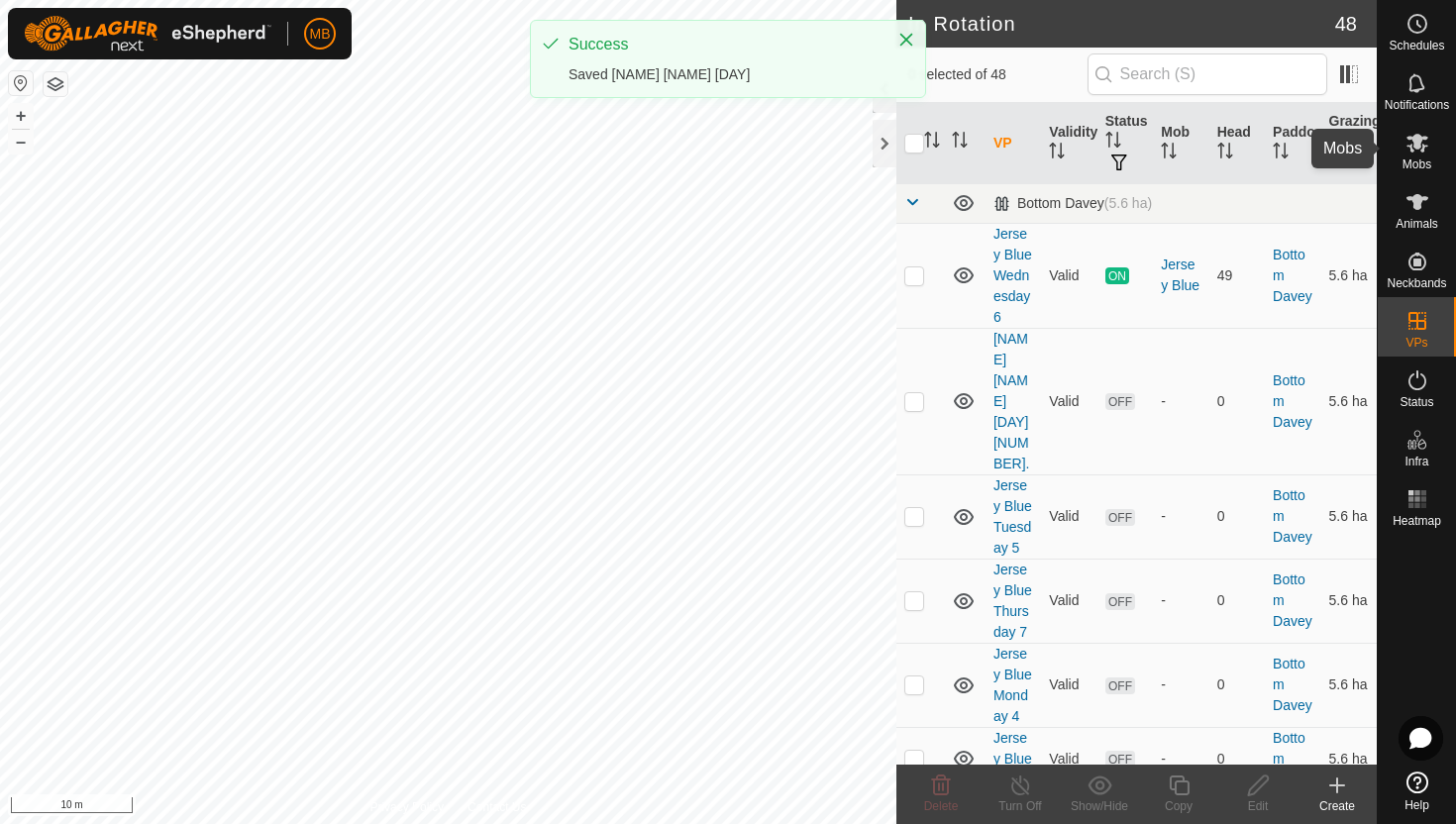 click 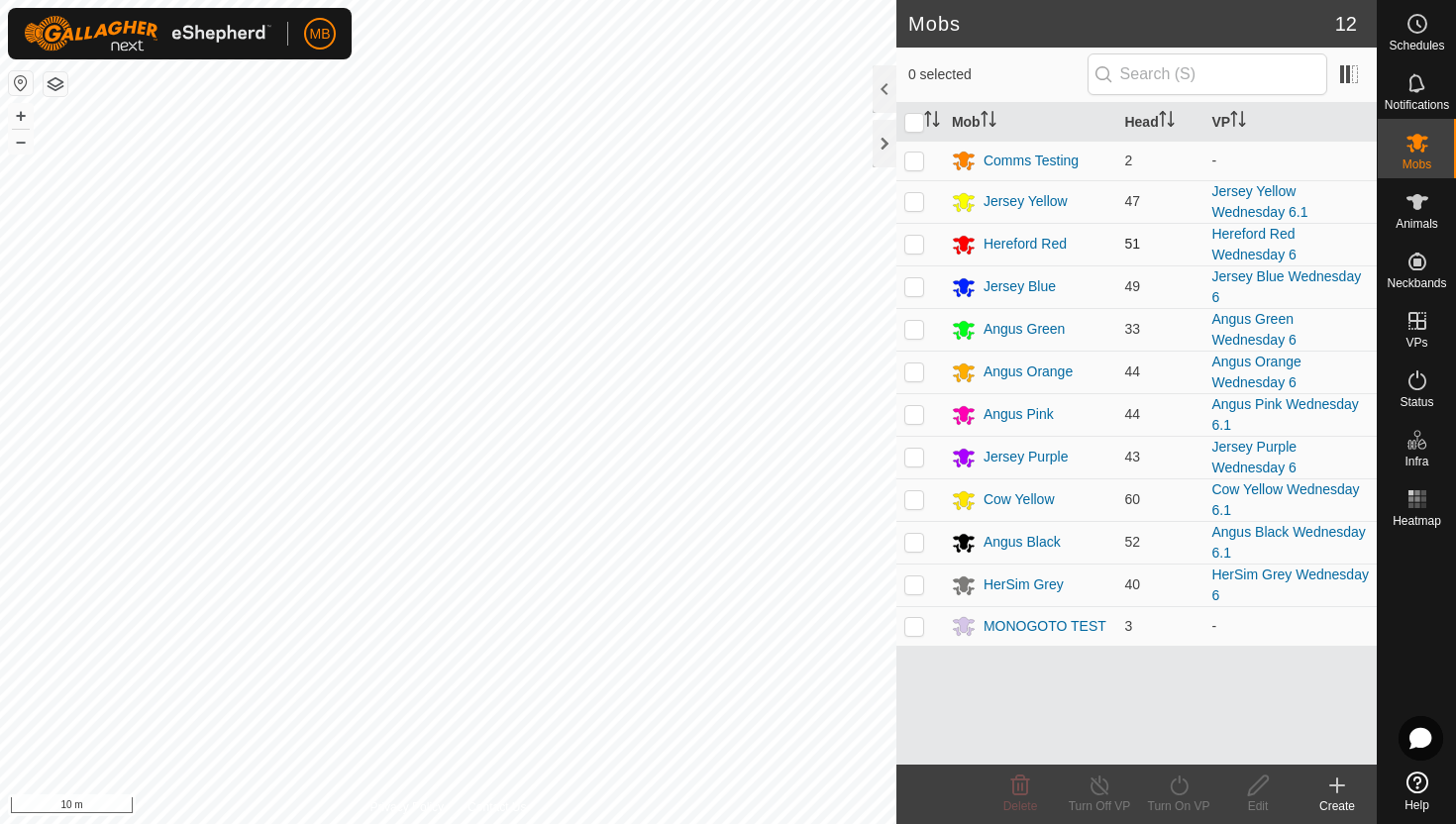 click at bounding box center (914, 244) 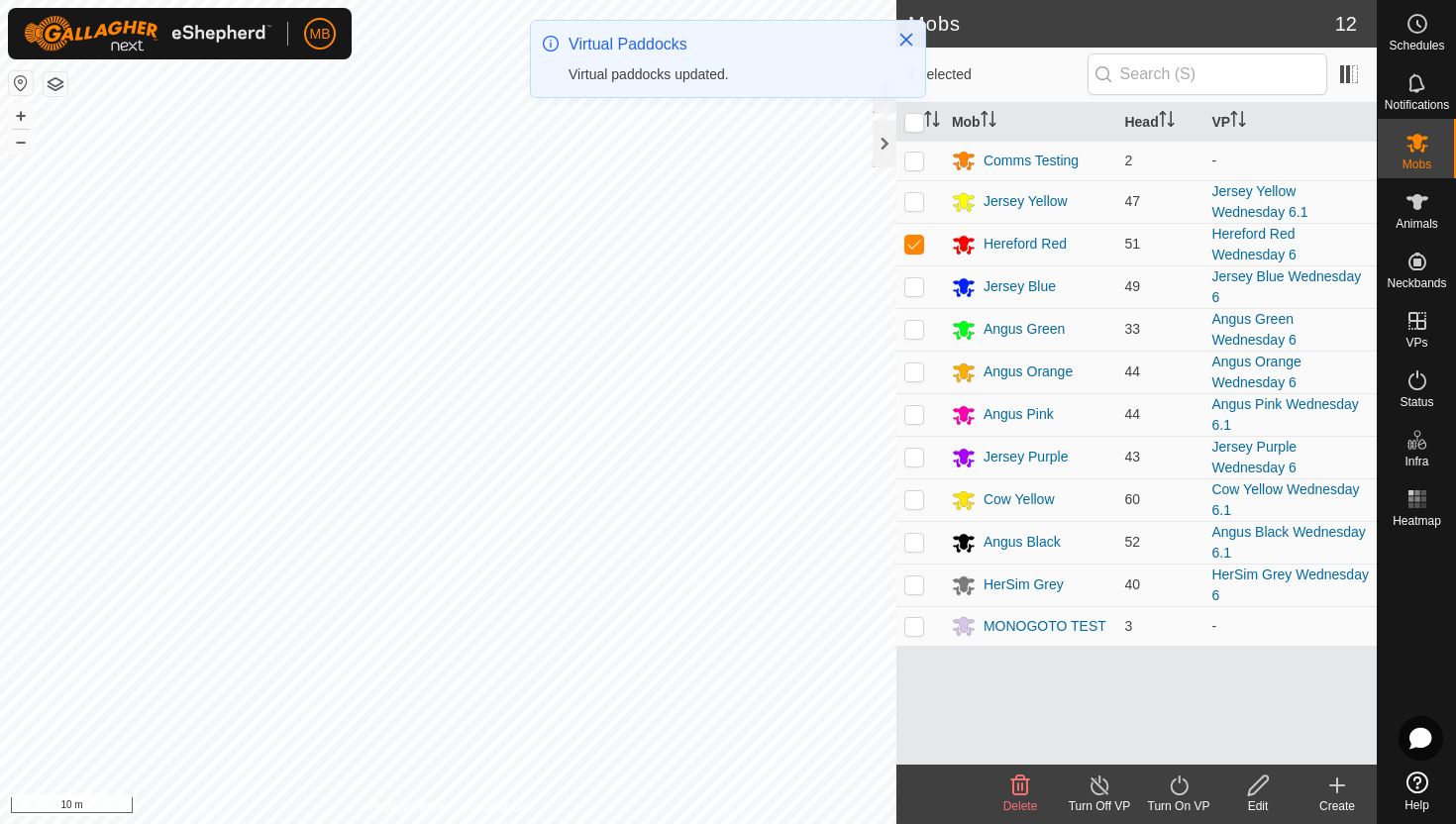 click 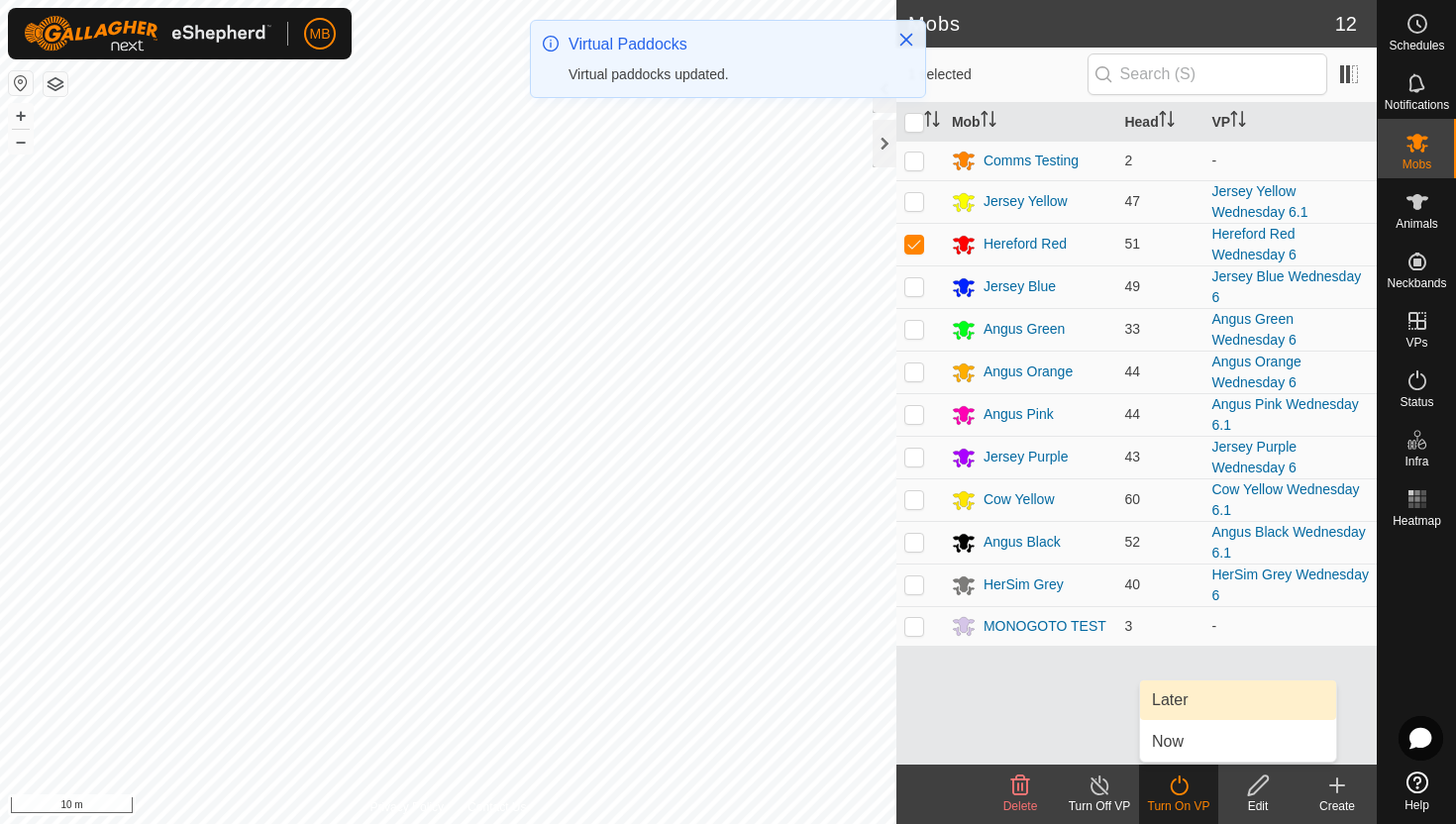 click on "Later" at bounding box center [1238, 700] 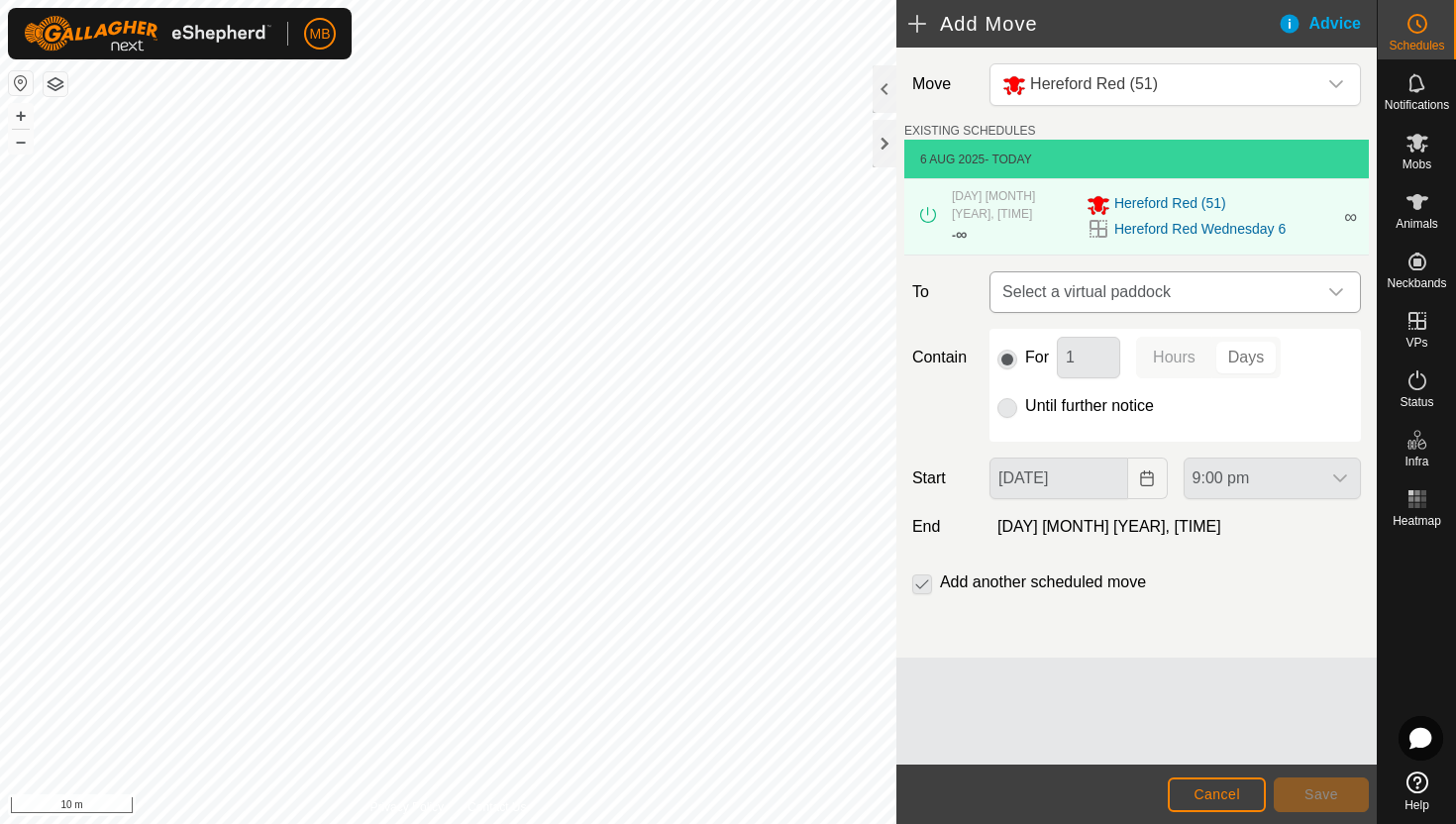 click 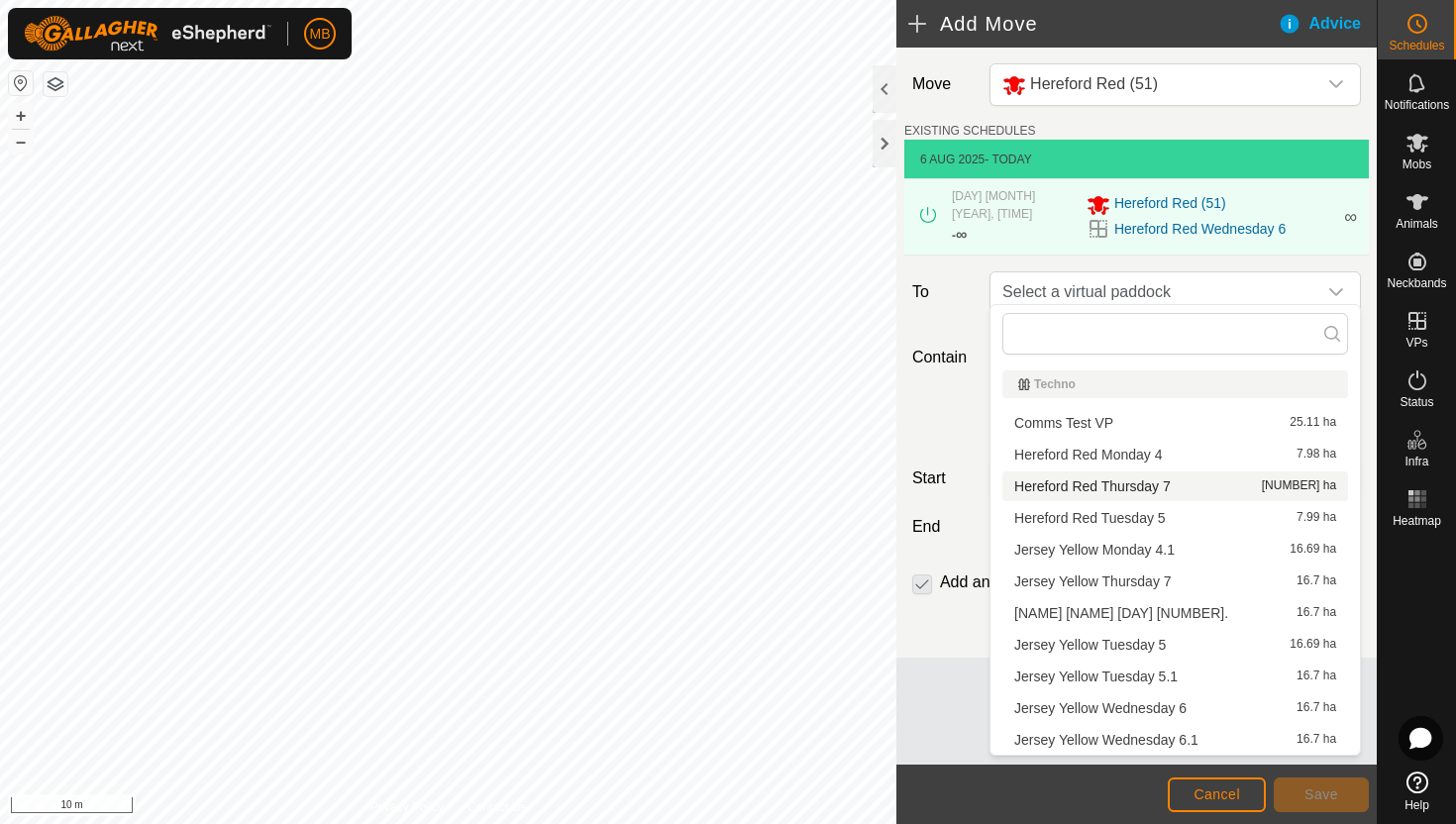 click on "[NAME] [NAME] [DAY] [NUMBER]  [NUMBER] ha" at bounding box center [1175, 486] 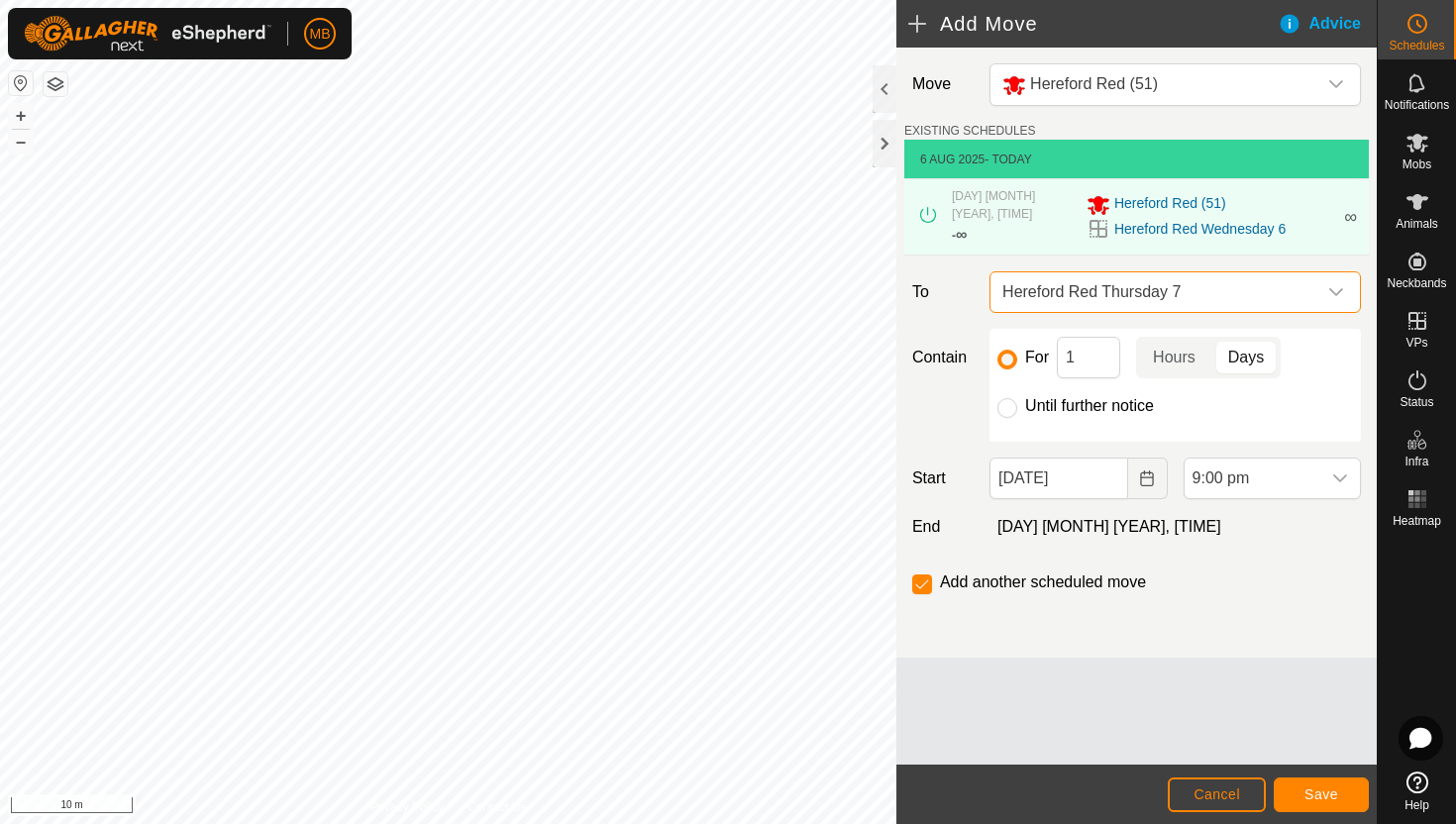 click on "Until further notice" 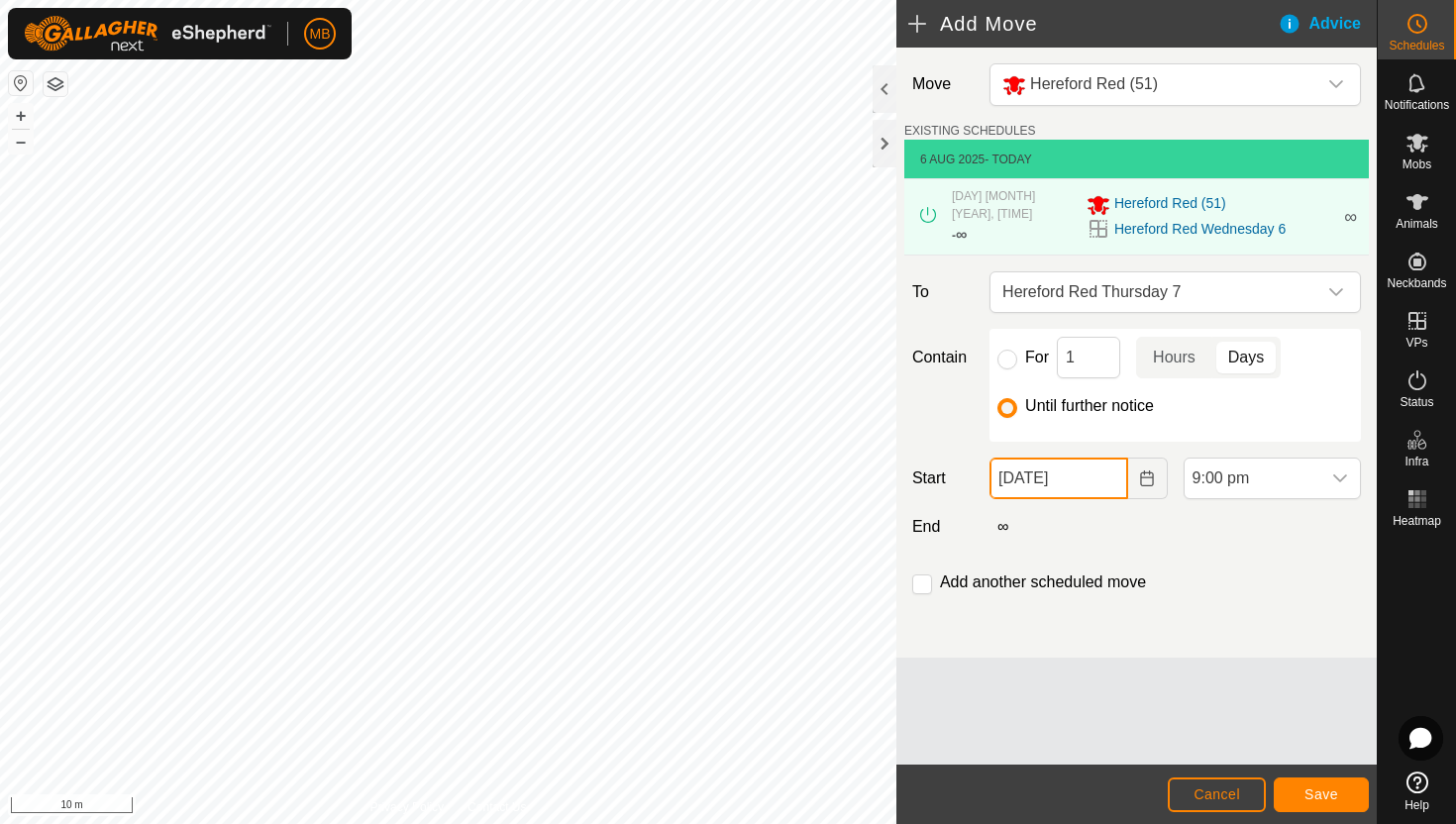 click on "[DATE]" 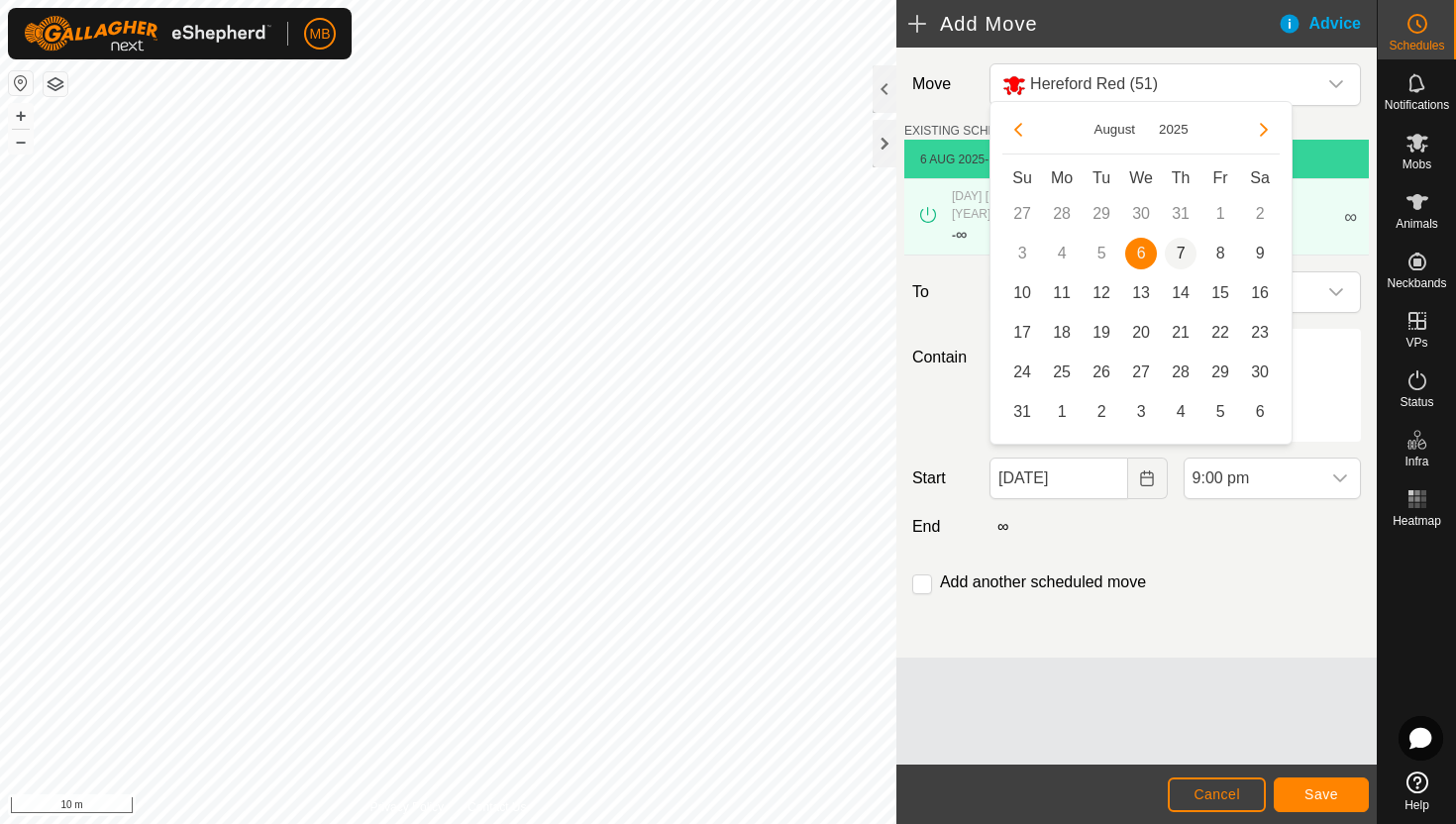 click on "7" at bounding box center [1181, 254] 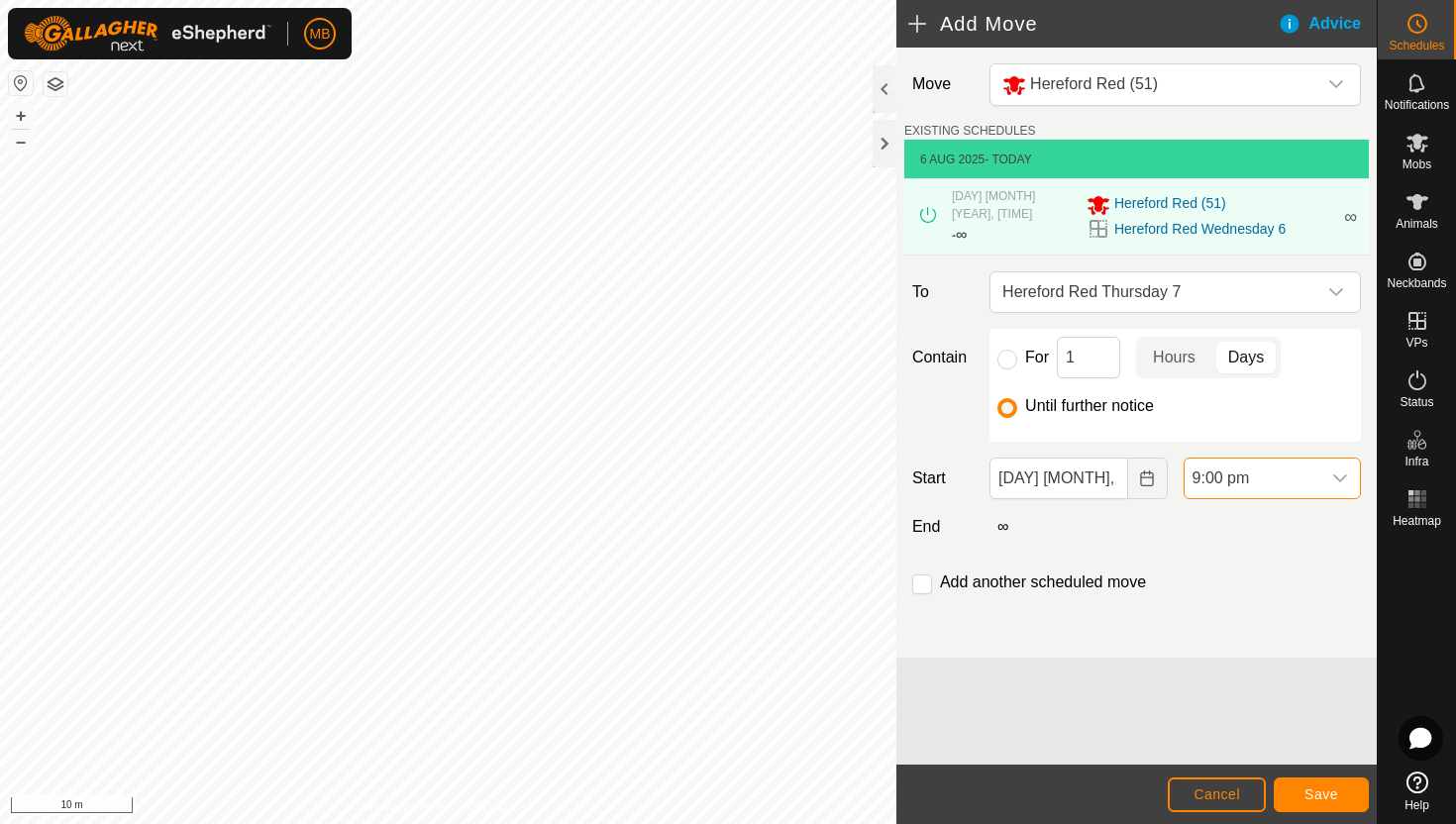 click on "9:00 pm" at bounding box center (1252, 478) 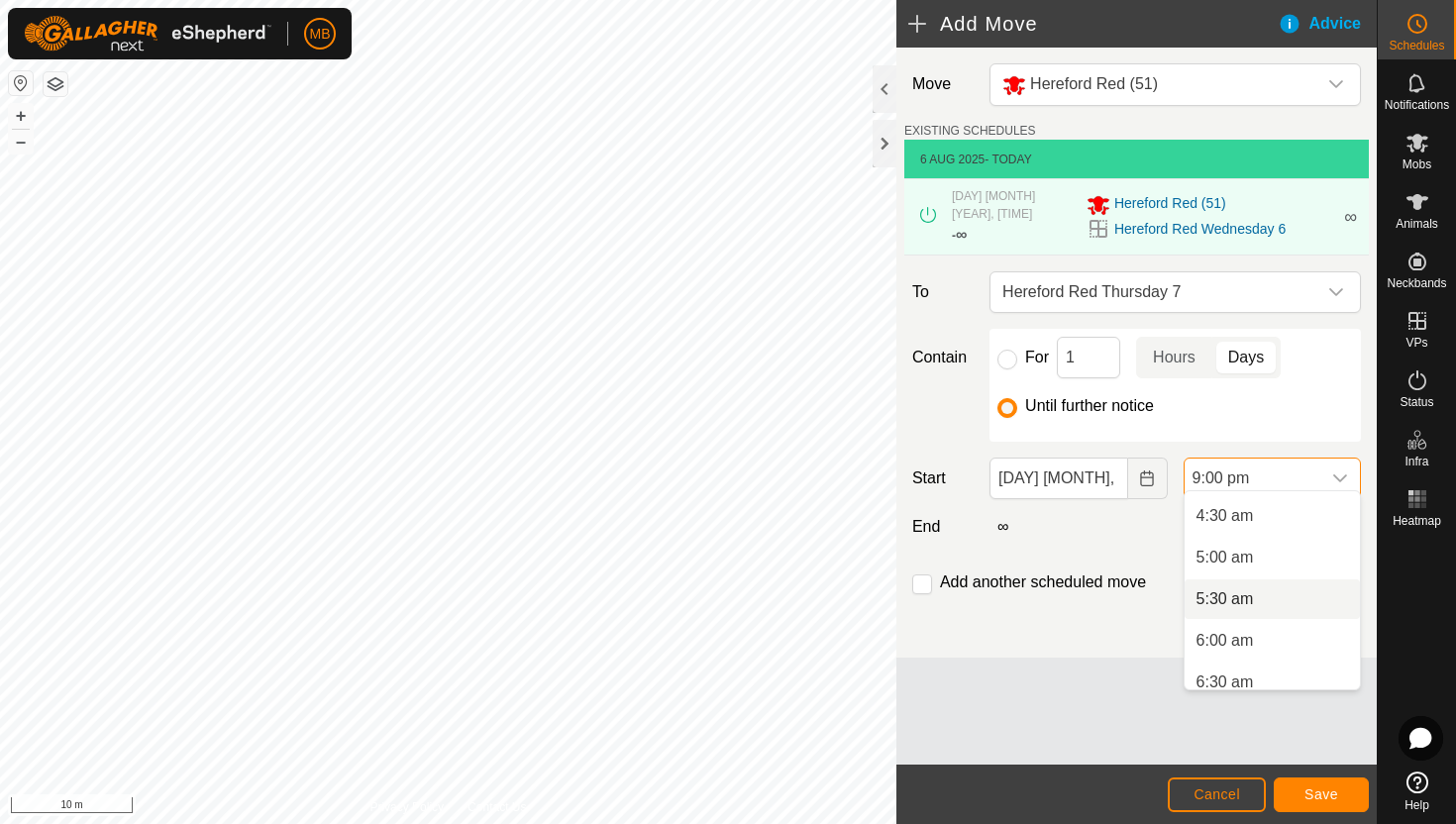 scroll, scrollTop: 365, scrollLeft: 0, axis: vertical 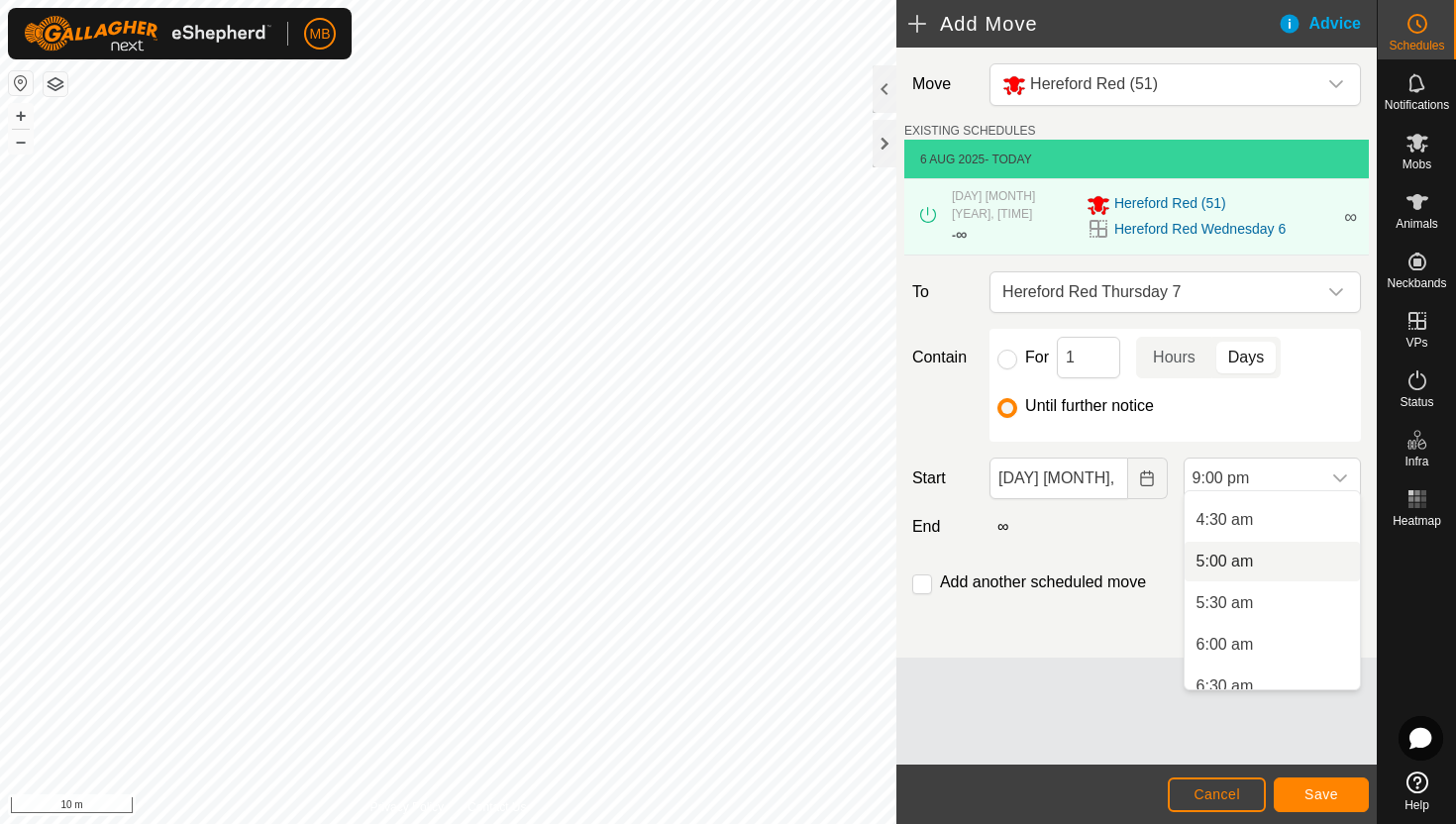 click on "5:00 am" at bounding box center [1272, 562] 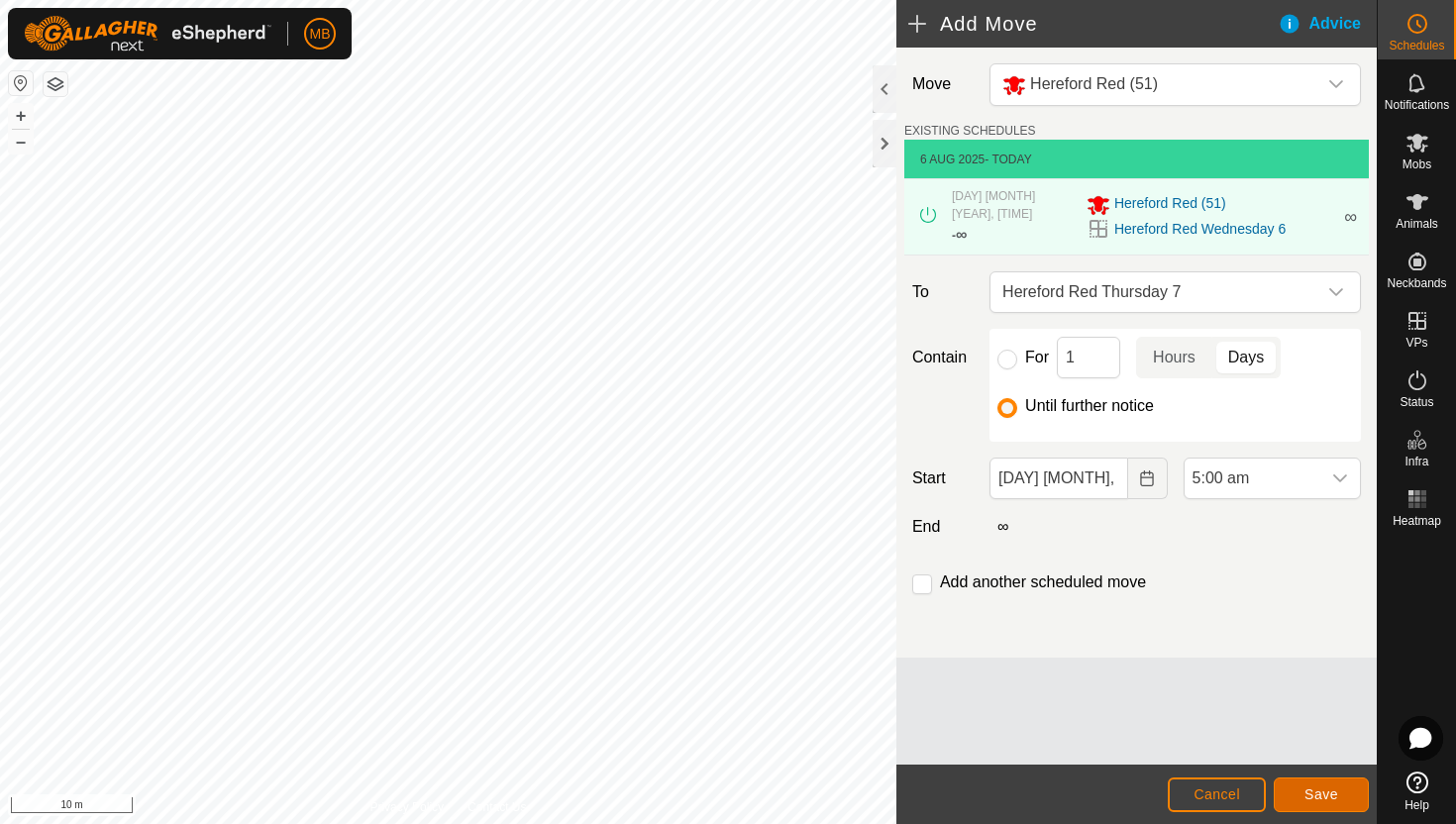 click on "Save" 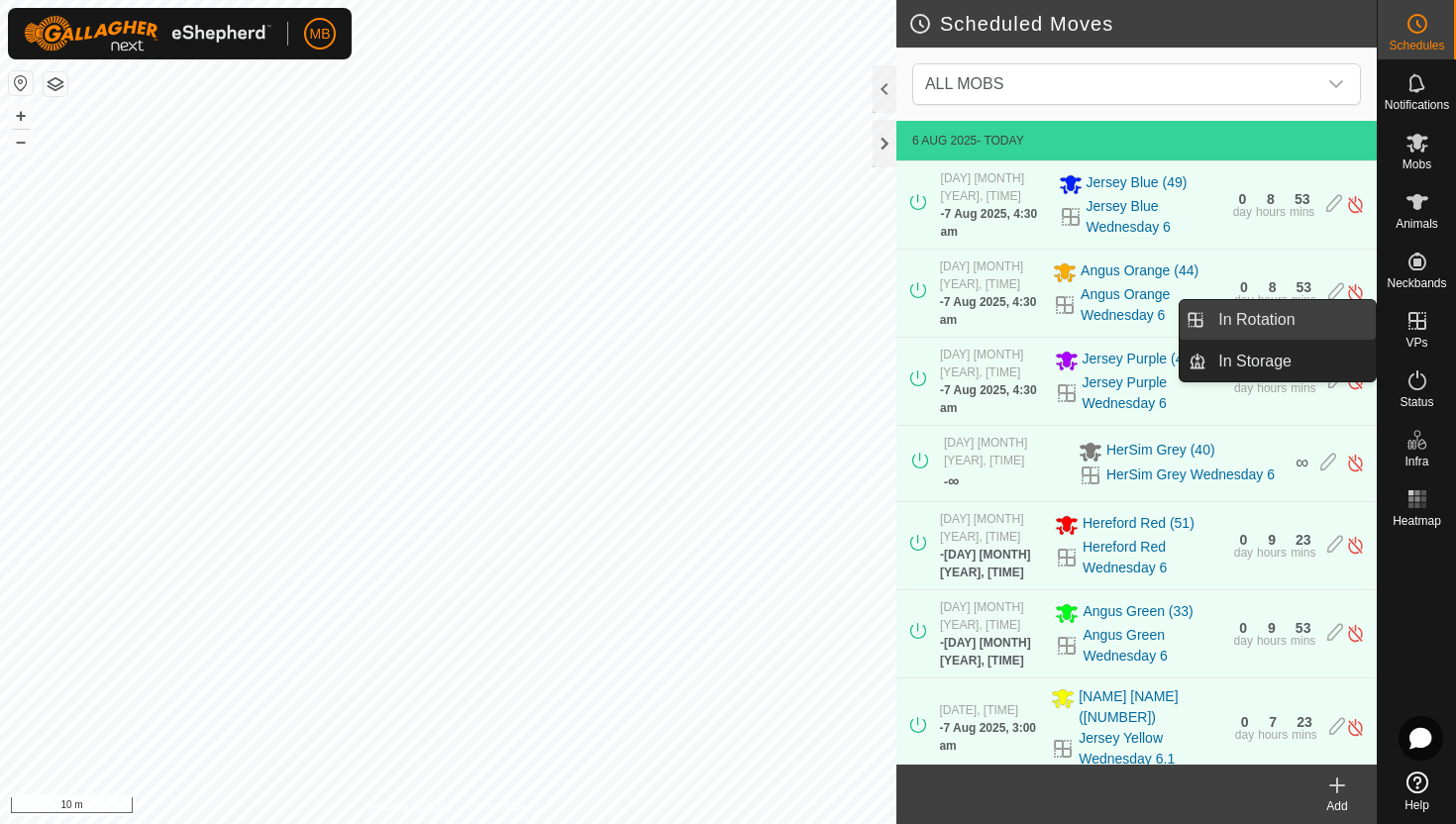click on "In Rotation" at bounding box center (1291, 320) 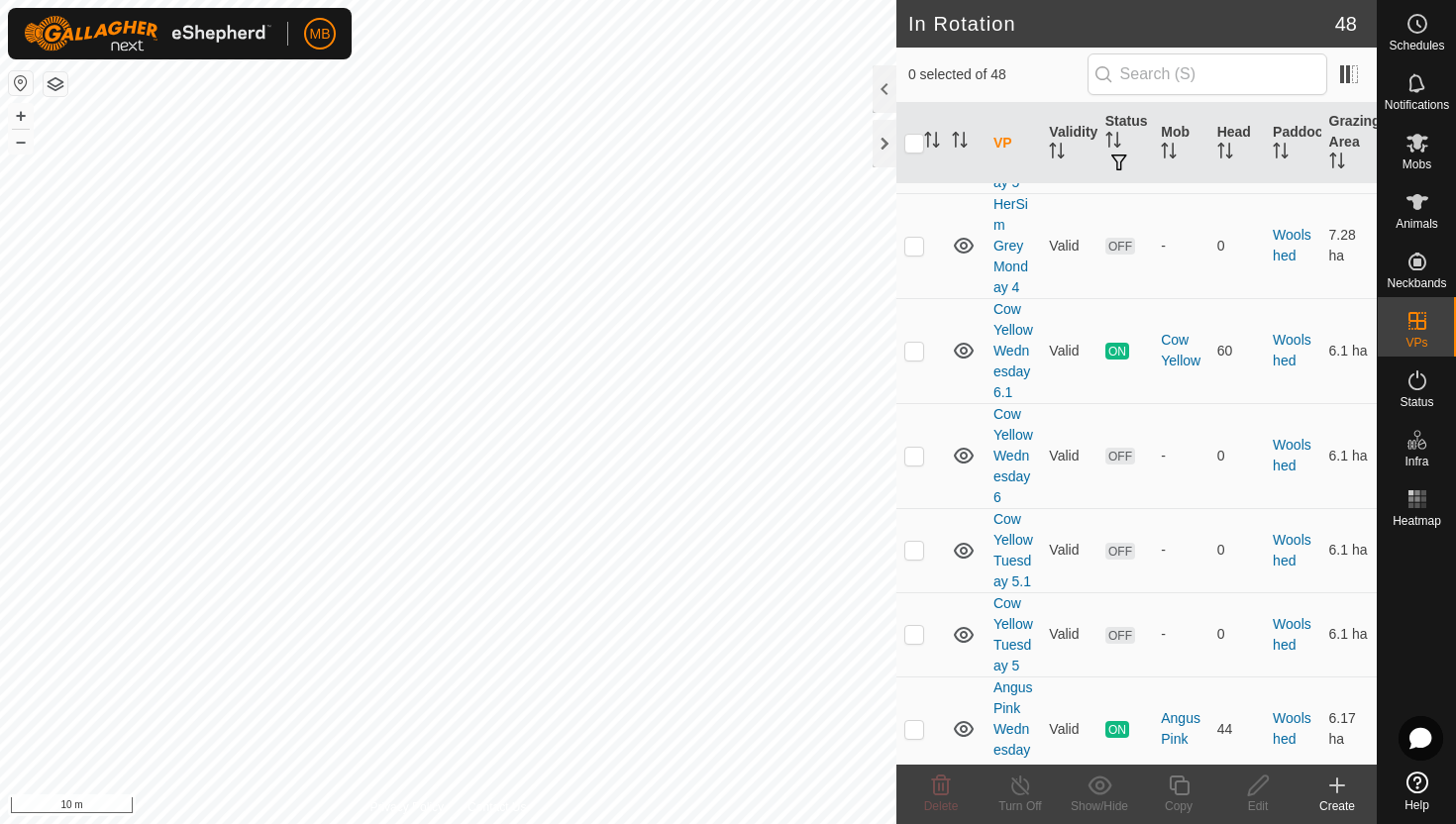 scroll, scrollTop: 3779, scrollLeft: 0, axis: vertical 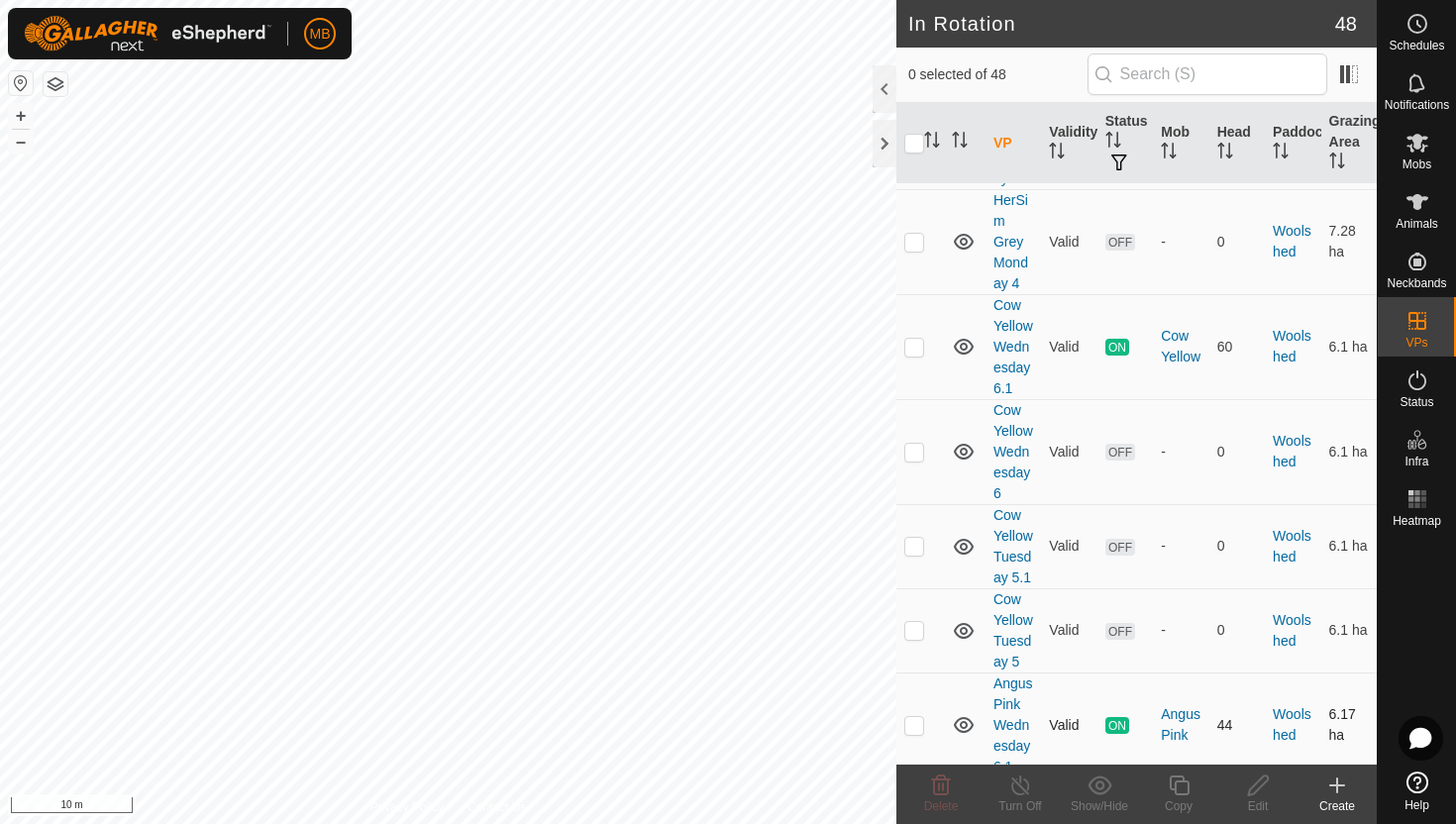 click at bounding box center [914, 725] 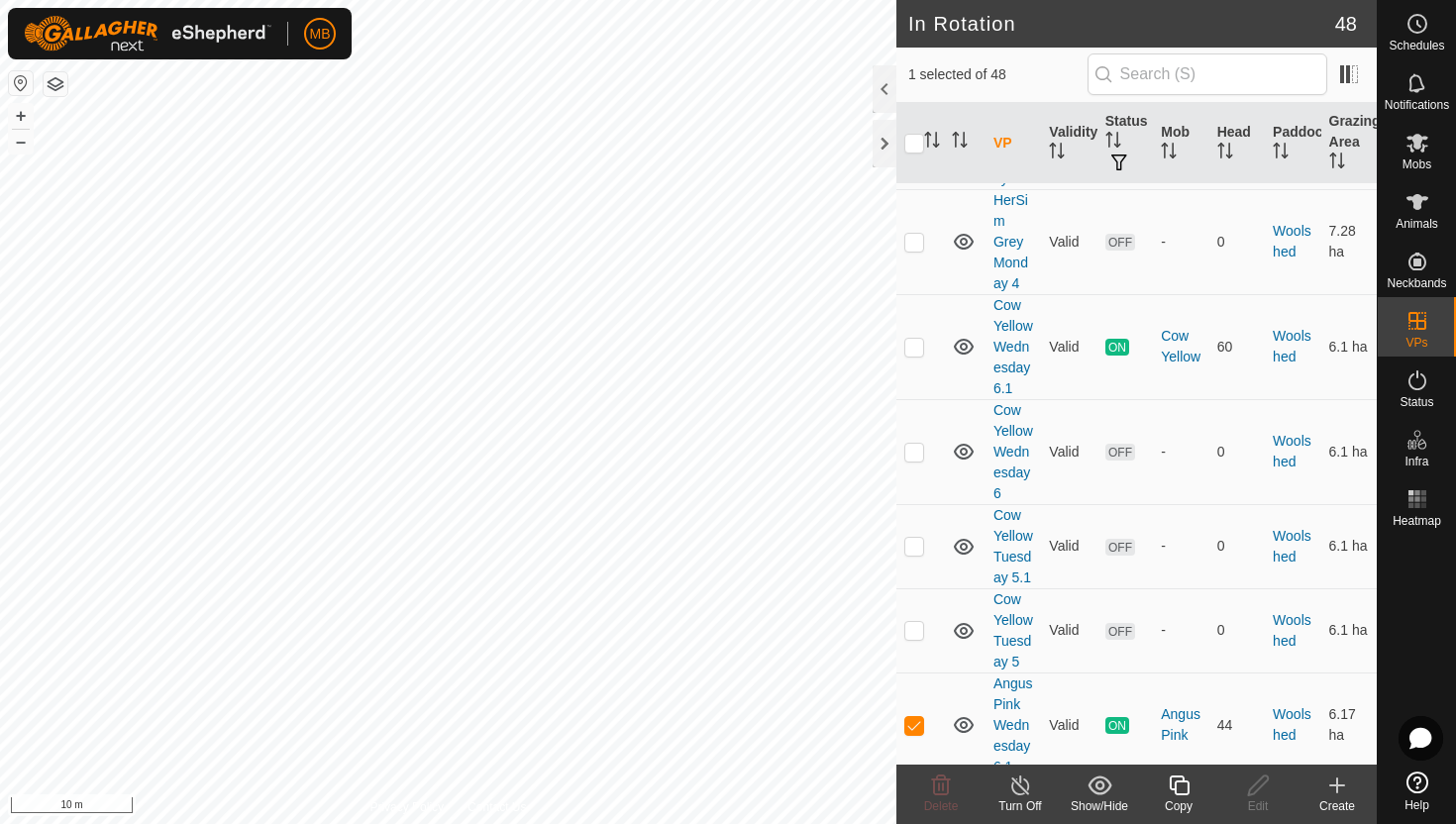 click 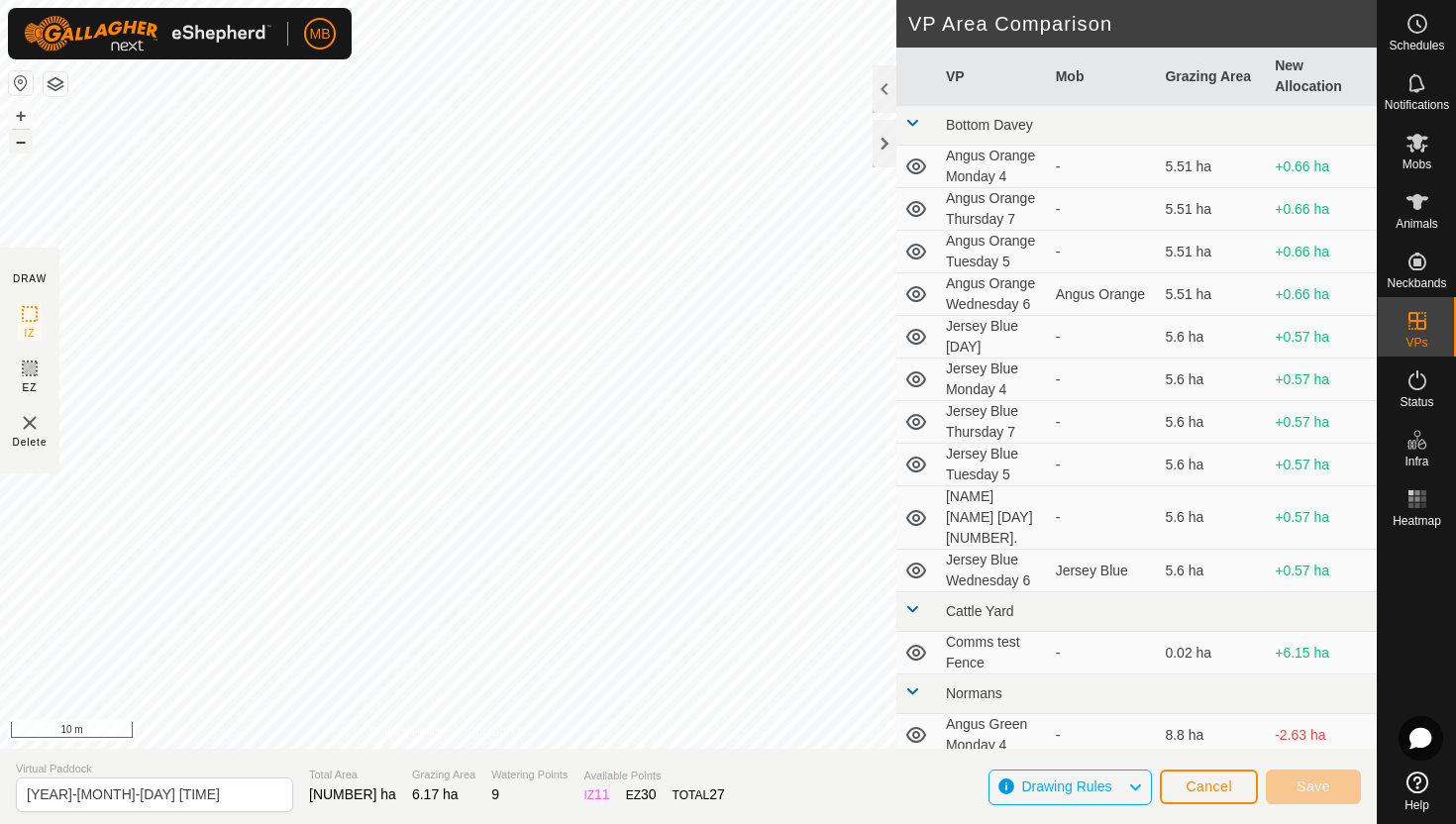 click on "–" at bounding box center [21, 142] 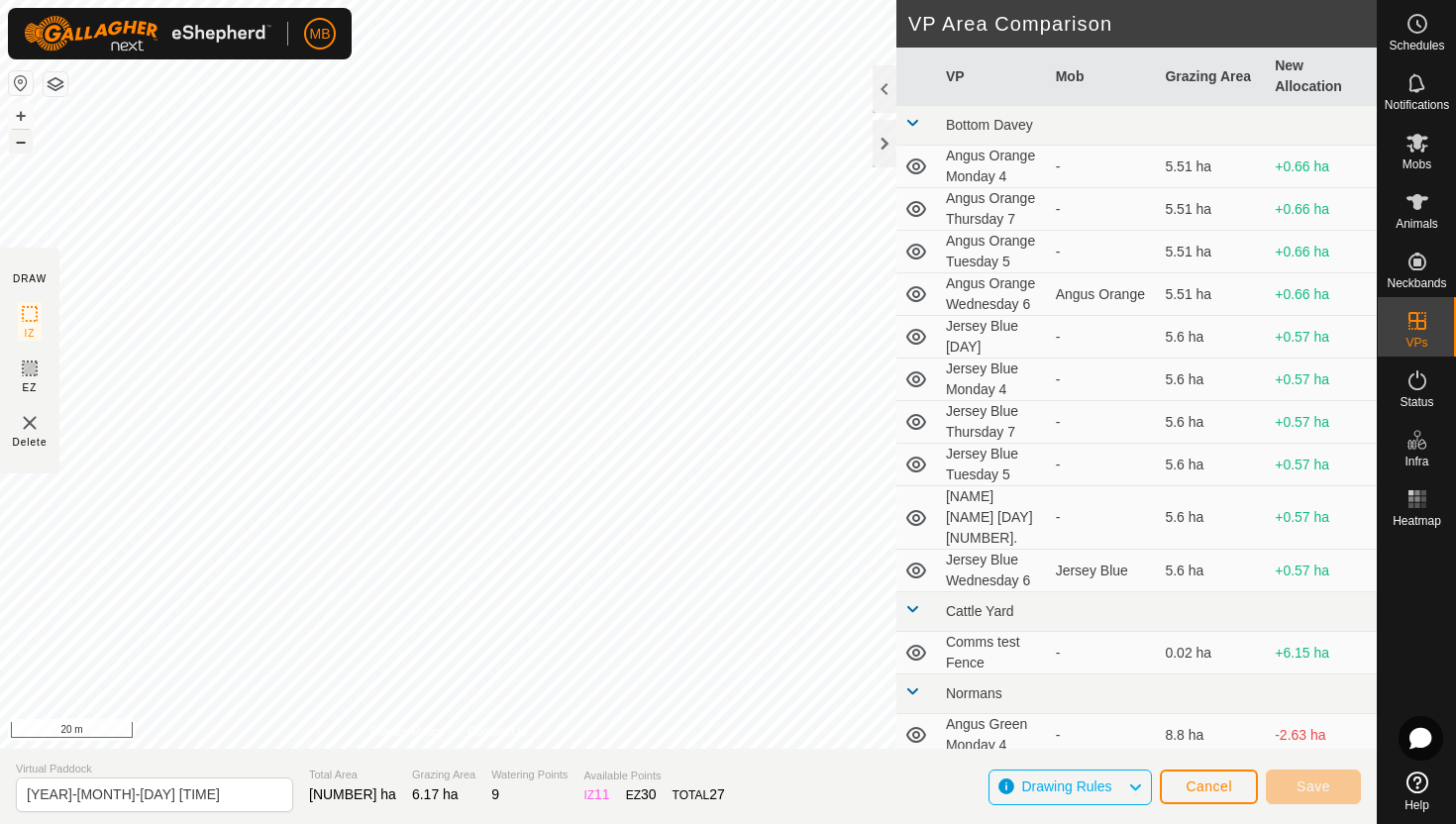 click on "–" at bounding box center [21, 142] 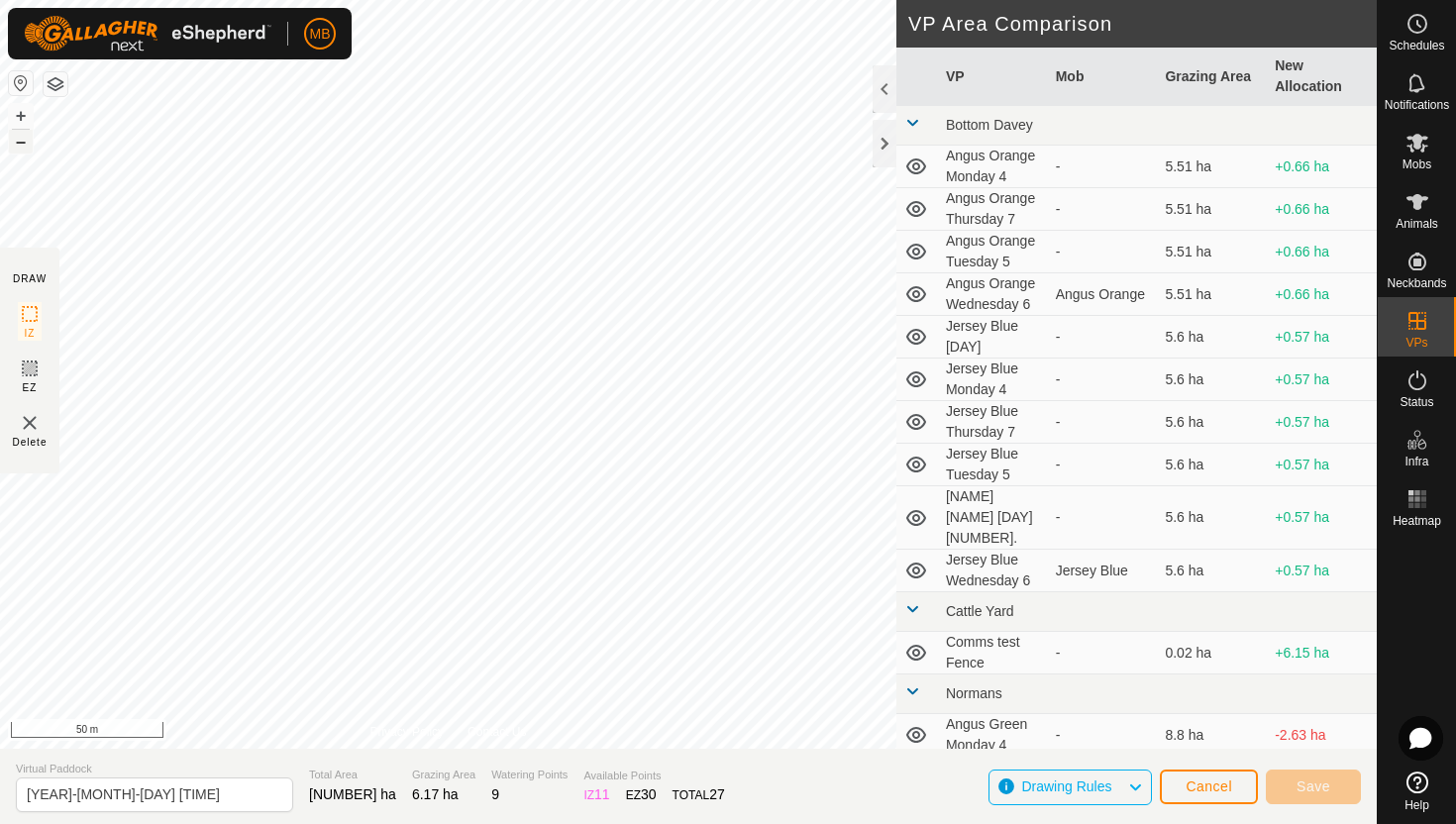click on "–" at bounding box center (21, 142) 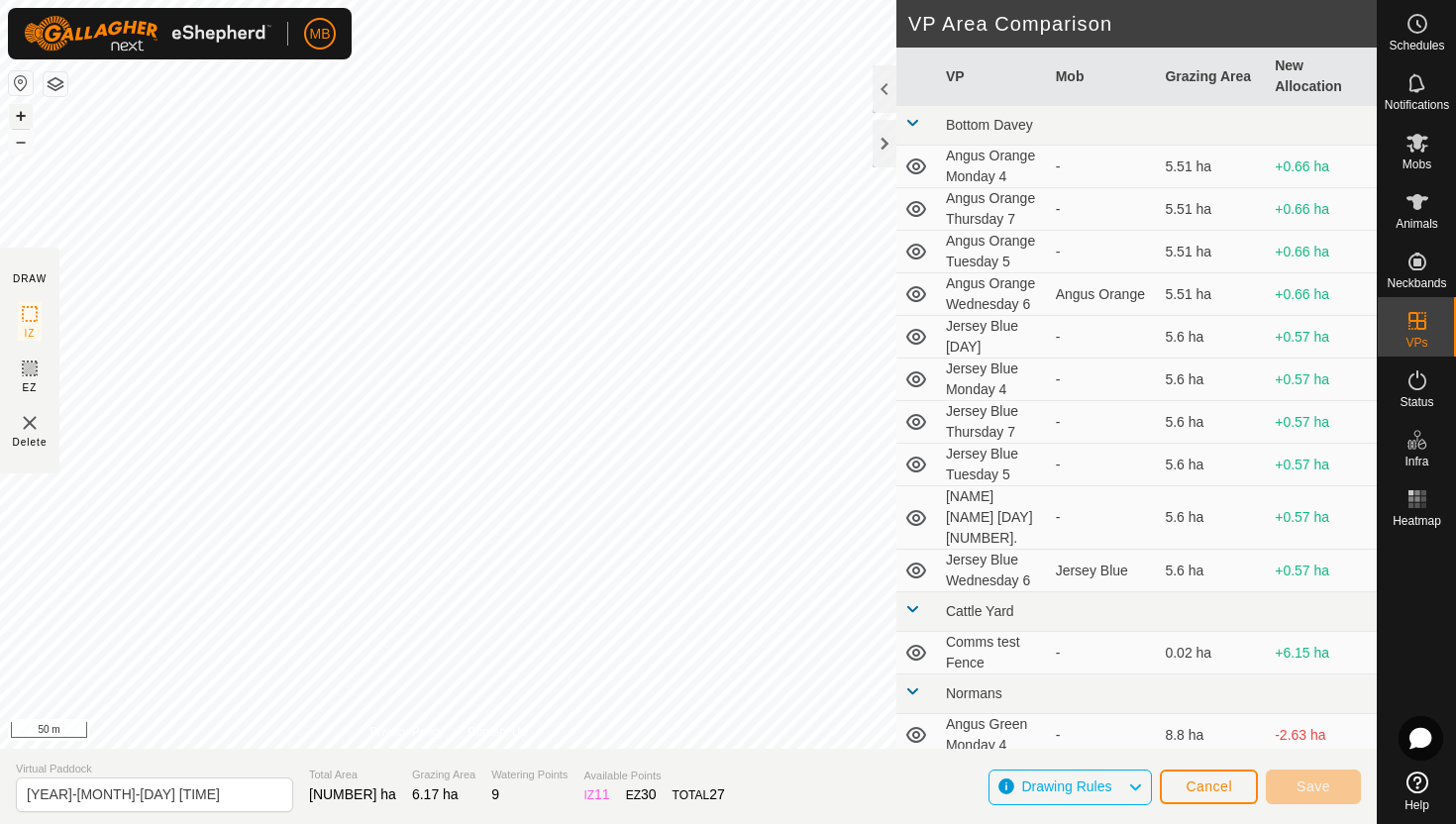 click on "+" at bounding box center [21, 116] 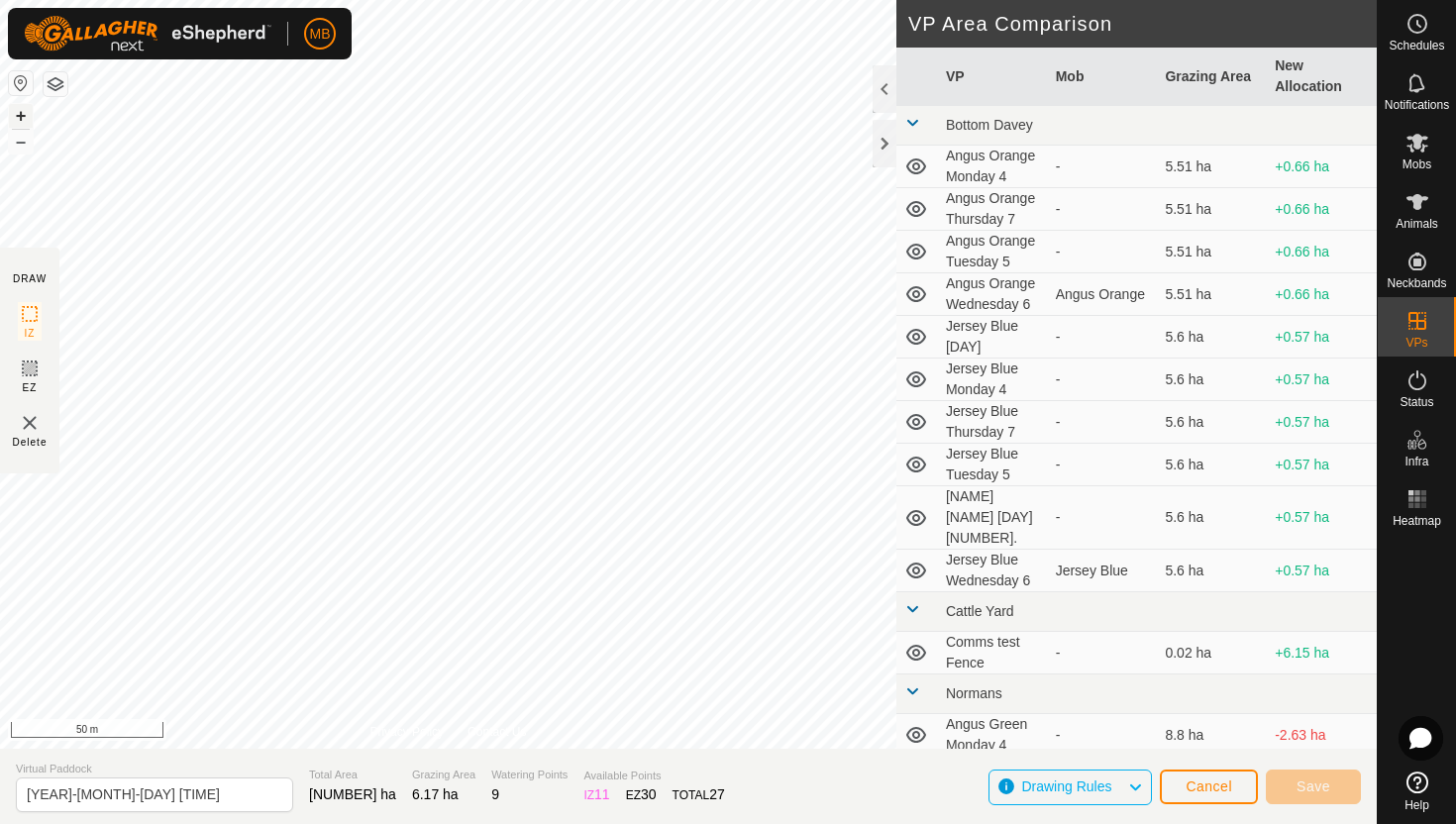 click on "+" at bounding box center (21, 116) 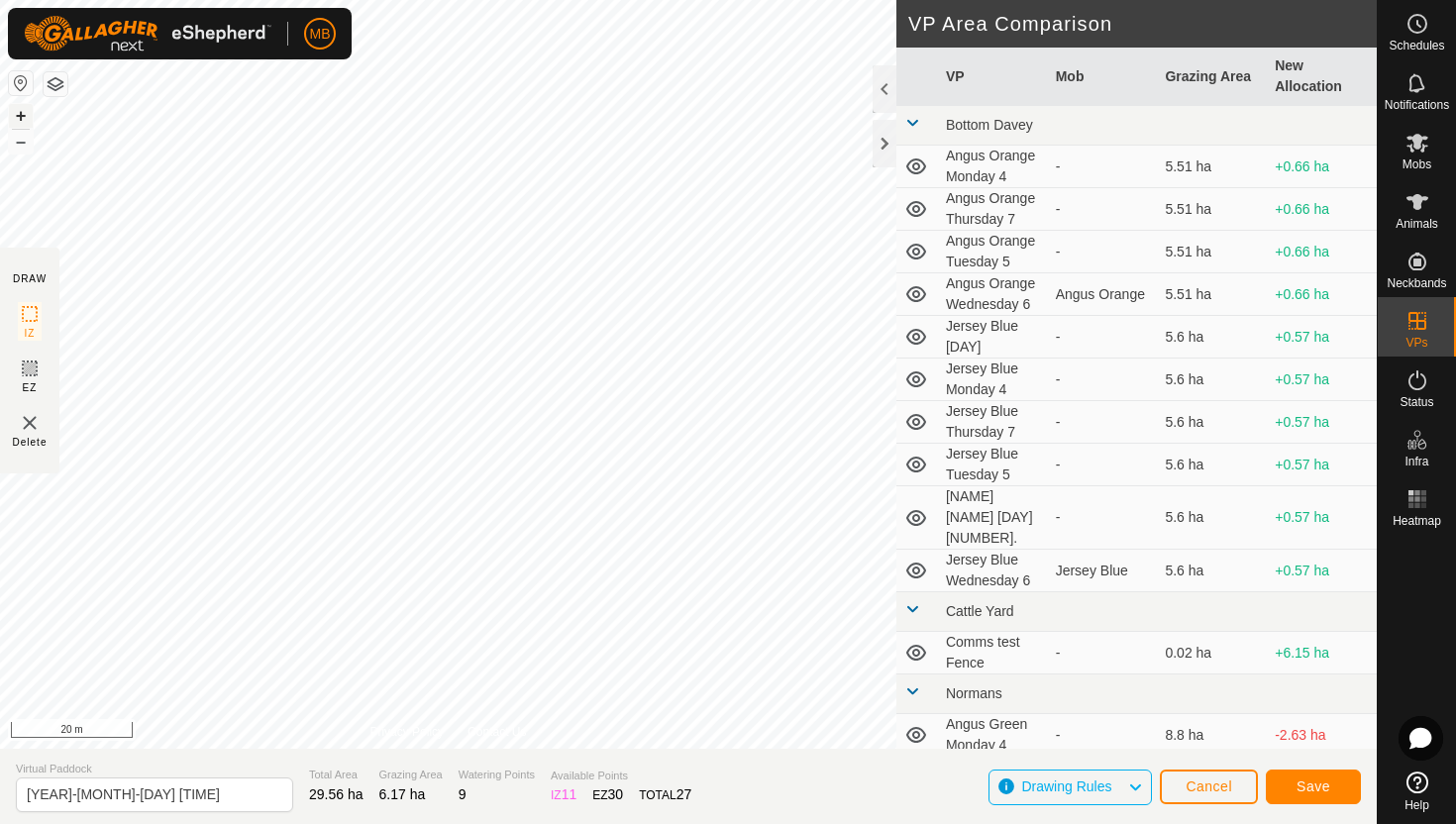 click on "+" at bounding box center [21, 116] 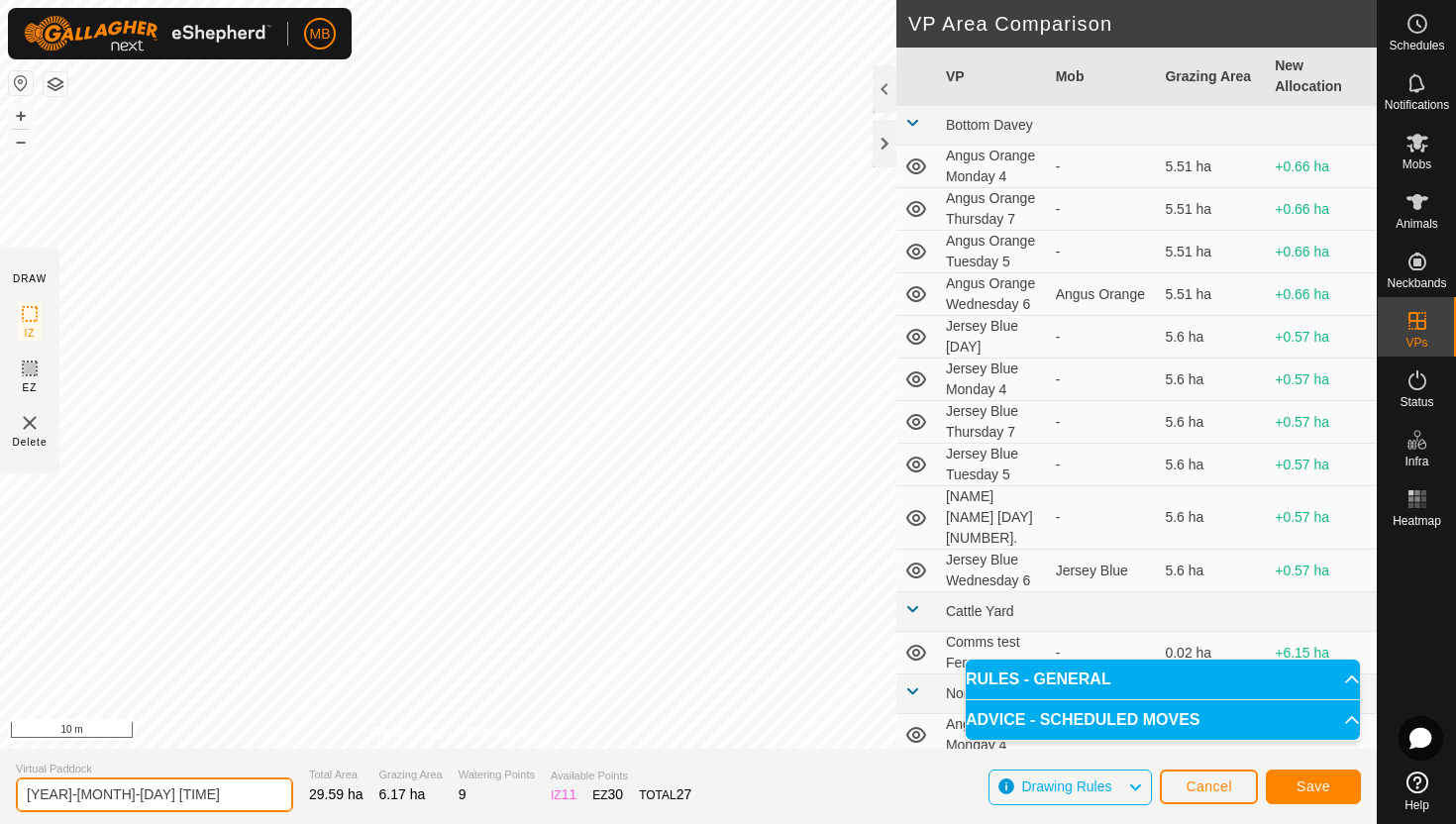 click on "[YEAR]-[MONTH]-[DAY] [TIME]" 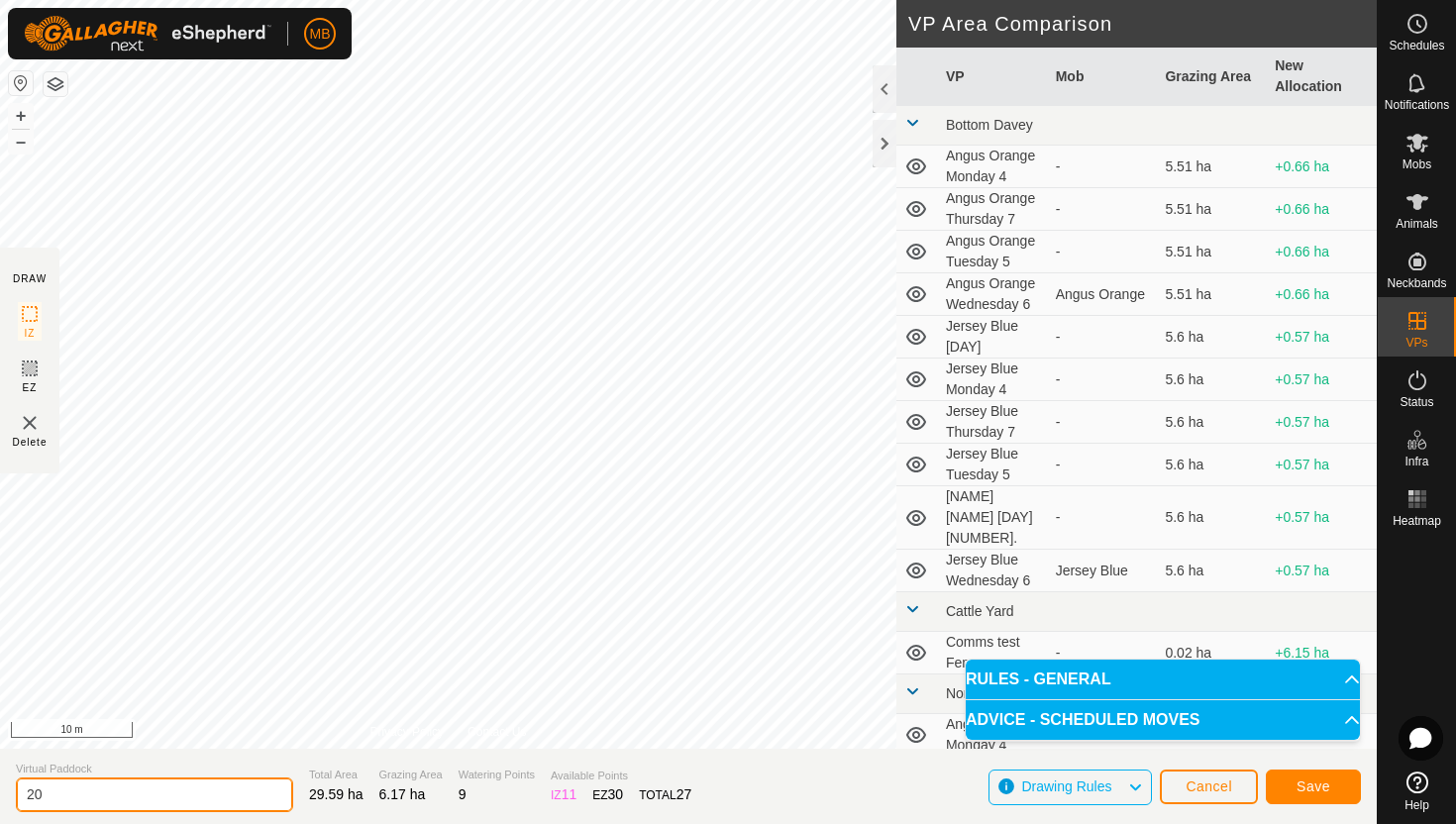type on "2" 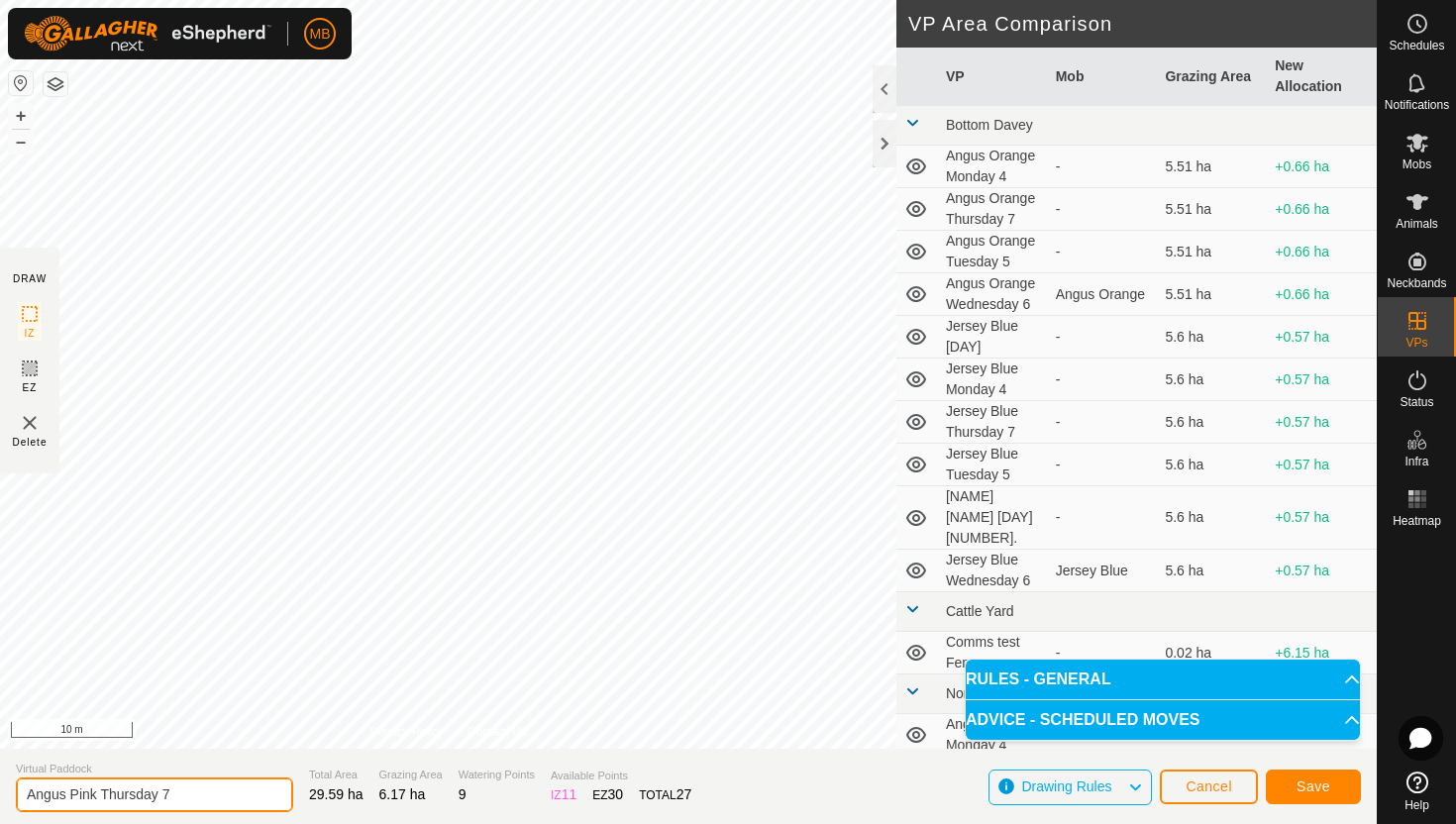 type on "Angus Pink Thursday 7" 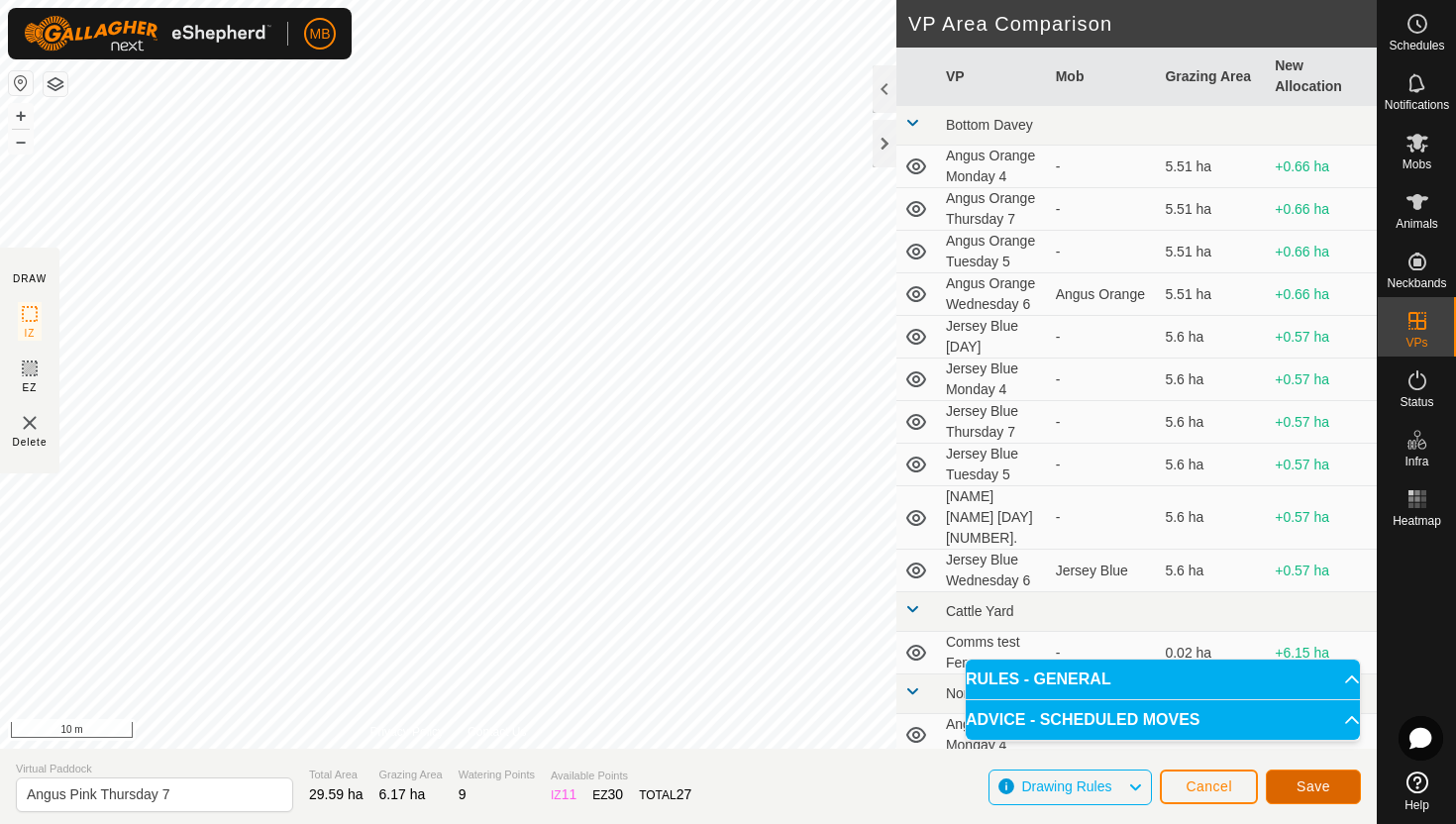 click on "Save" 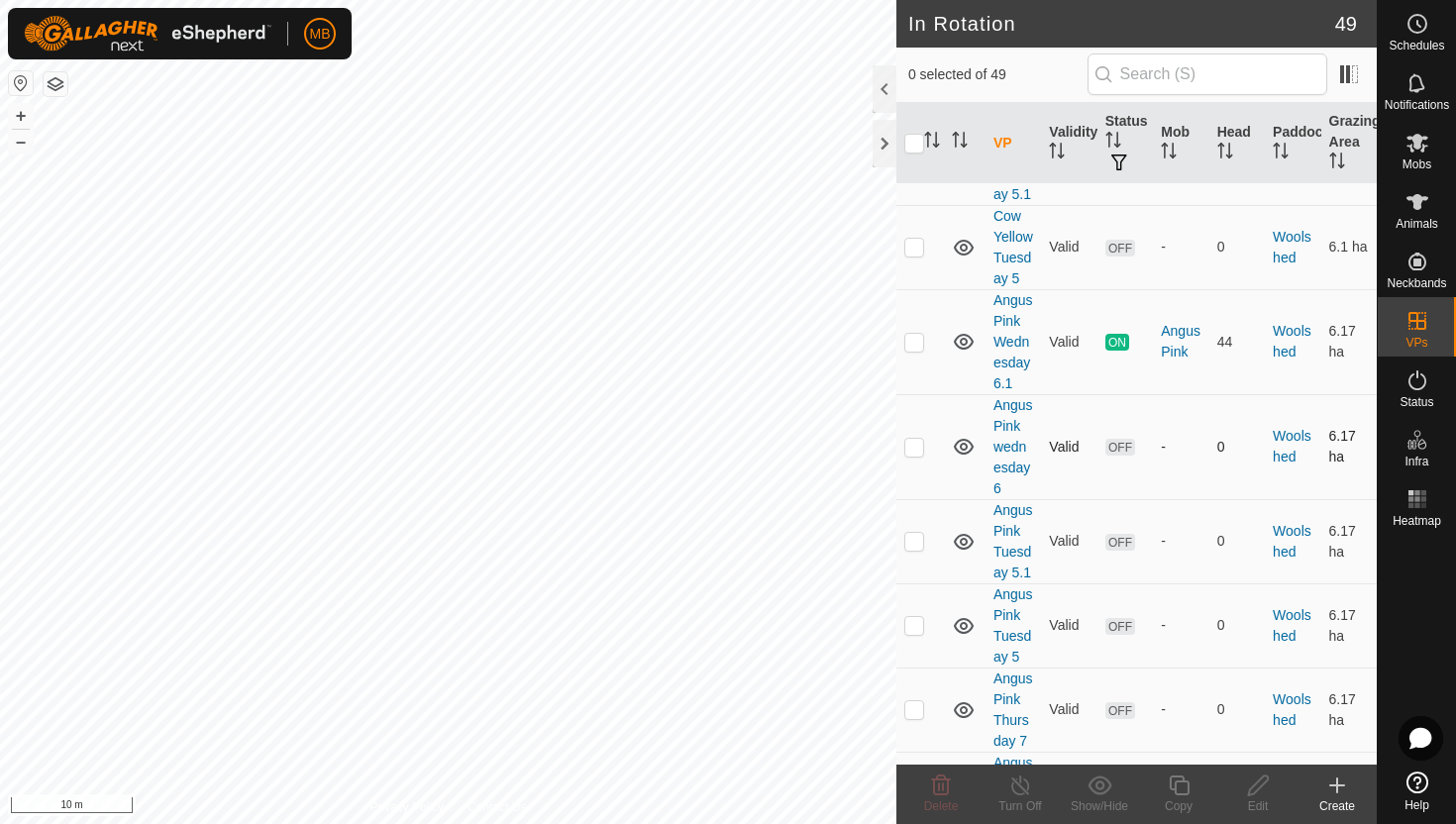scroll, scrollTop: 4168, scrollLeft: 0, axis: vertical 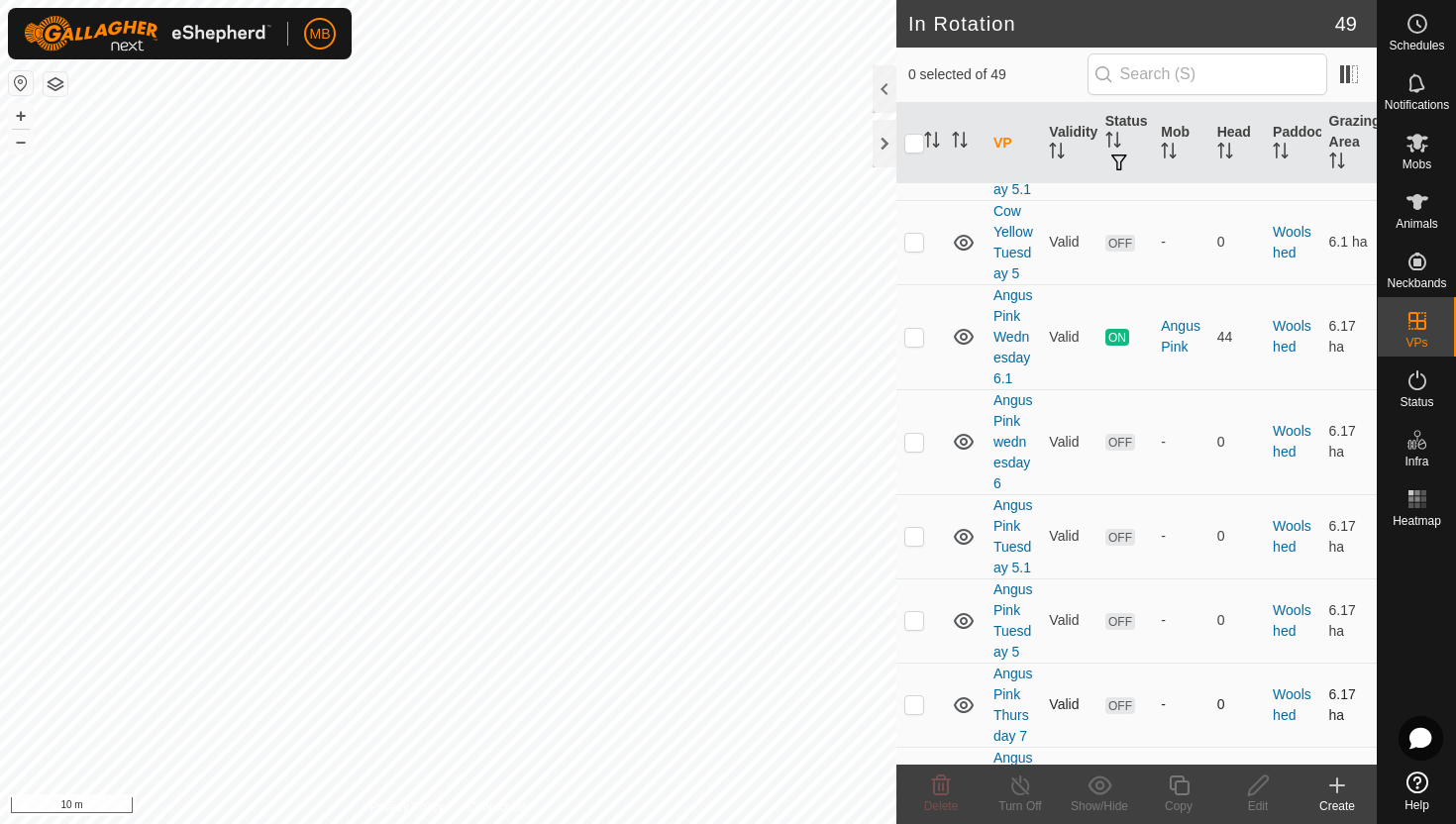 click at bounding box center (914, 704) 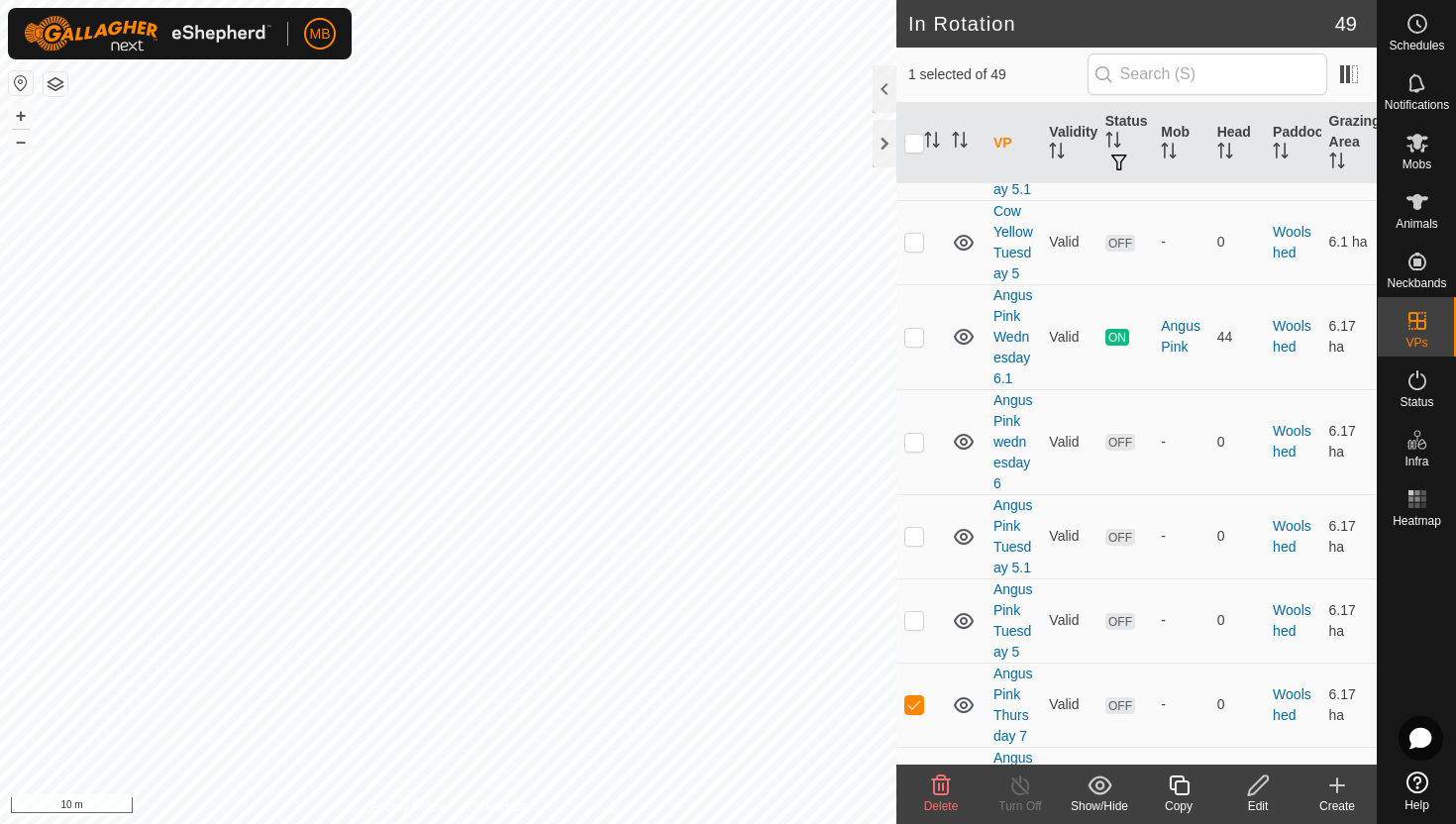 click 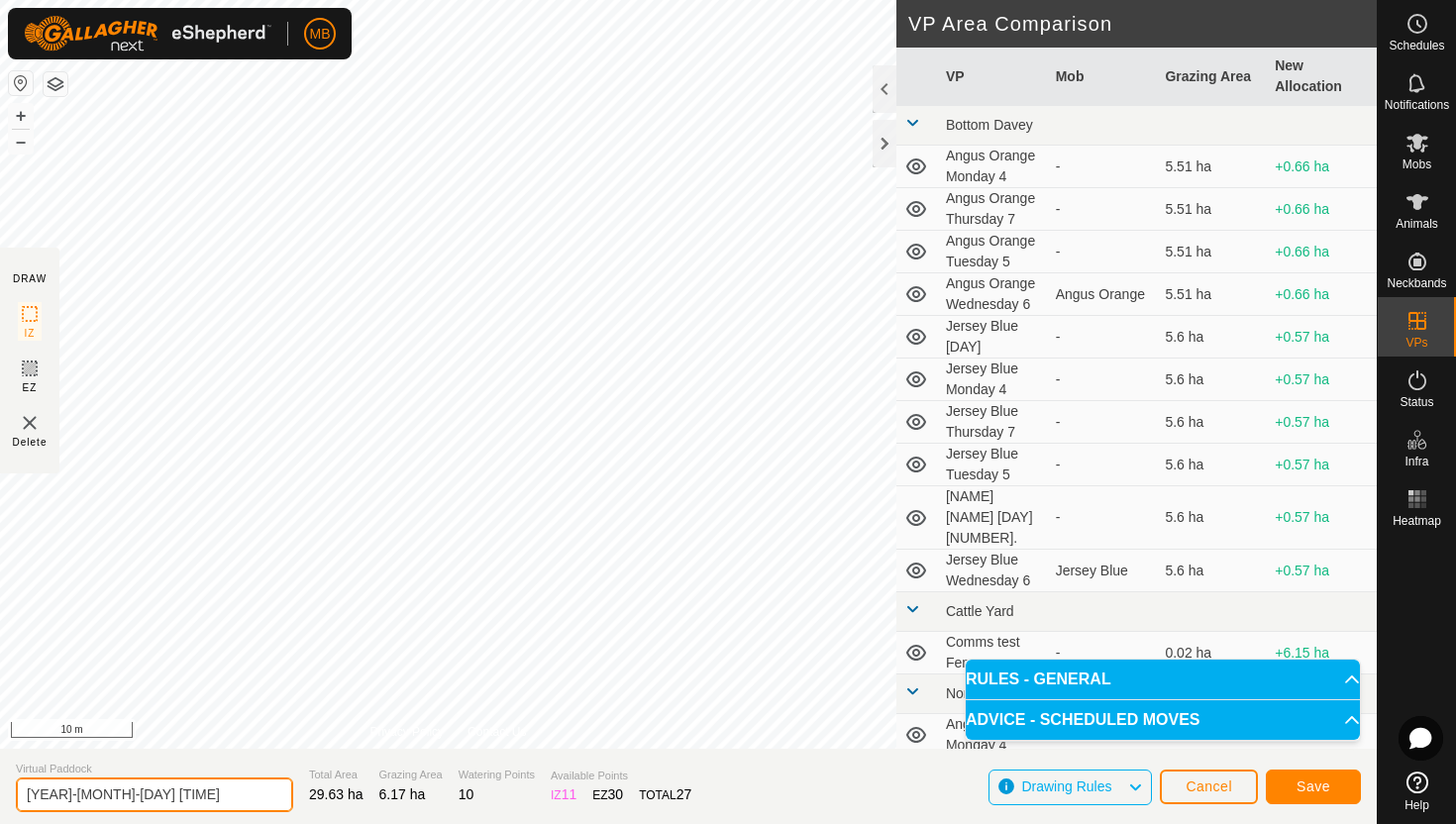 click on "[YEAR]-[MONTH]-[DAY] [TIME]" 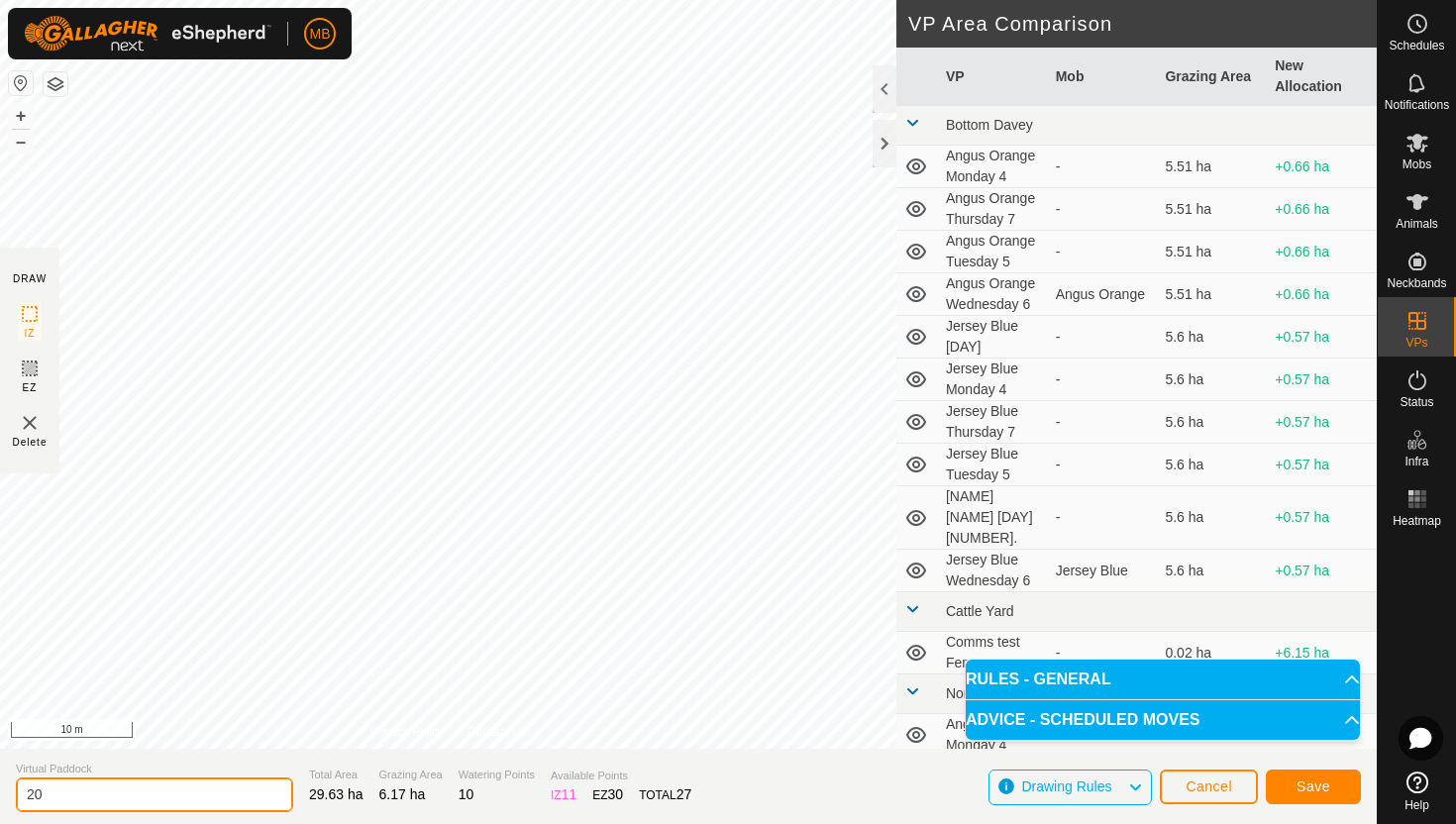 type on "2" 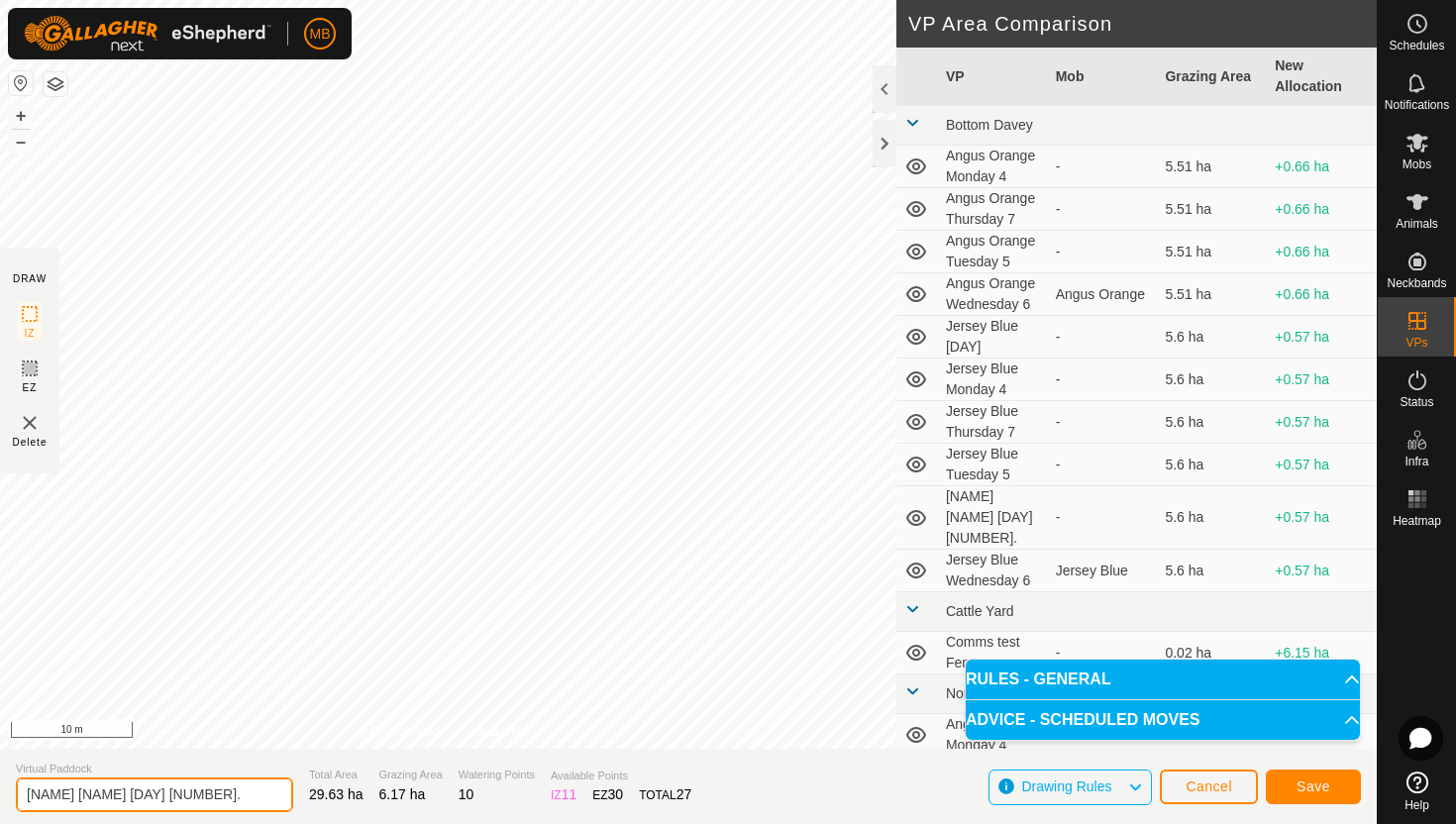 type on "[NAME] [NAME] [DAY] [NUMBER]." 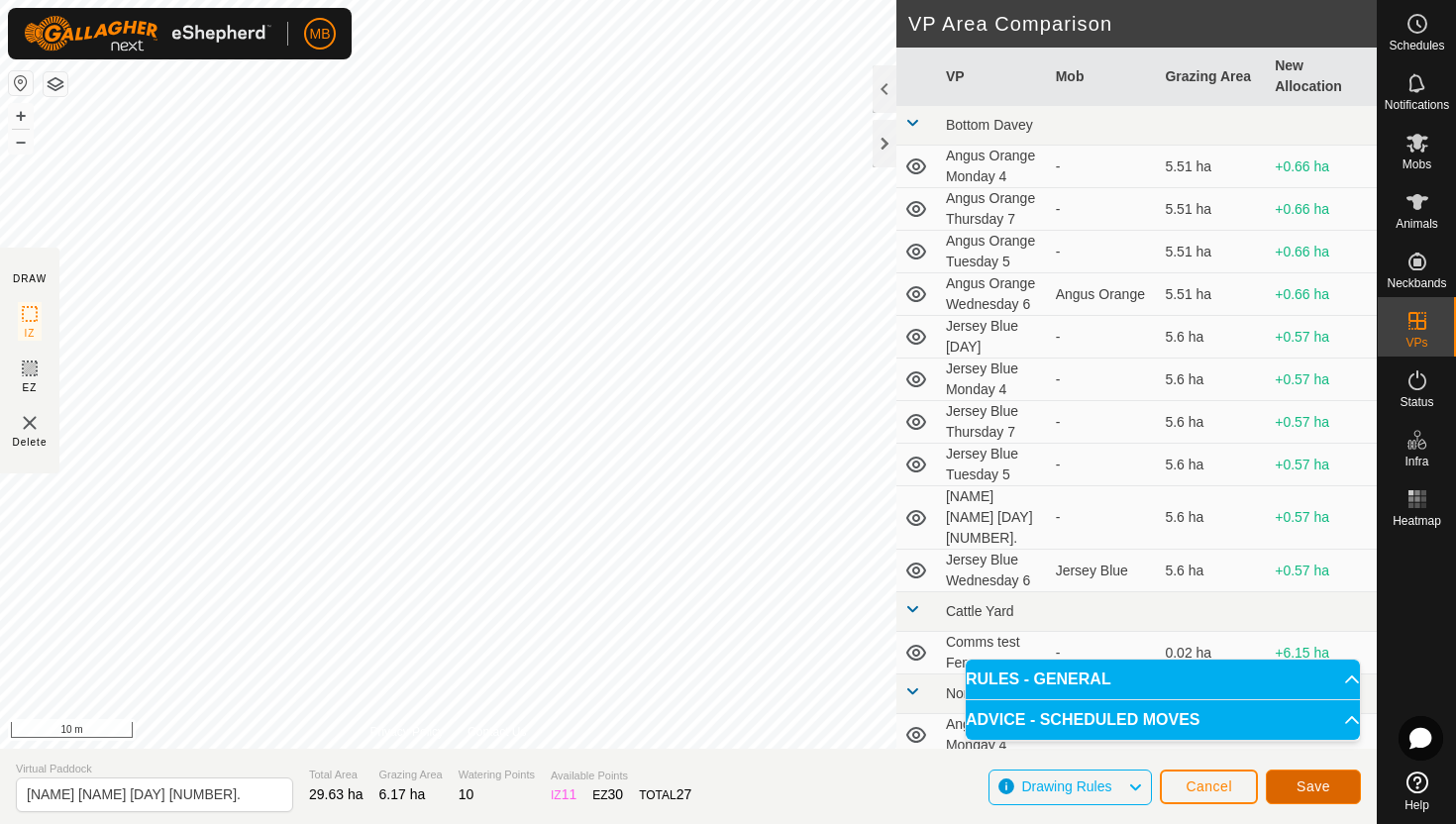 click on "Save" 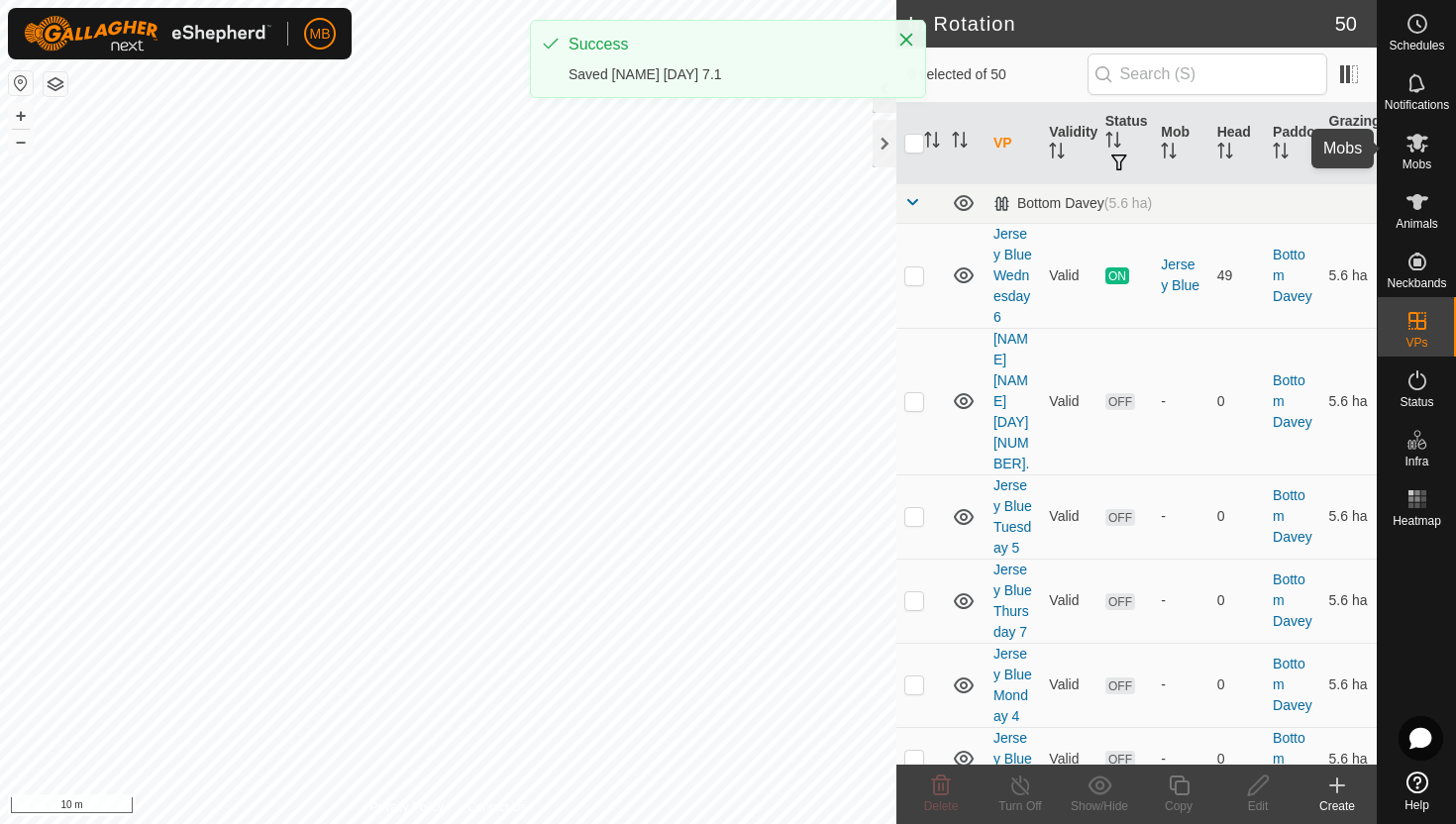 click 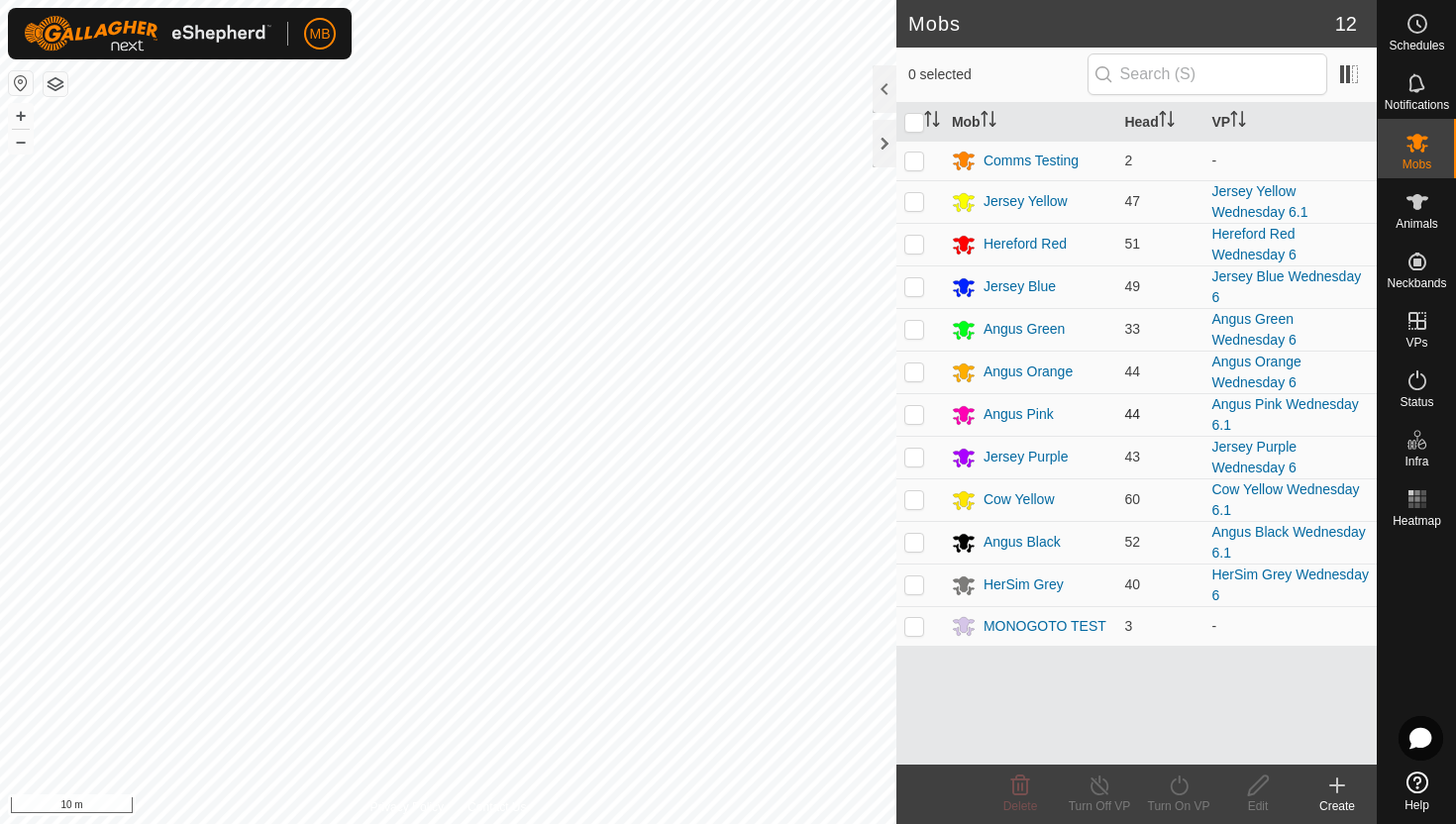 click at bounding box center (914, 414) 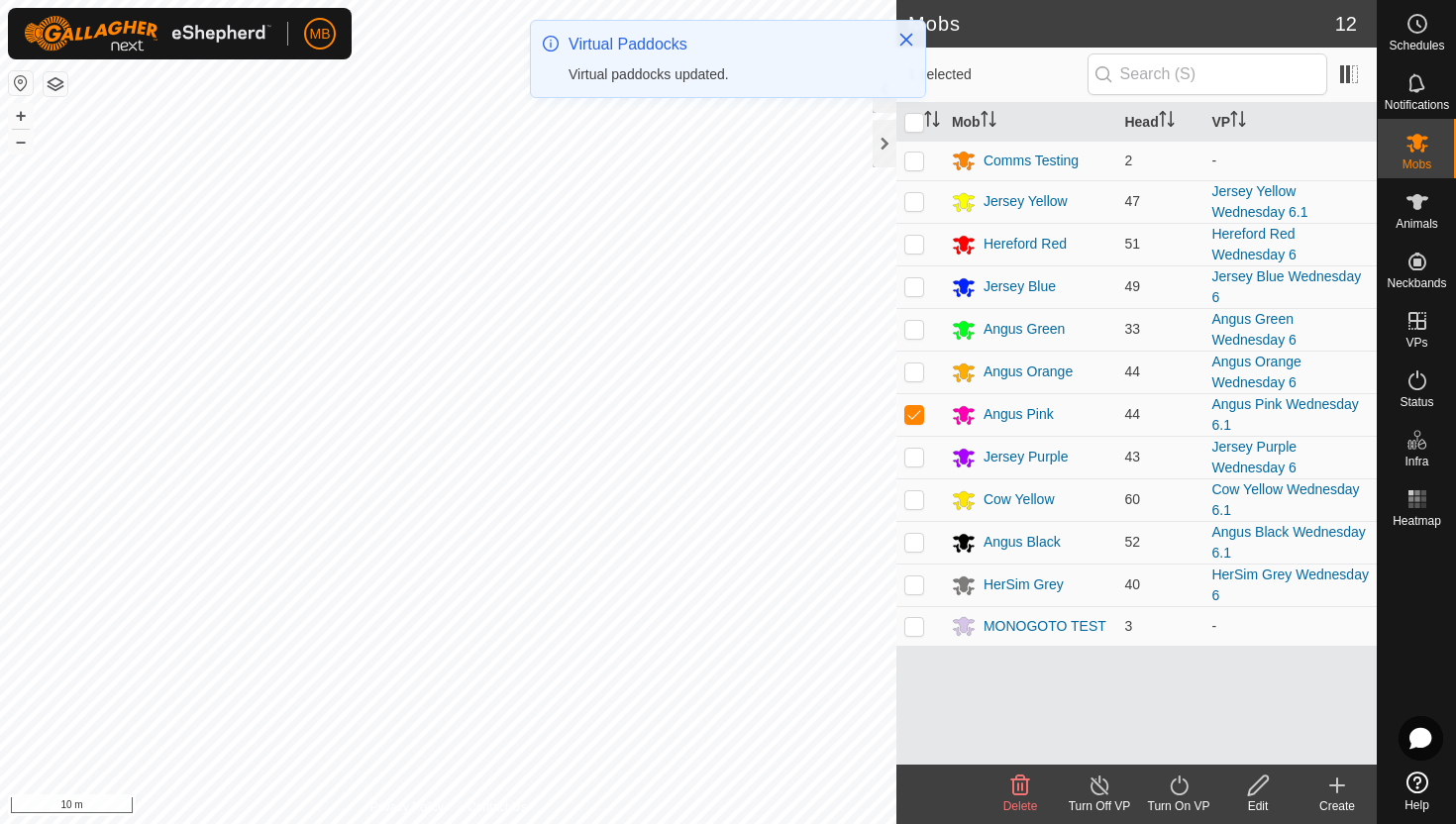 click 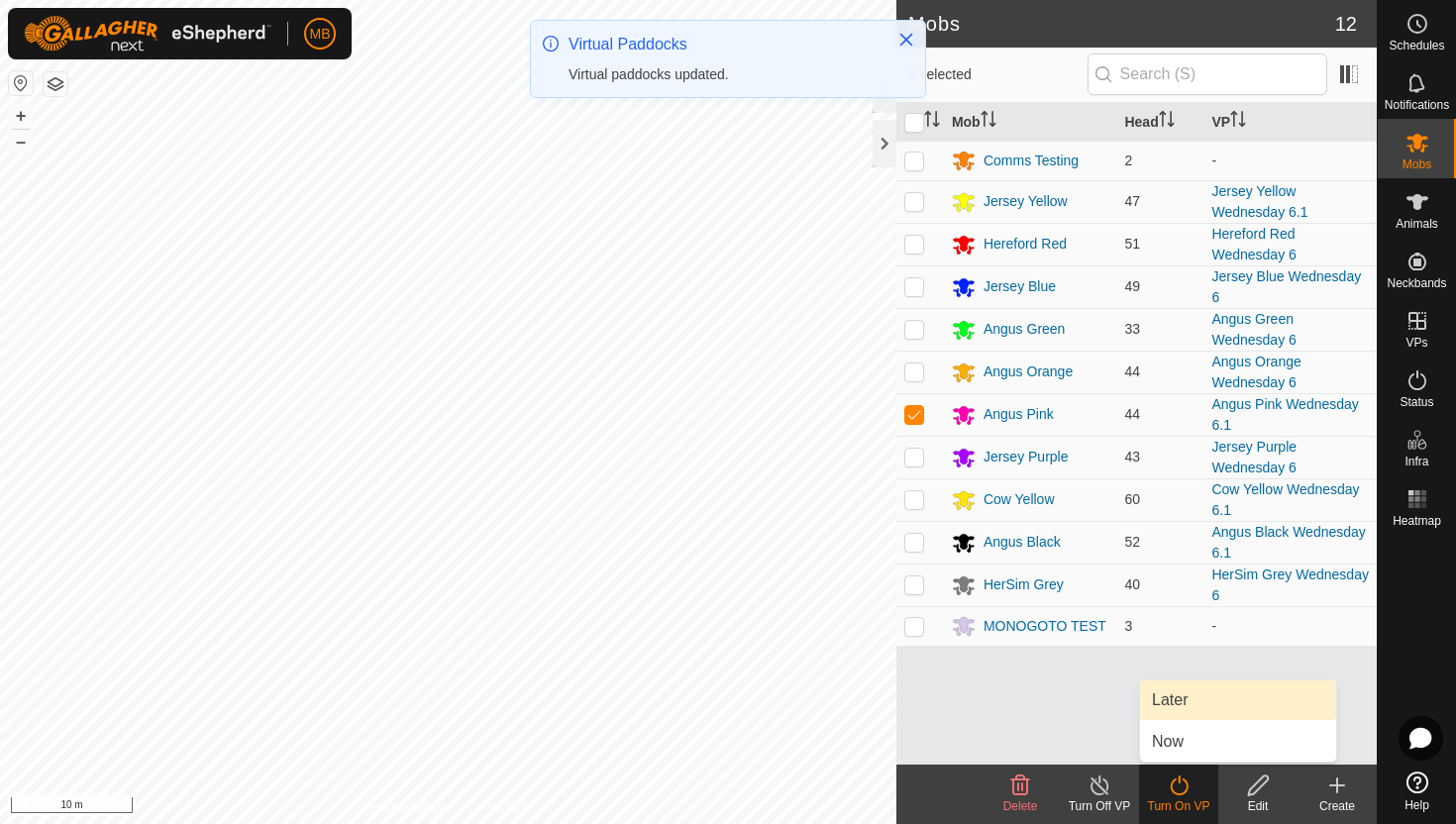 click on "Later" at bounding box center (1238, 700) 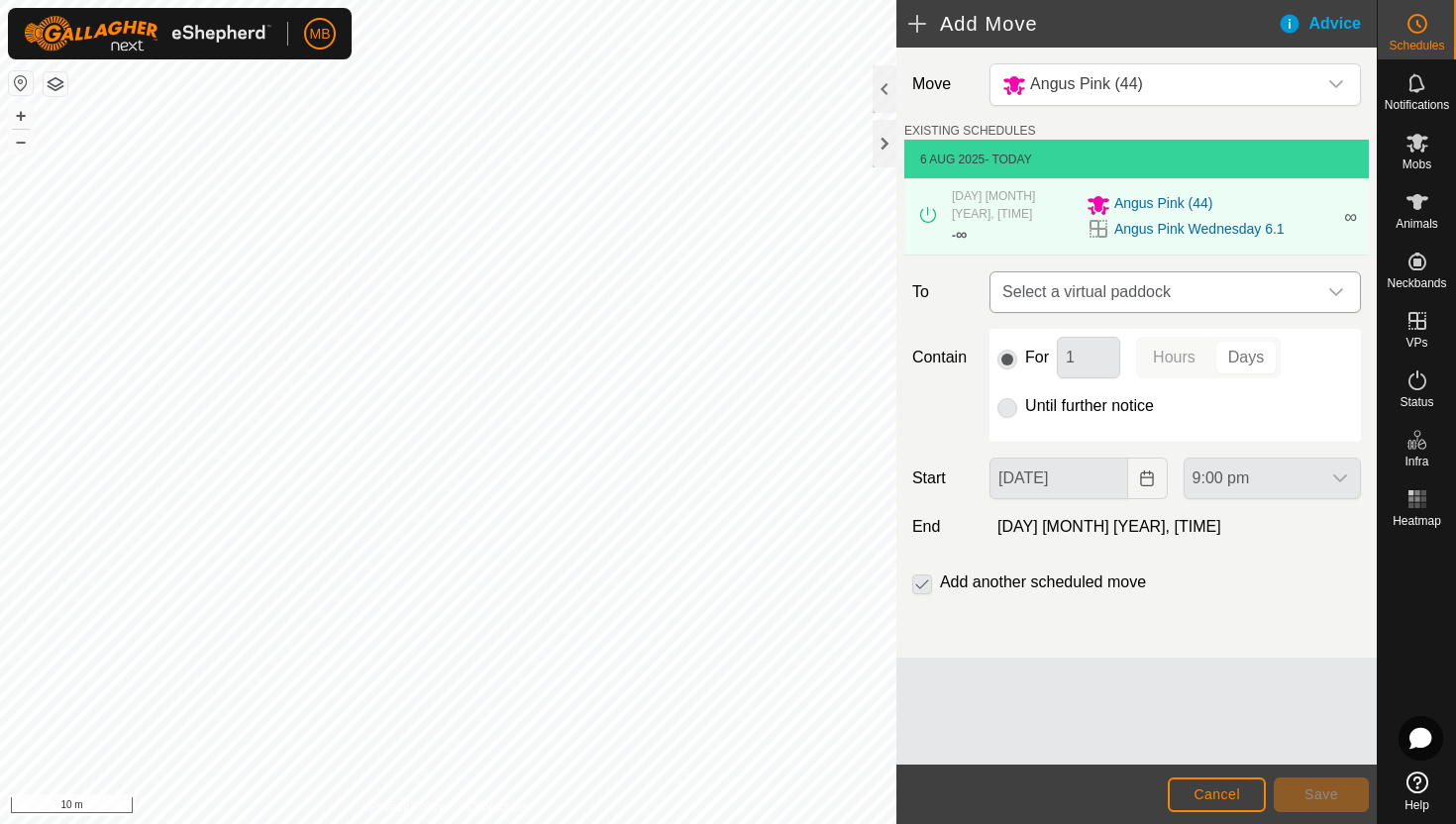 click 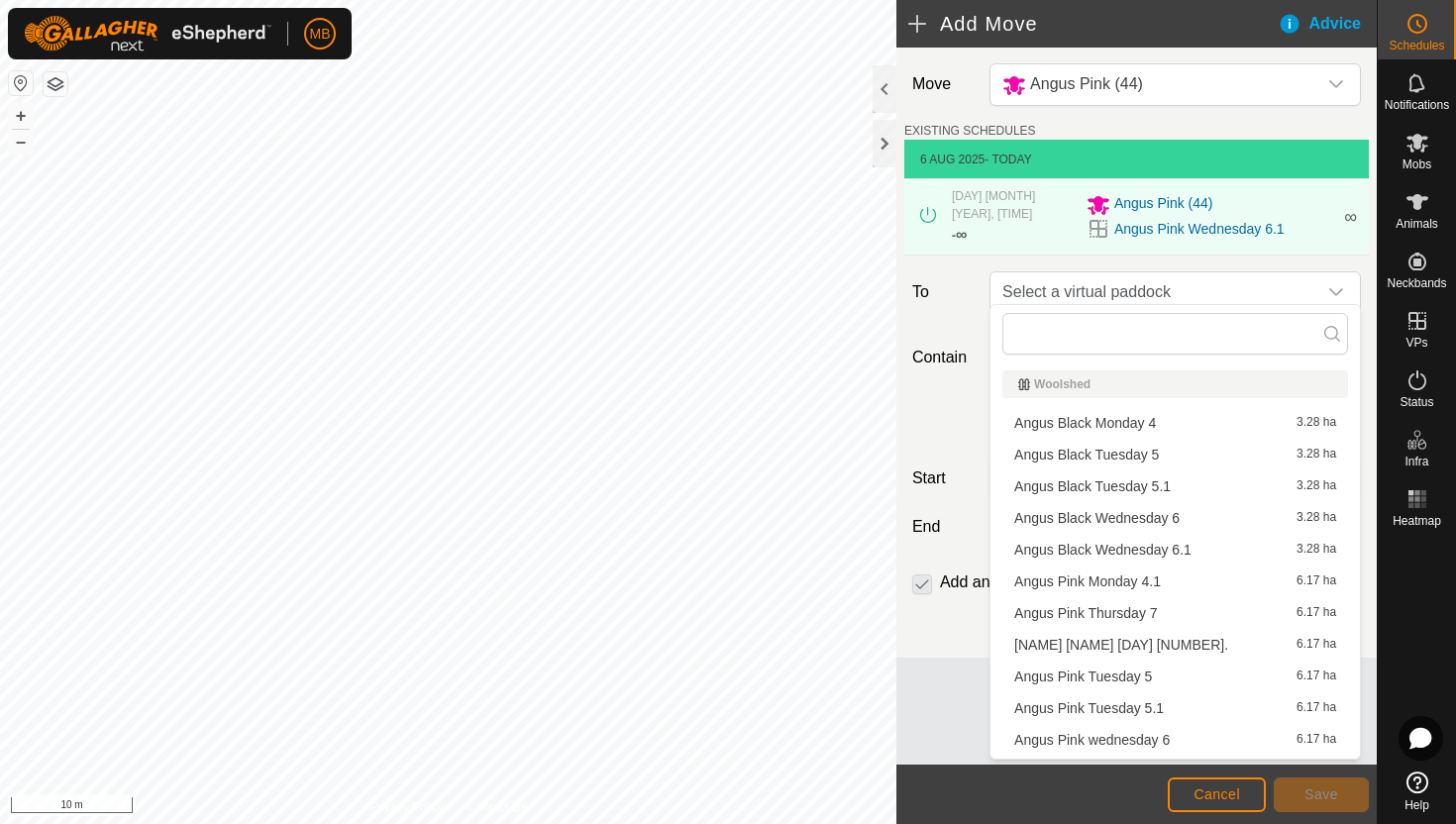 click on "[NAME] [NAME] [DAY] [NUMBER]  [NUMBER] ha" at bounding box center (1175, 613) 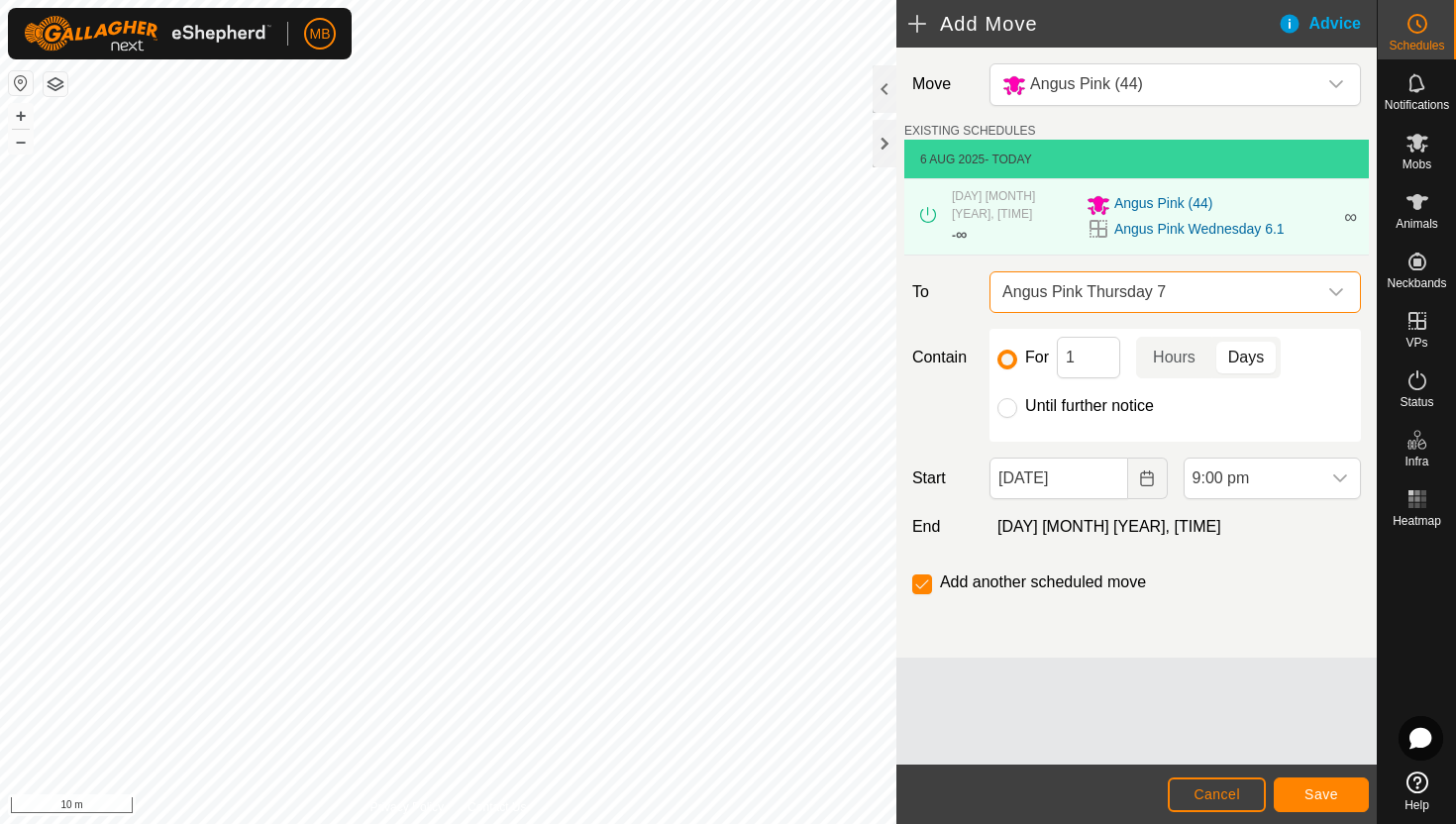 click on "Until further notice" 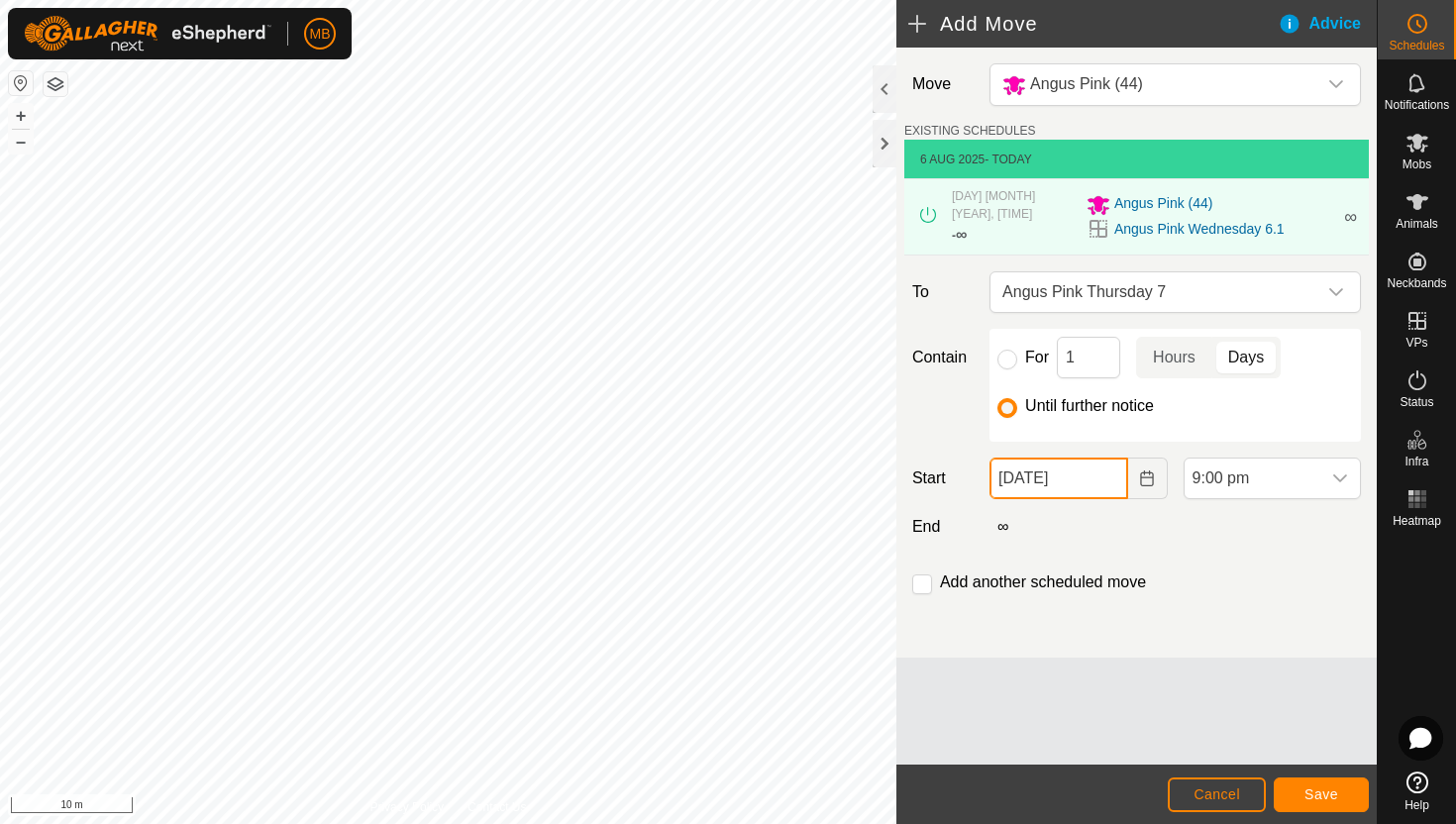 click on "[DATE]" 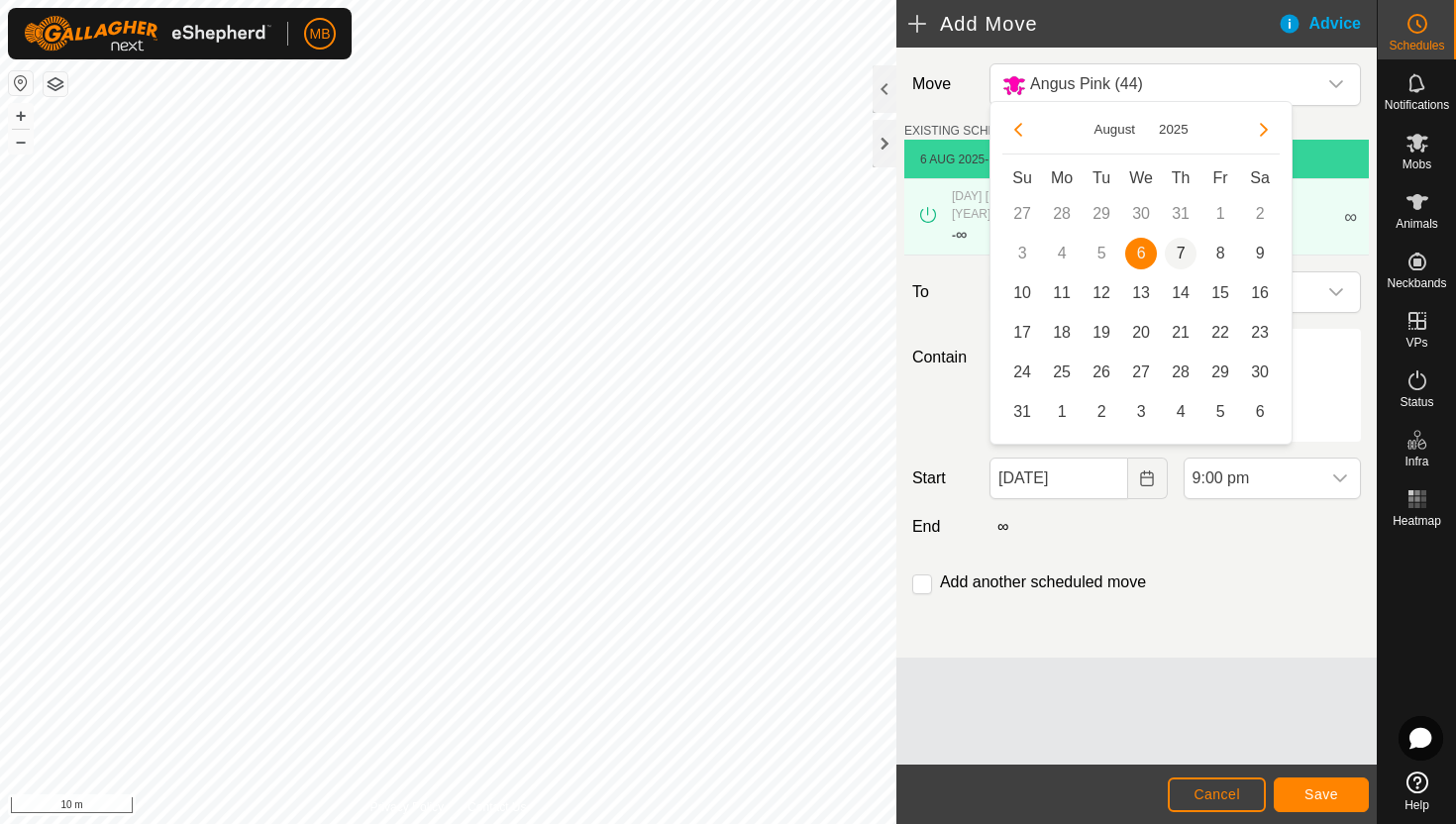 click on "7" at bounding box center [1181, 254] 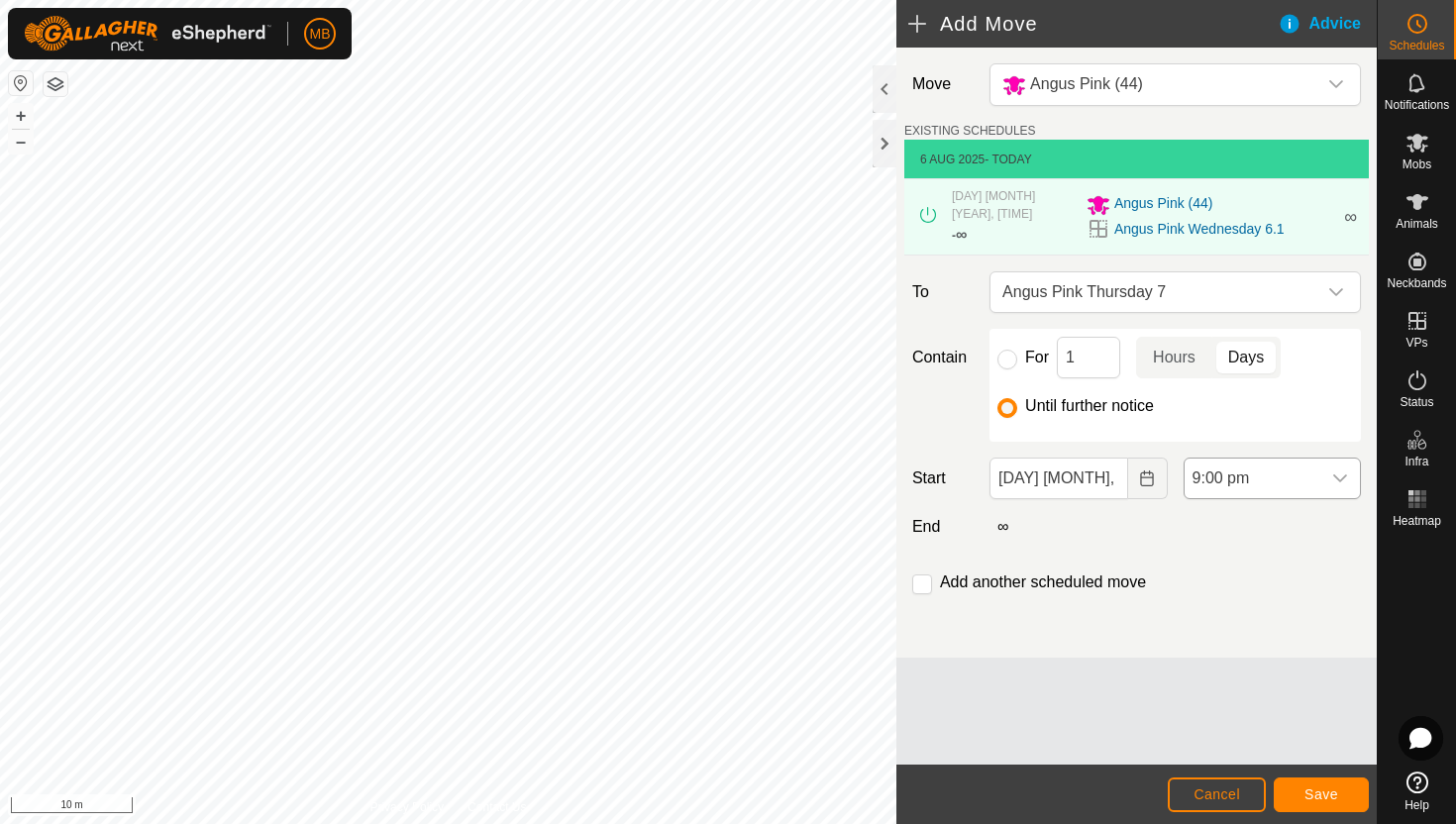 click on "9:00 pm" at bounding box center [1252, 478] 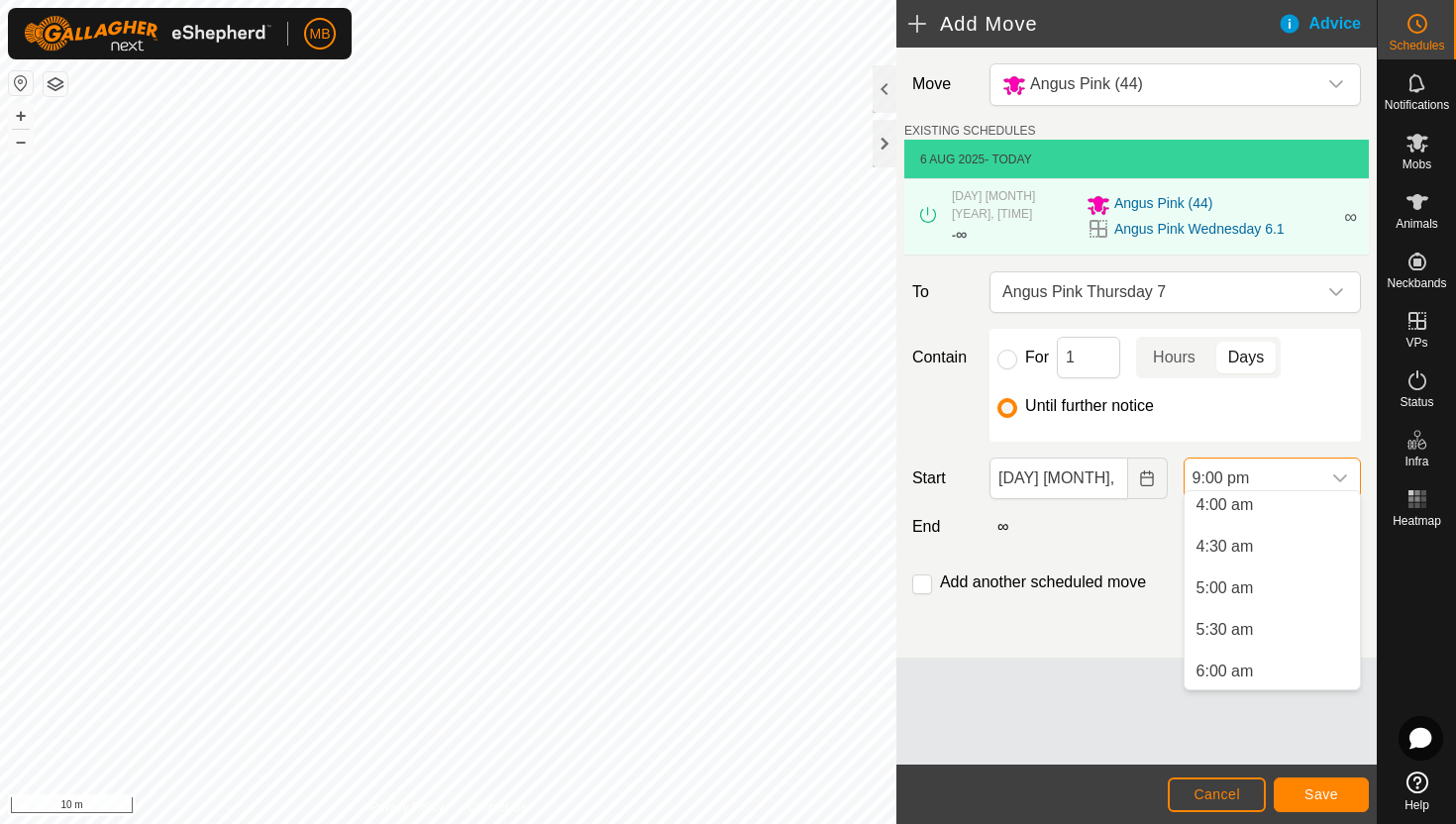 scroll, scrollTop: 335, scrollLeft: 0, axis: vertical 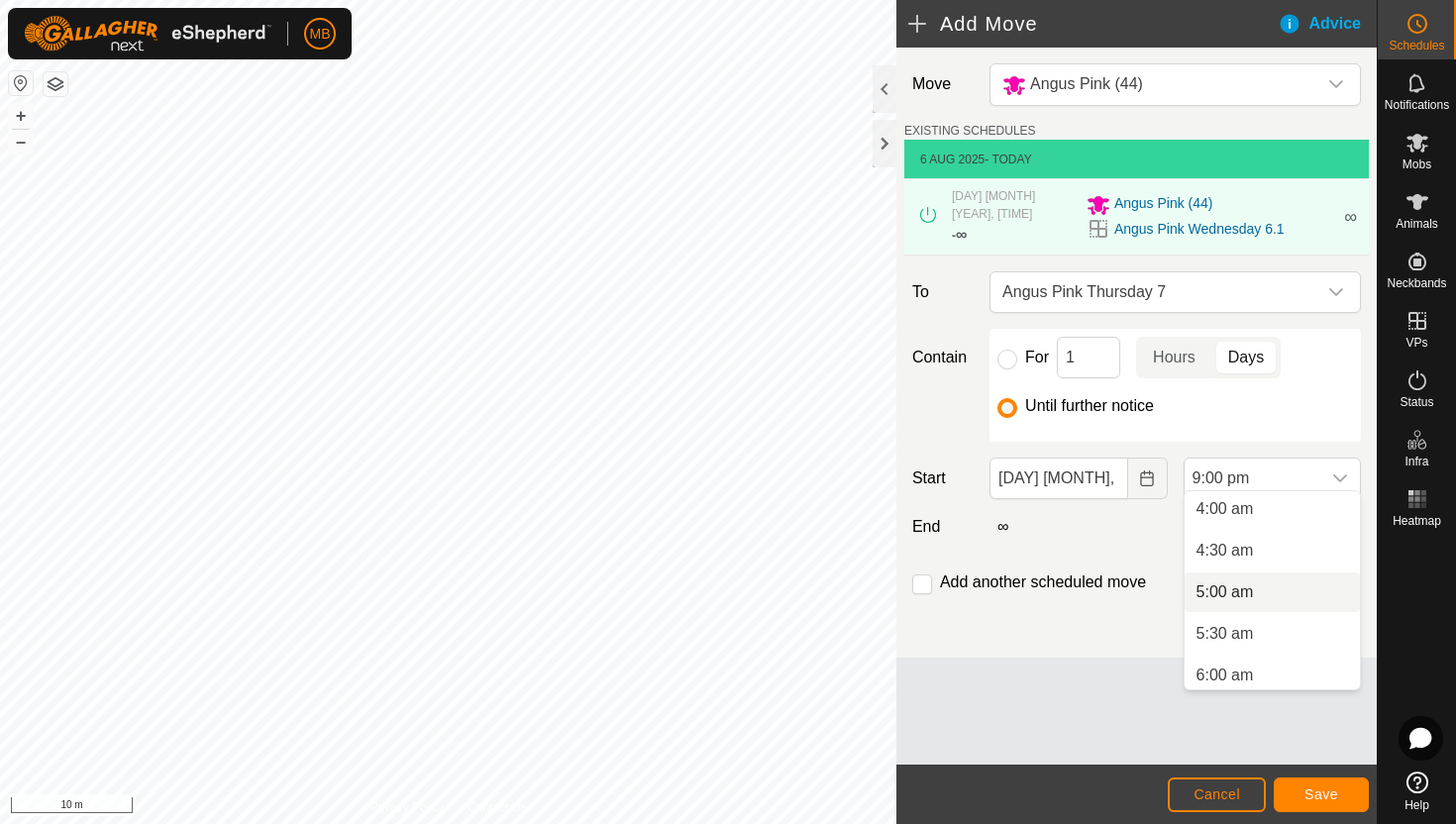 click on "5:00 am" at bounding box center [1272, 592] 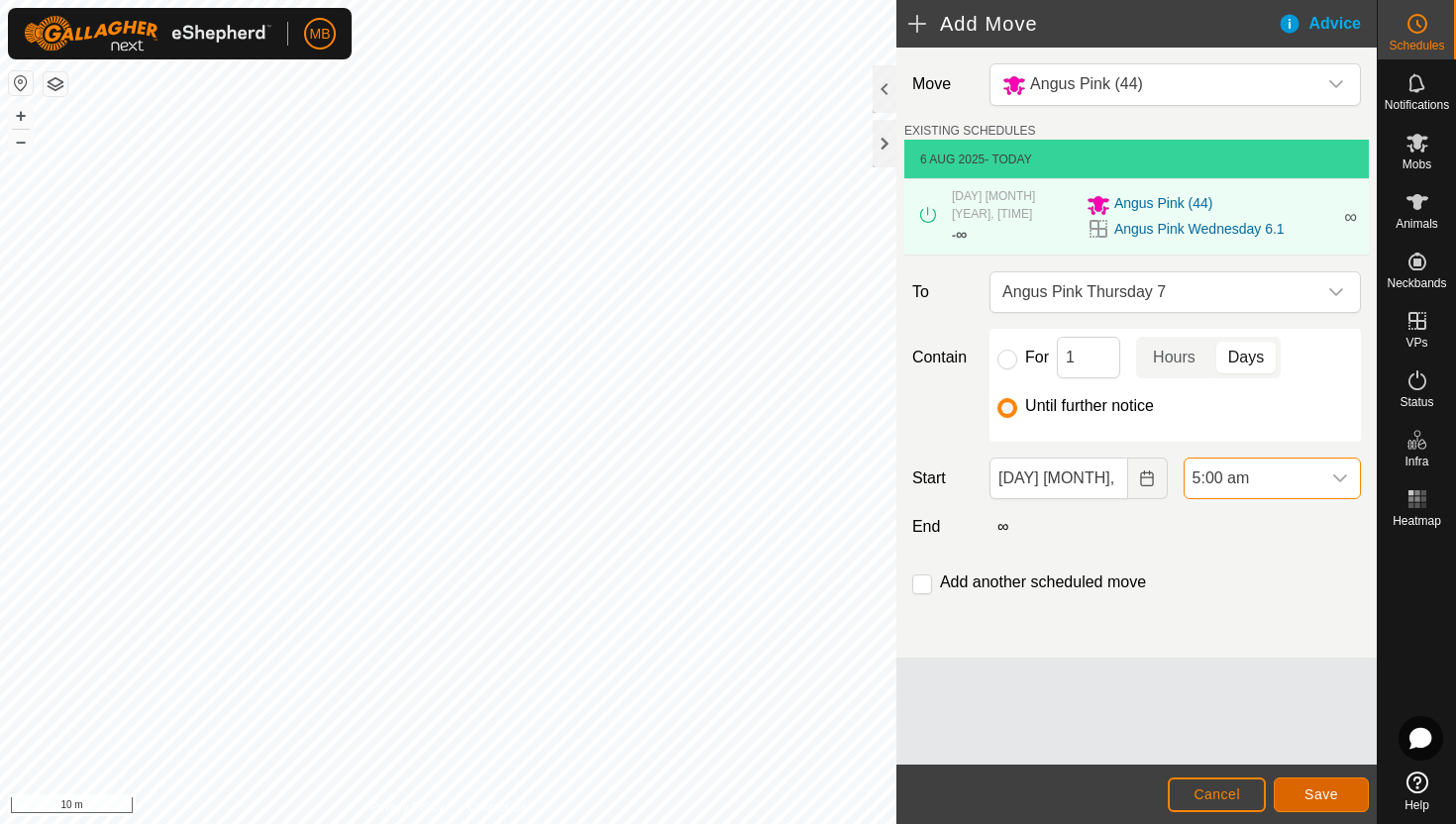 click on "Save" 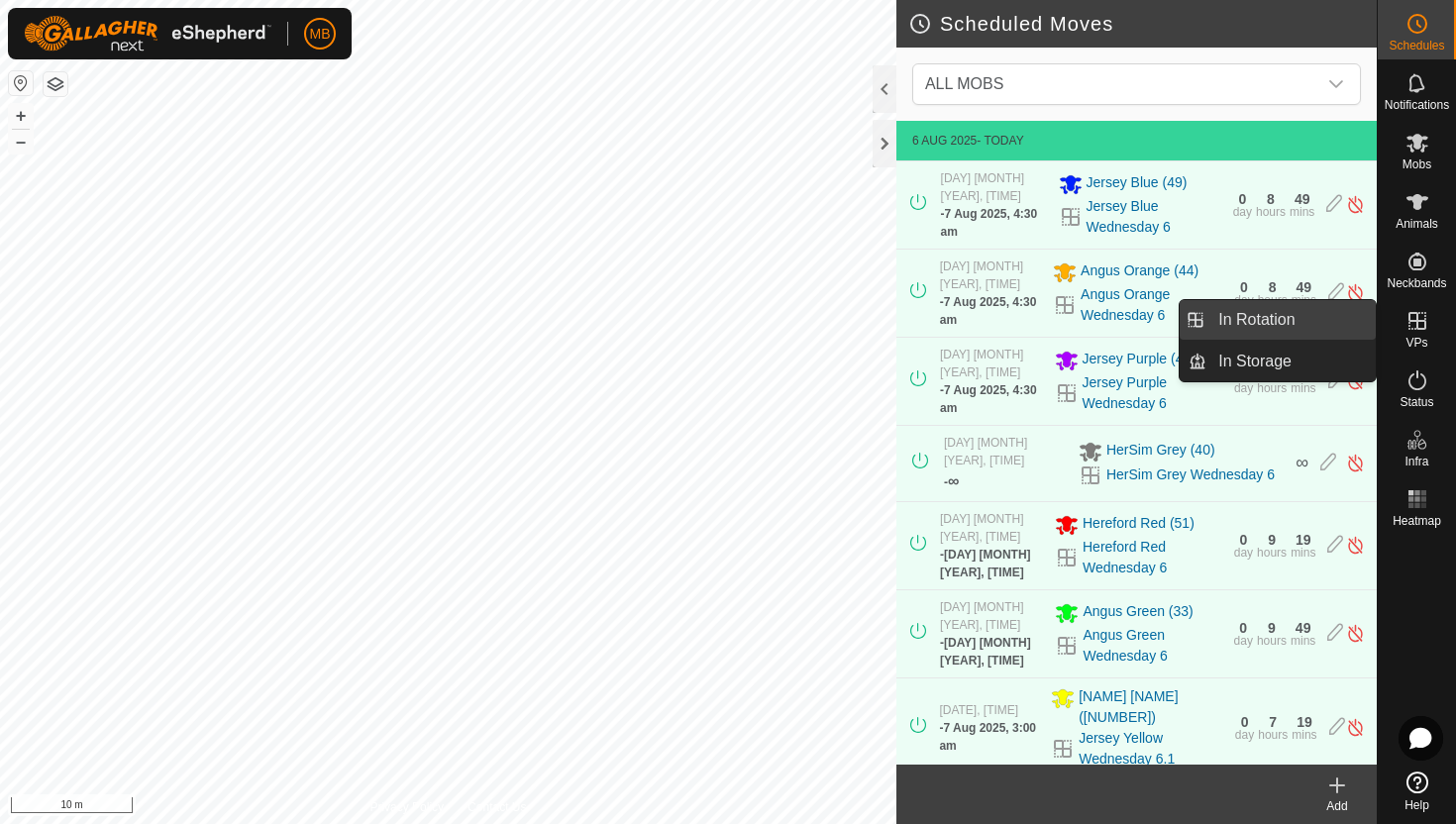 click on "In Rotation" at bounding box center [1291, 320] 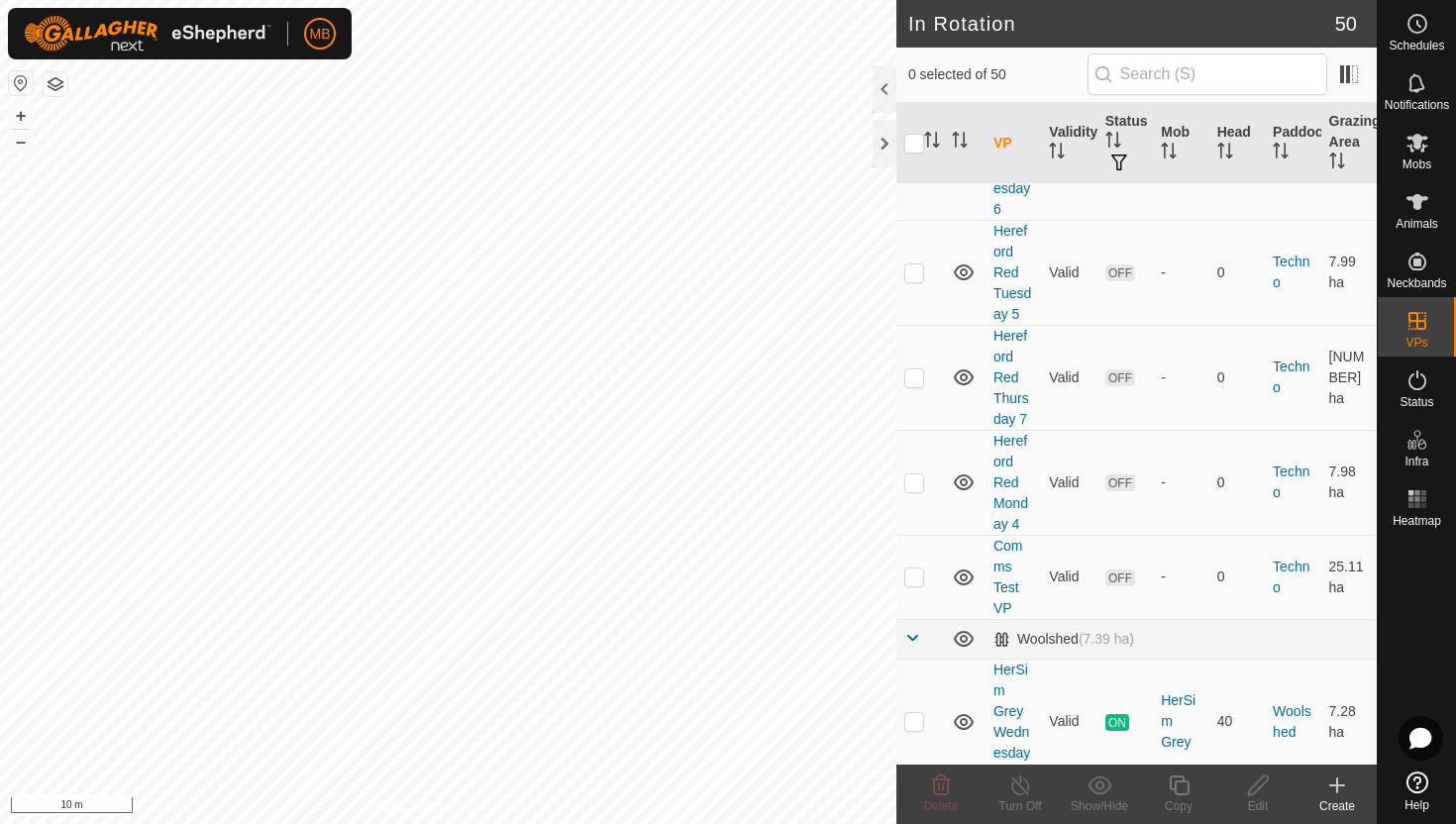 scroll, scrollTop: 3080, scrollLeft: 0, axis: vertical 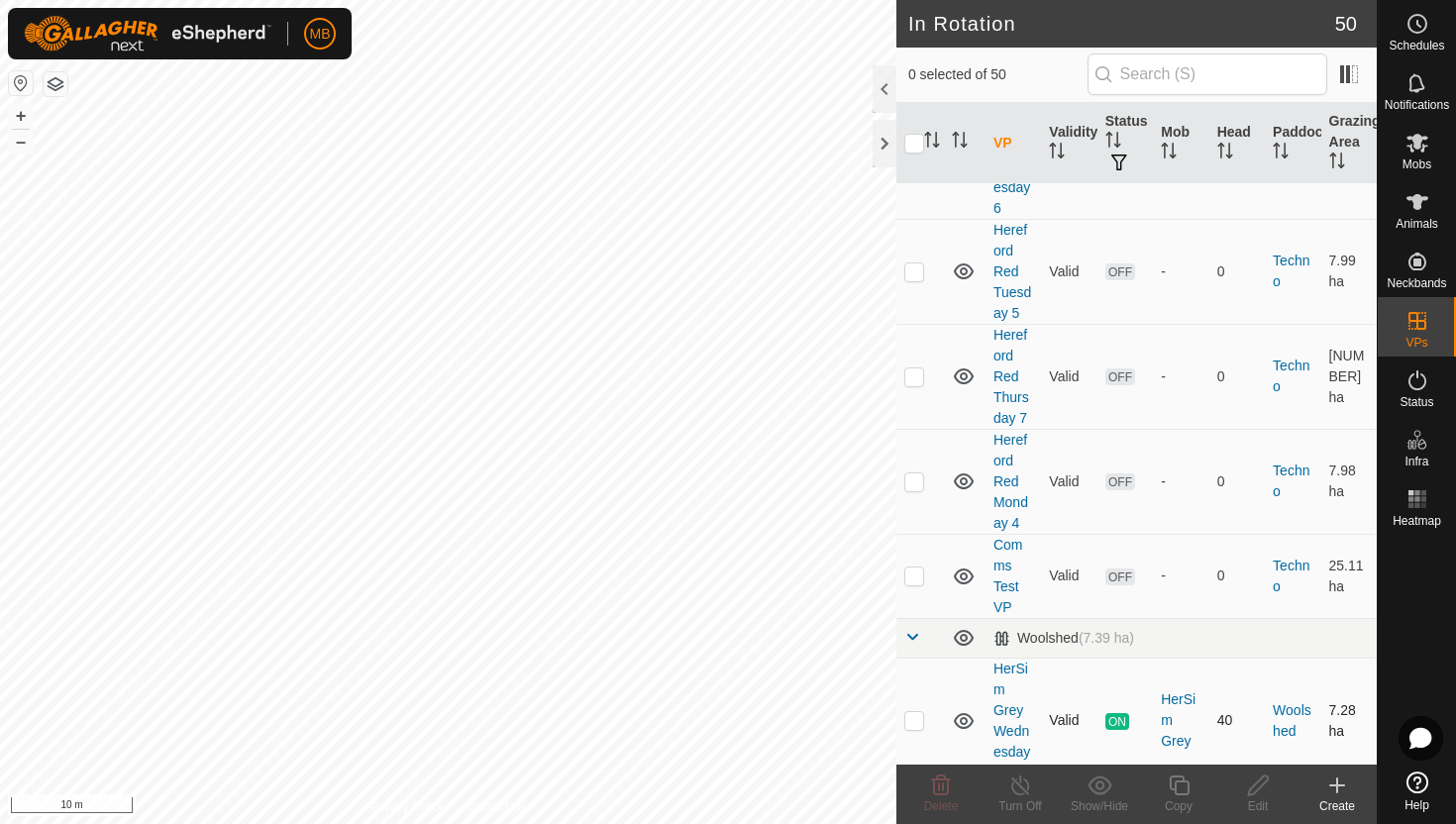 click at bounding box center (914, 720) 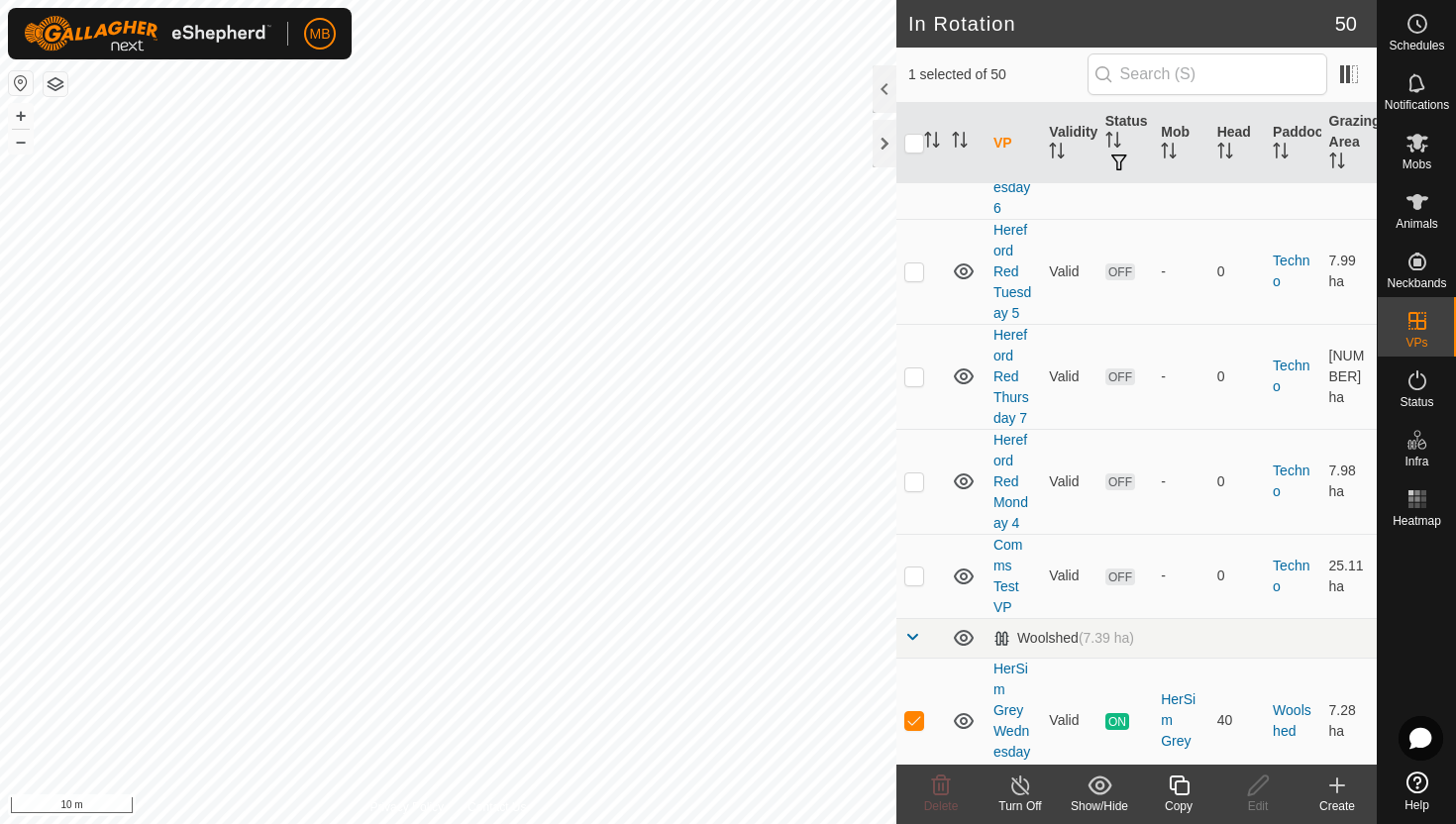 click 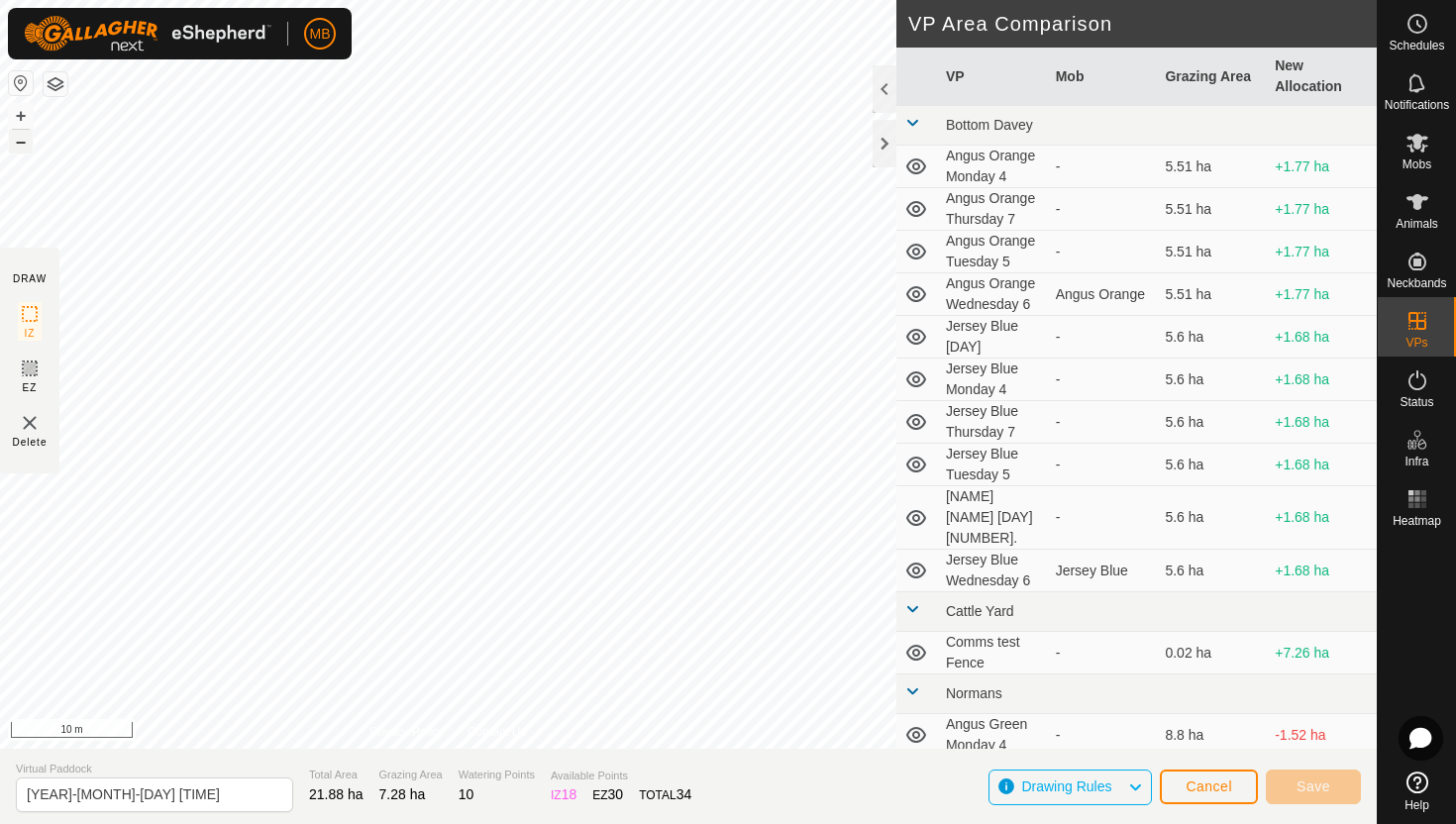 click on "–" at bounding box center [21, 142] 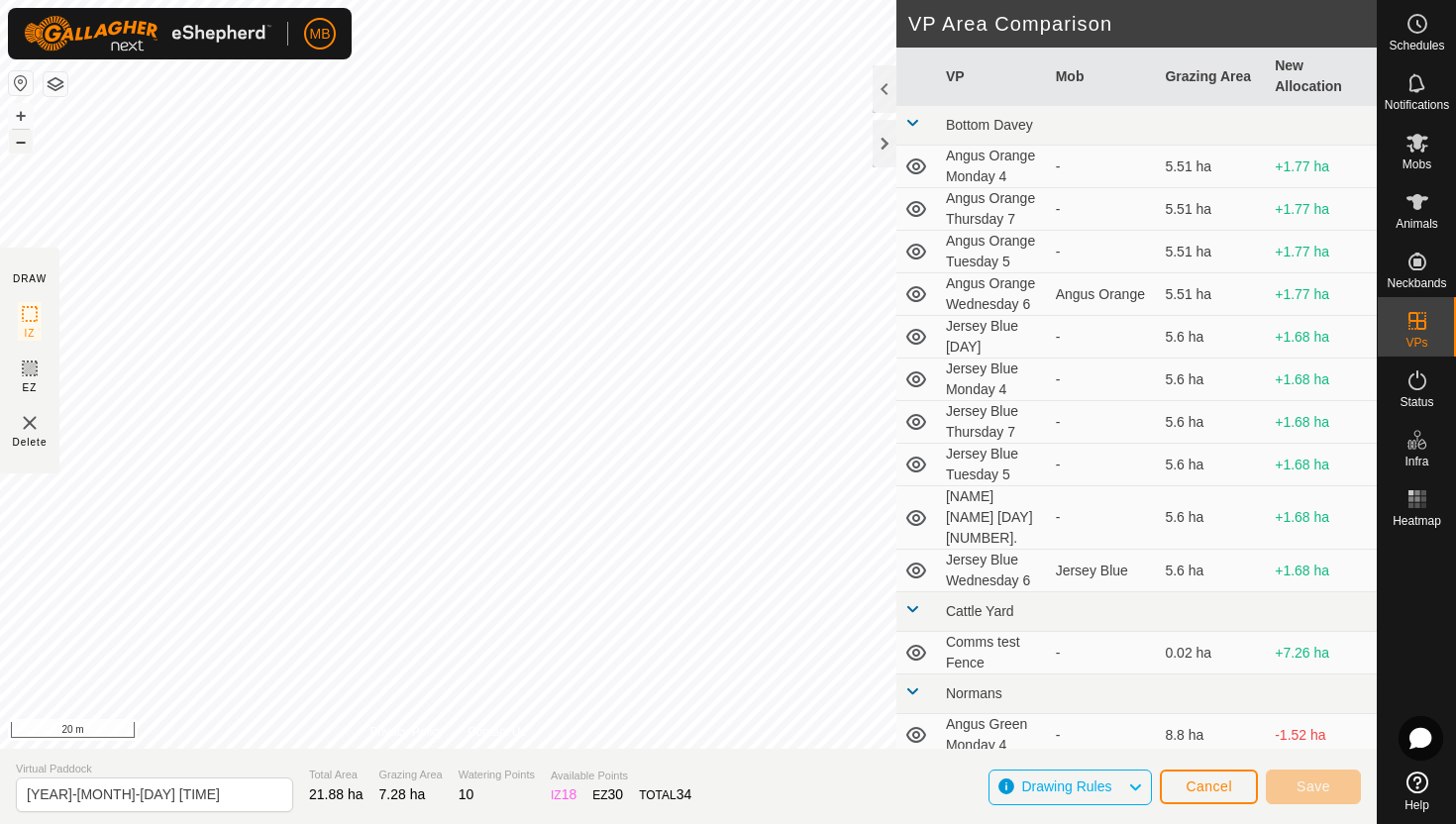click on "–" at bounding box center [21, 142] 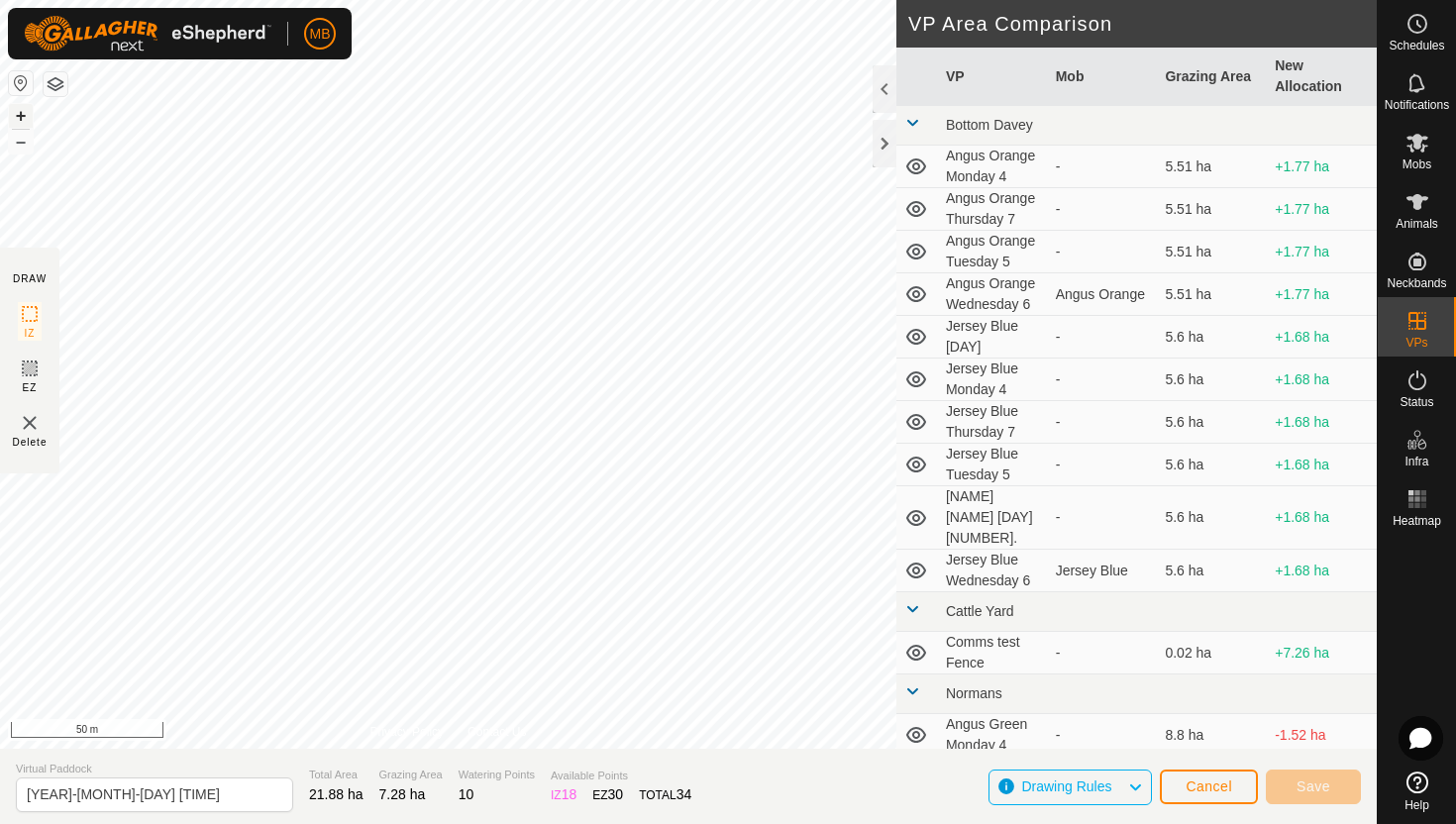 click on "+" at bounding box center (21, 116) 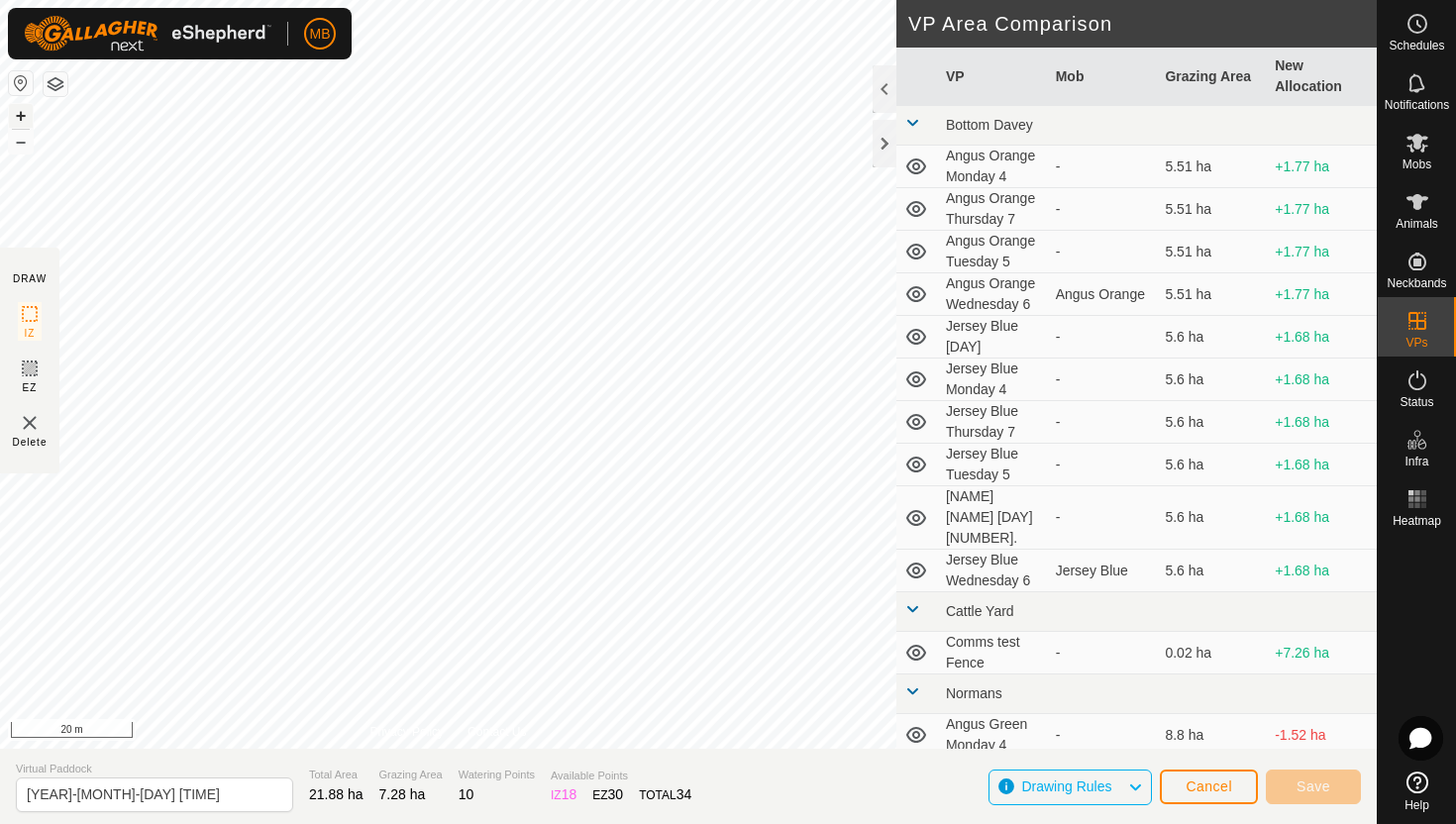 click on "+" at bounding box center [21, 116] 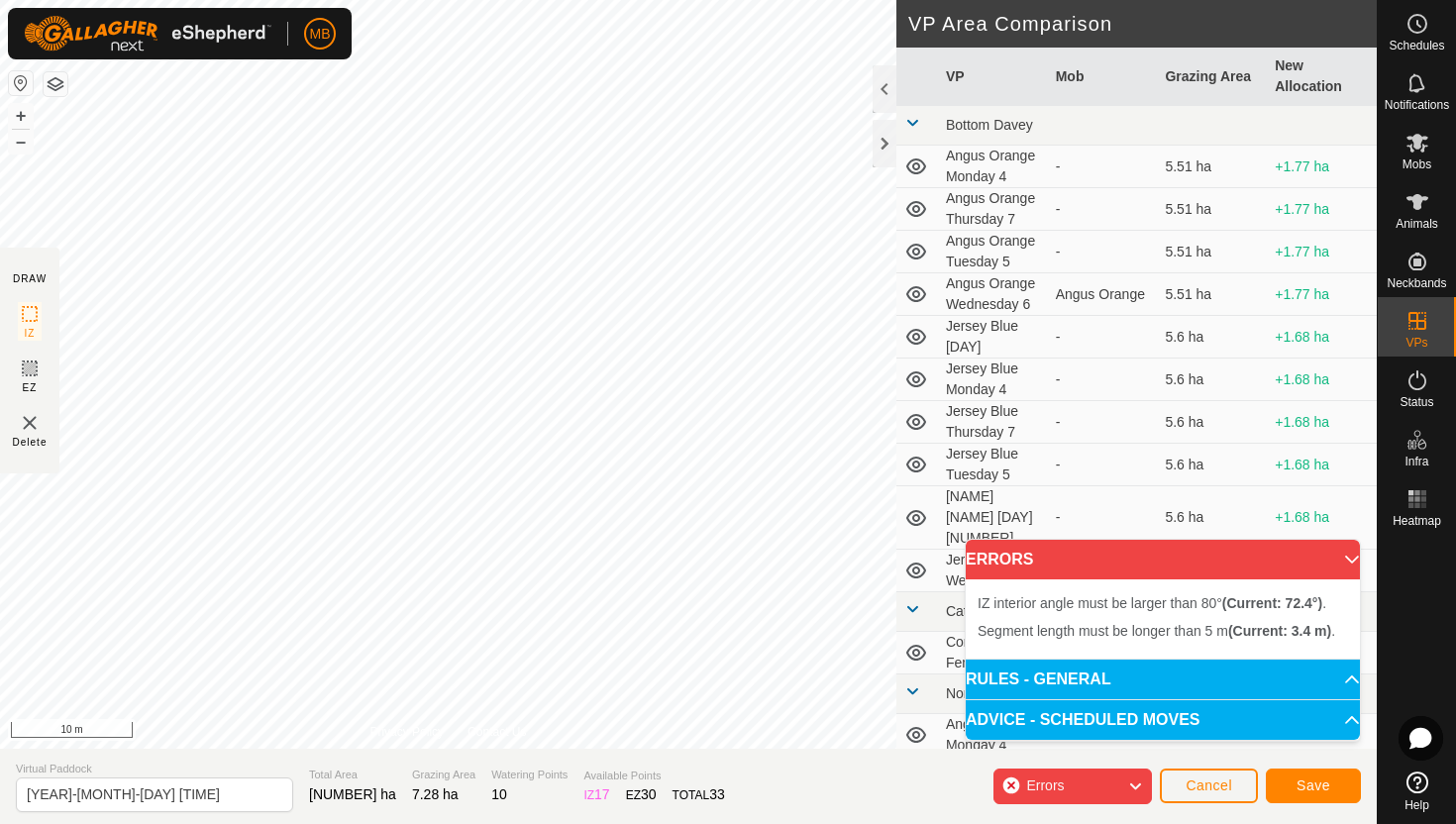 click on "IZ interior angle must be larger than [ANGLE]°  (Current: [ANGLE]°) . Segment length must be longer than [NUMBER] m  (Current: [NUMBER] m) . + – ⇧ i [NUMBER] m" at bounding box center [448, 374] 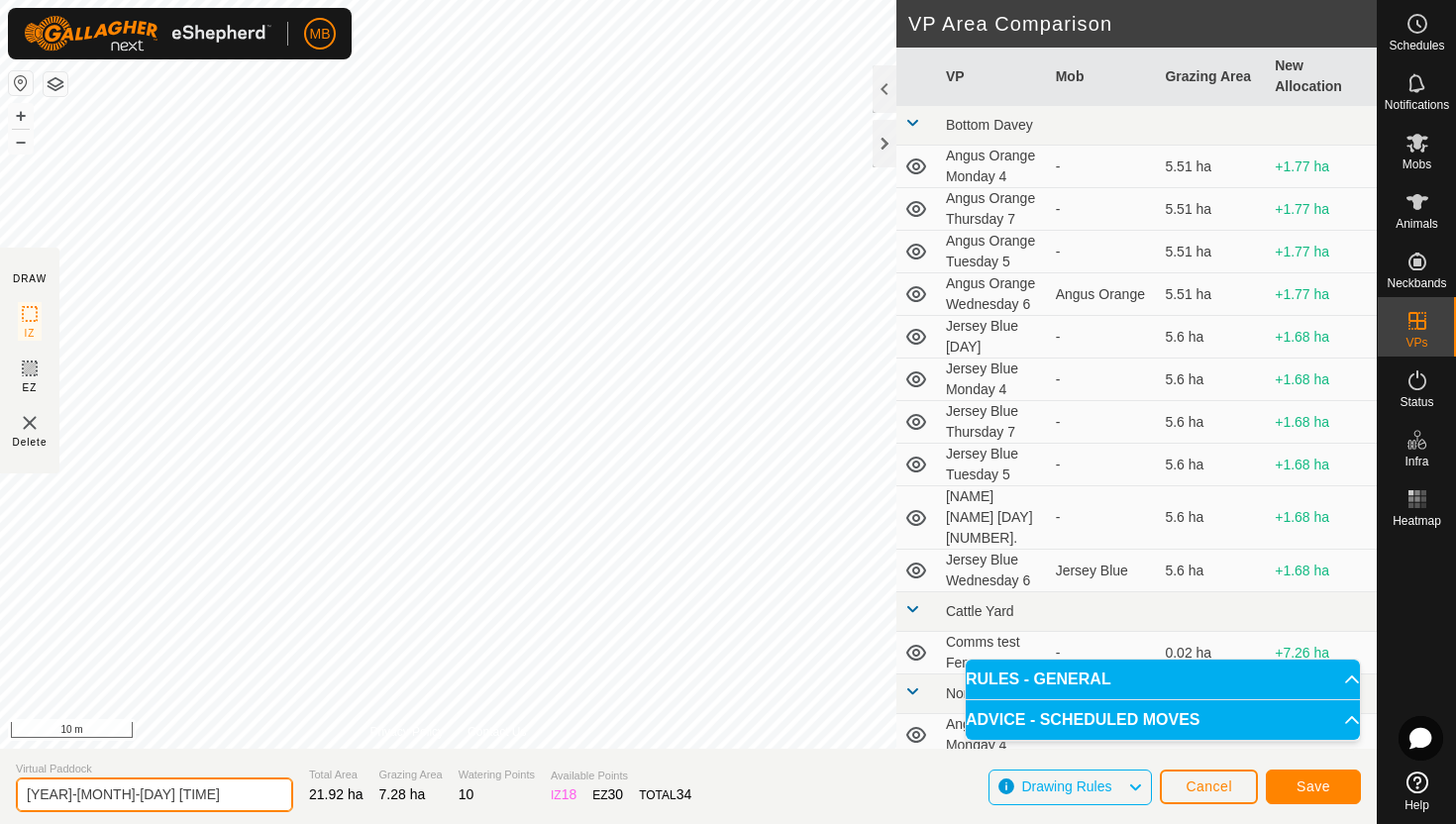 click on "[YEAR]-[MONTH]-[DAY] [TIME]" 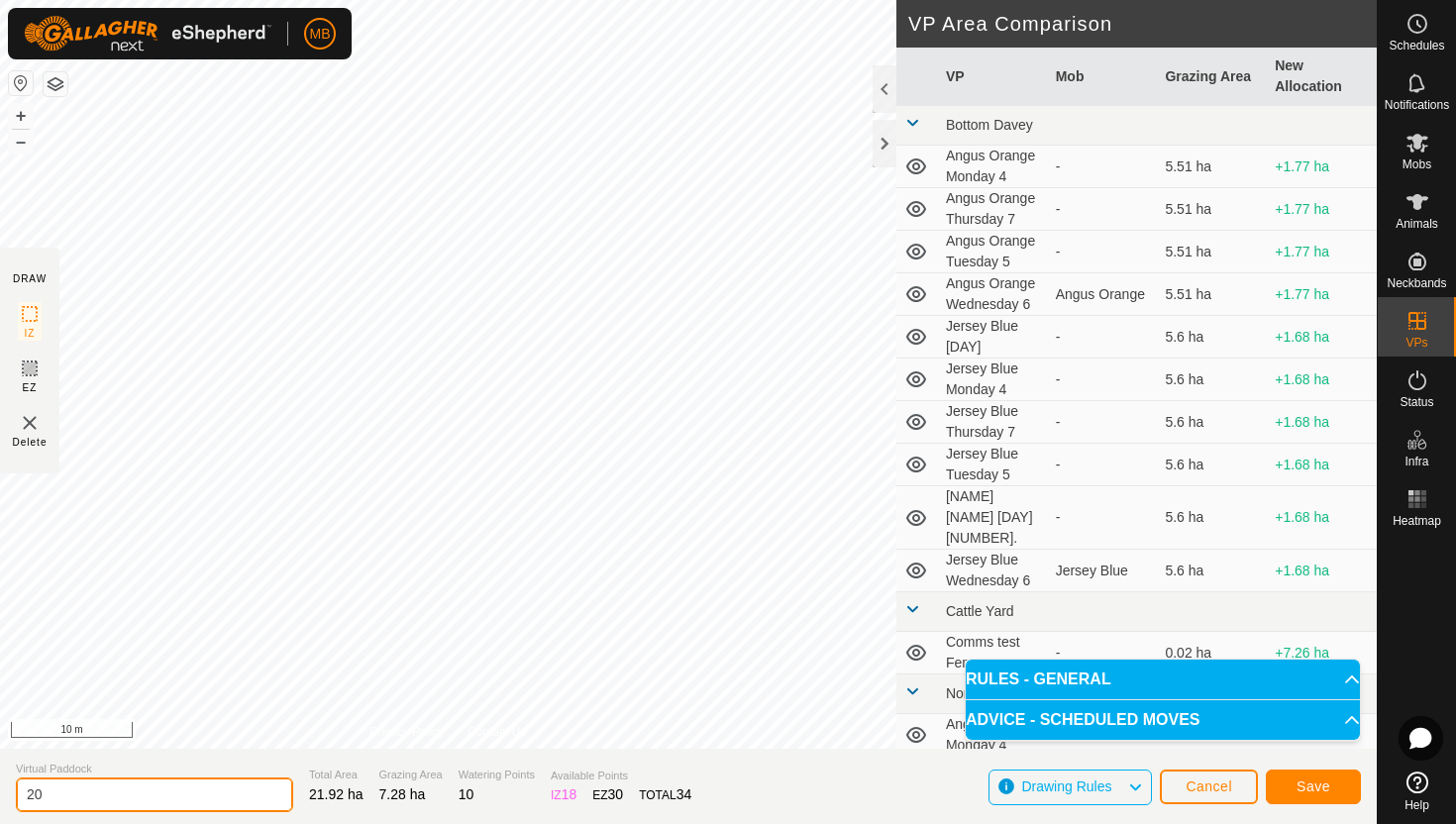 type on "2" 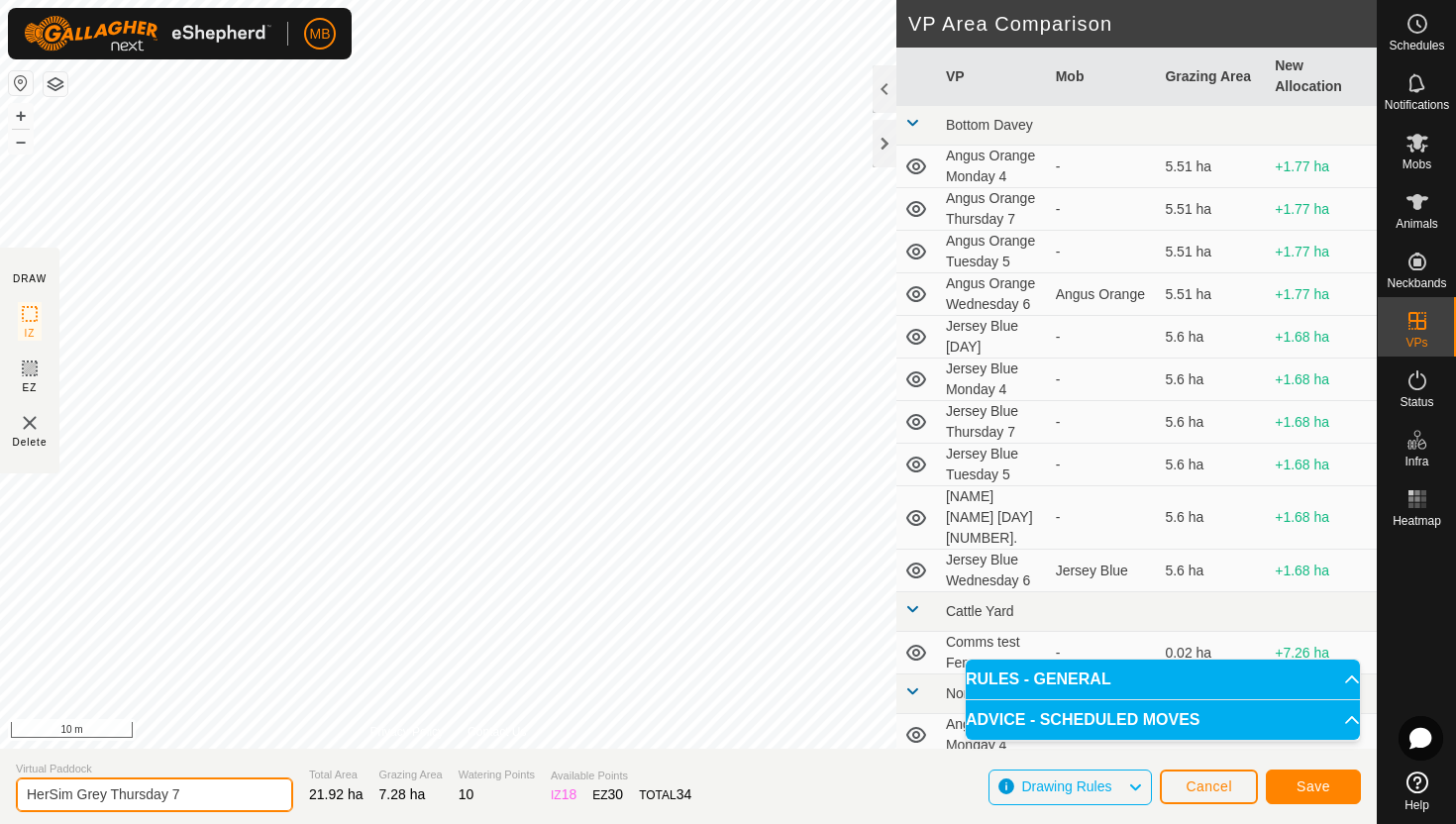 type on "HerSim Grey Thursday 7" 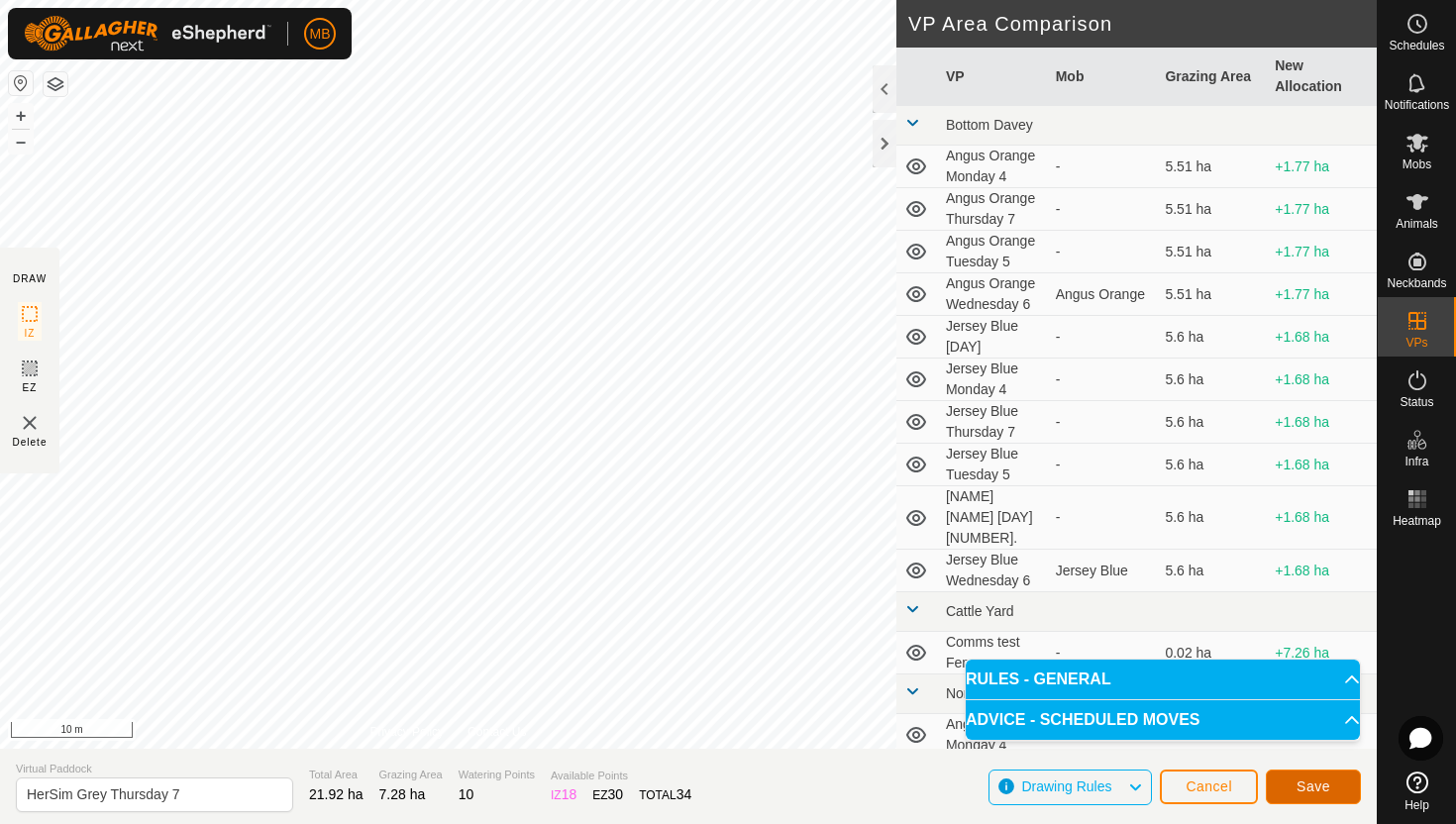 click on "Save" 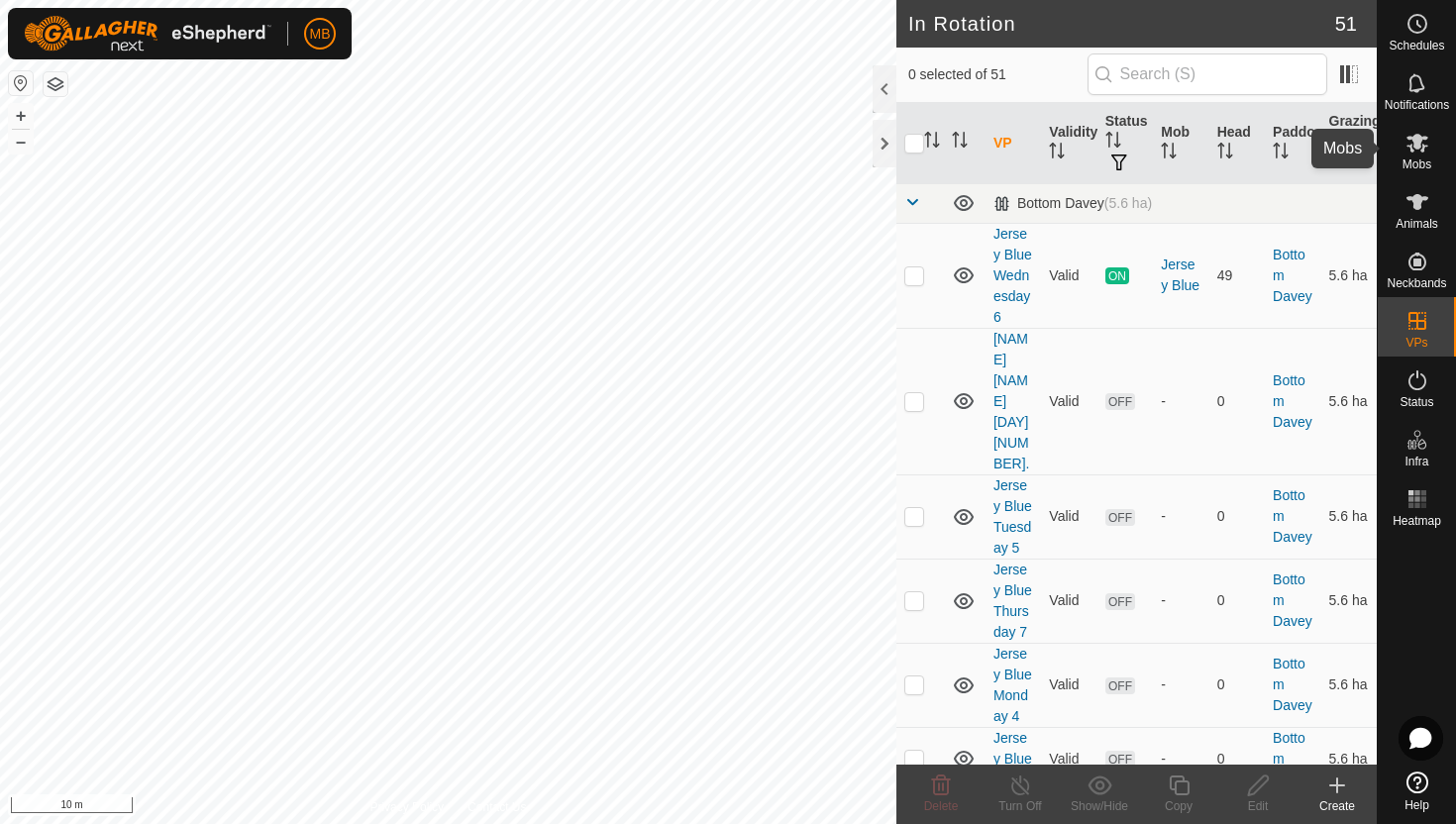 click 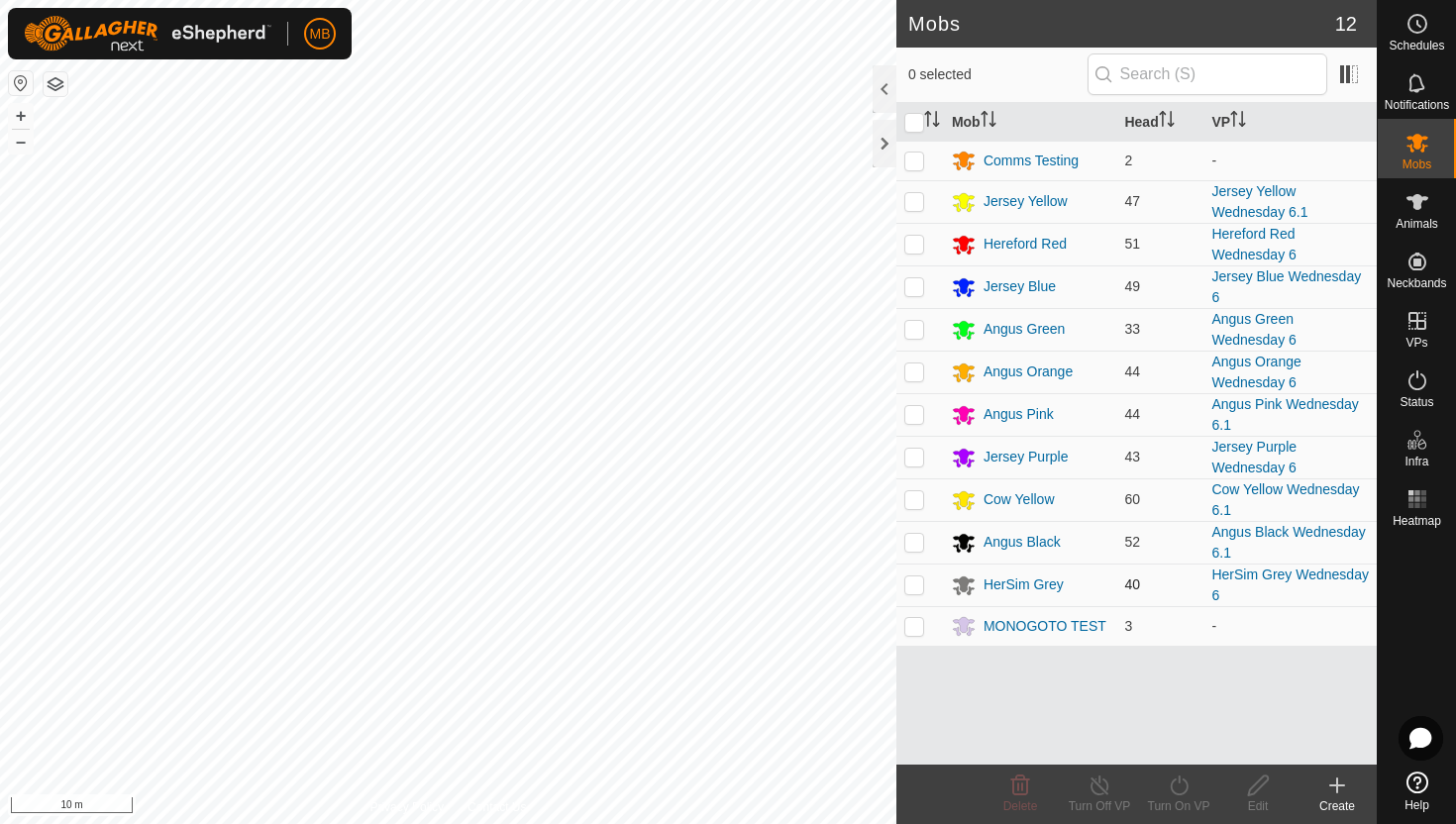 click at bounding box center [914, 584] 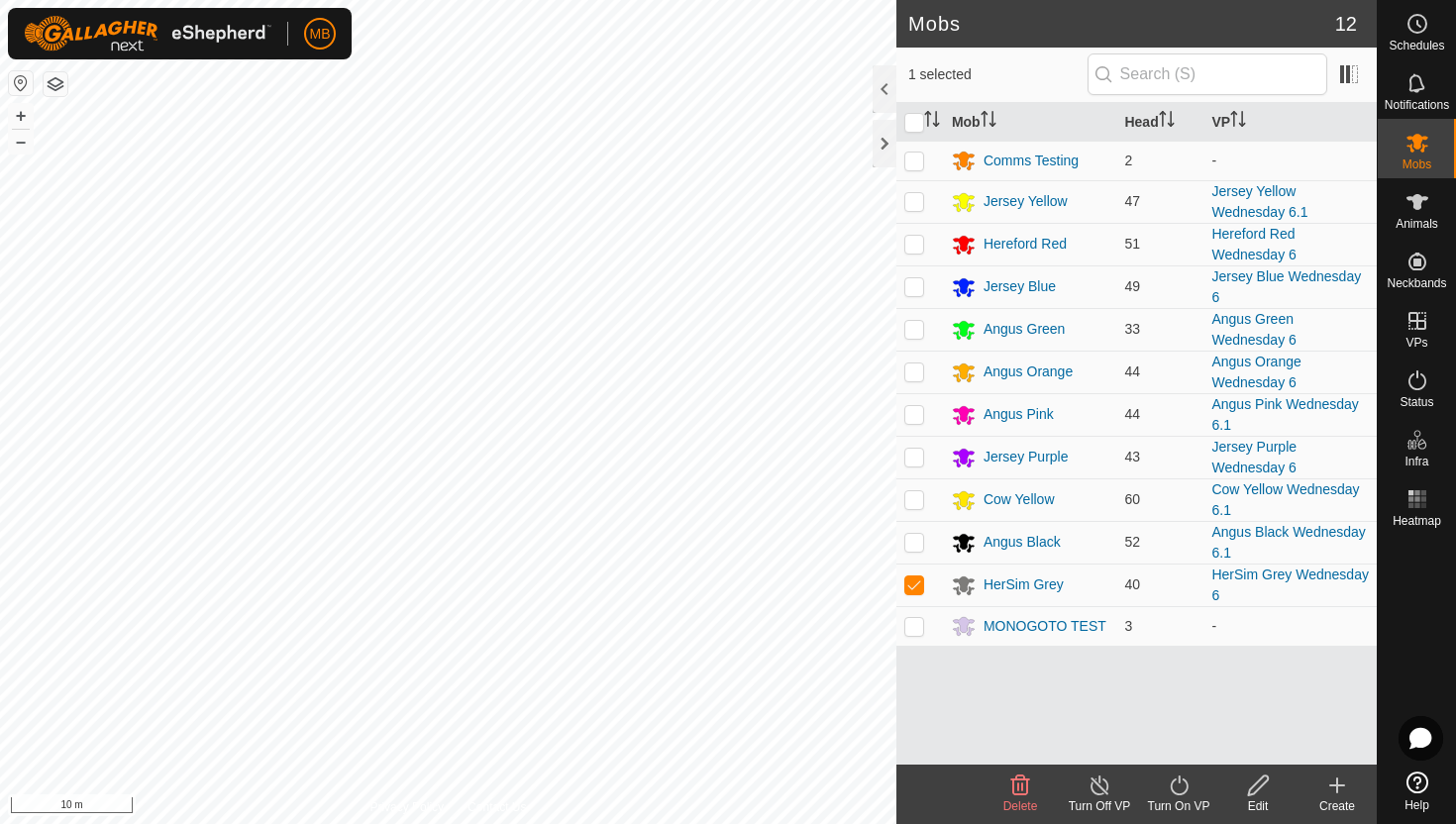 click 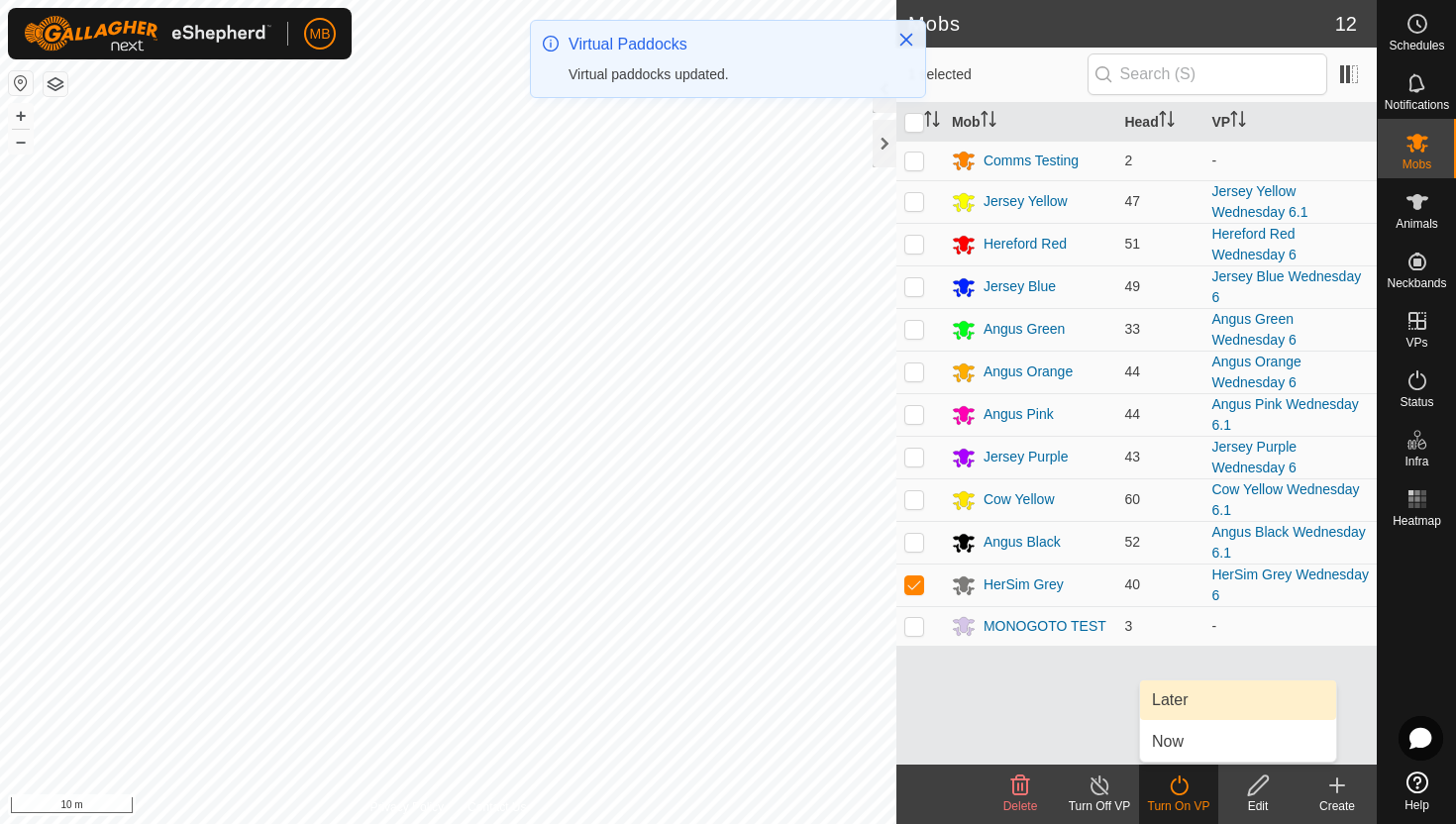 click on "Later" at bounding box center (1238, 700) 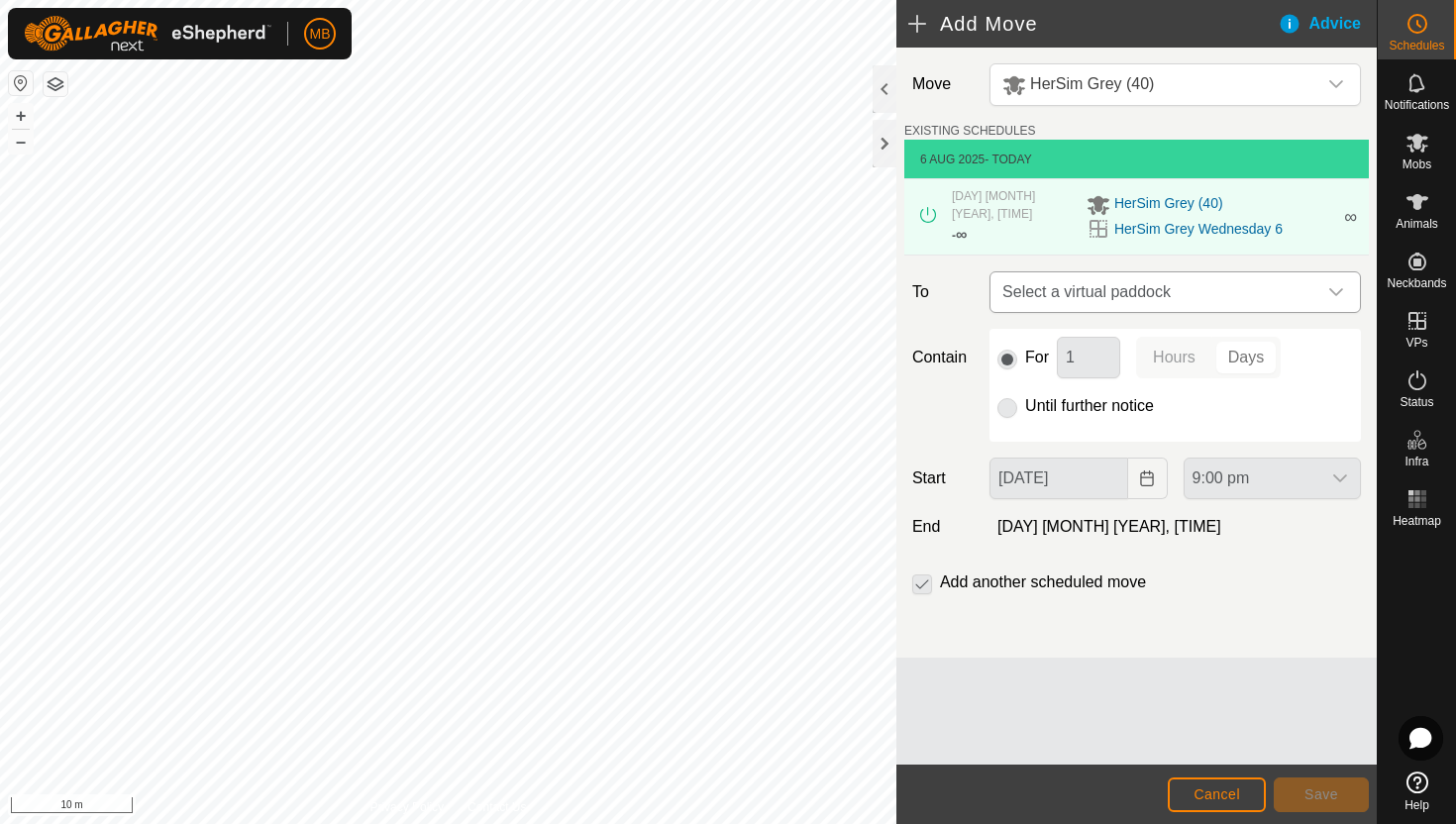 click 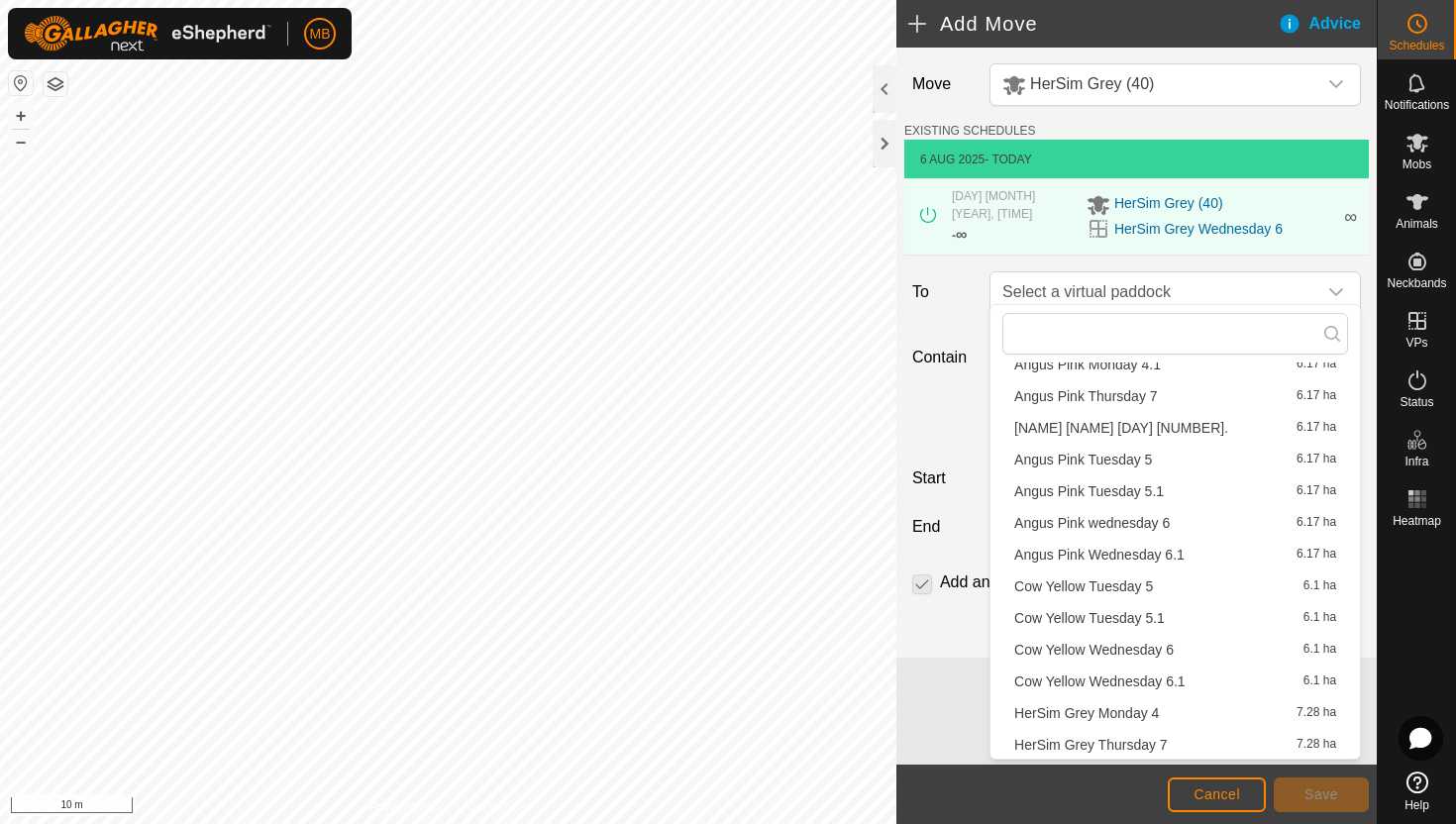 scroll, scrollTop: 250, scrollLeft: 0, axis: vertical 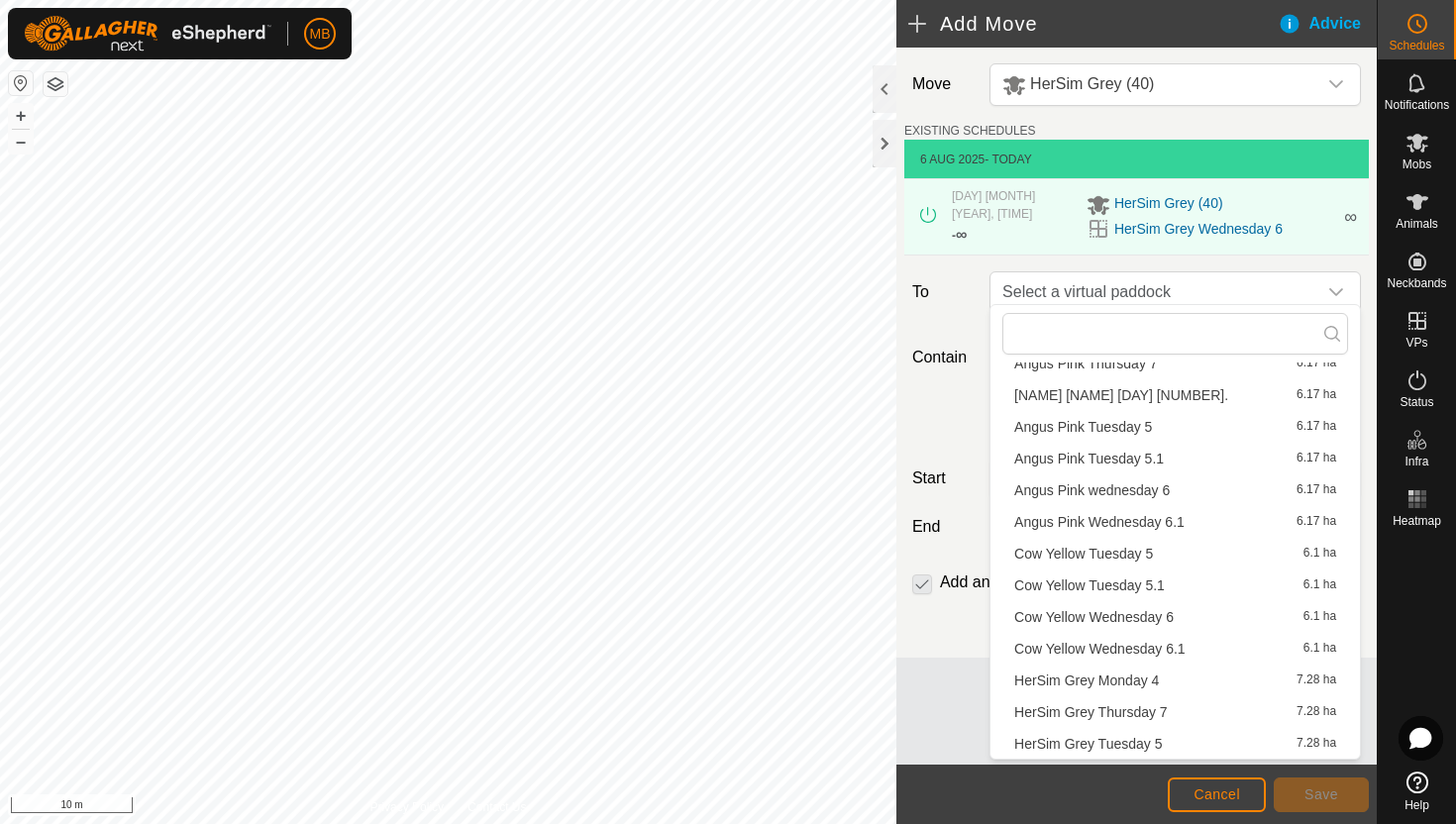 click on "[NAME] [NAME] [DAY] [NUMBER]  [NUMBER] ha" at bounding box center [1175, 712] 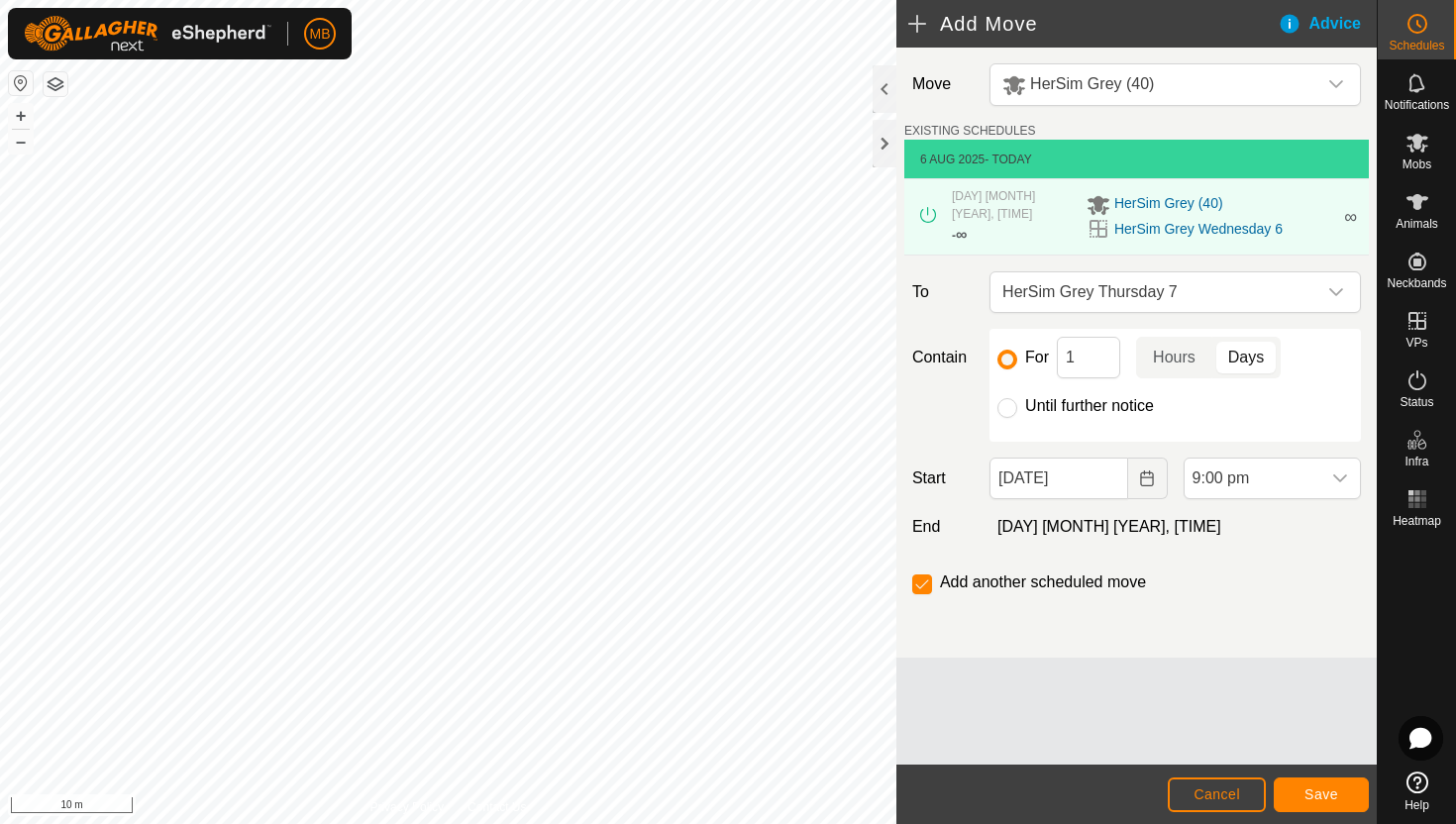 click on "Until further notice" 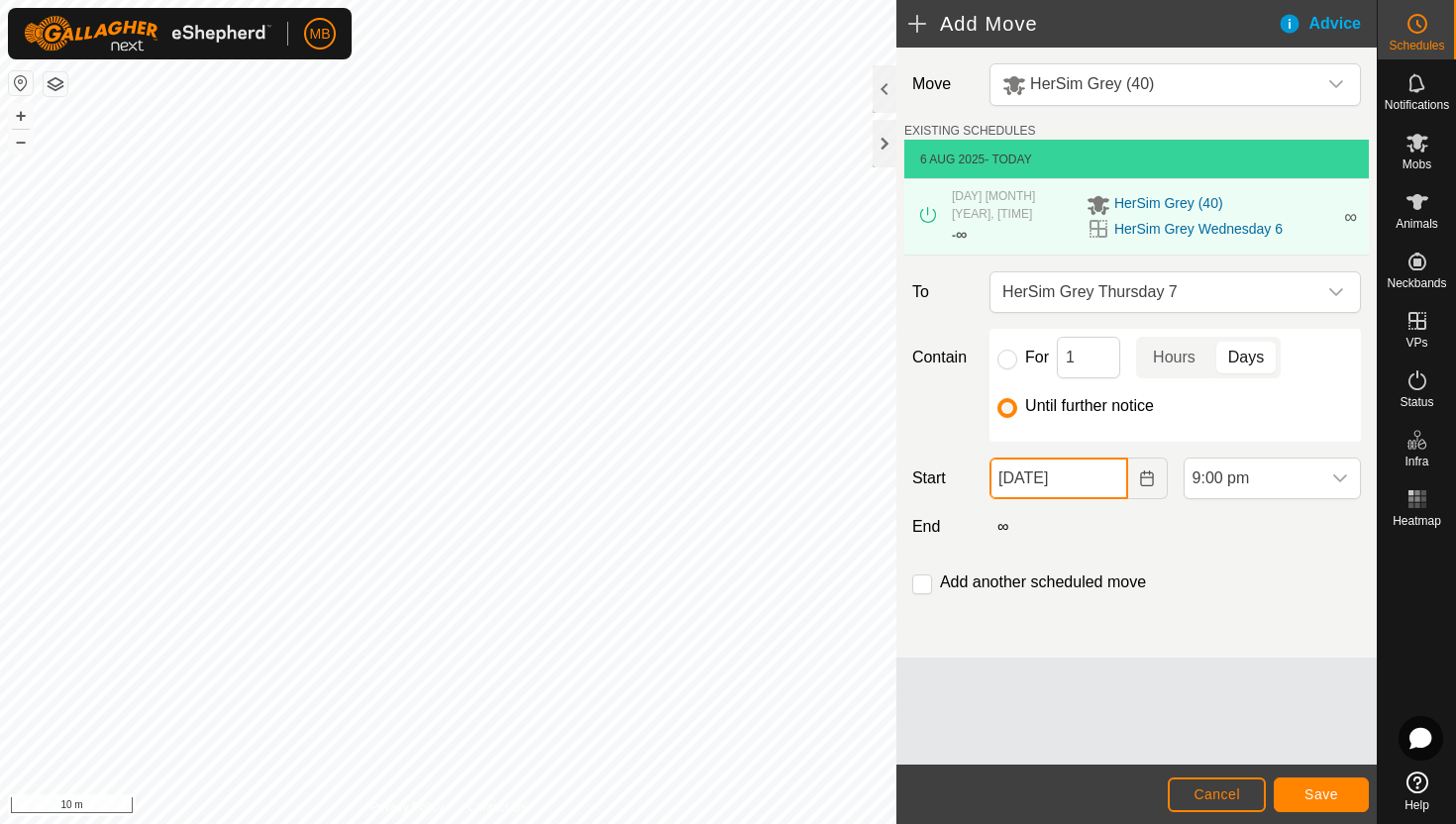 click on "[DATE]" 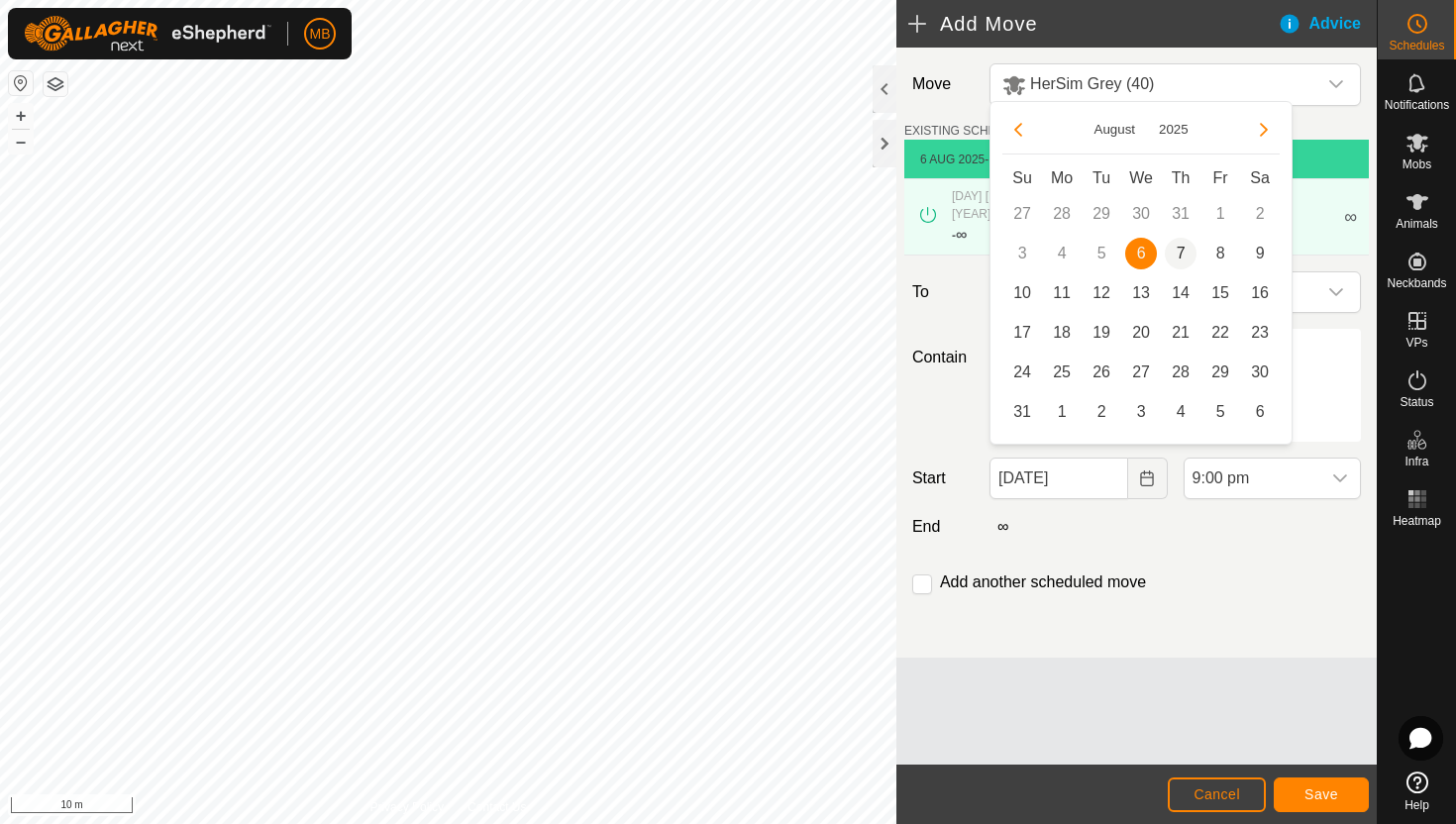 click on "7" at bounding box center (1181, 254) 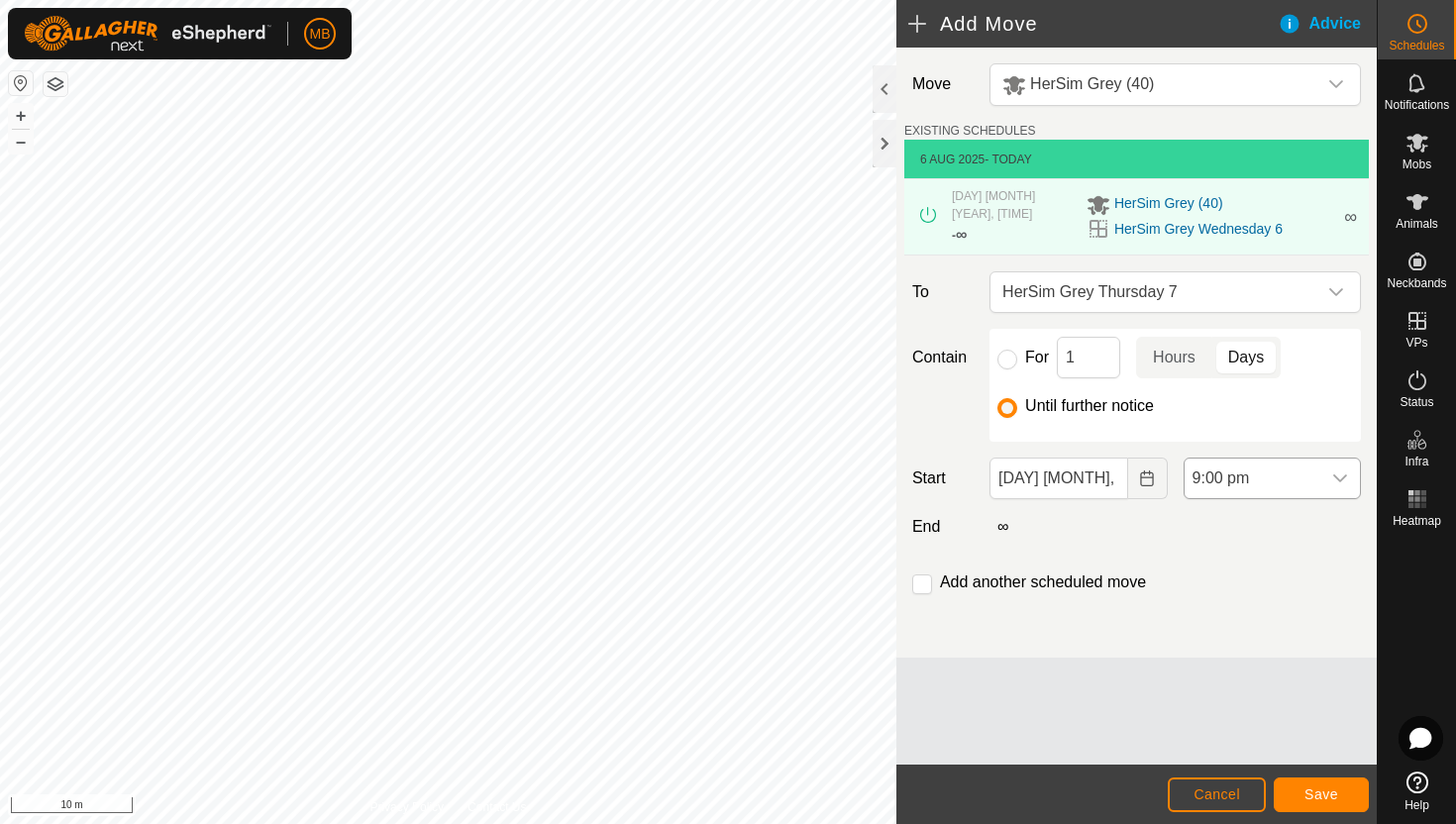 click on "9:00 pm" at bounding box center [1252, 478] 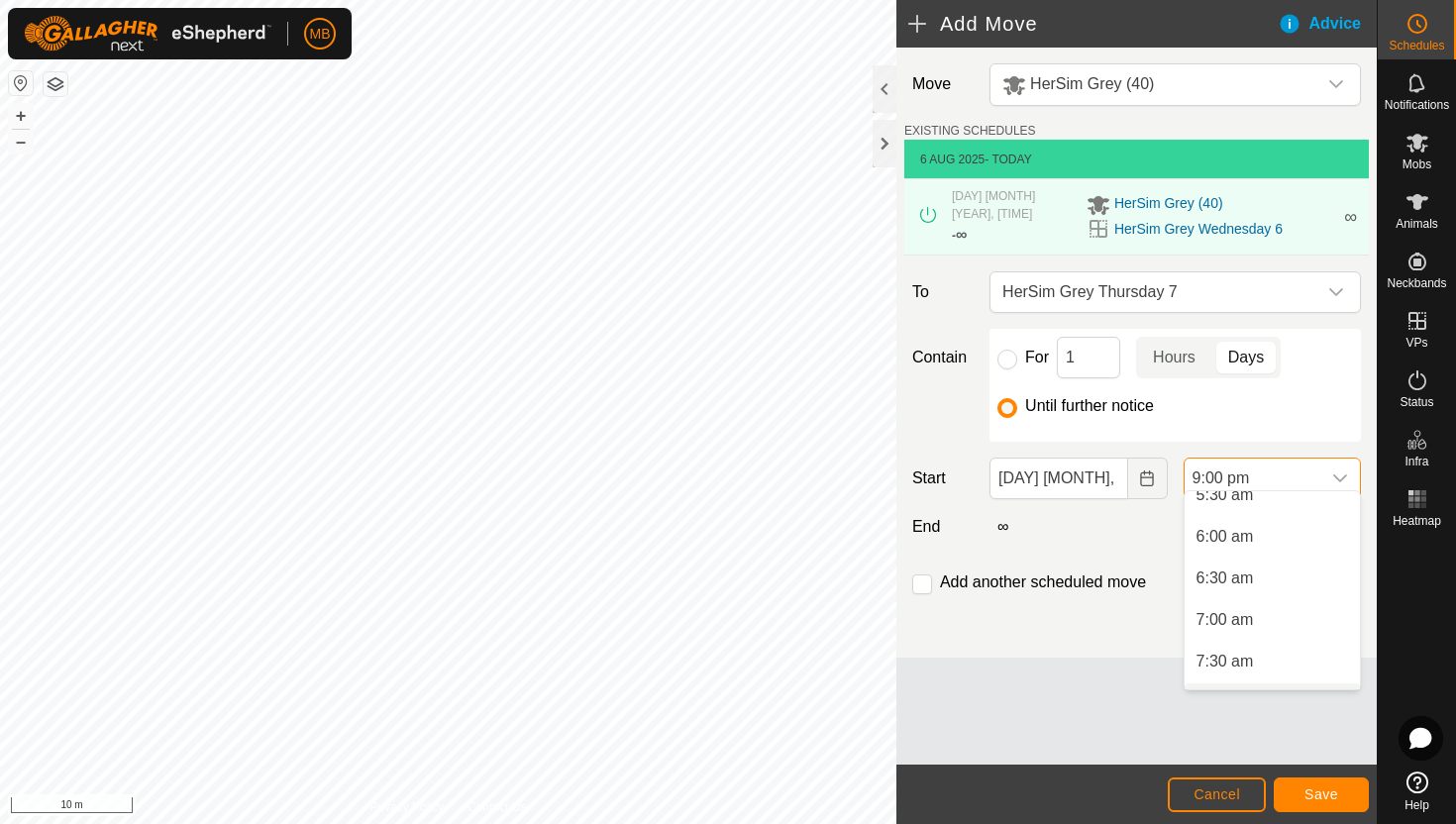 scroll, scrollTop: 468, scrollLeft: 0, axis: vertical 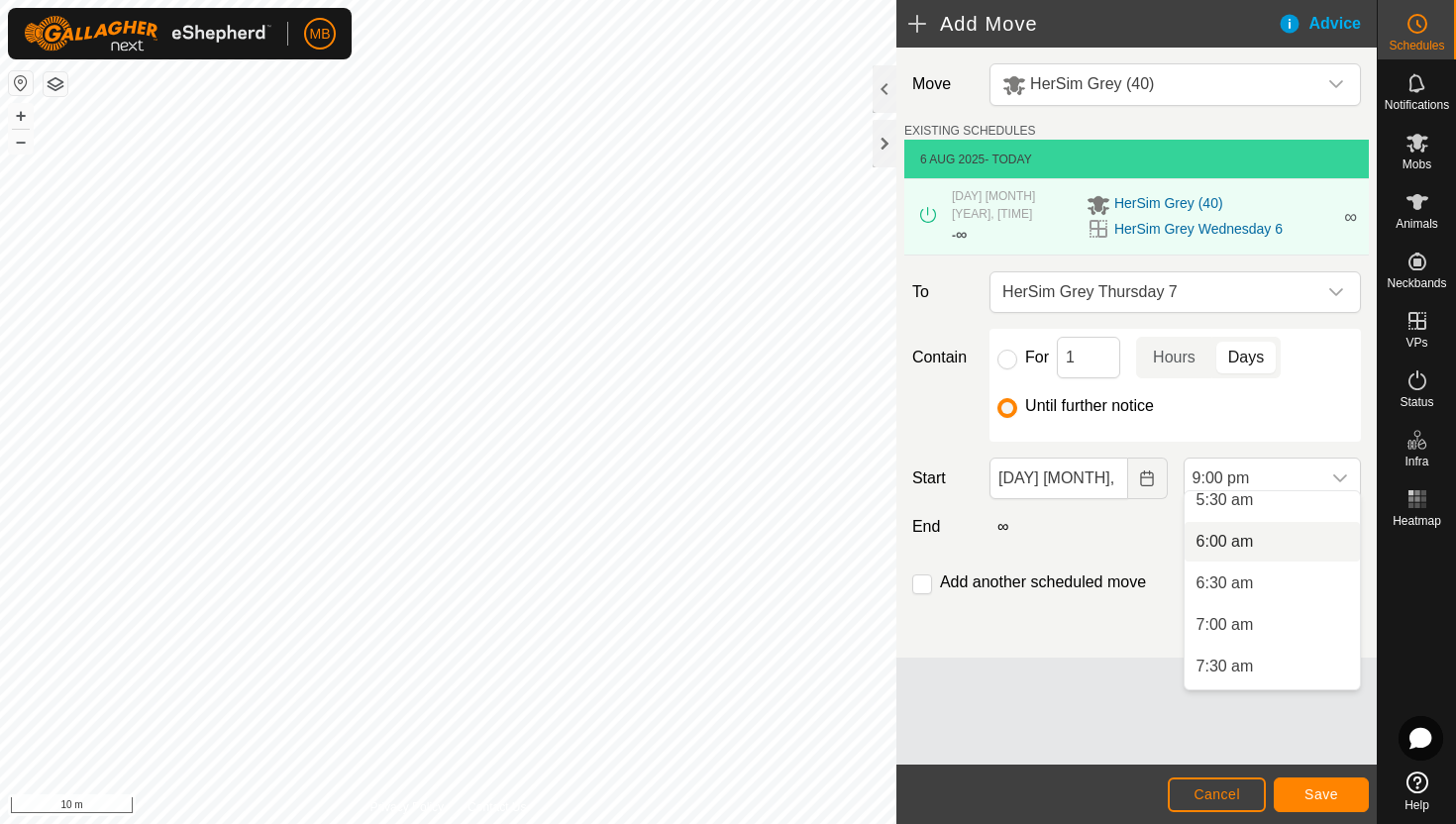 click on "6:00 am" at bounding box center [1272, 542] 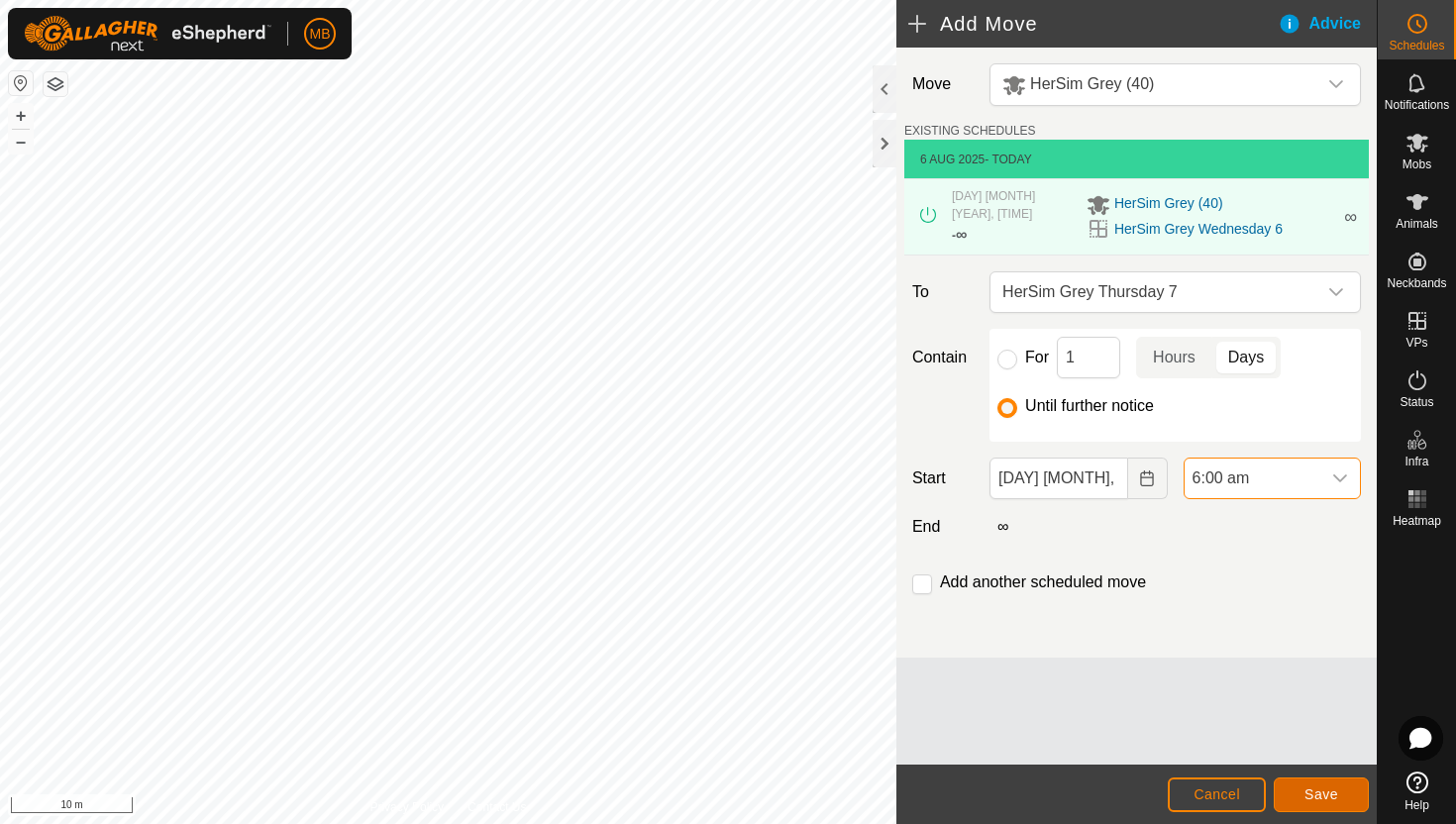 click on "Save" 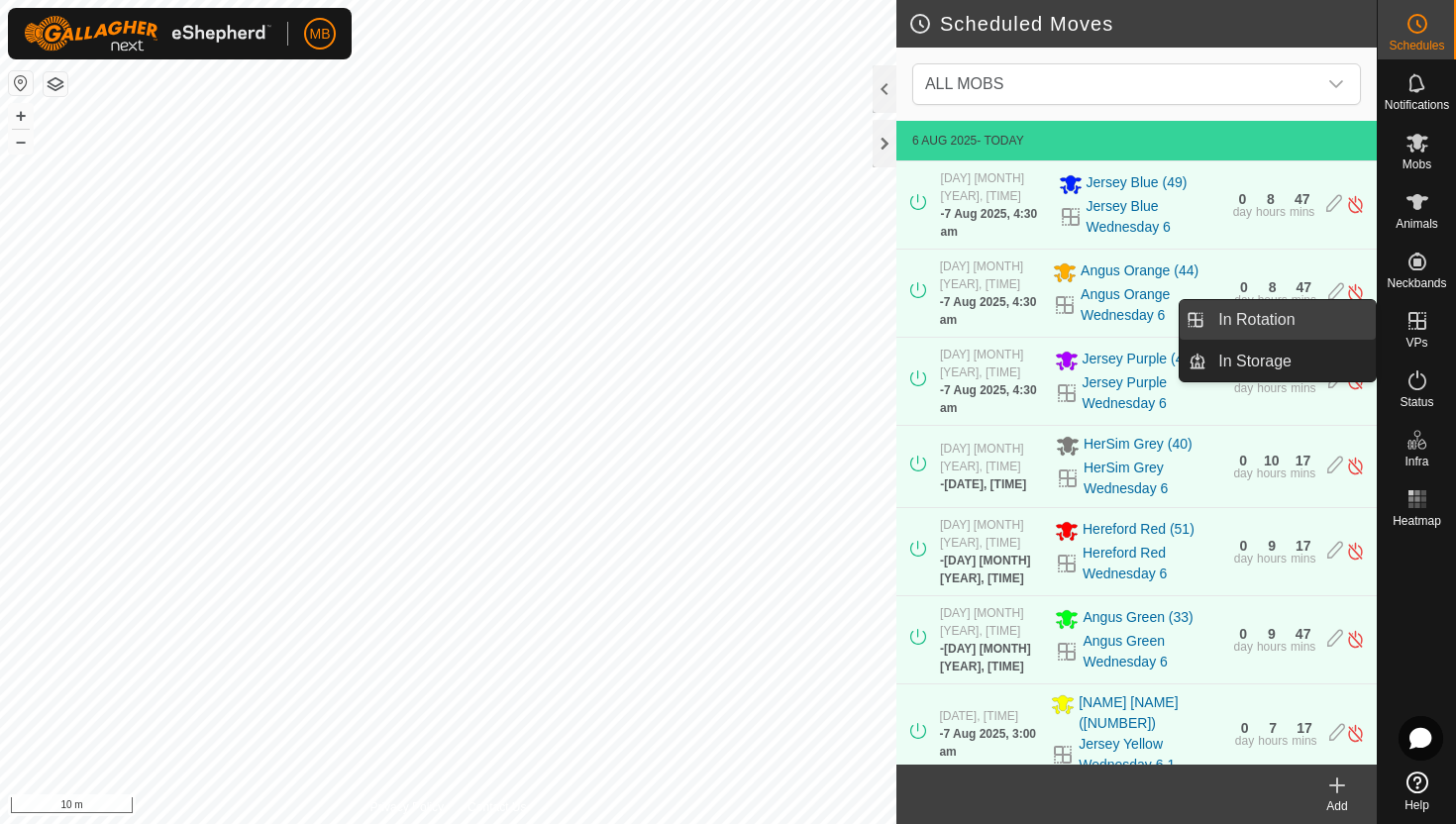 click on "In Rotation" at bounding box center (1291, 320) 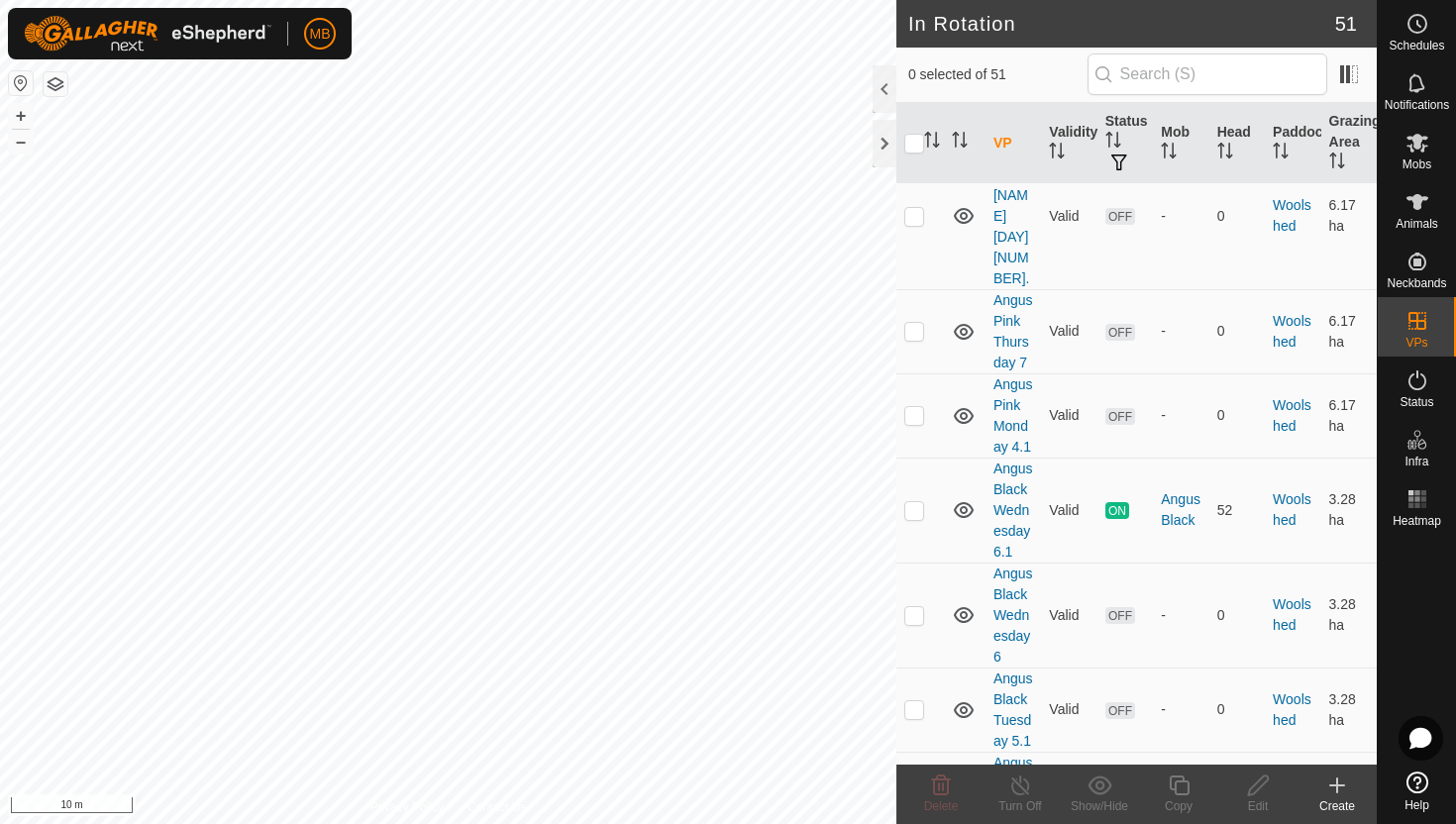 scroll, scrollTop: 4844, scrollLeft: 0, axis: vertical 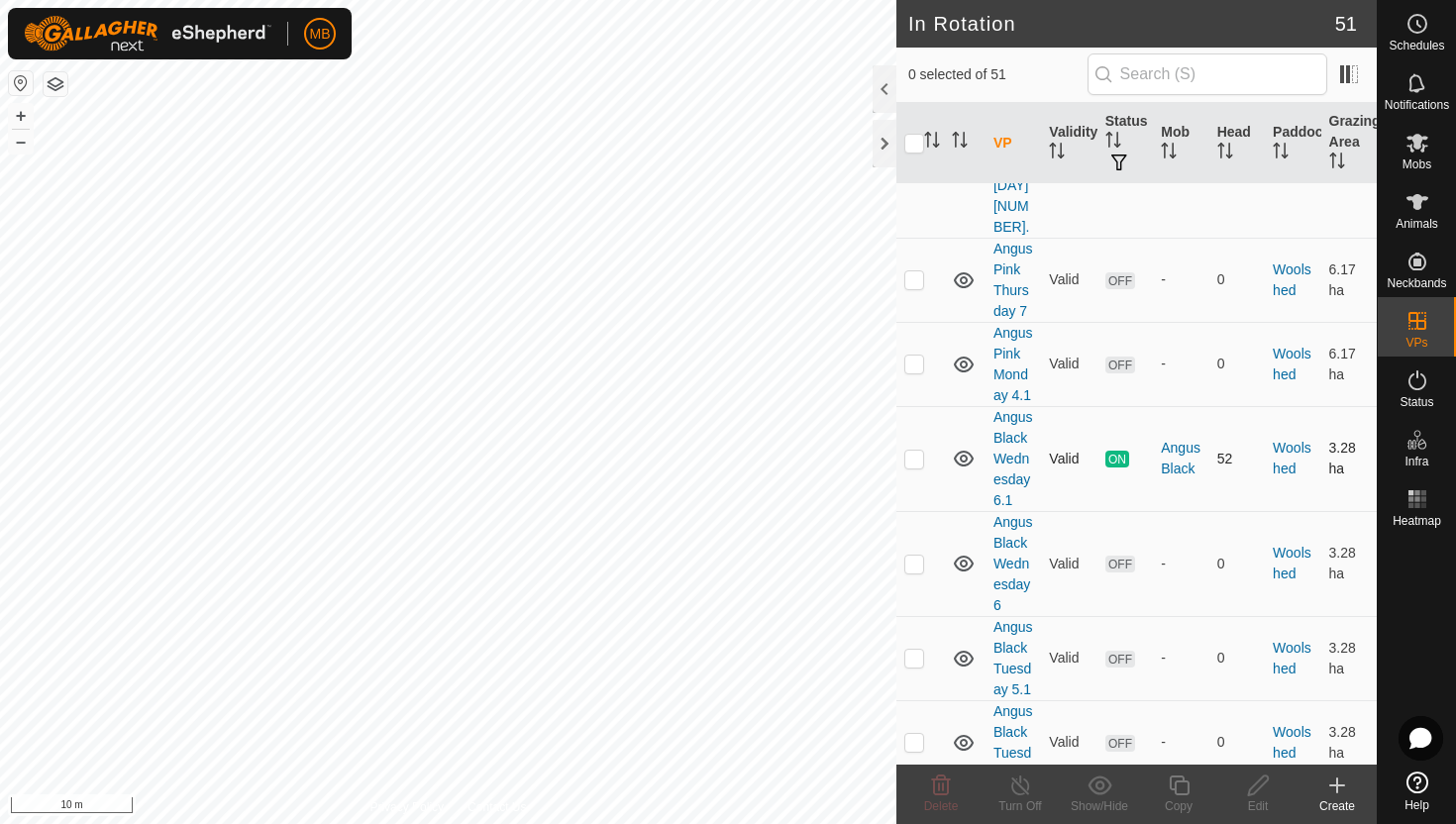 click at bounding box center [914, 459] 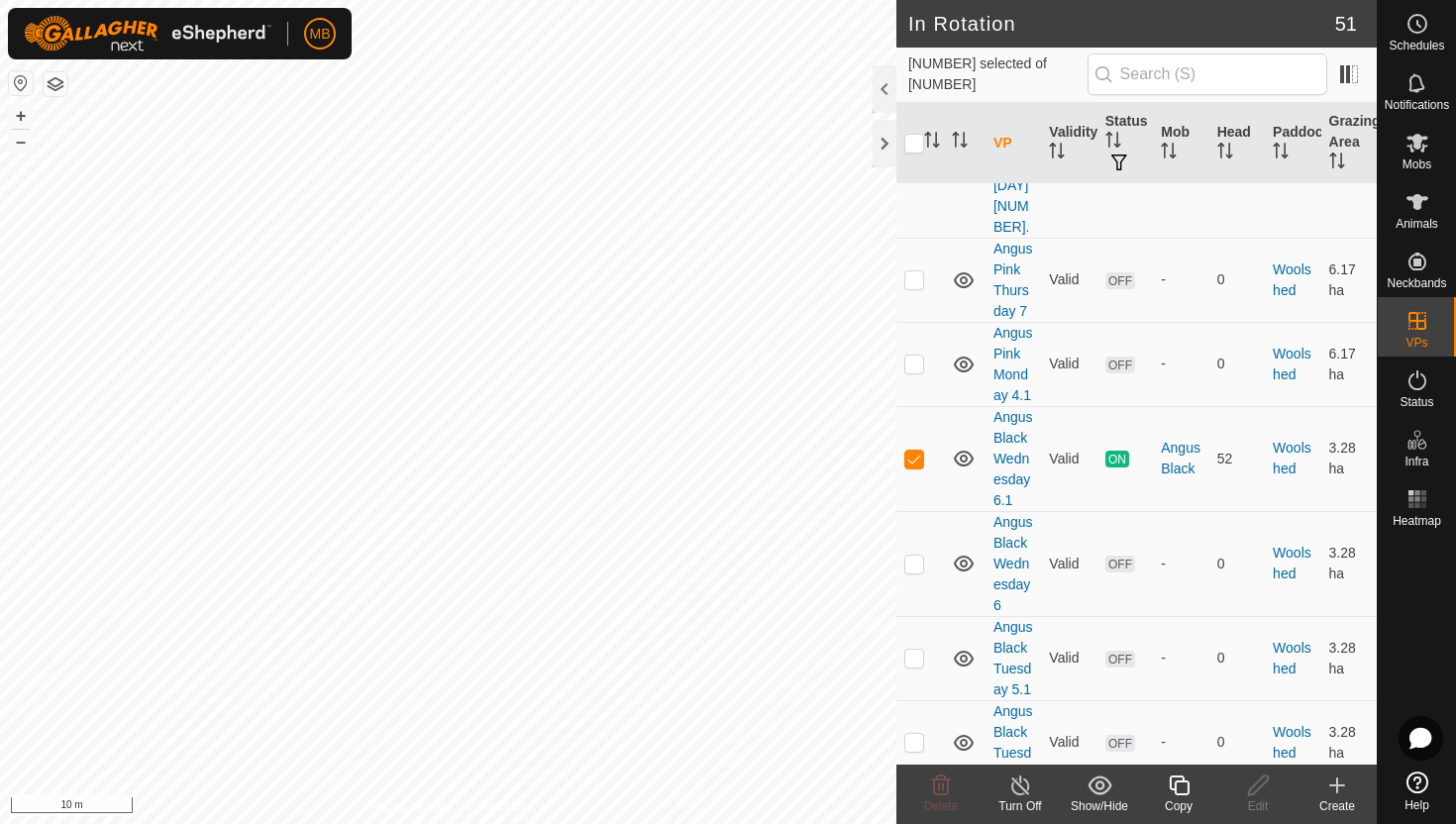 click 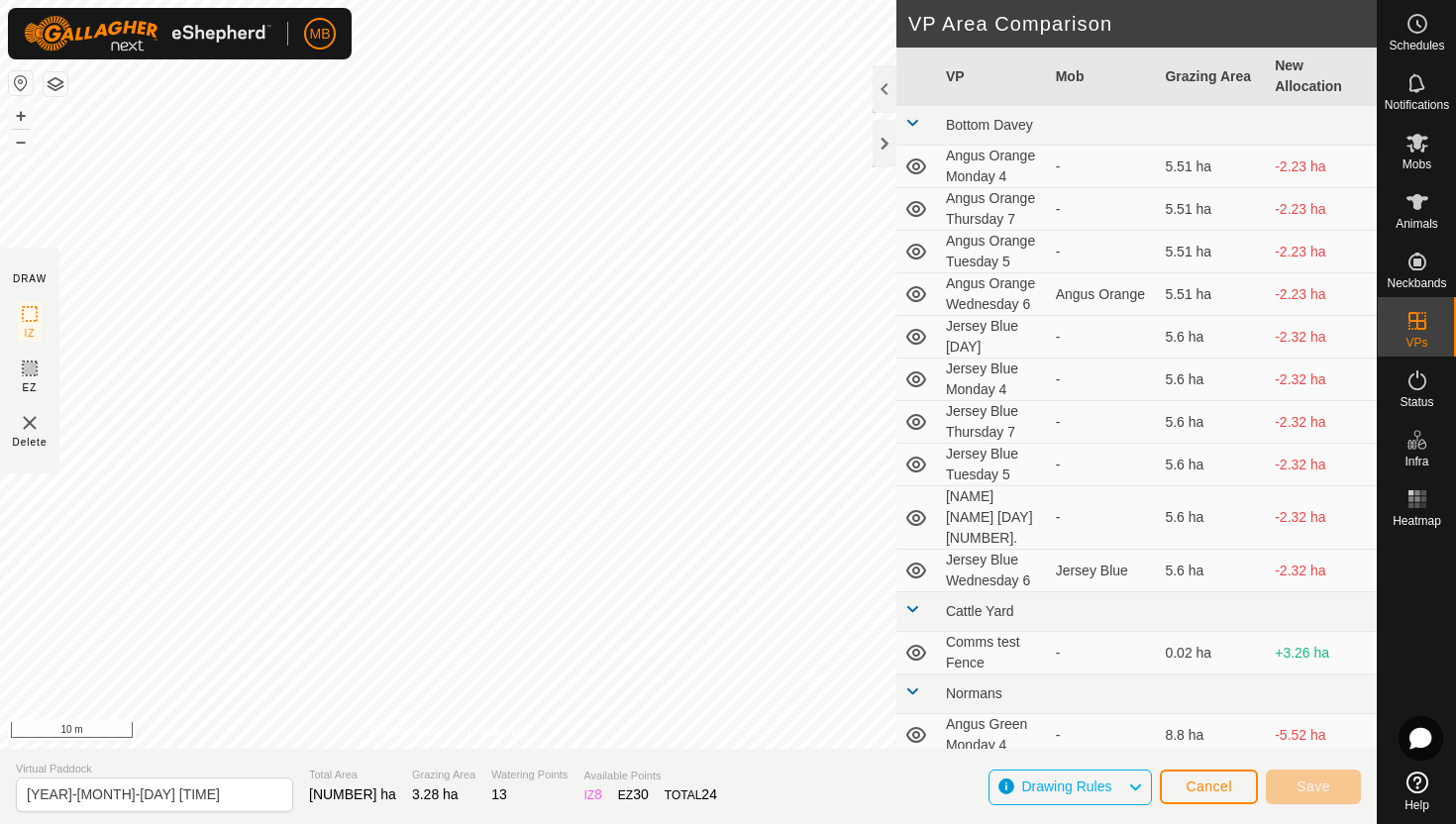click on "DRAW IZ EZ Delete Privacy Policy Contact Us + – ⇧ i 10 m VP Area Comparison     VP   Mob   Grazing Area   New Allocation  Bottom Davey  Angus Orange Monday 4  -  5.51 ha  -2.23 ha  Angus Orange Thursday 7  -  5.51 ha  -2.23 ha  Angus Orange Tuesday 5  -  5.51 ha  -2.23 ha  Angus Orange Wednesday 6   Angus Orange   5.51 ha  -2.23 ha  Jersey Blue Friday 8  -  5.6 ha  -2.32 ha  Jersey Blue Monday 4  -  5.6 ha  -2.32 ha  Jersey Blue Thursday 7  -  5.6 ha  -2.32 ha  Jersey Blue Tuesday 5  -  5.6 ha  -2.32 ha  Jersey Blue Tuesday 5.1  -  5.6 ha  -2.32 ha  Jersey Blue Wednesday 6   Jersey Blue   5.6 ha  -2.32 ha Cattle Yard  Comms test Fence  -  0.02 ha  +3.26 ha Normans  Angus Green Monday 4  -  8.8 ha  -5.52 ha  Angus Green Thursday 7  -  8.8 ha  -5.52 ha  Angus Green Tuesday 5  -  8.8 ha  -5.52 ha  Angus Green Wednesday 6   Angus Green   8.8 ha  -5.52 ha Ollies  Jersey Purple Monday 4  -  3.41 ha  -0.13 ha  Jersey Purple Thursday 7  -  3.41 ha  -0.13 ha  Jersey Purple Tuesday 5  -  3.41 ha  -0.13 ha  3.41 ha" 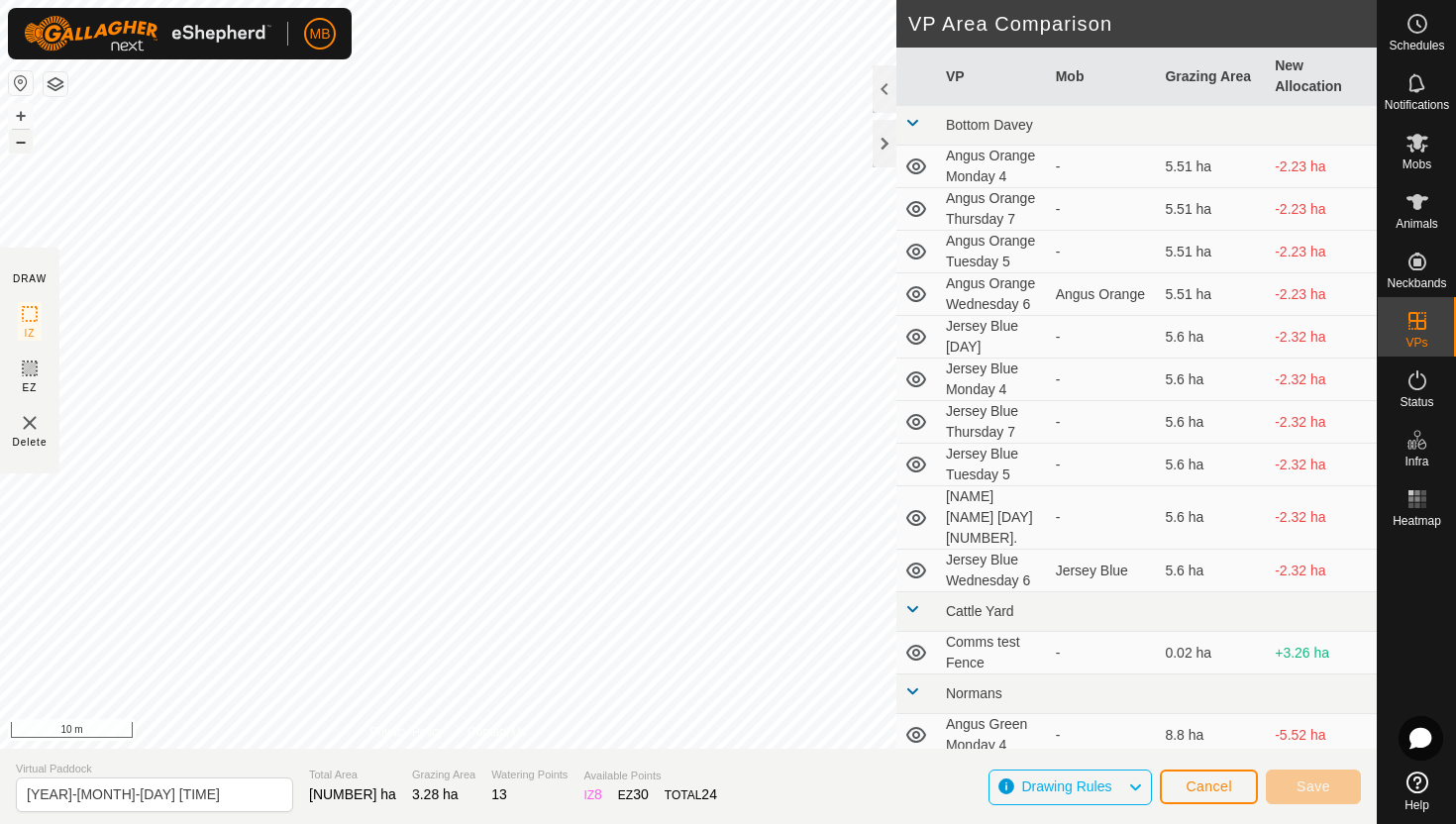 click on "–" at bounding box center (21, 142) 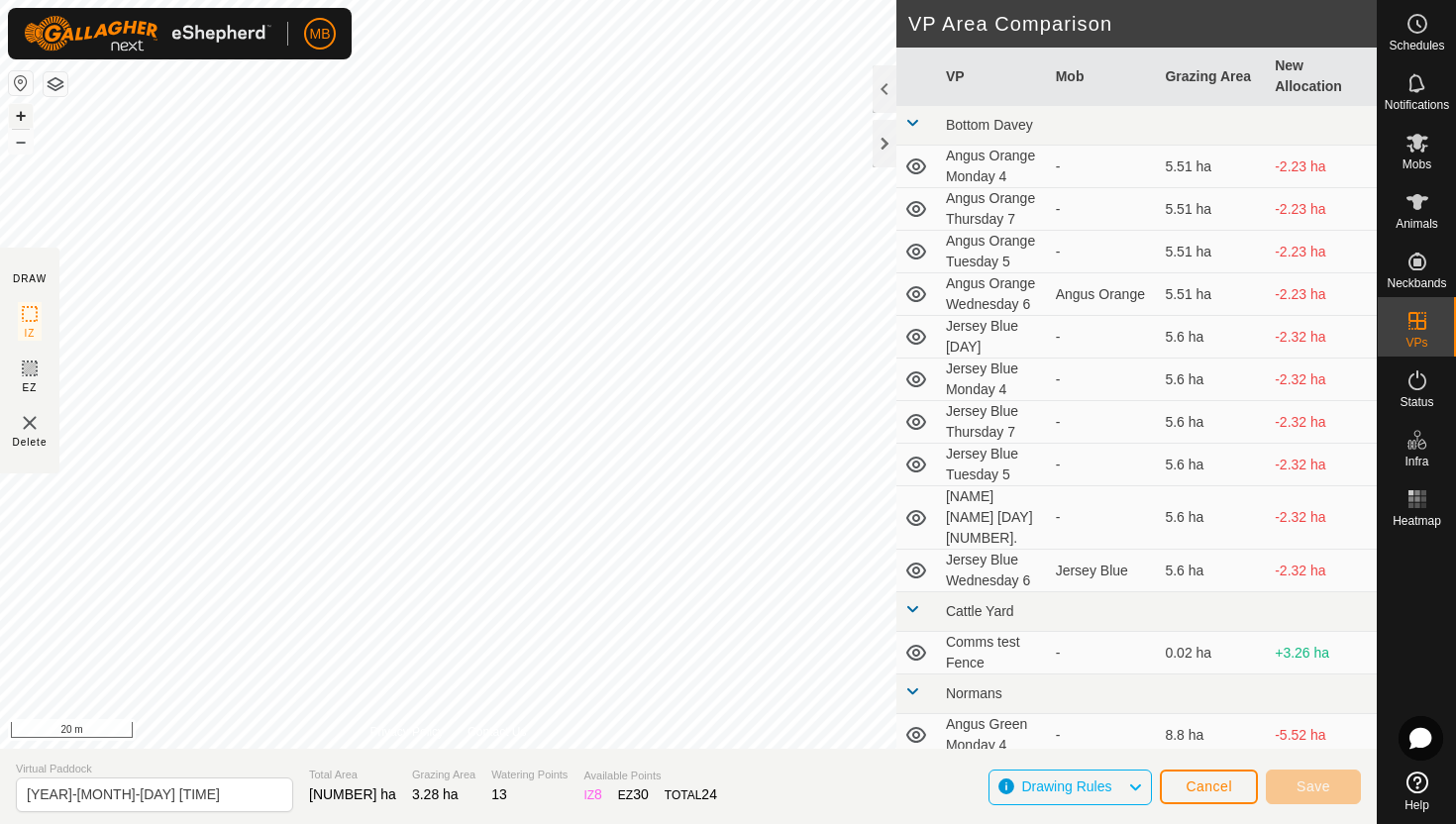 click on "+" at bounding box center (21, 116) 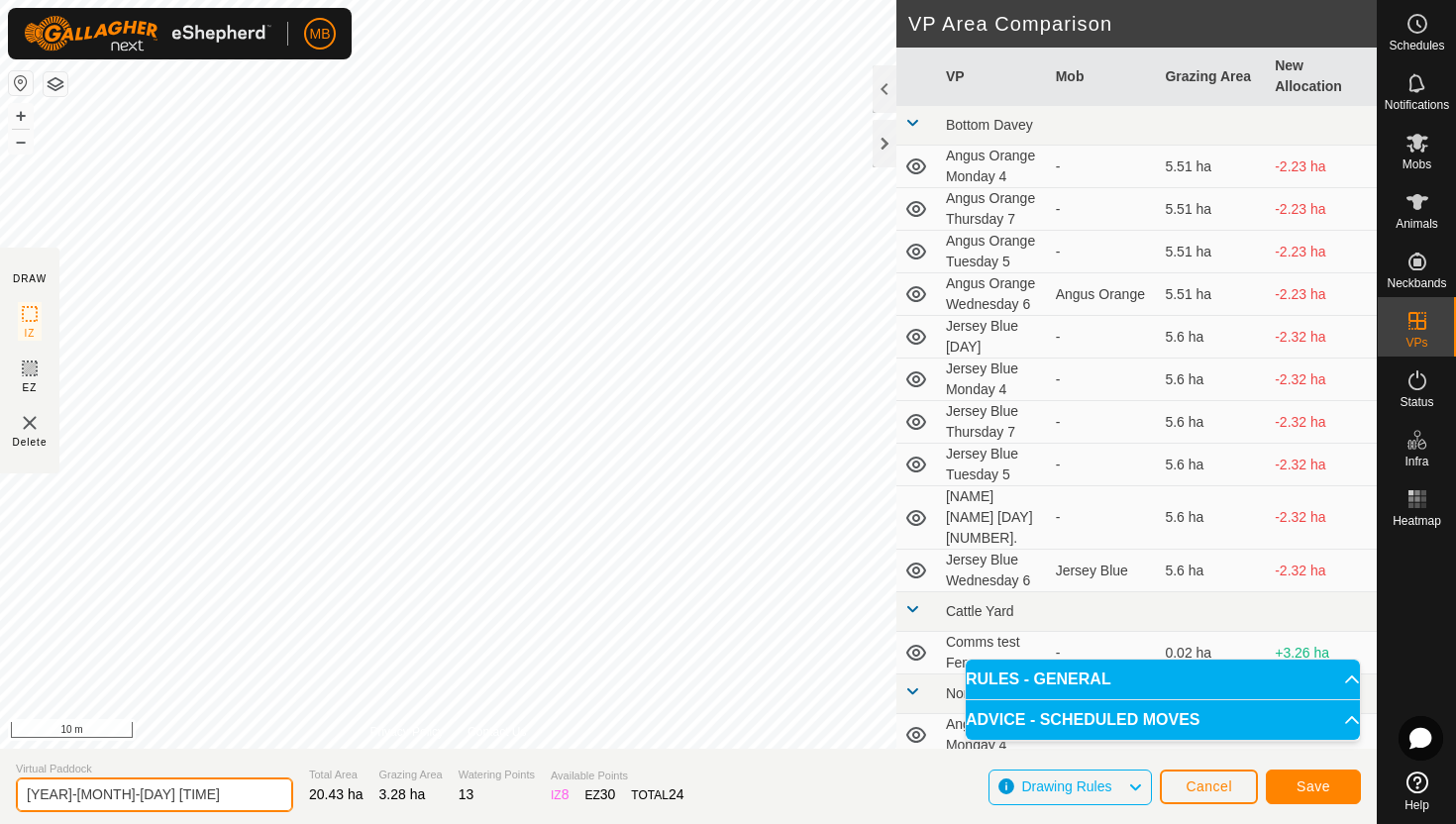 click on "[YEAR]-[MONTH]-[DAY] [TIME]" 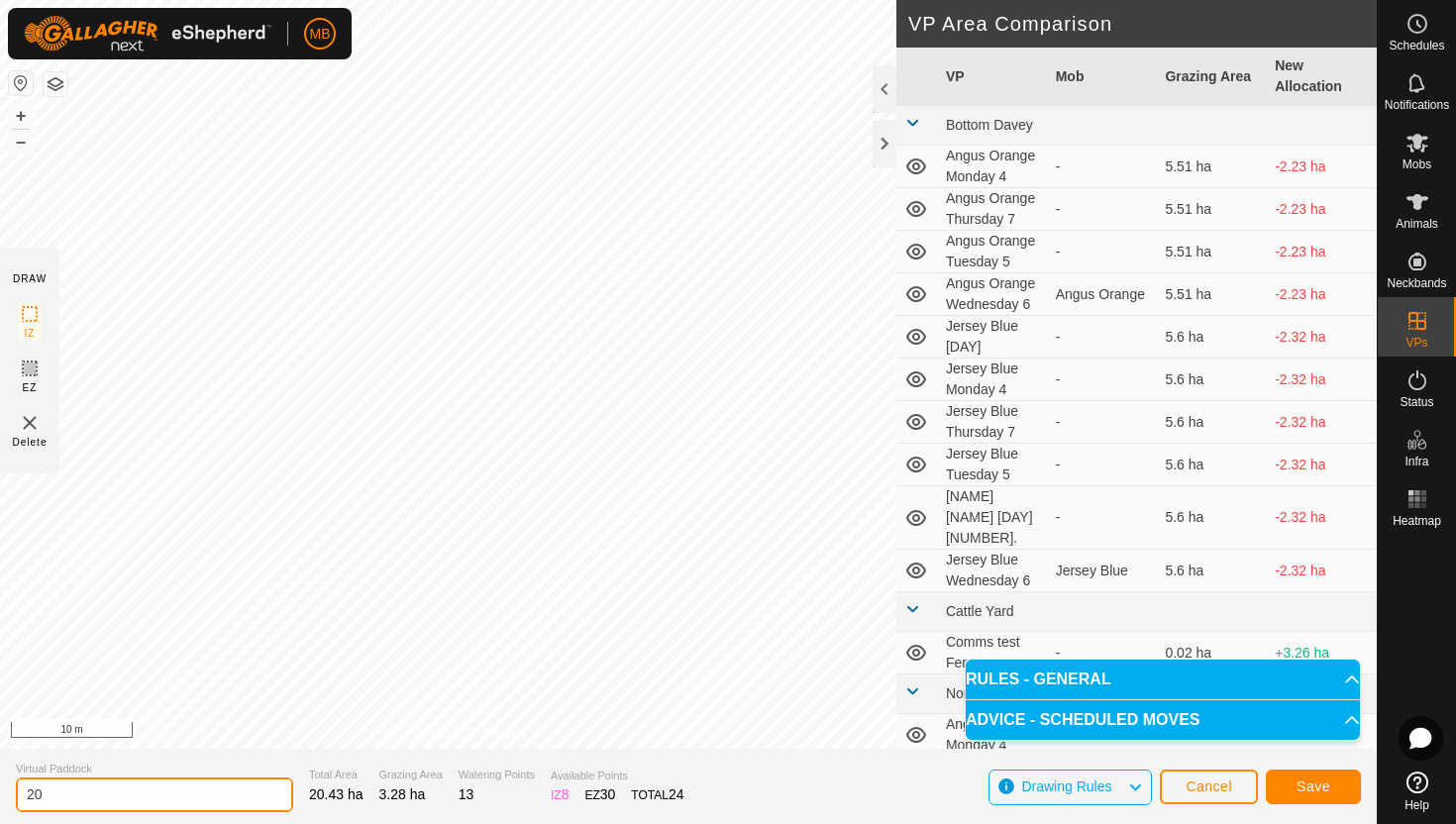 type on "2" 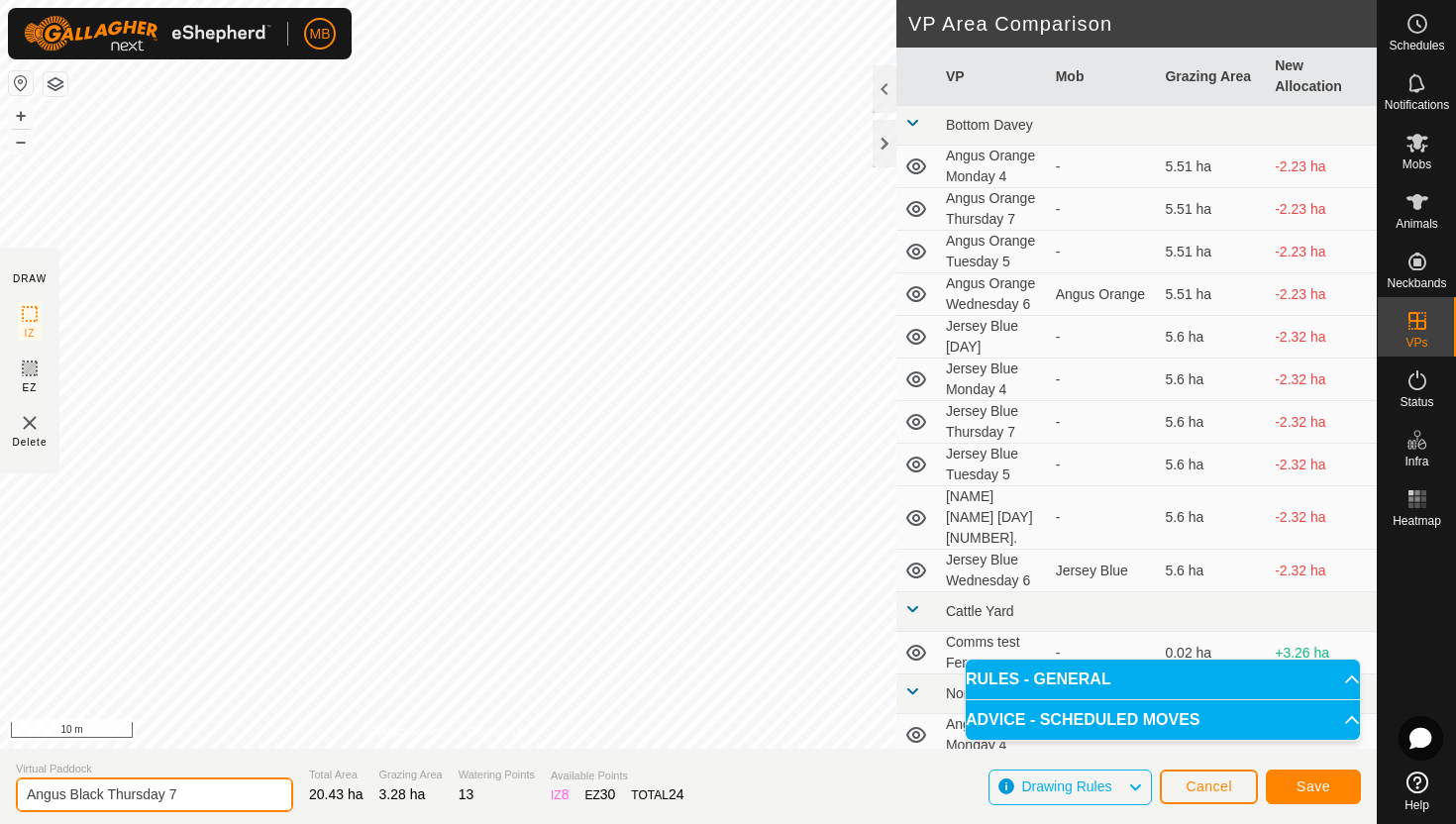 type on "Angus Black Thursday 7" 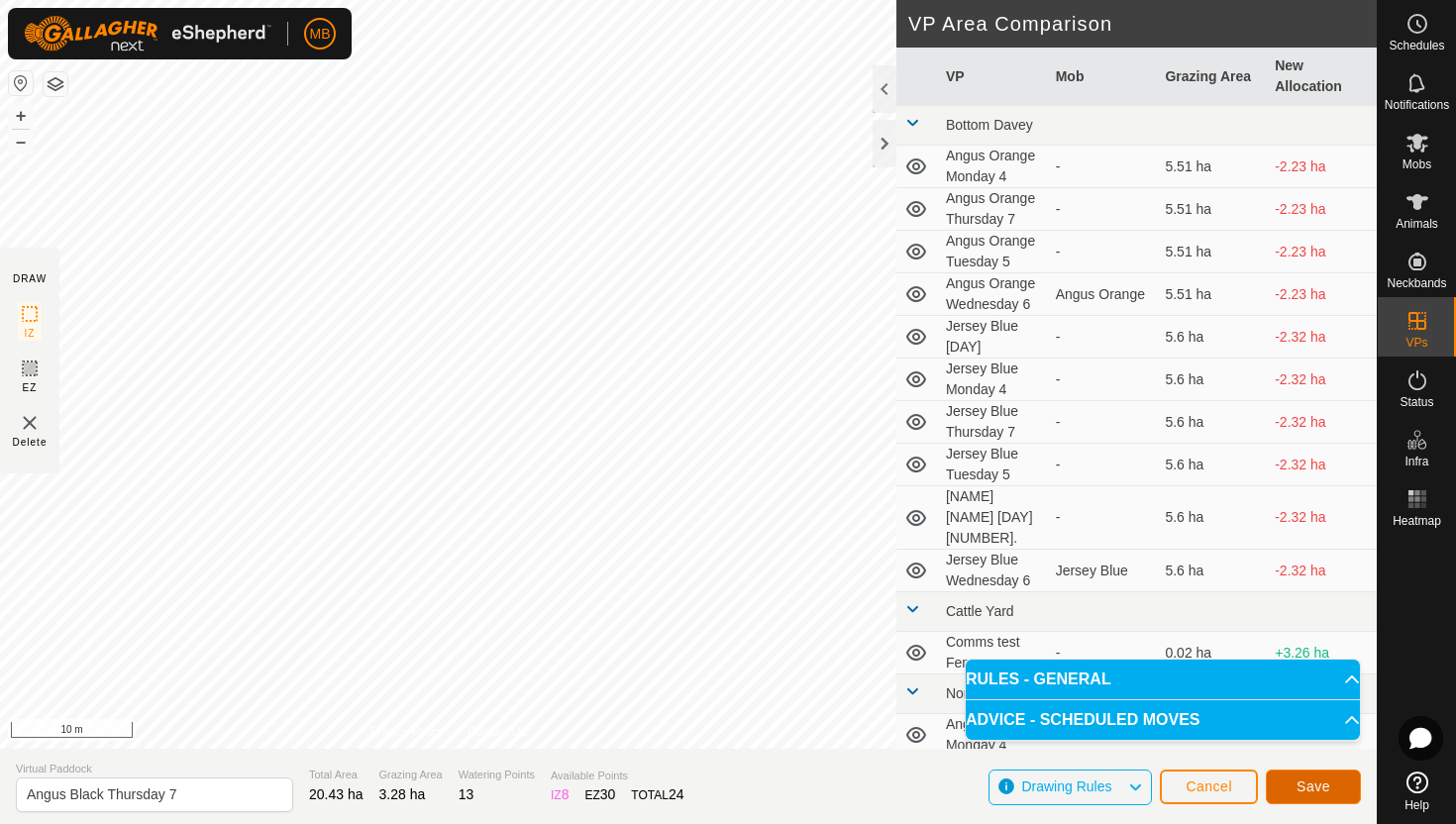 click on "Save" 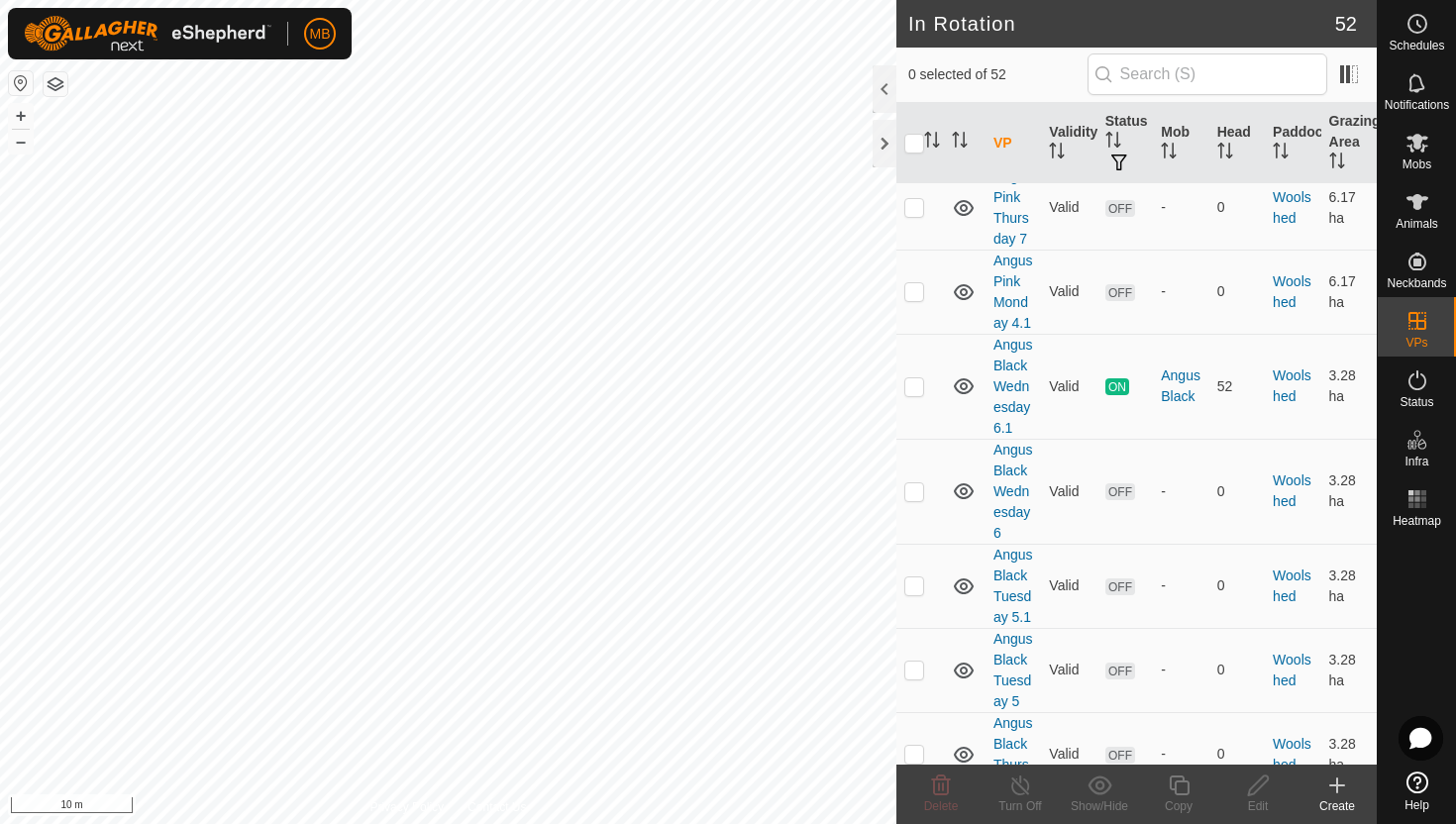 scroll, scrollTop: 4928, scrollLeft: 0, axis: vertical 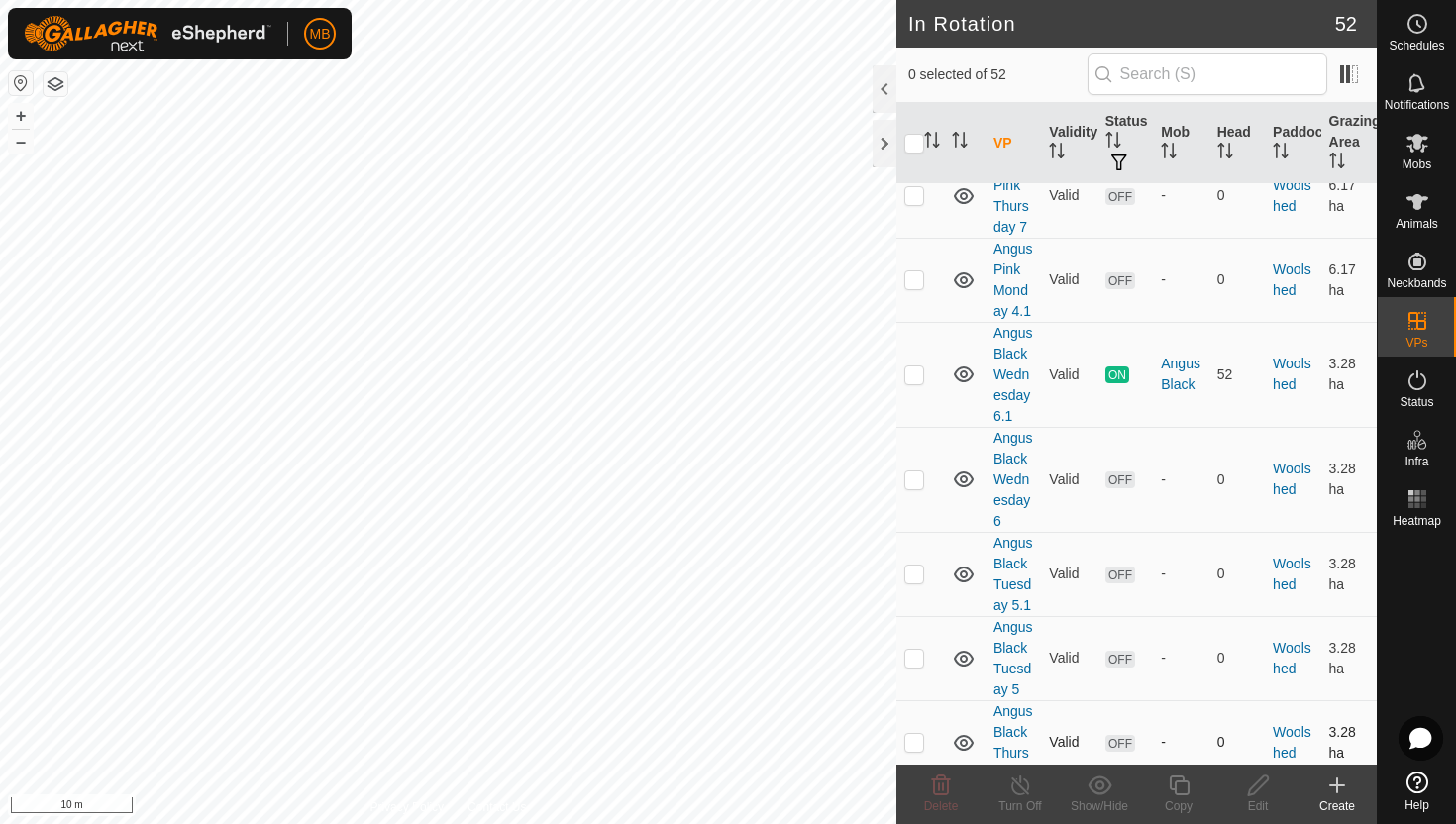 click at bounding box center (914, 742) 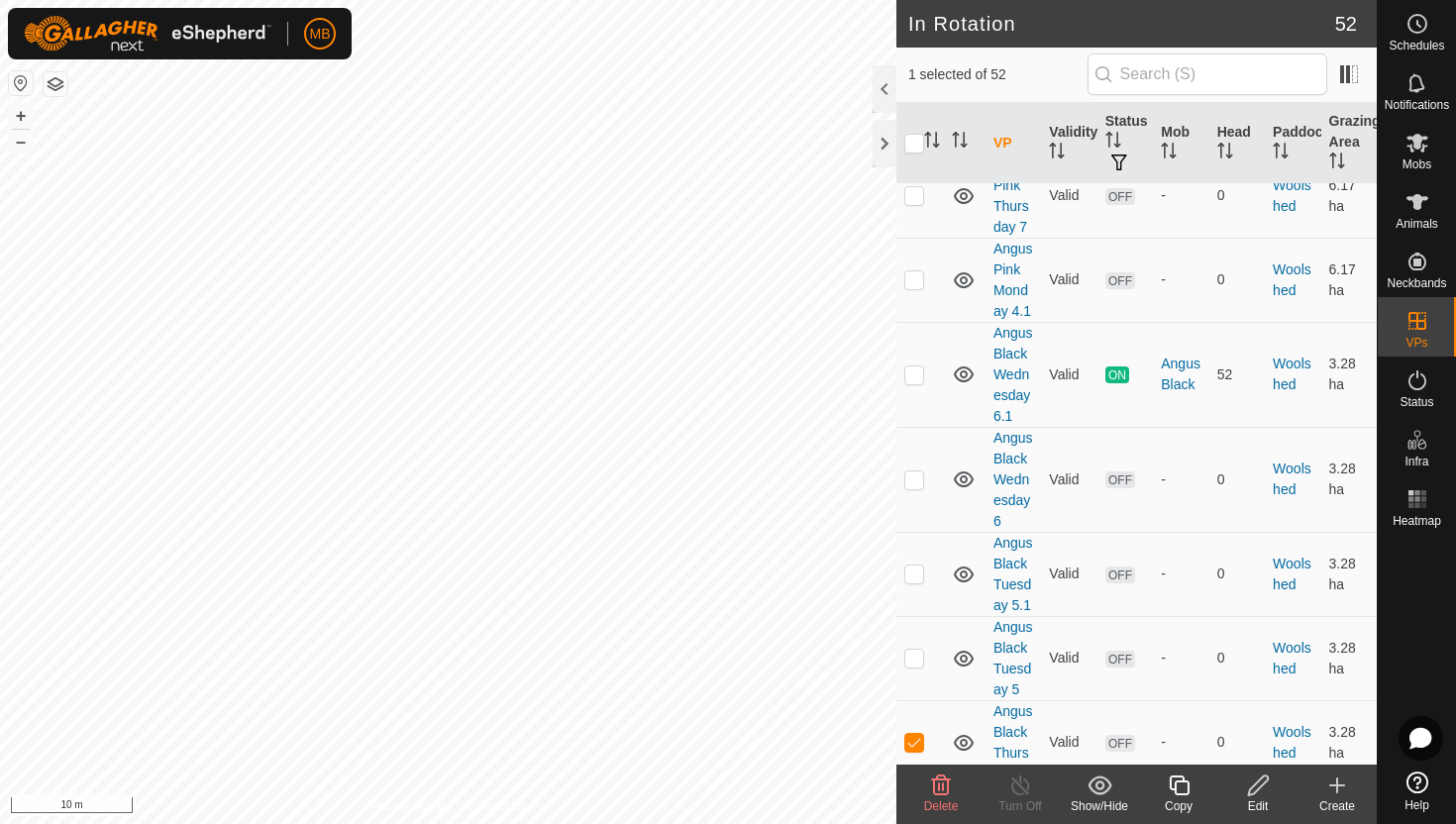 click 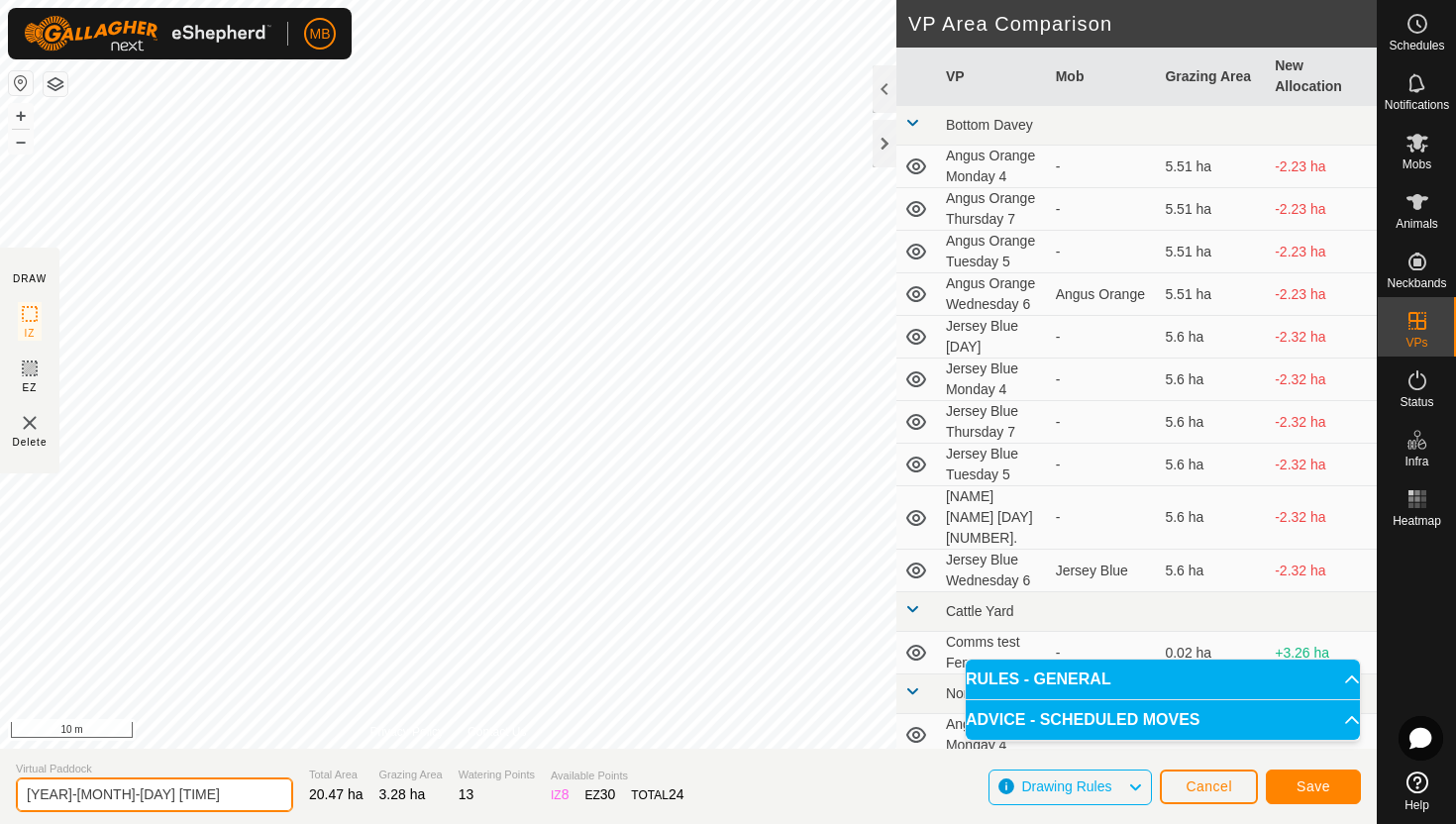 click on "[YEAR]-[MONTH]-[DAY] [TIME]" 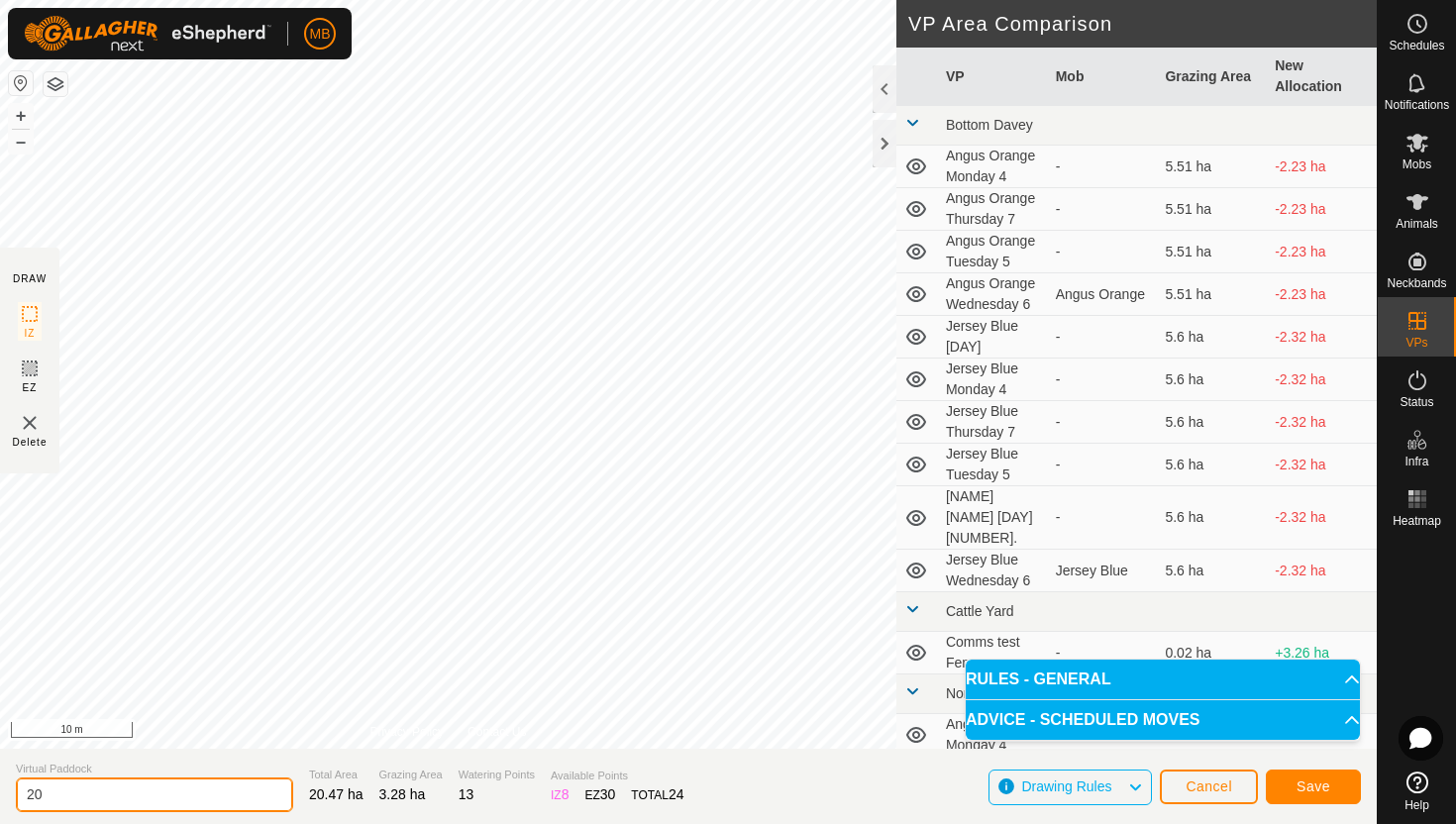 type on "2" 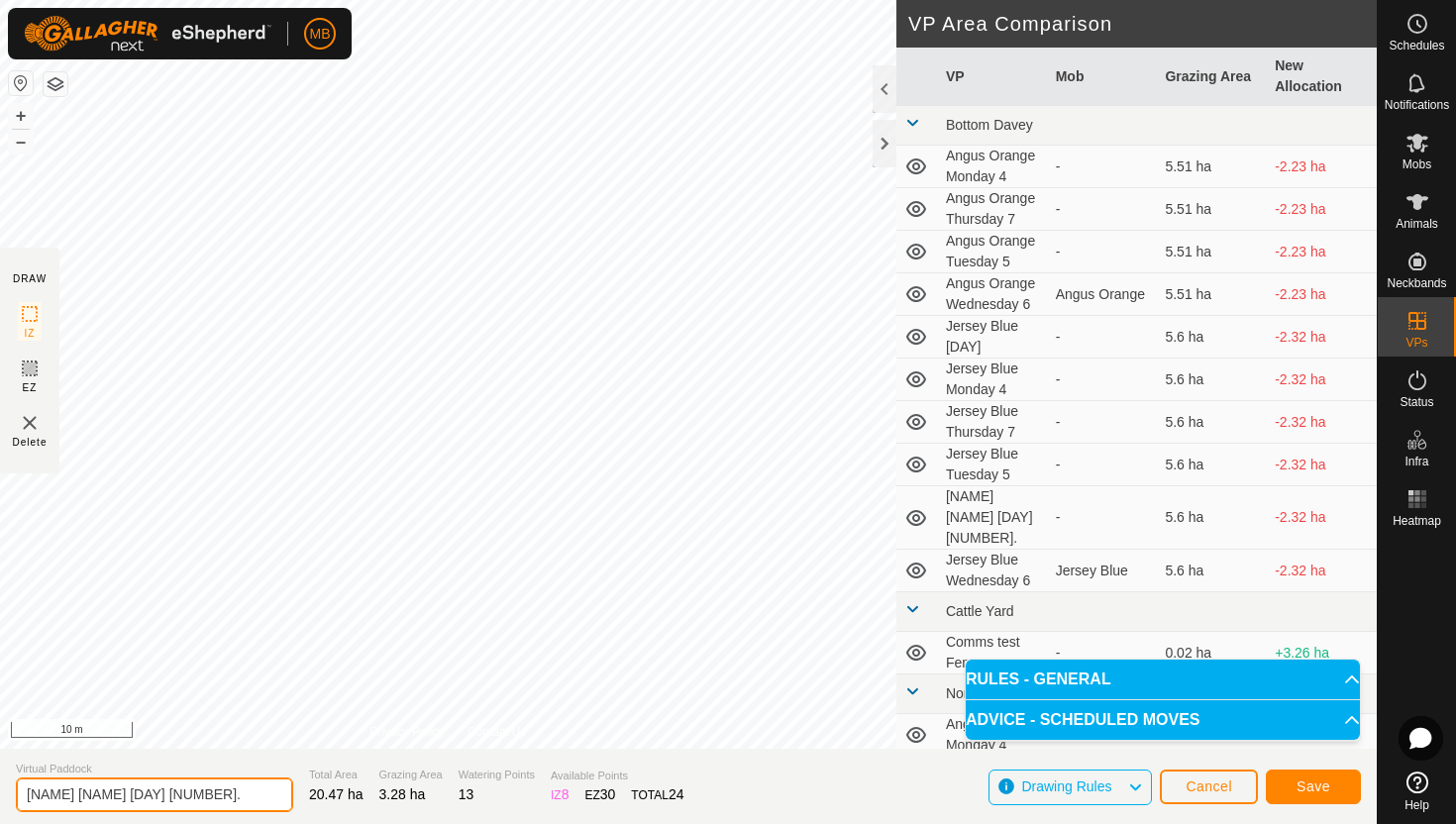 type on "[NAME] [NAME] [DAY] [NUMBER]." 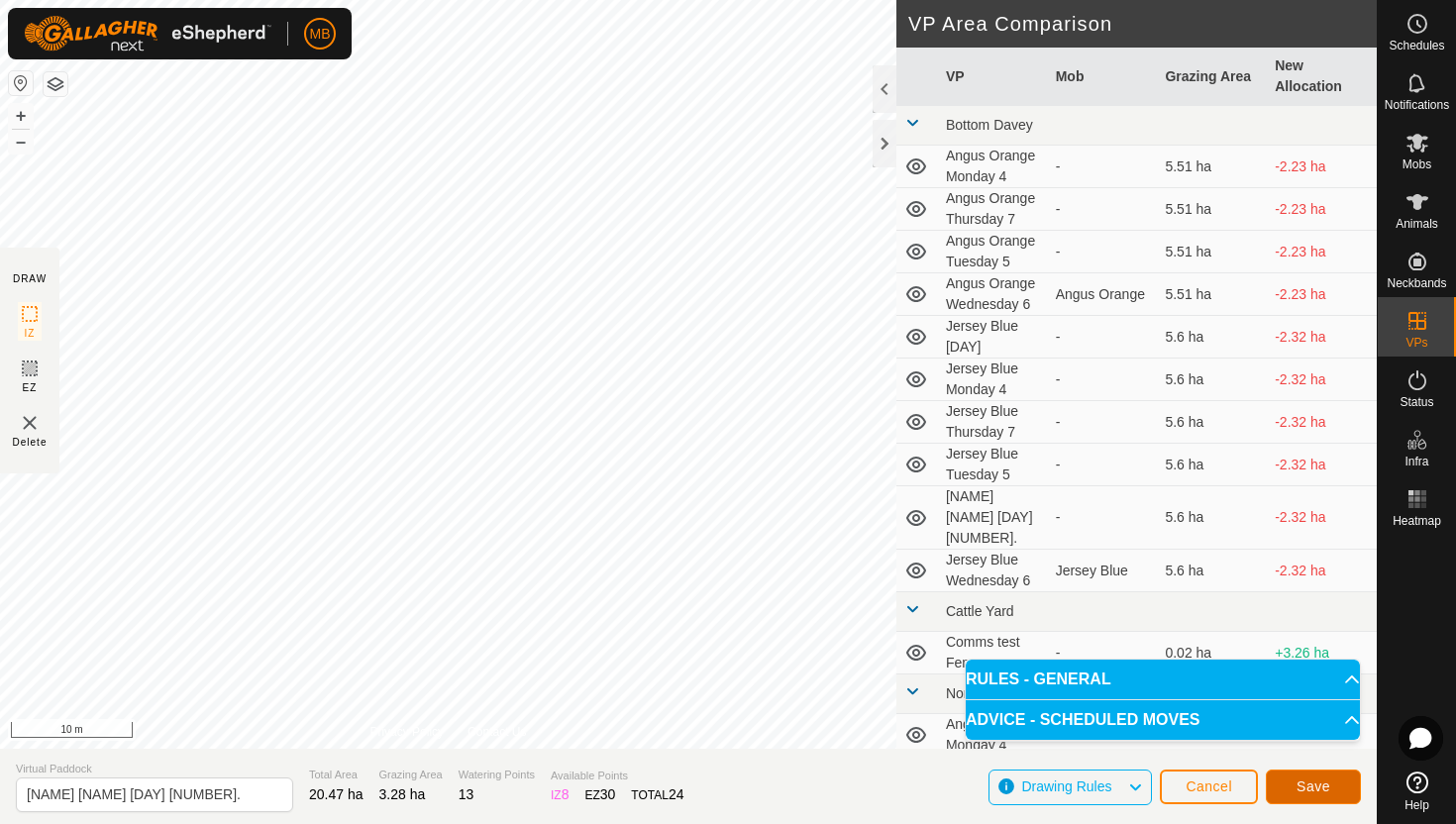 click on "Save" 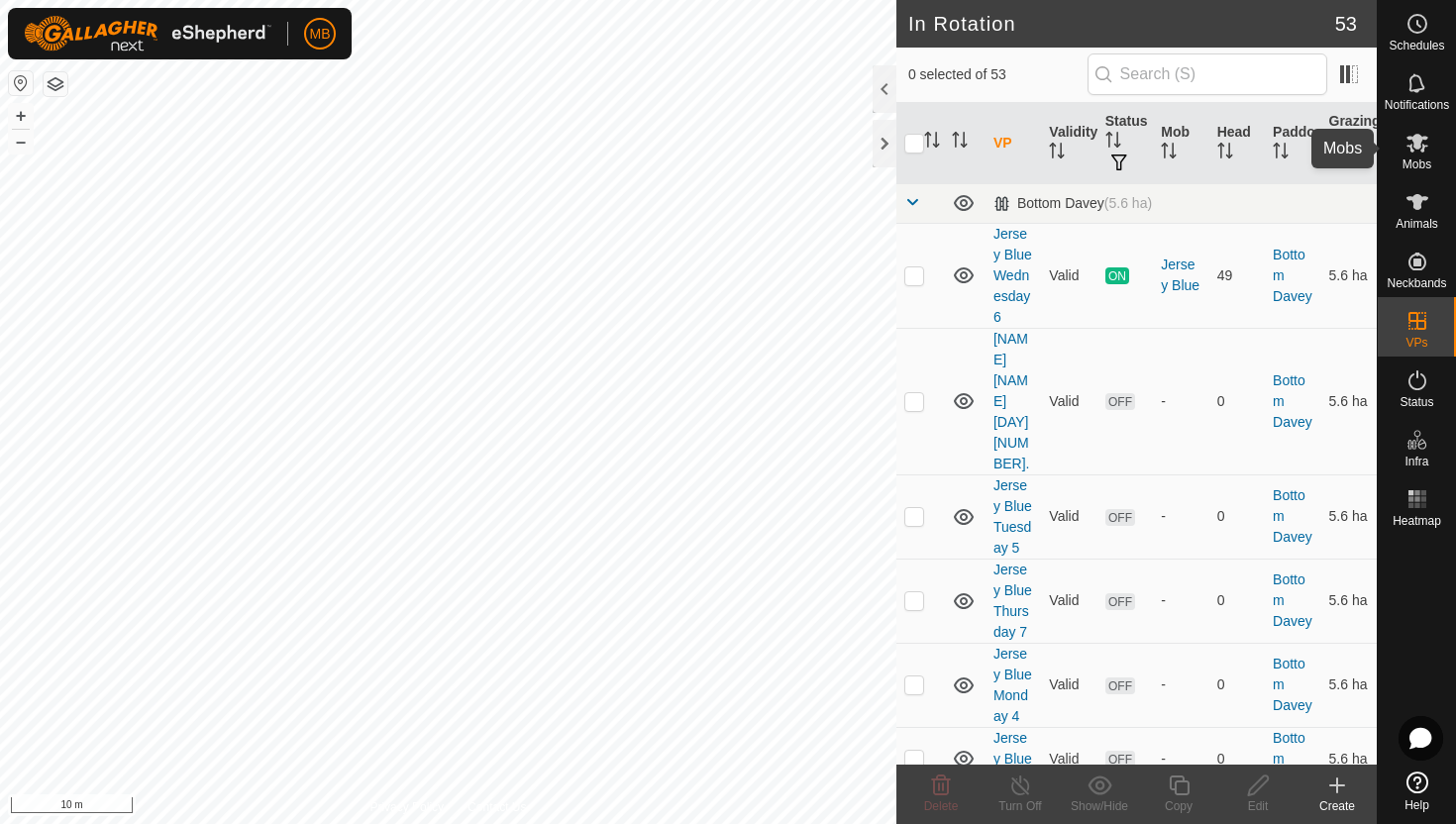 click 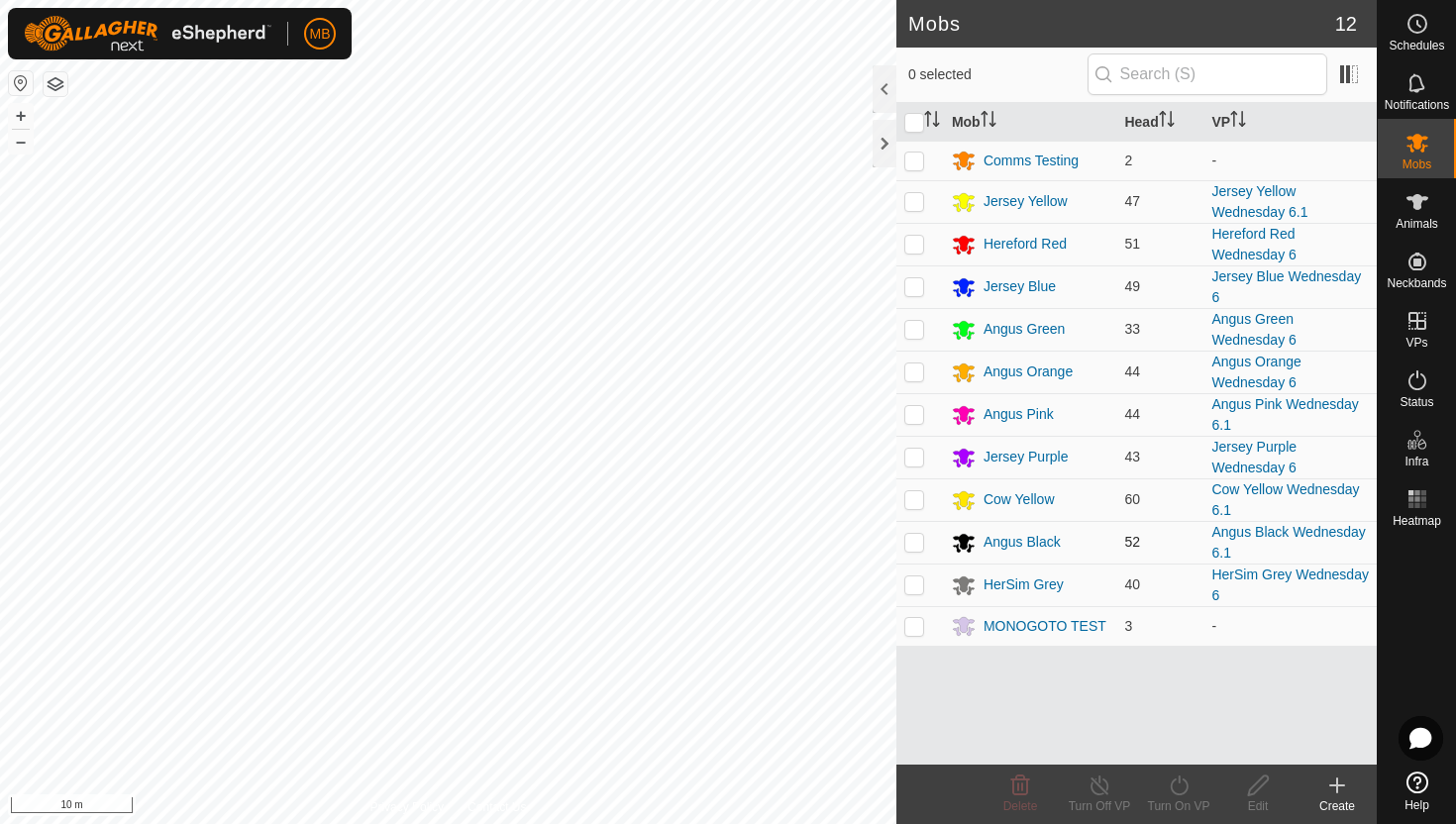 click at bounding box center (914, 542) 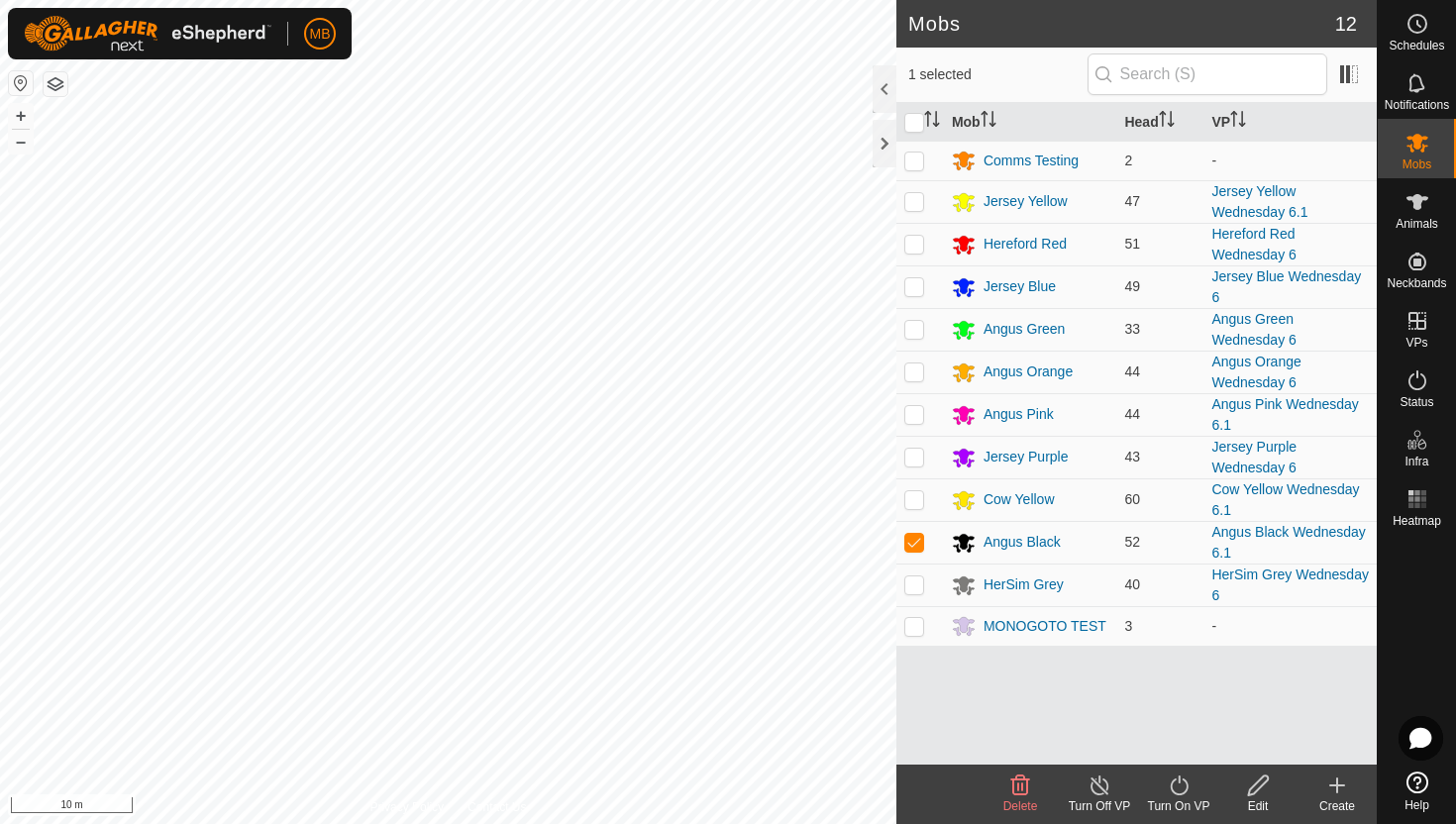click 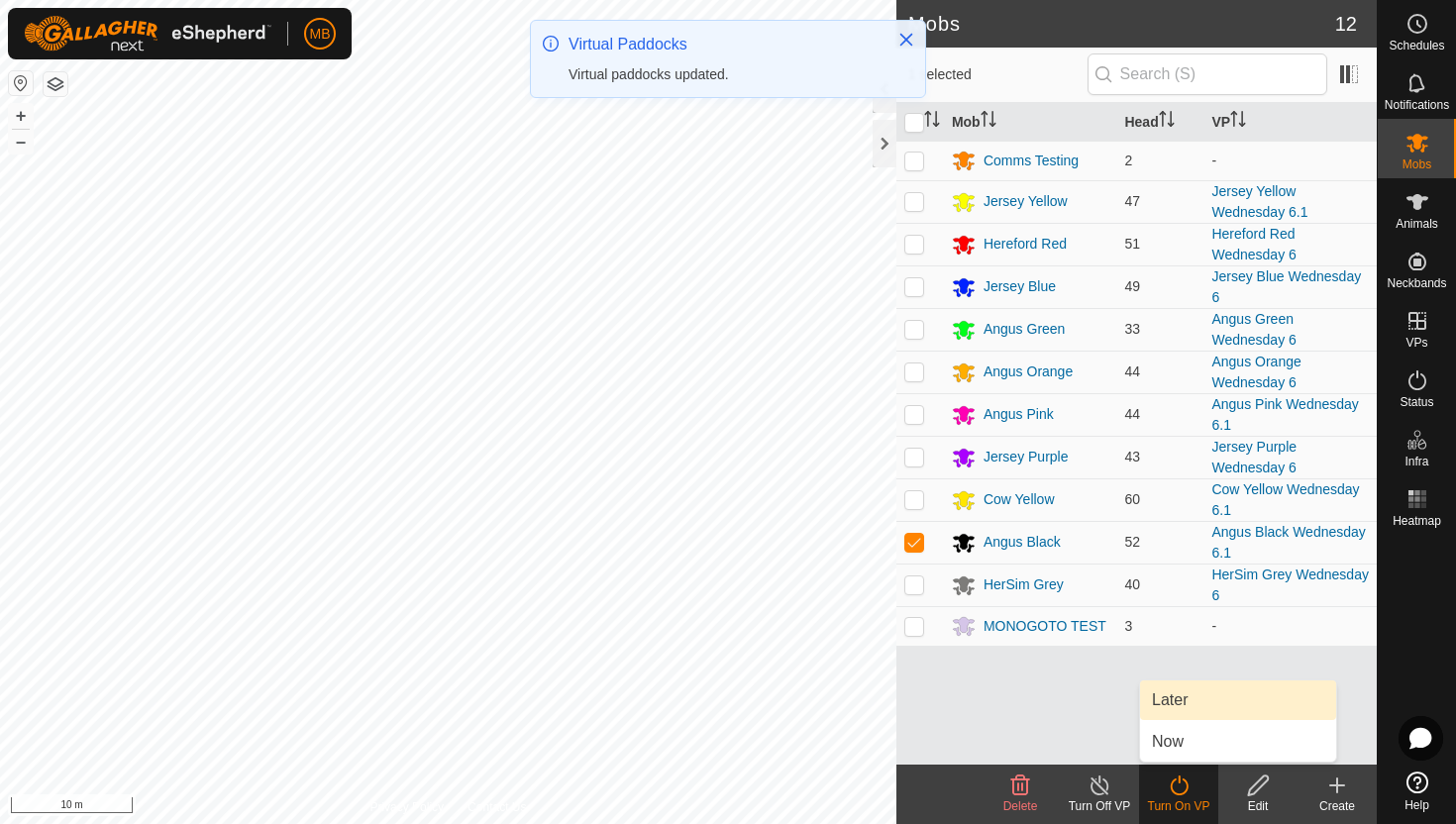 click on "Later" at bounding box center [1238, 700] 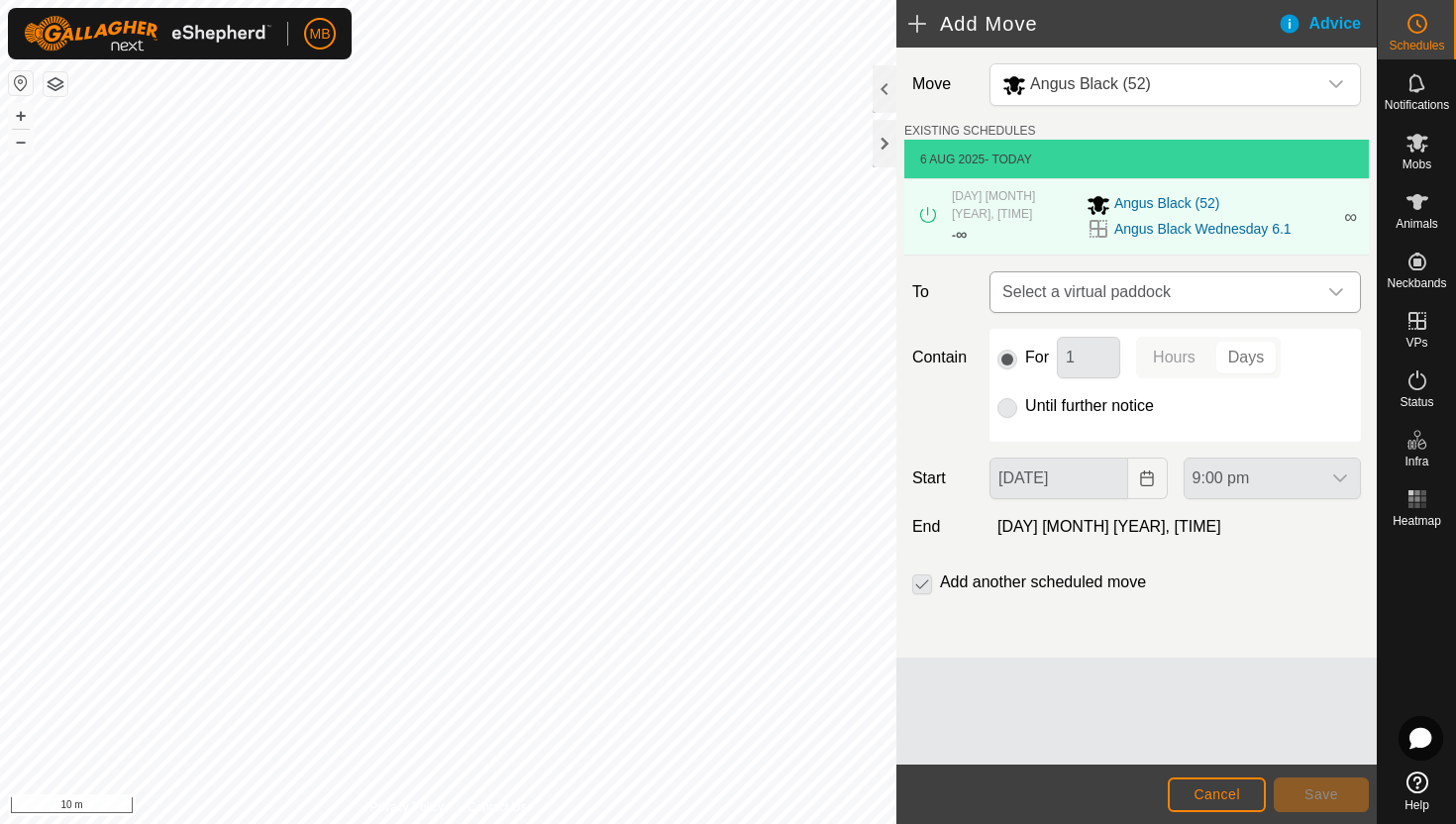 click at bounding box center [1336, 292] 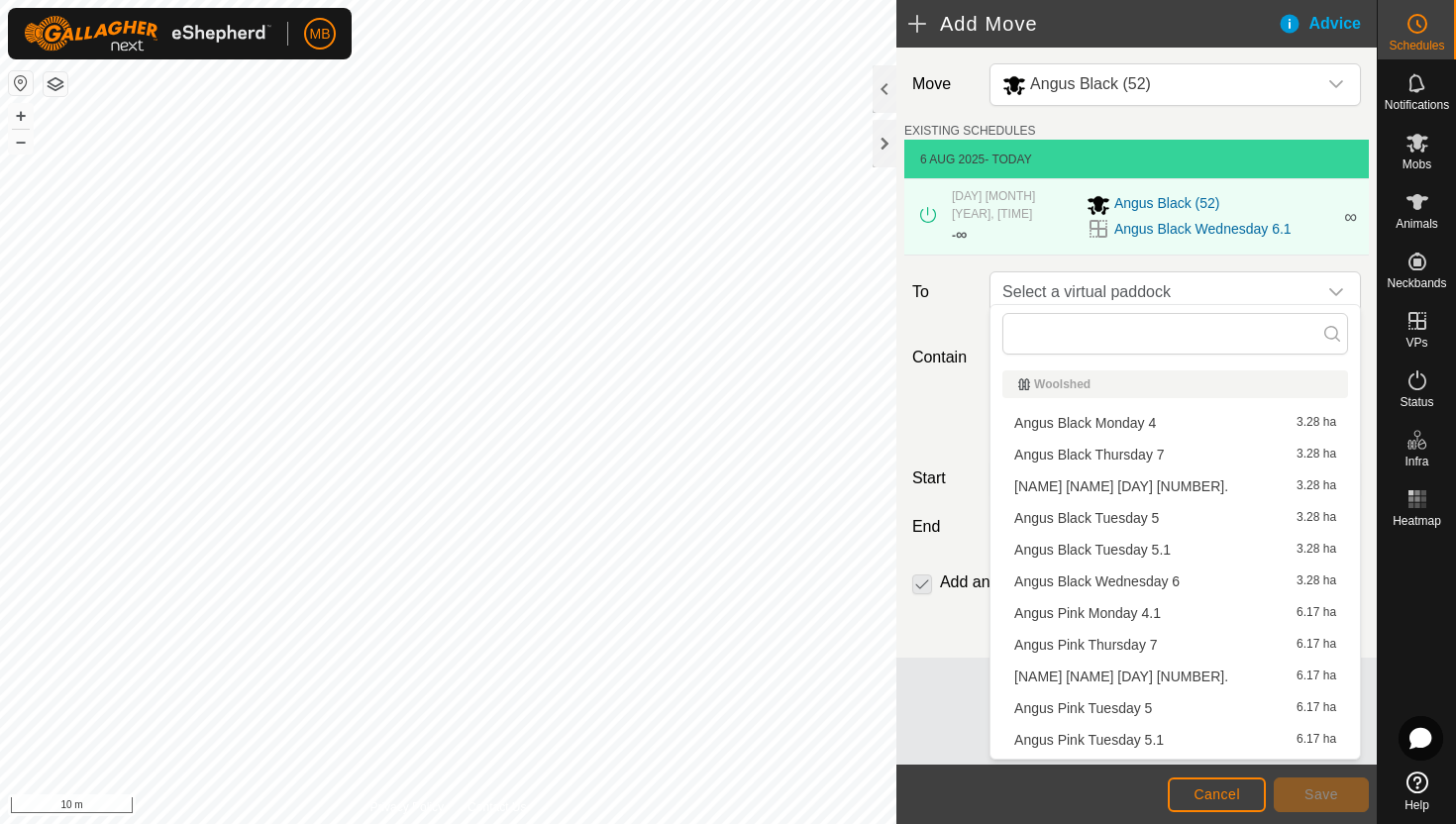 click on "[NAME] [NAME] [DAY] [NUMBER]  [NUMBER] ha" at bounding box center (1175, 455) 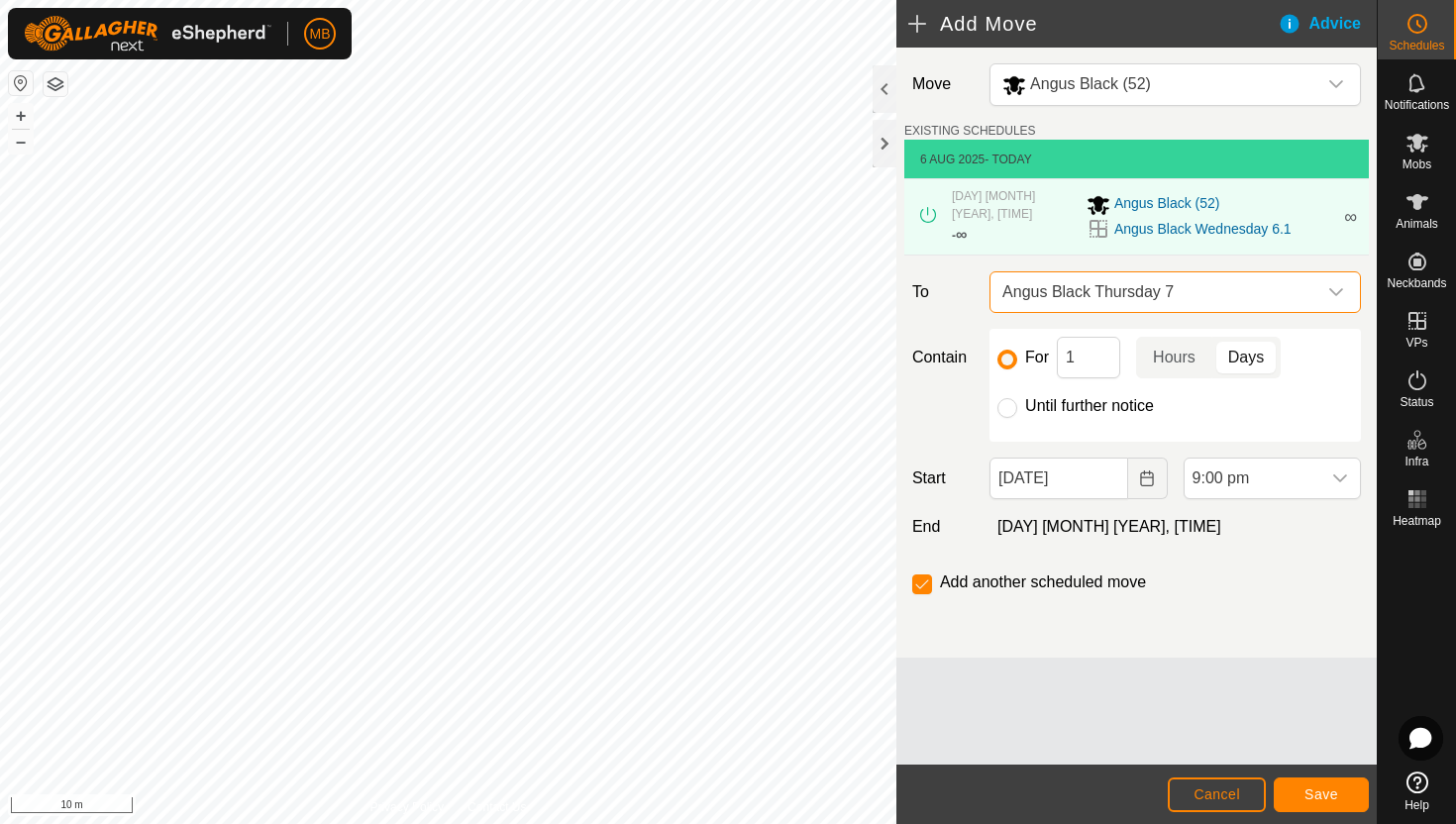click on "Until further notice" 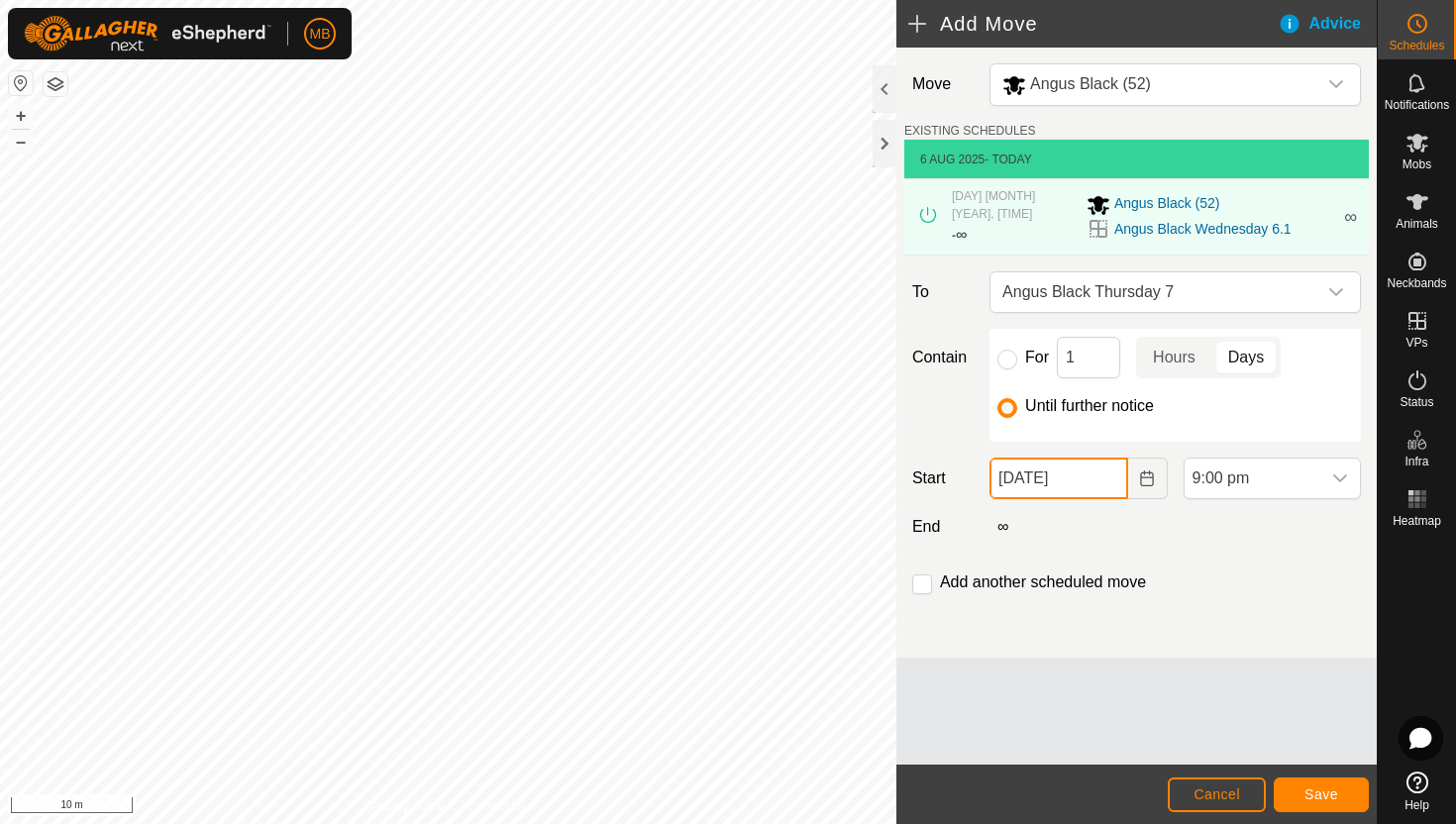 click on "[DATE]" 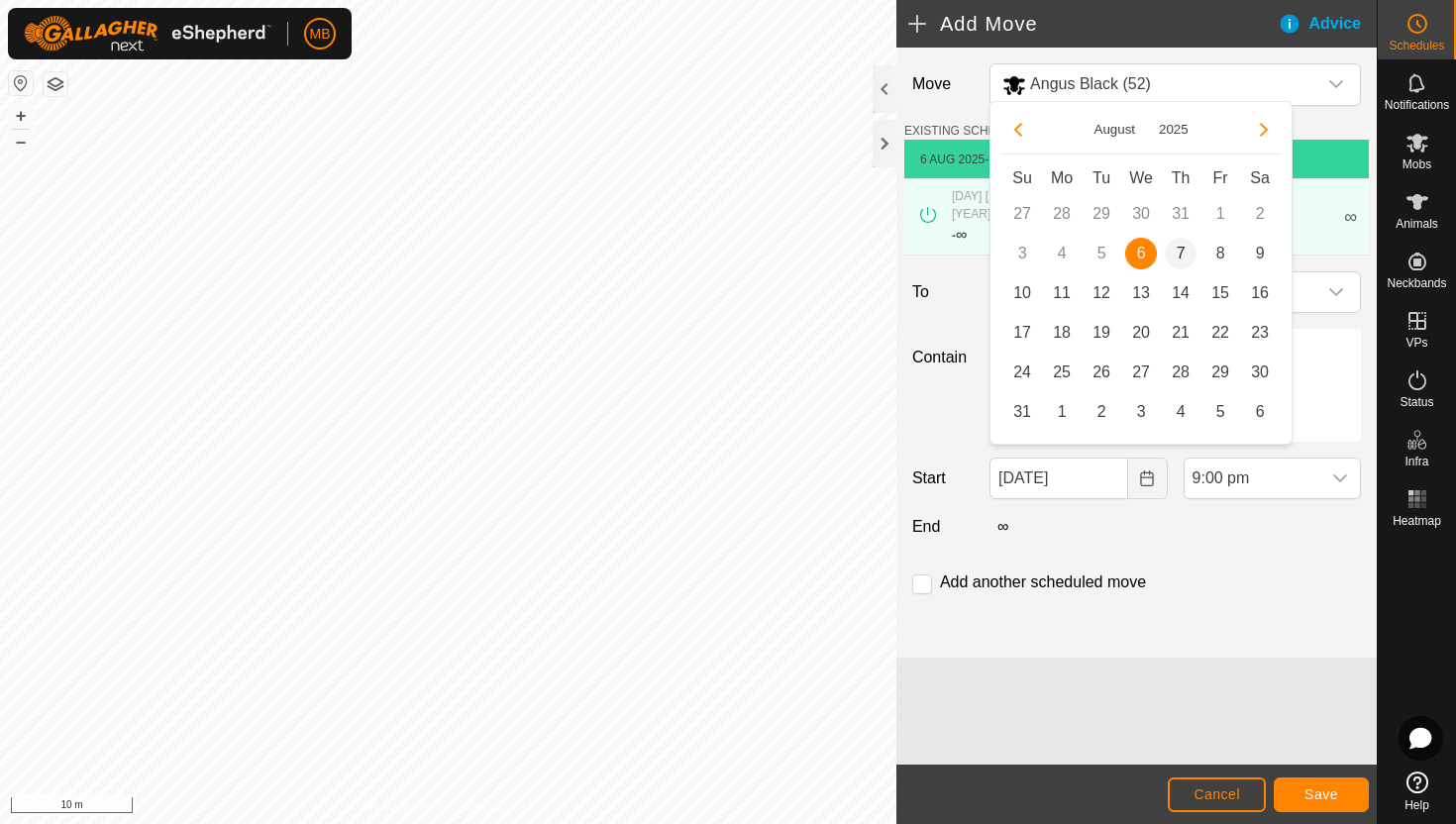 click on "7" at bounding box center [1181, 254] 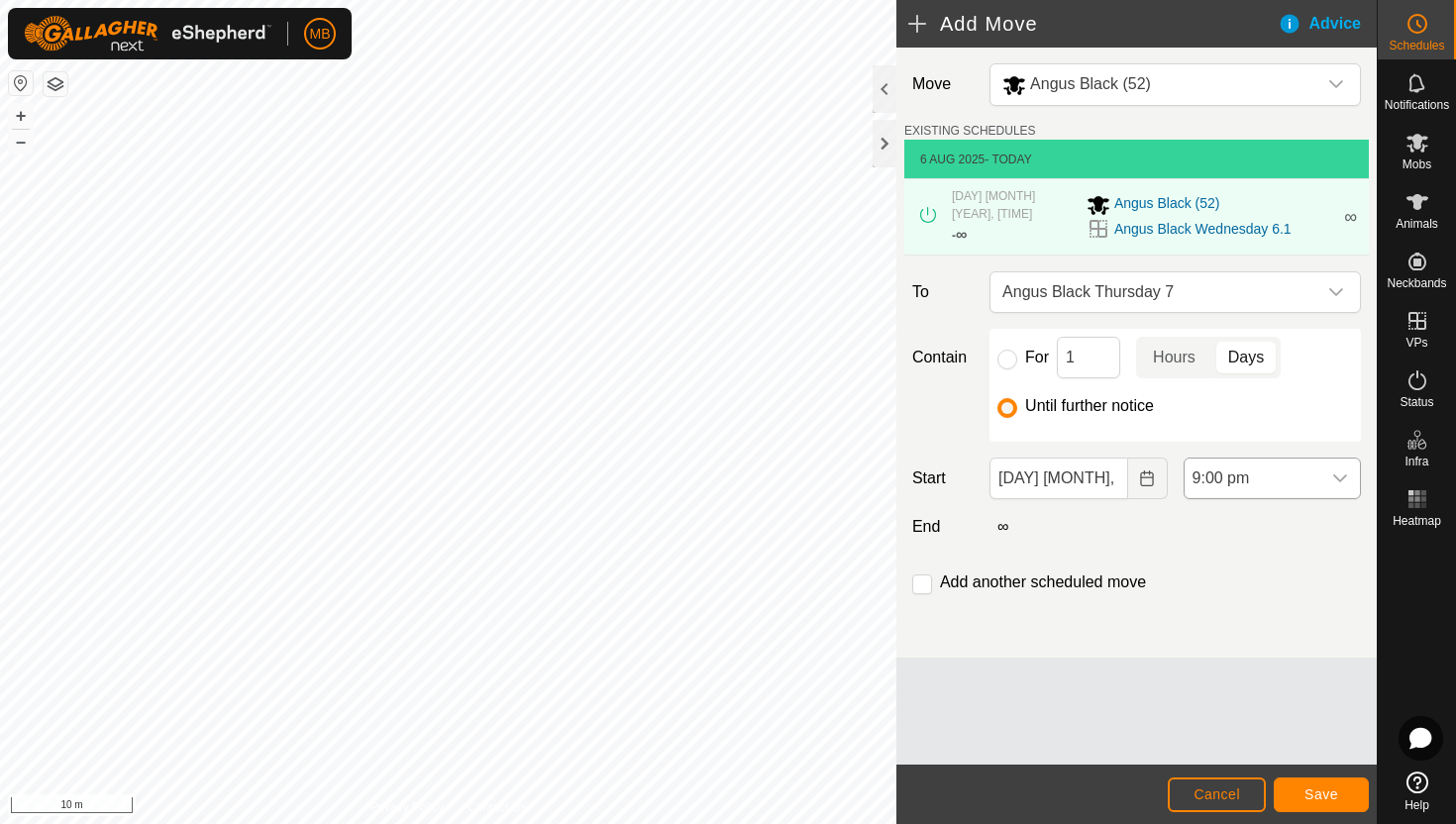 click on "9:00 pm" at bounding box center (1252, 478) 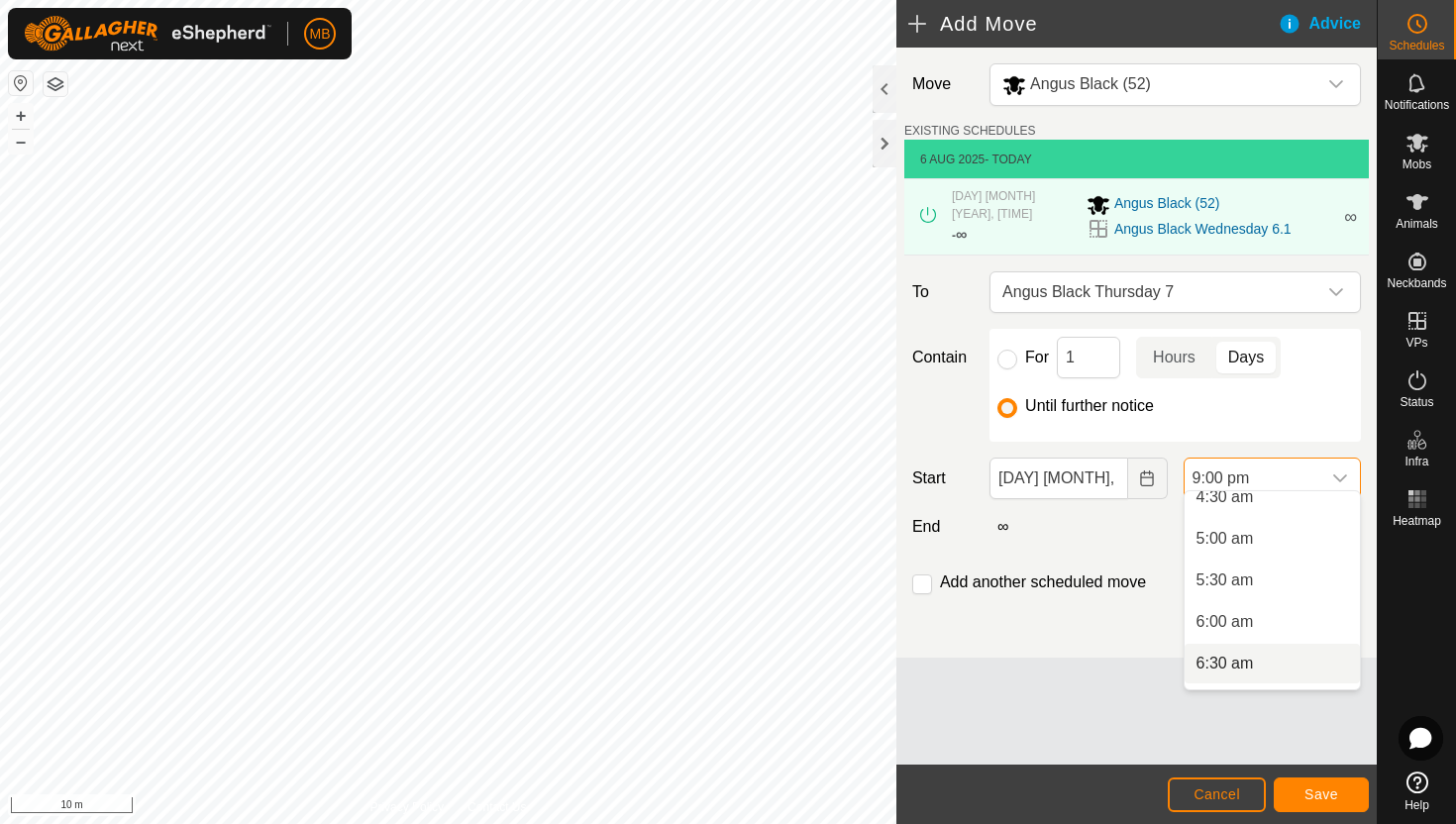 scroll, scrollTop: 372, scrollLeft: 0, axis: vertical 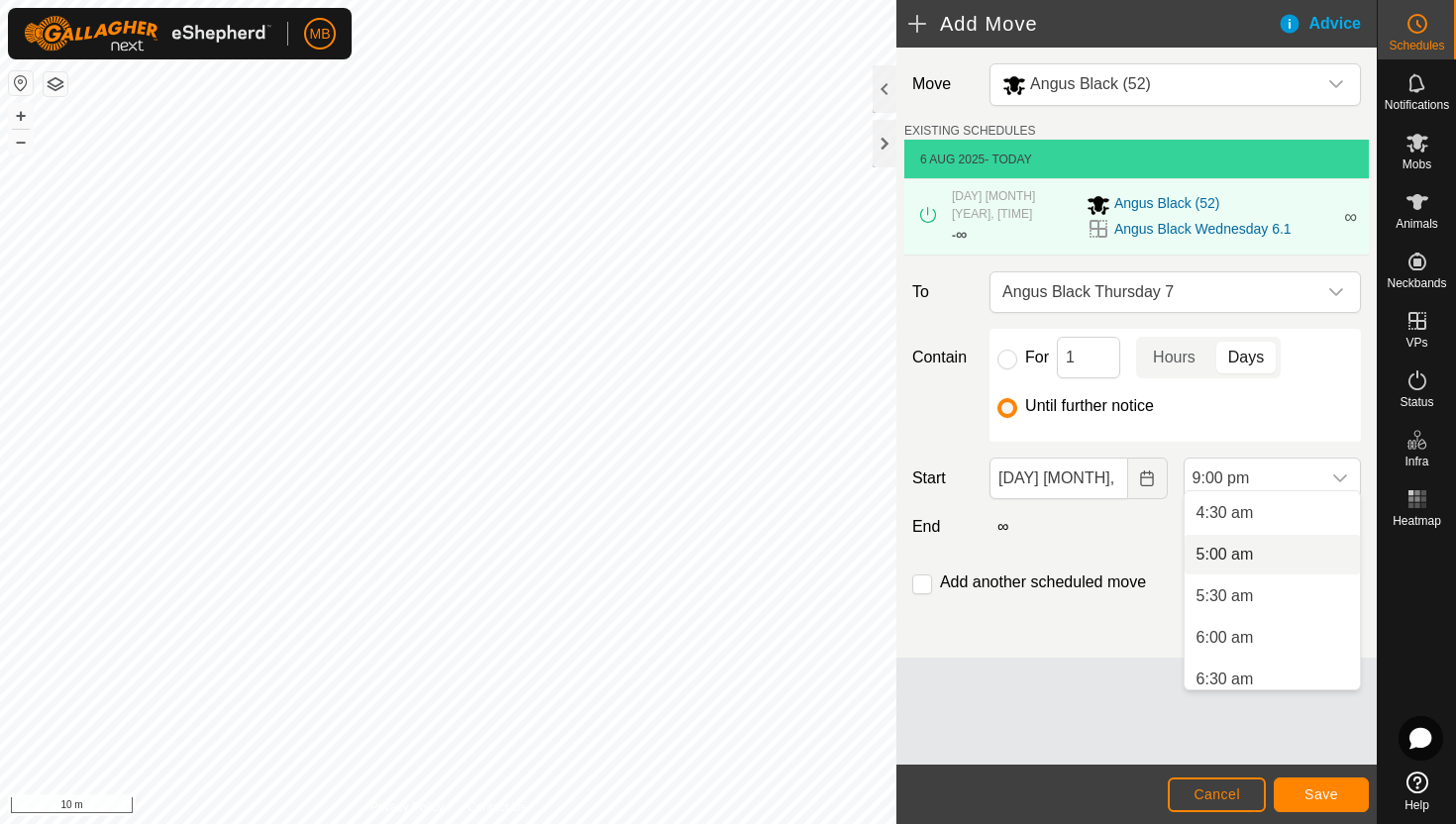 click on "5:00 am" at bounding box center (1272, 555) 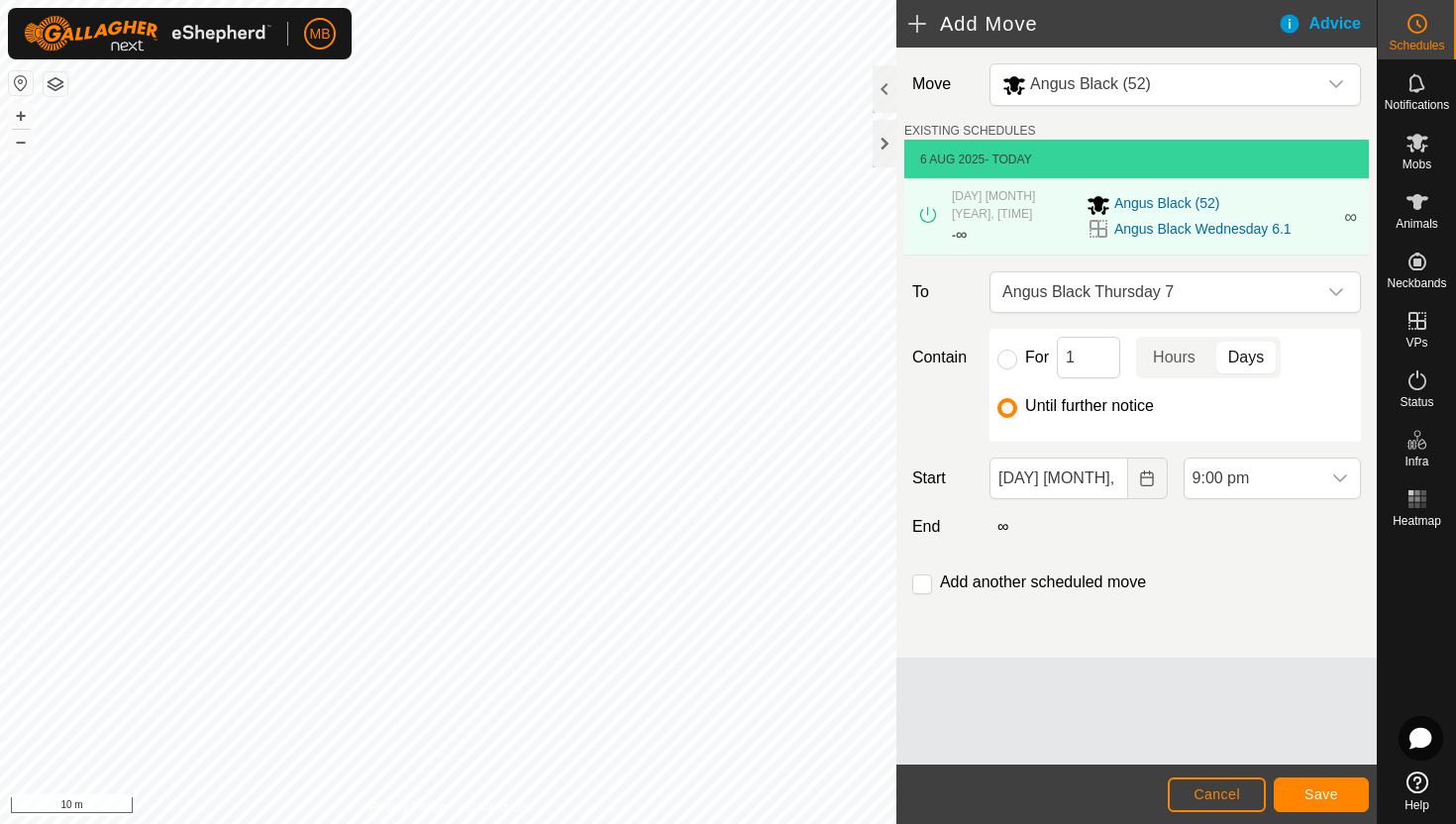 scroll, scrollTop: 1589, scrollLeft: 0, axis: vertical 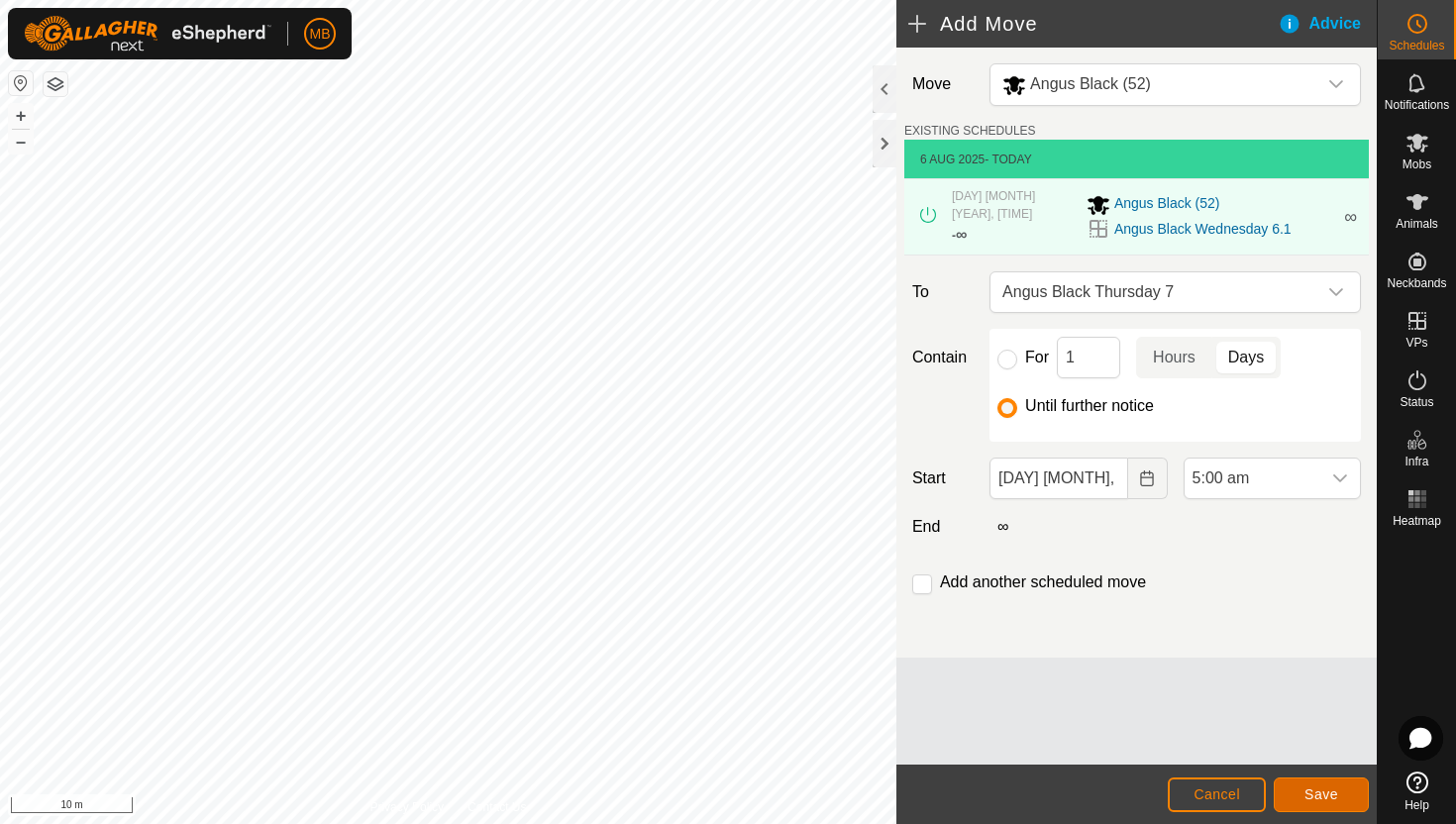 click on "Save" 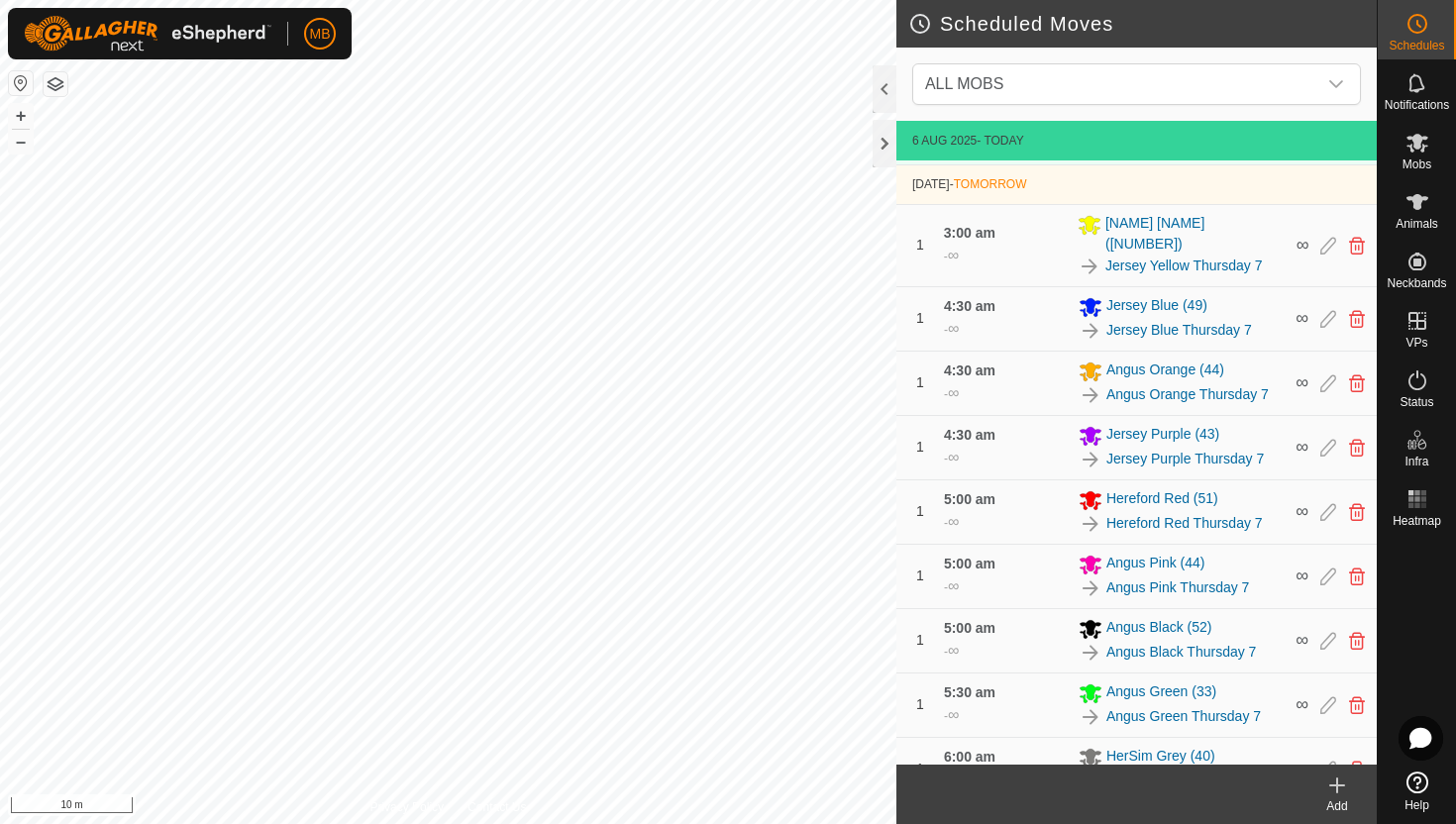 scroll, scrollTop: 873, scrollLeft: 0, axis: vertical 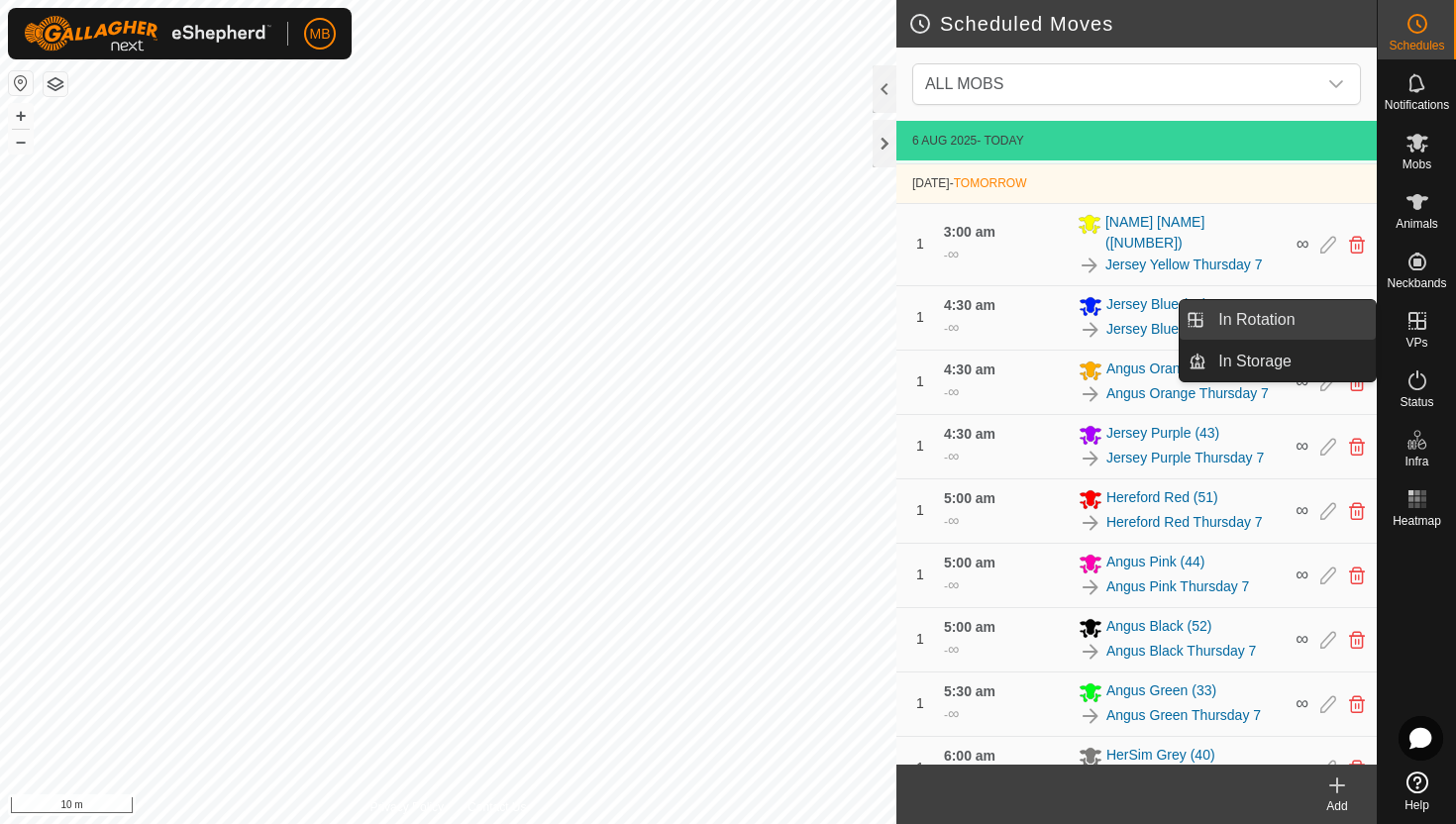 click on "In Rotation" at bounding box center [1291, 320] 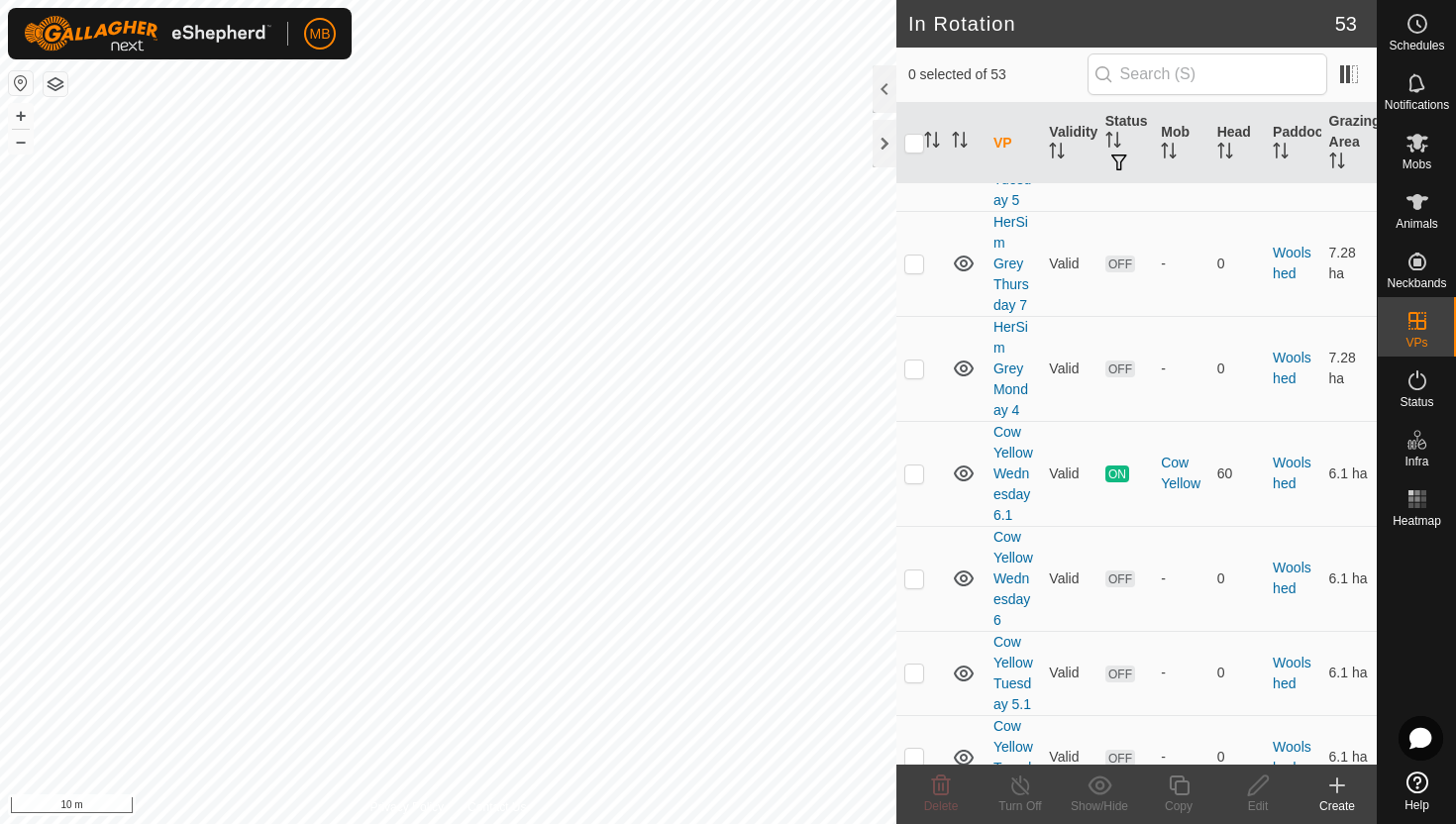 scroll, scrollTop: 3747, scrollLeft: 0, axis: vertical 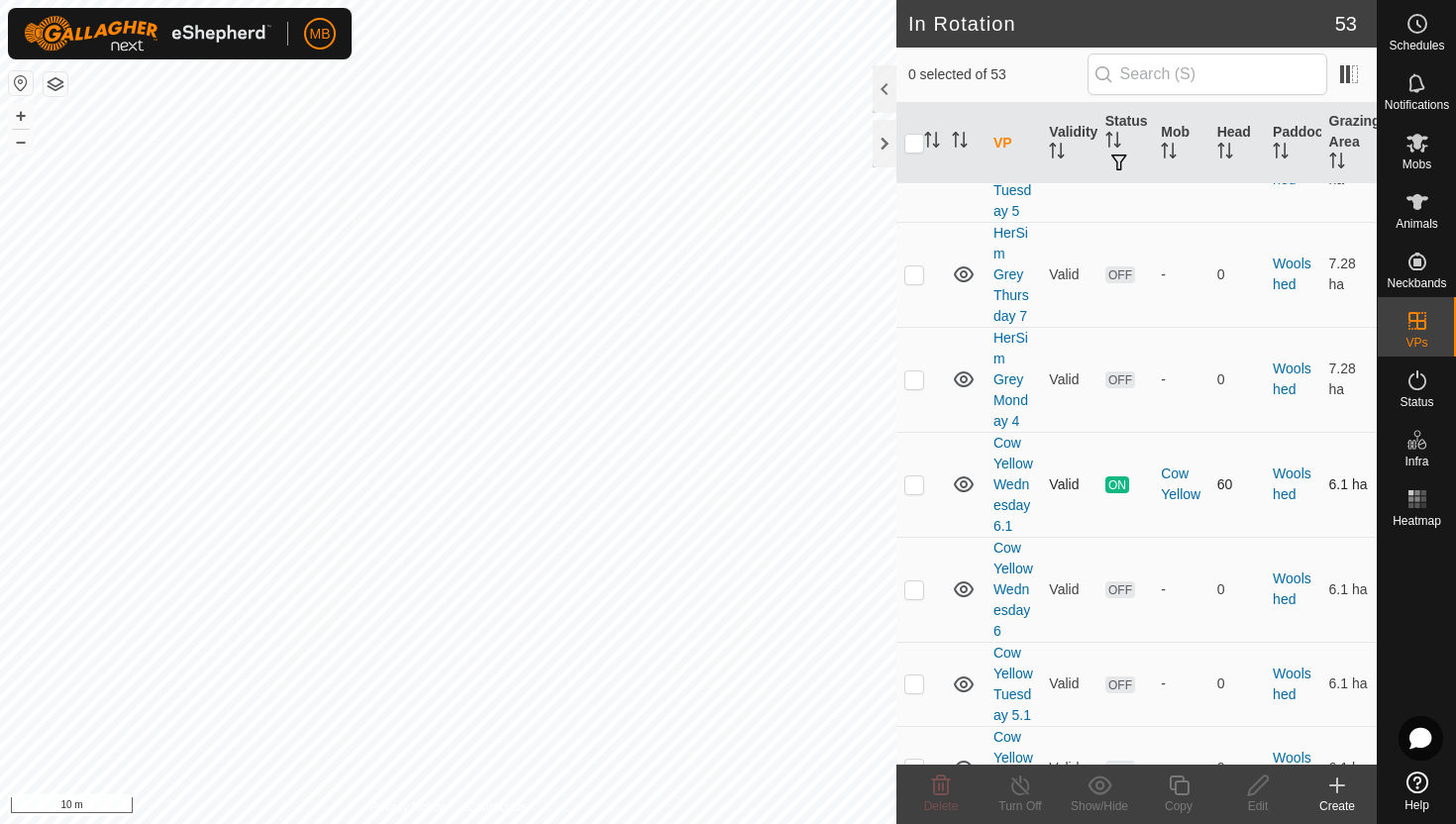 click at bounding box center [914, 484] 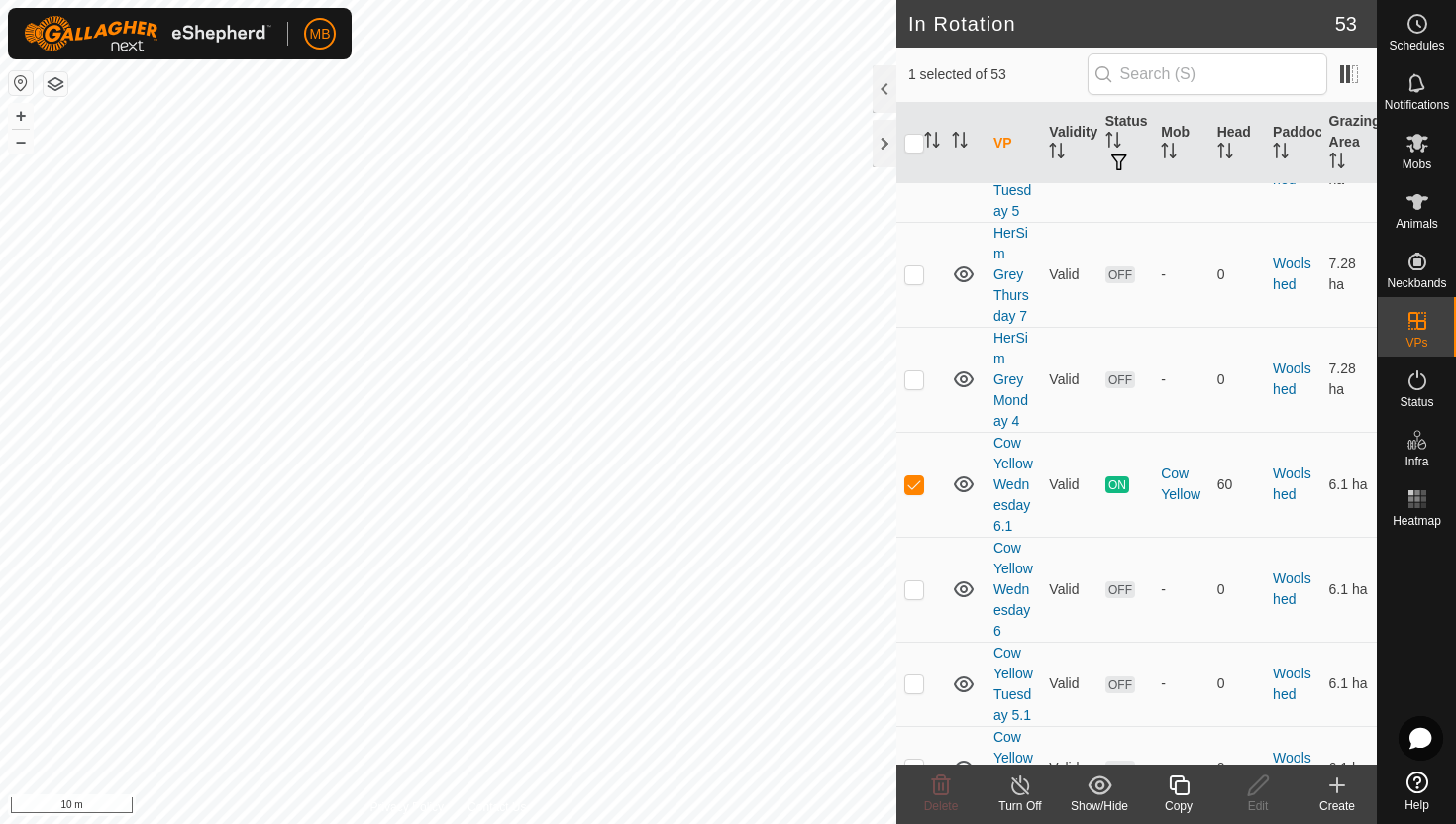 click 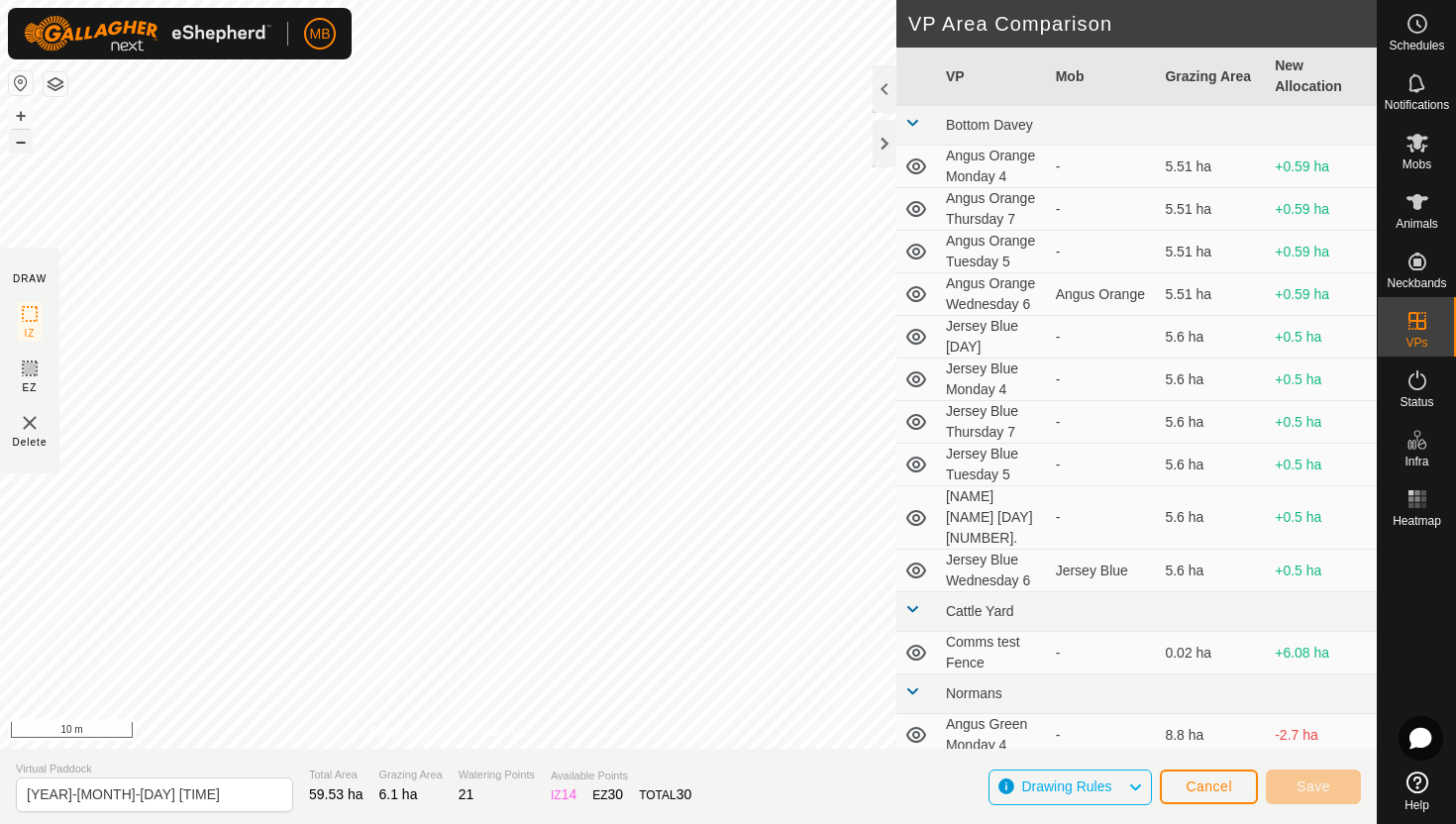 click on "–" at bounding box center [21, 142] 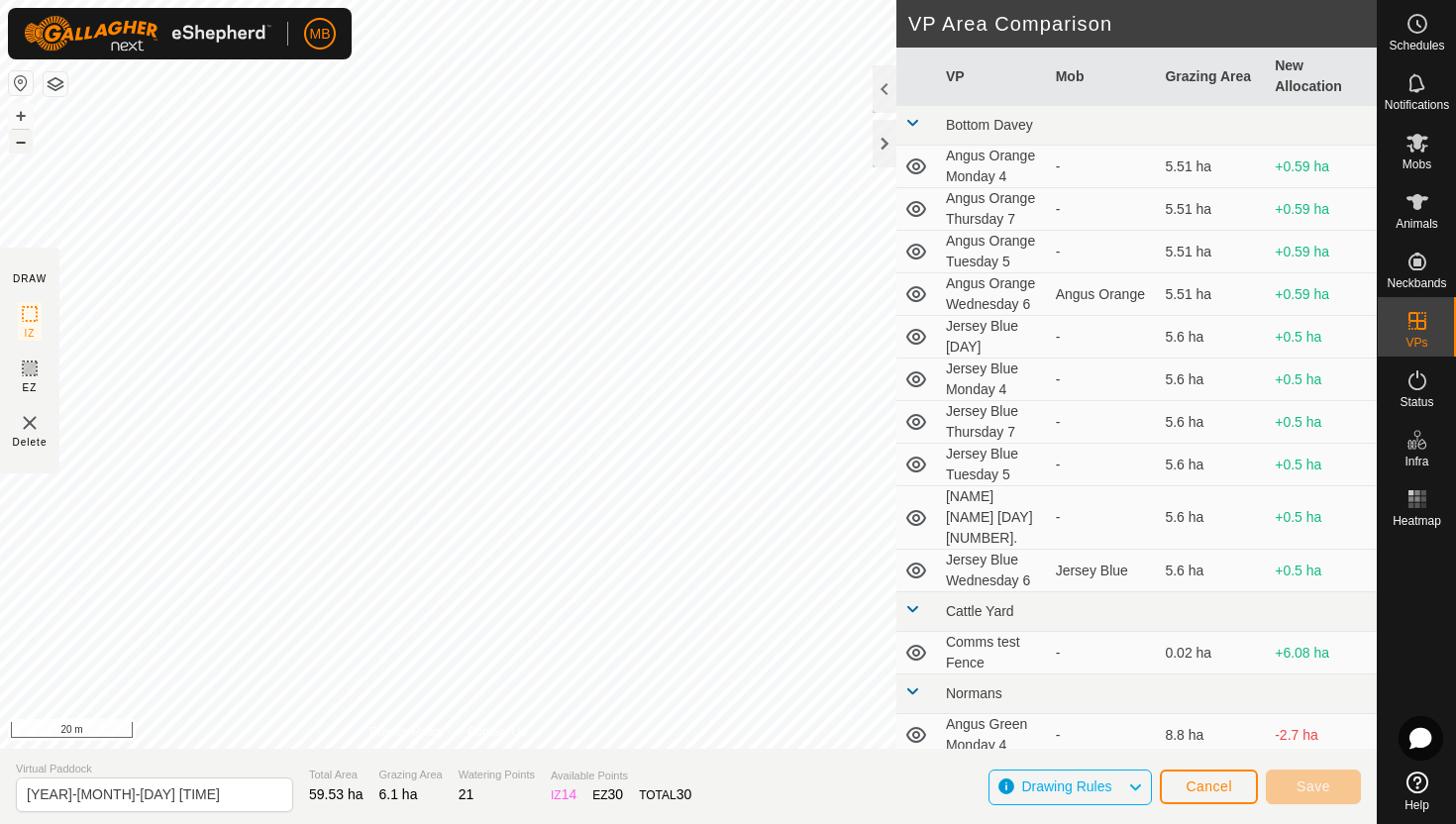 click on "–" at bounding box center [21, 142] 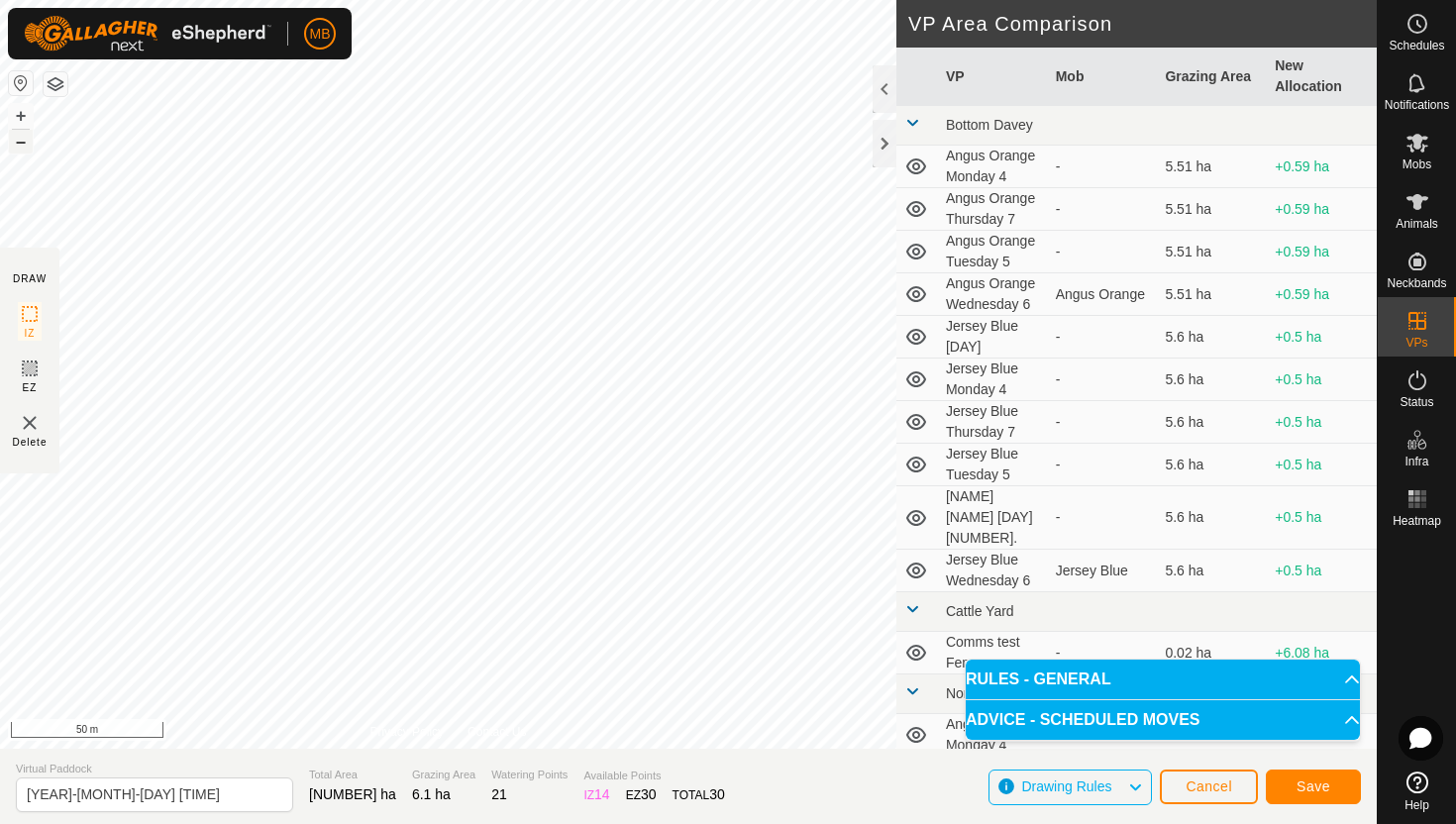 click on "–" at bounding box center [21, 142] 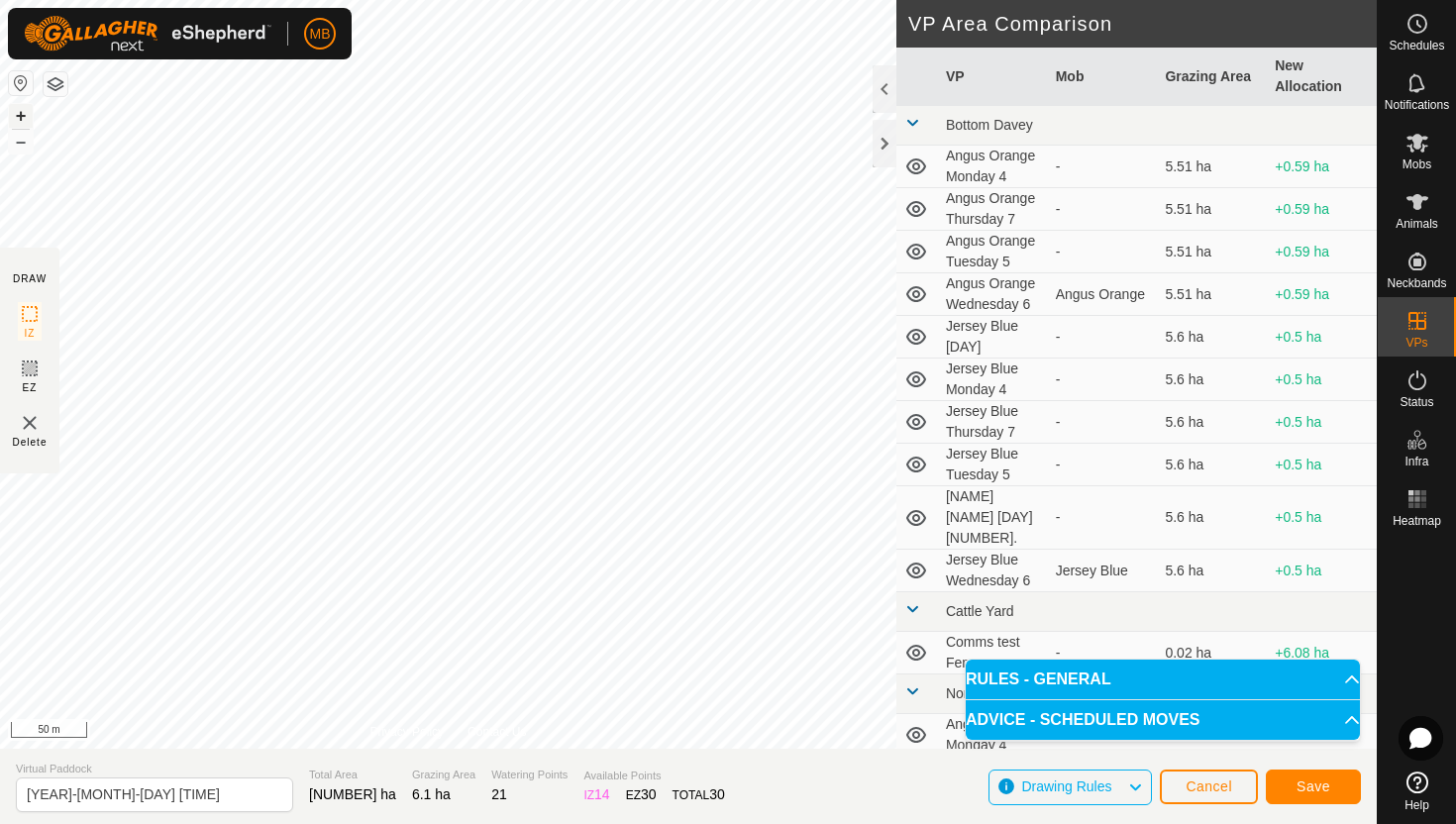click on "+" at bounding box center (21, 116) 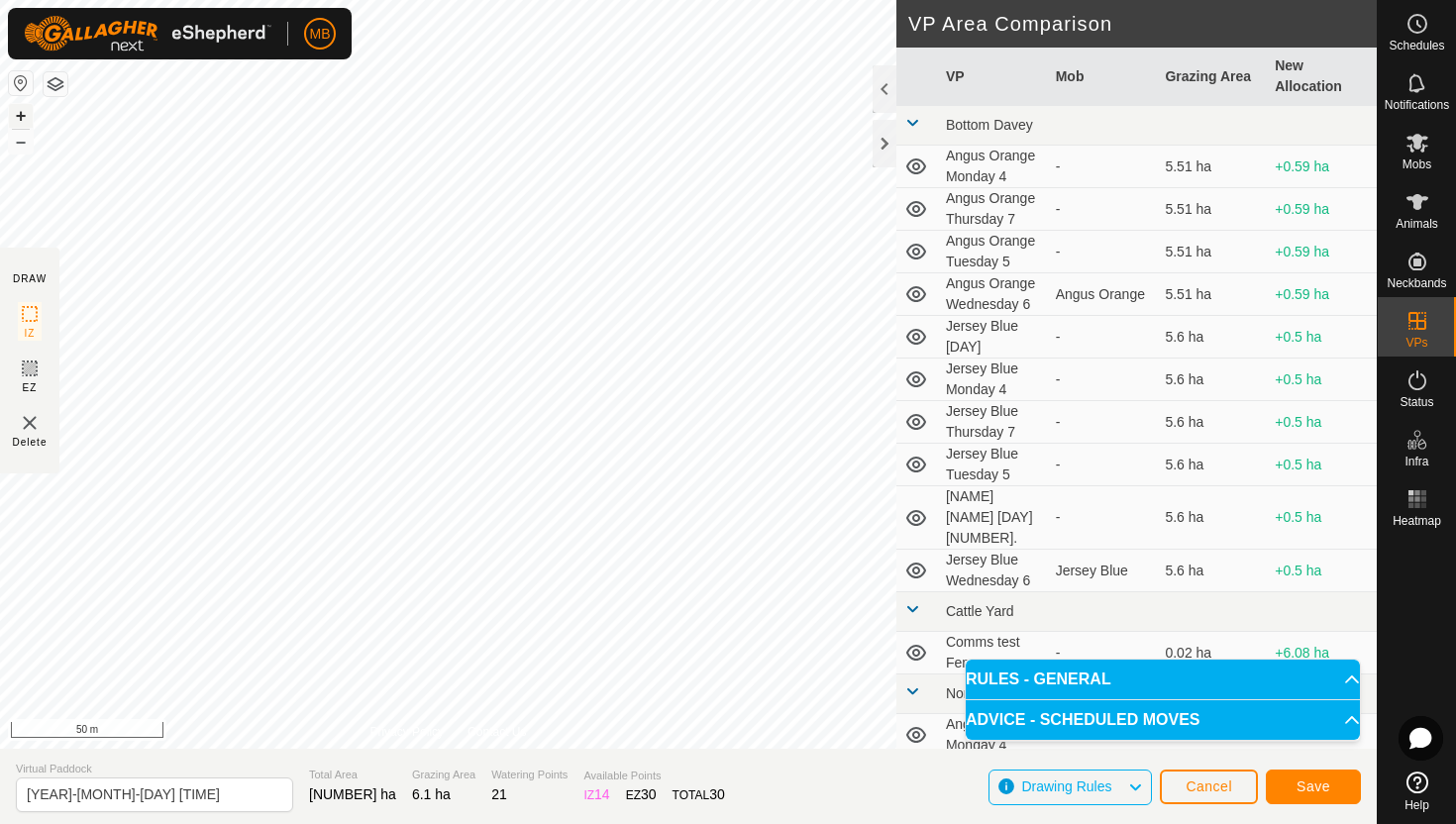 click on "+" at bounding box center [21, 116] 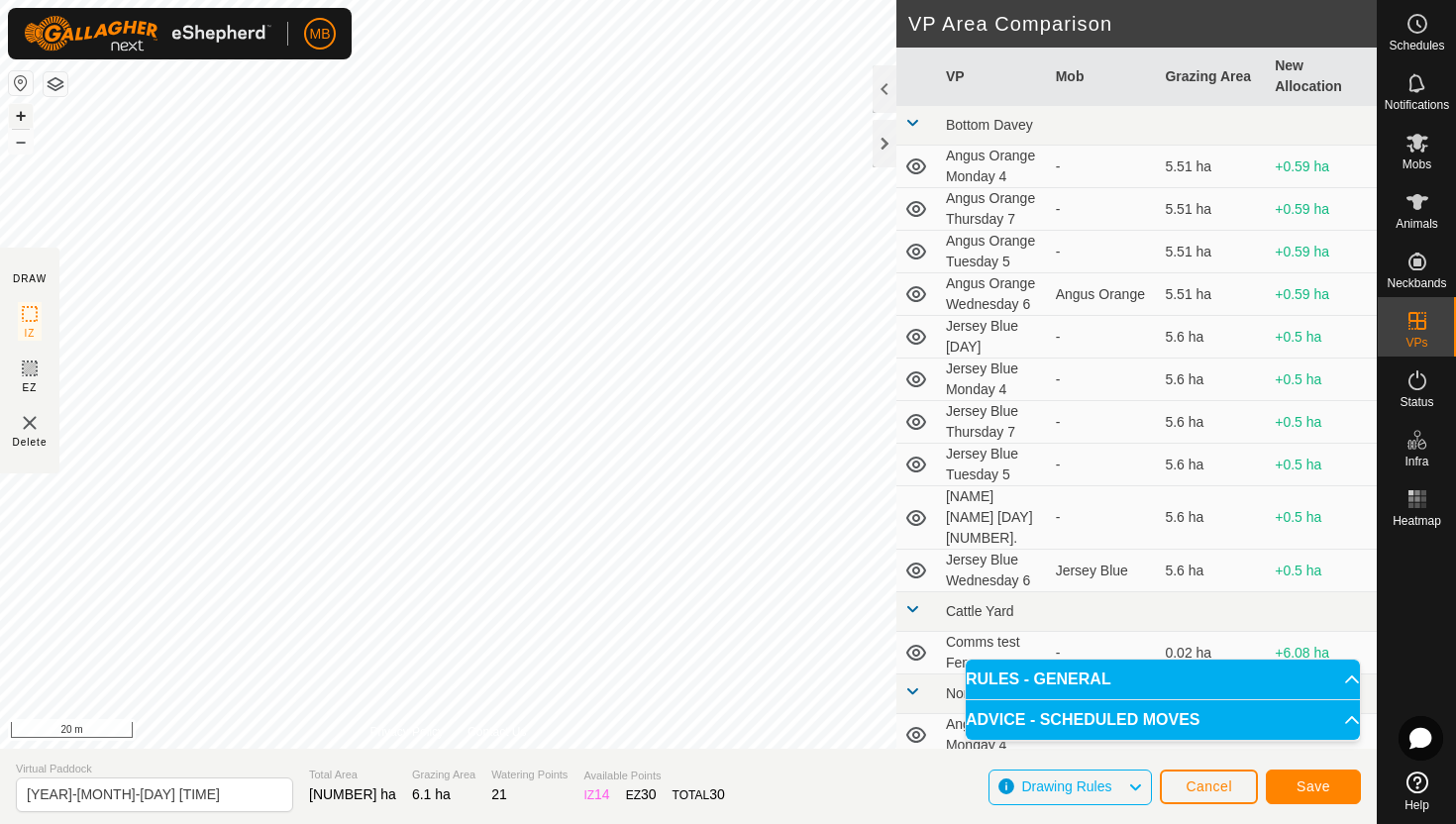 click on "+" at bounding box center [21, 116] 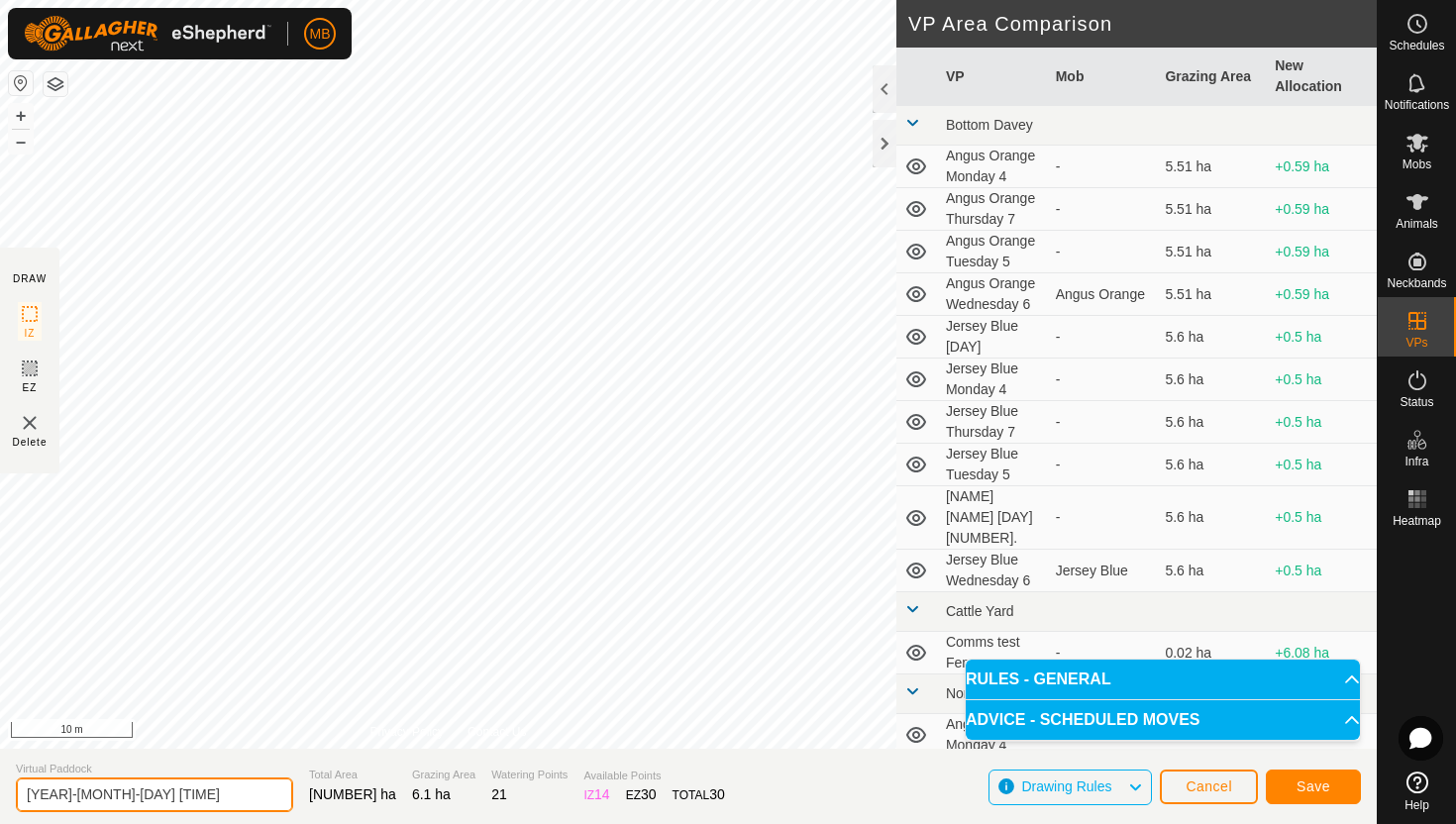 click on "[YEAR]-[MONTH]-[DAY] [TIME]" 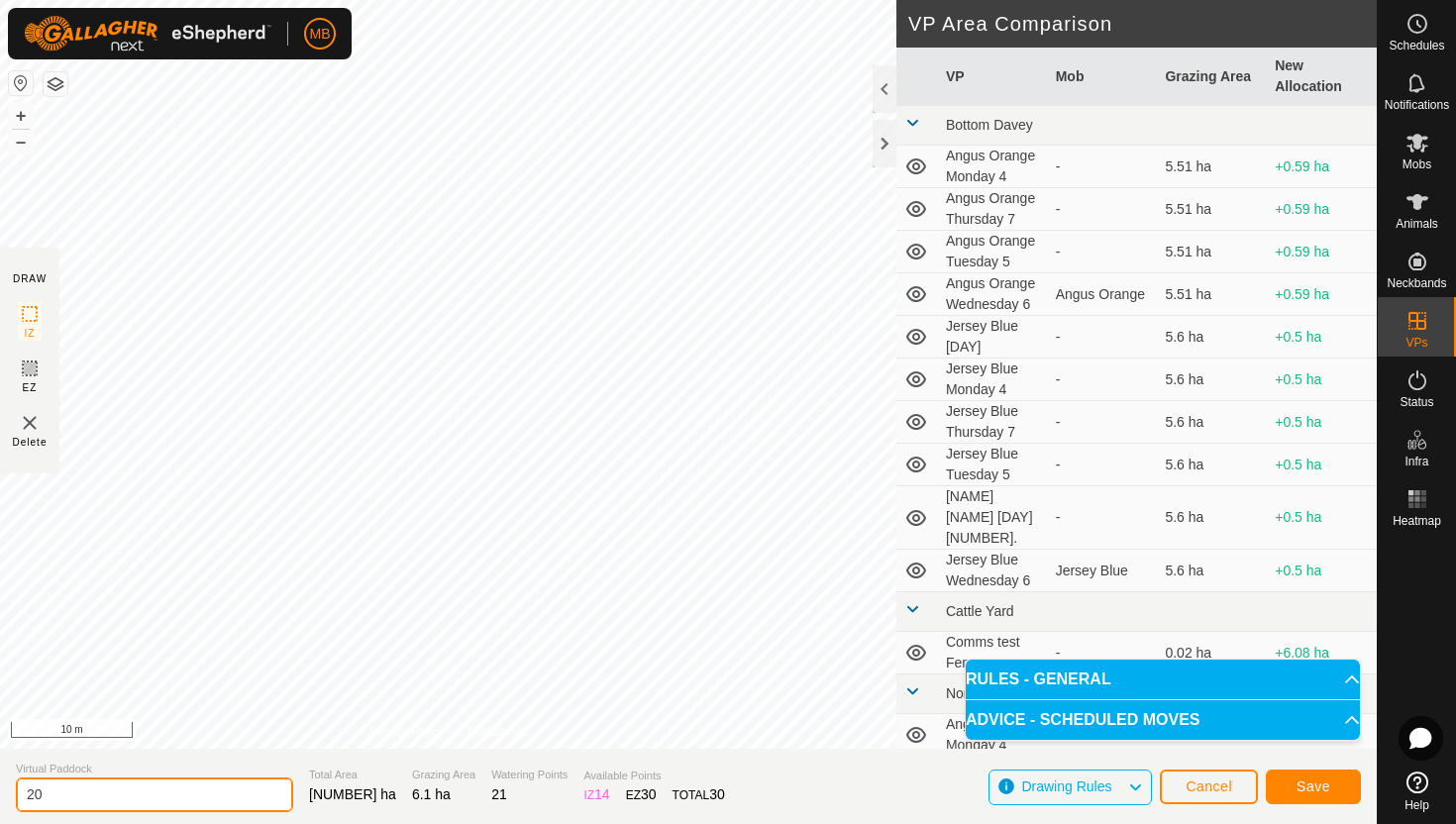 type on "2" 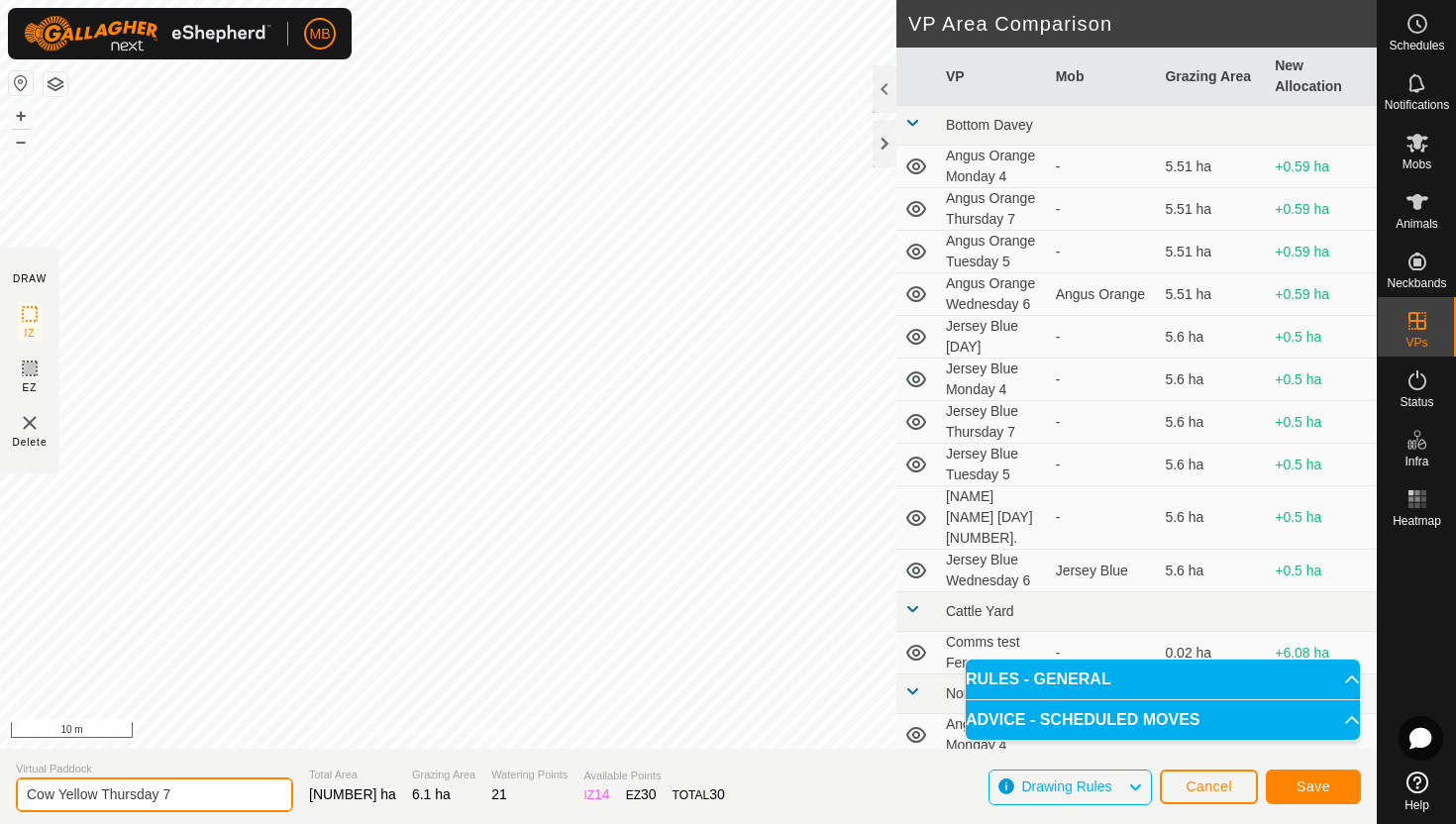 type on "Cow Yellow Thursday 7" 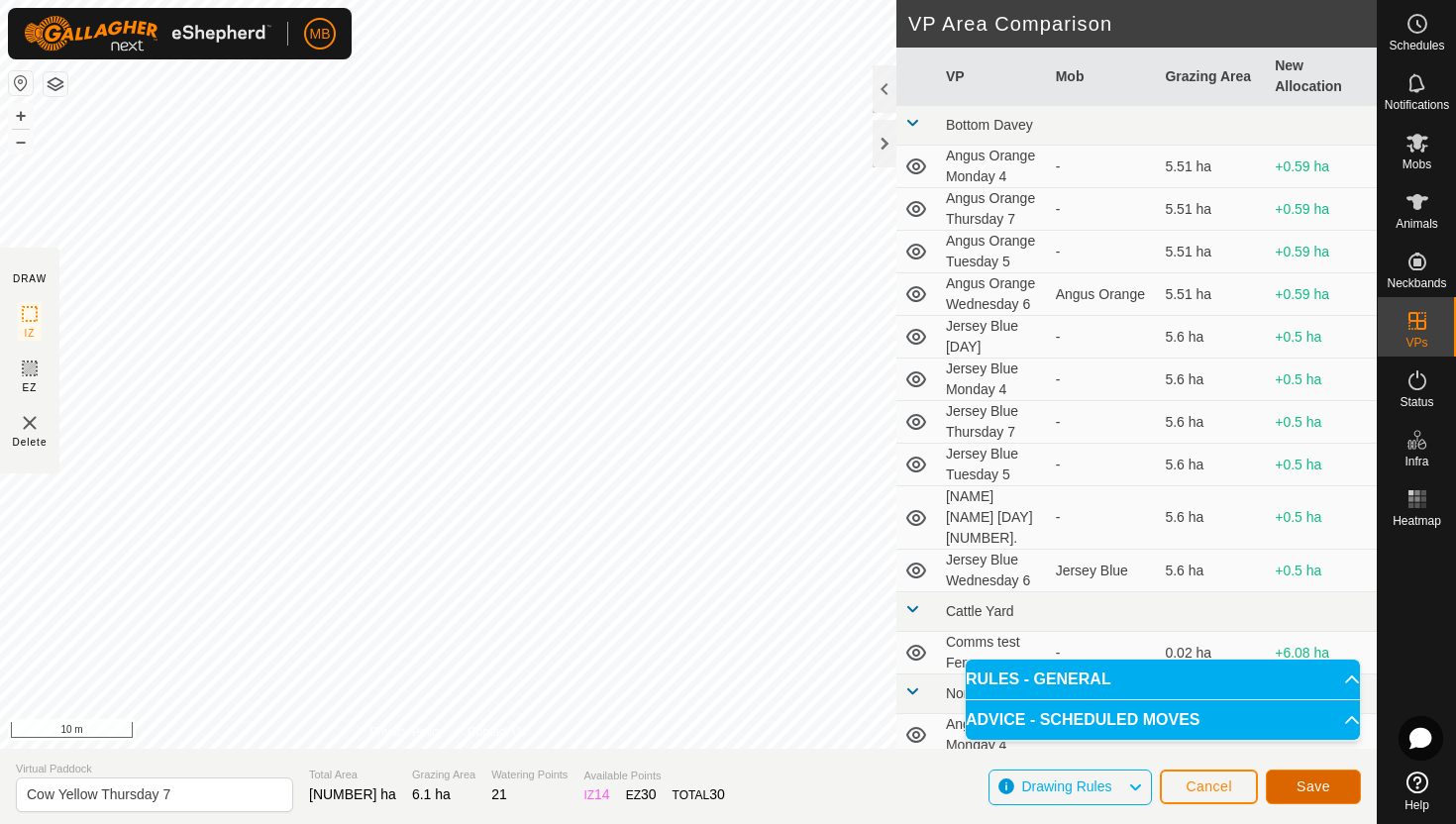 click on "Save" 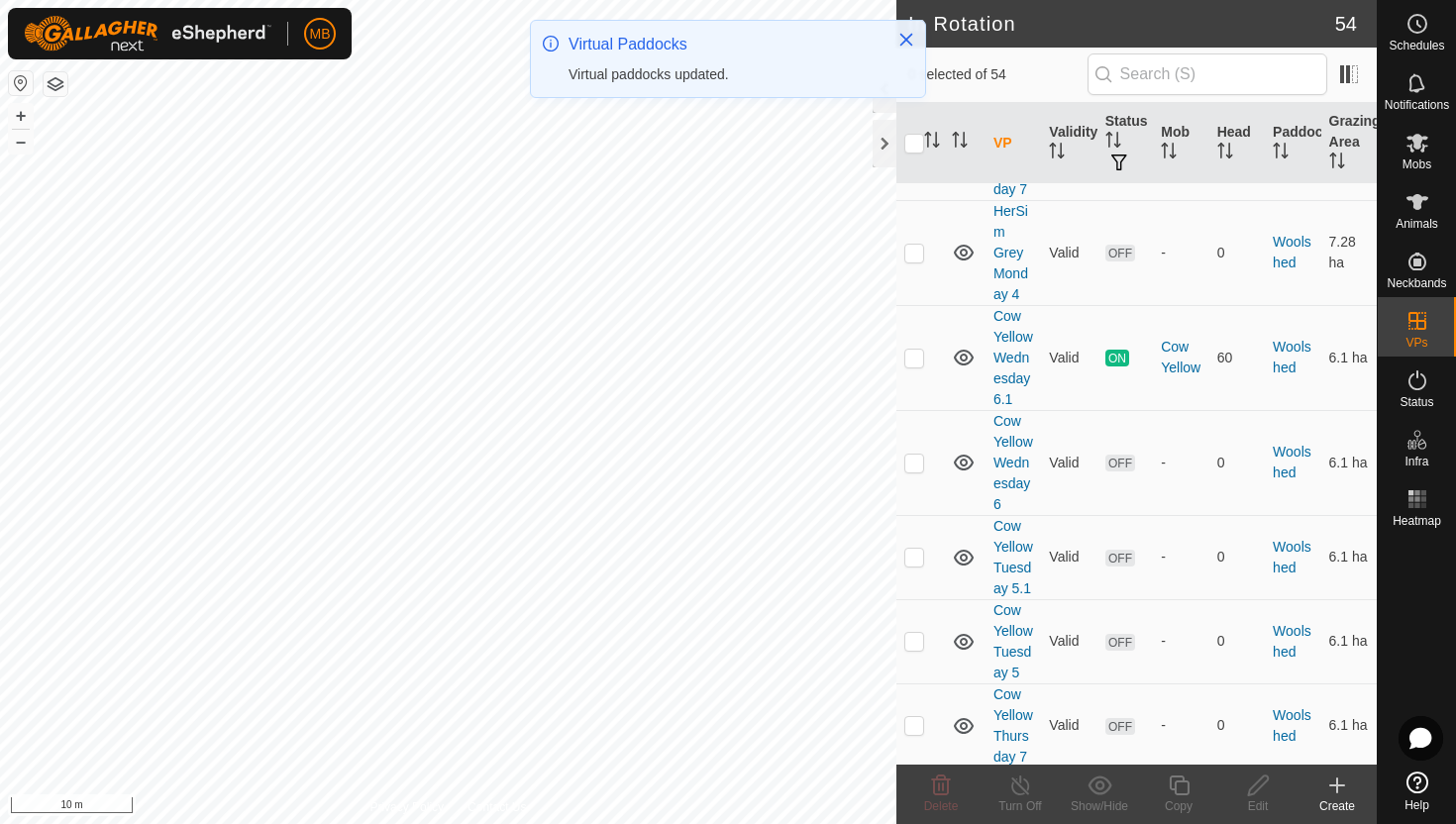 scroll, scrollTop: 3877, scrollLeft: 0, axis: vertical 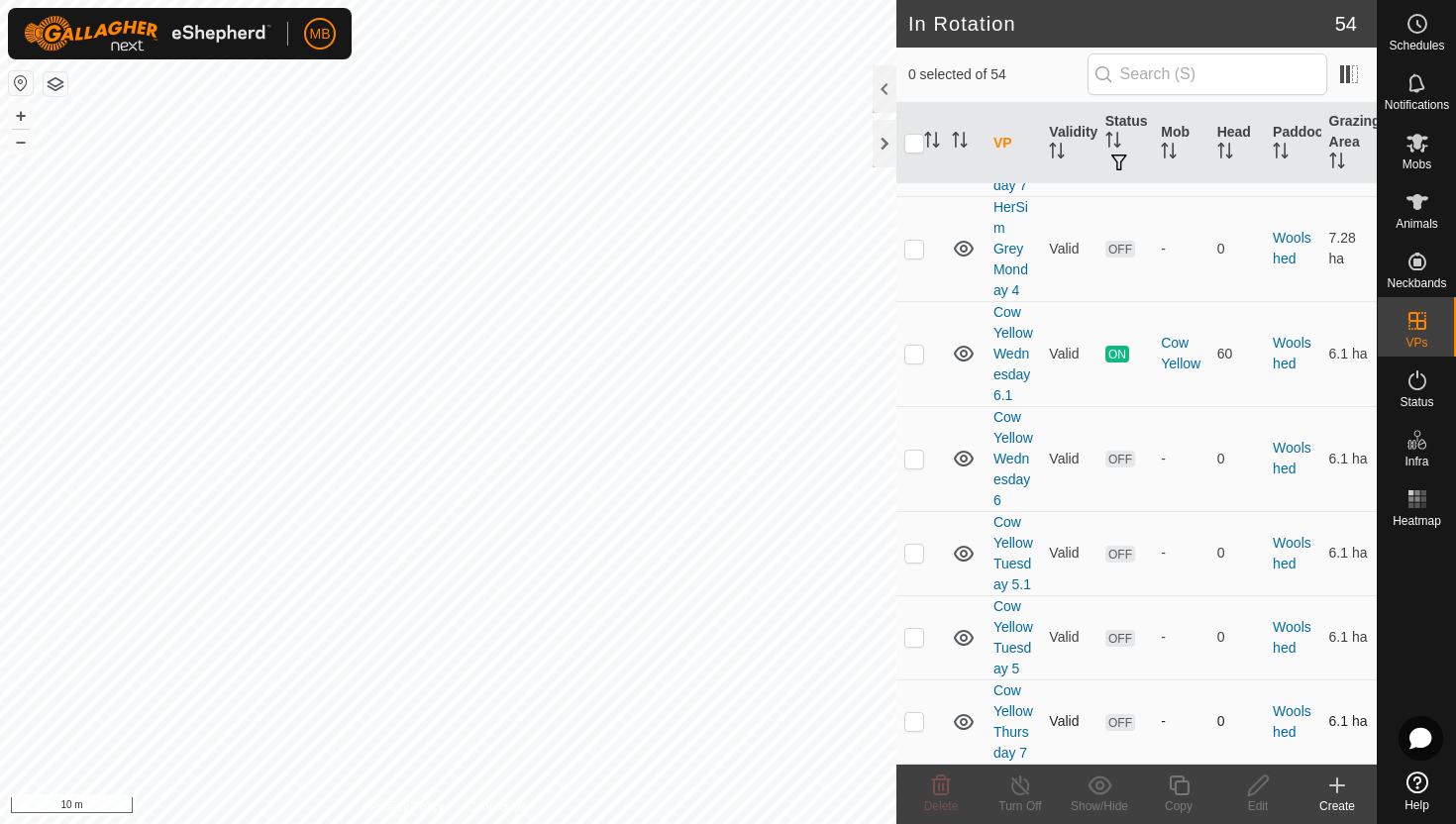 click at bounding box center [914, 721] 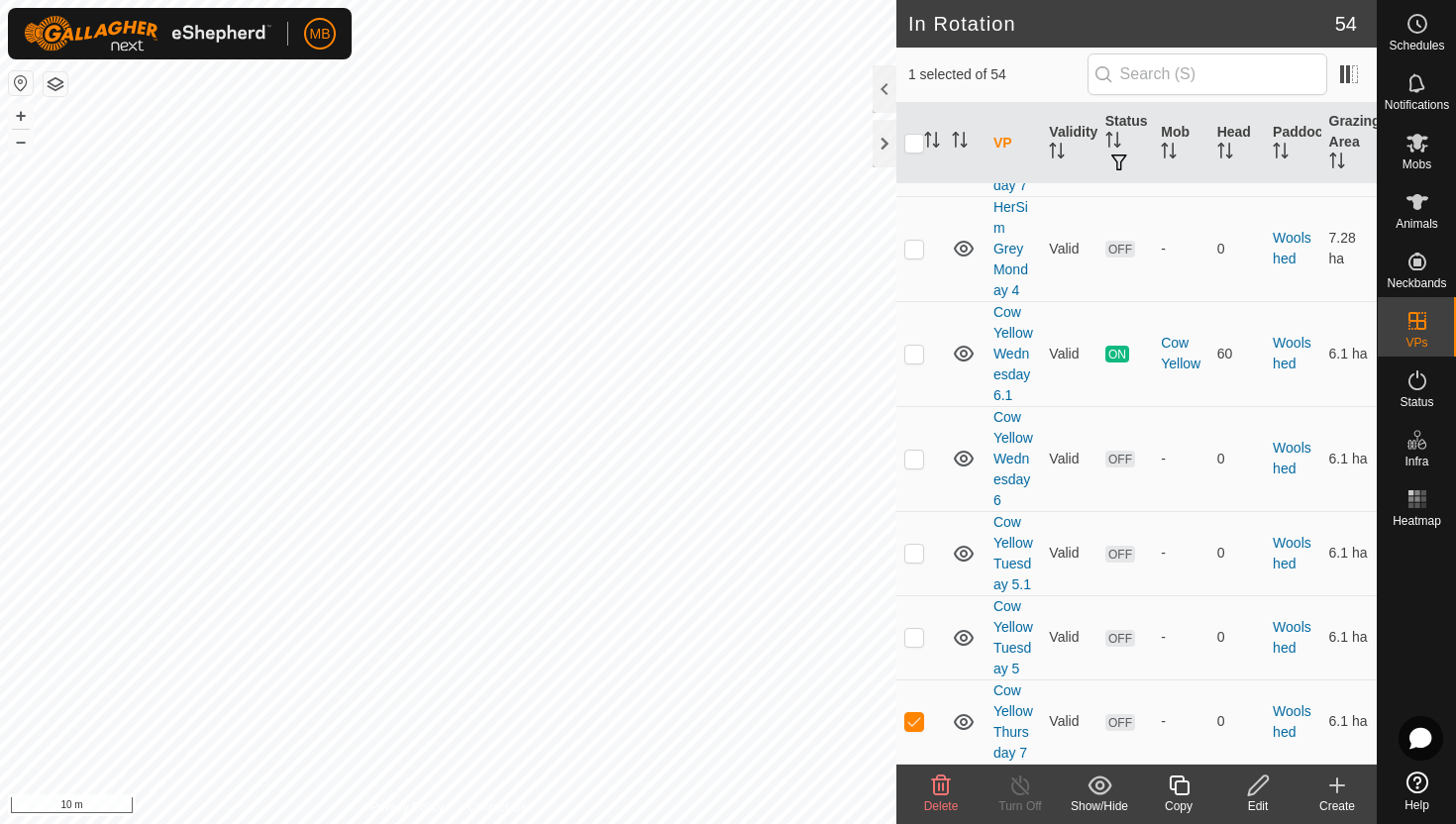 click 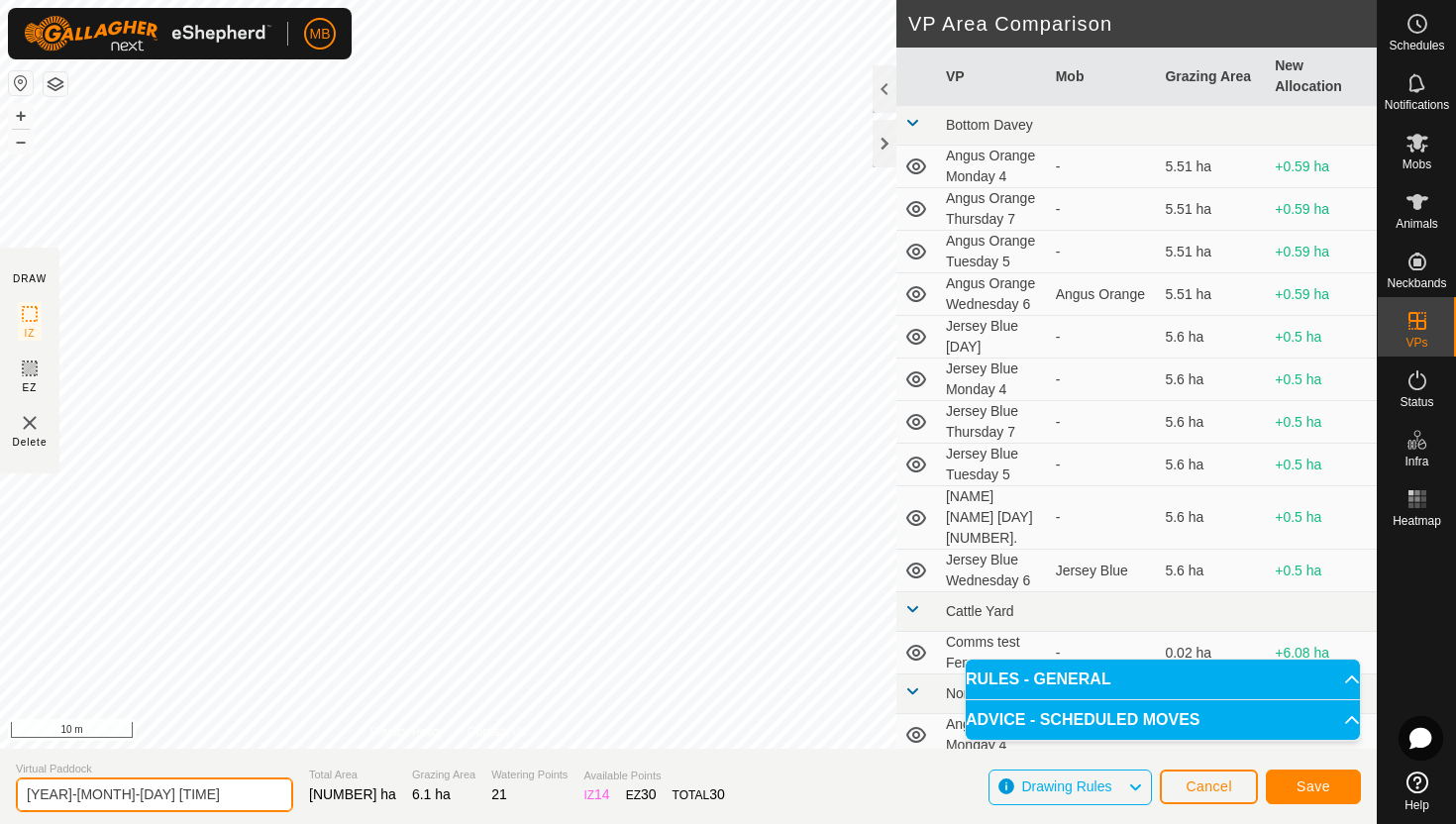 click on "[YEAR]-[MONTH]-[DAY] [TIME]" 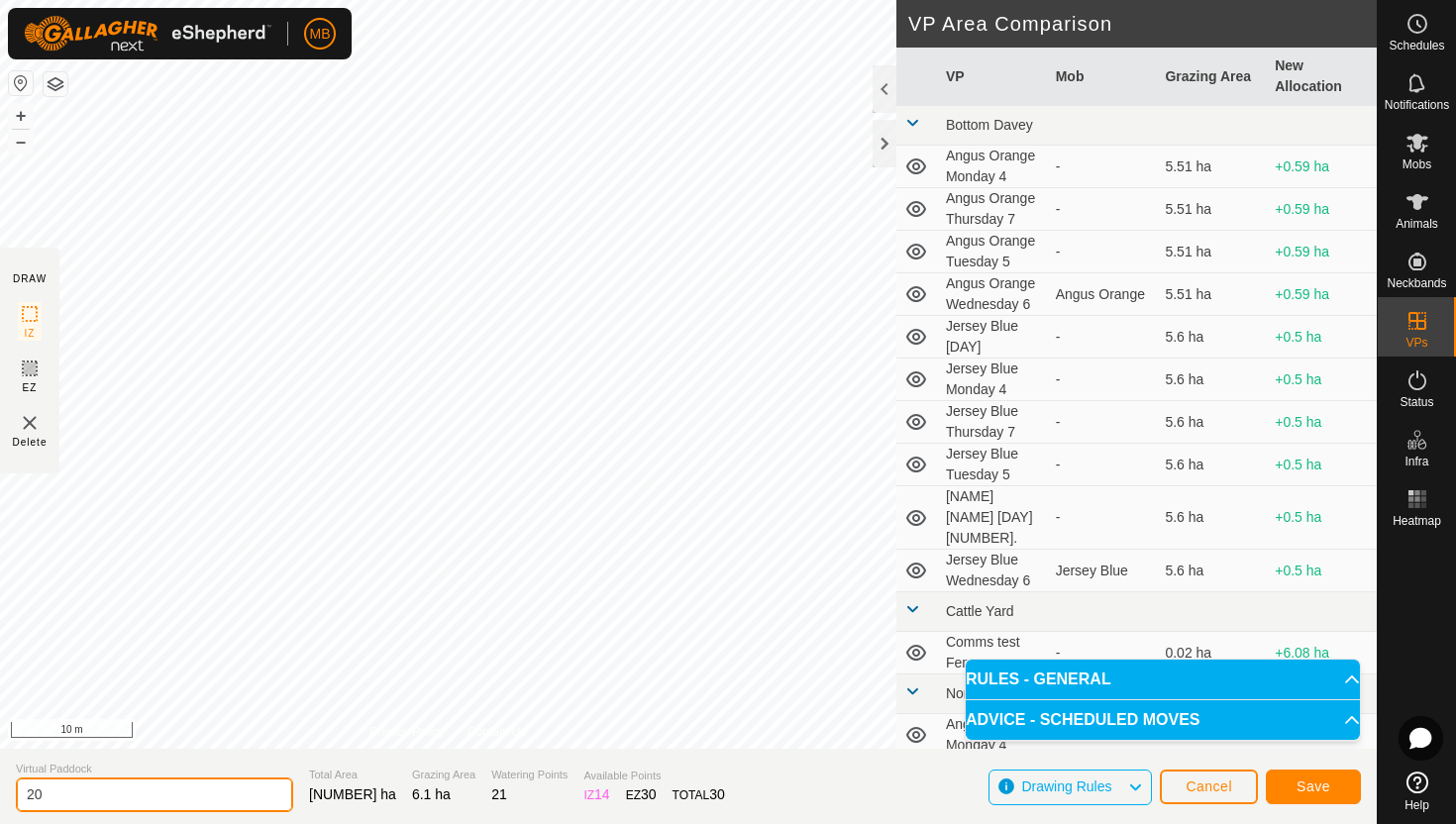 type on "2" 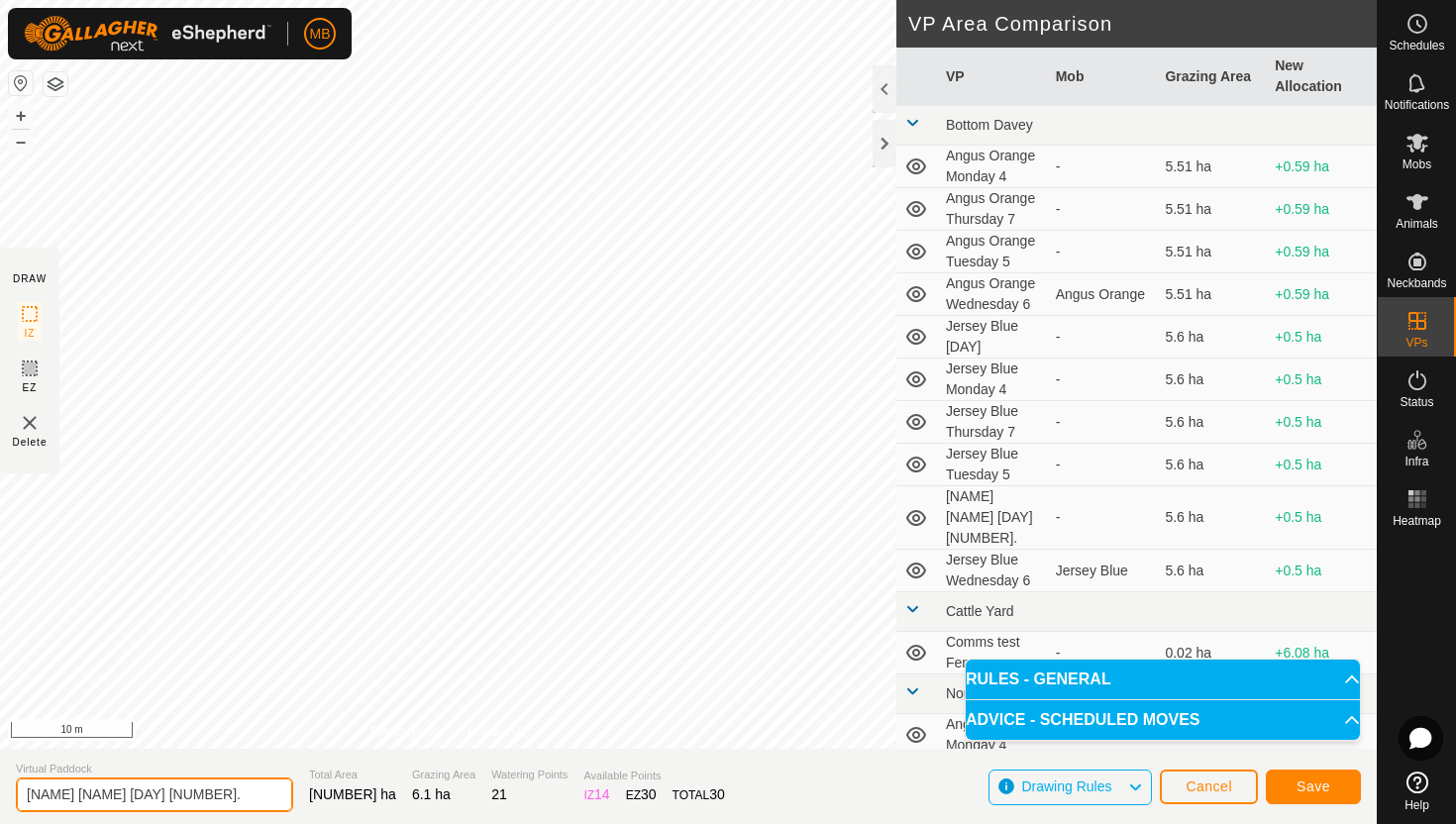 type on "[NAME] [NAME] [DAY] [NUMBER]." 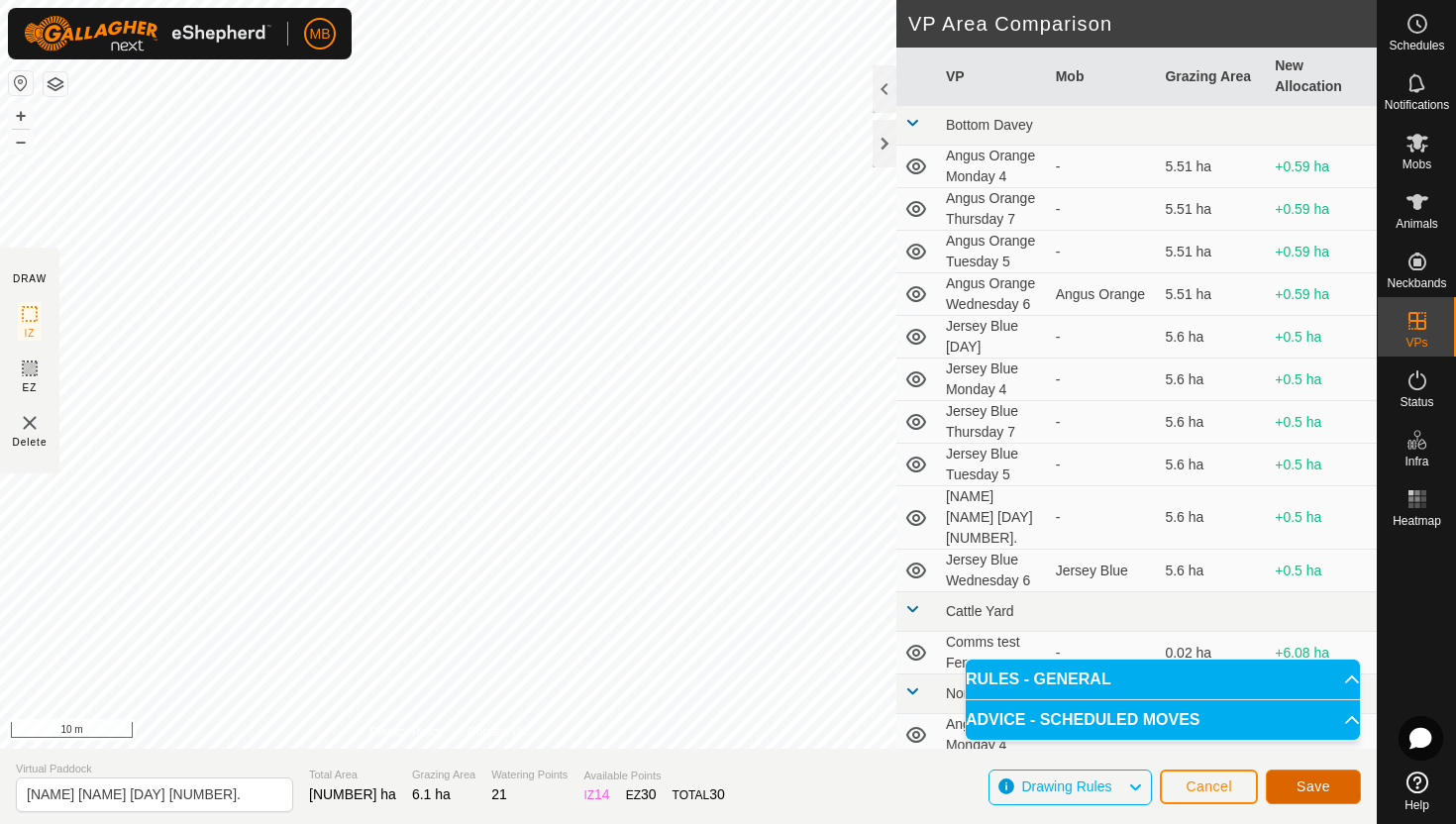 click on "Save" 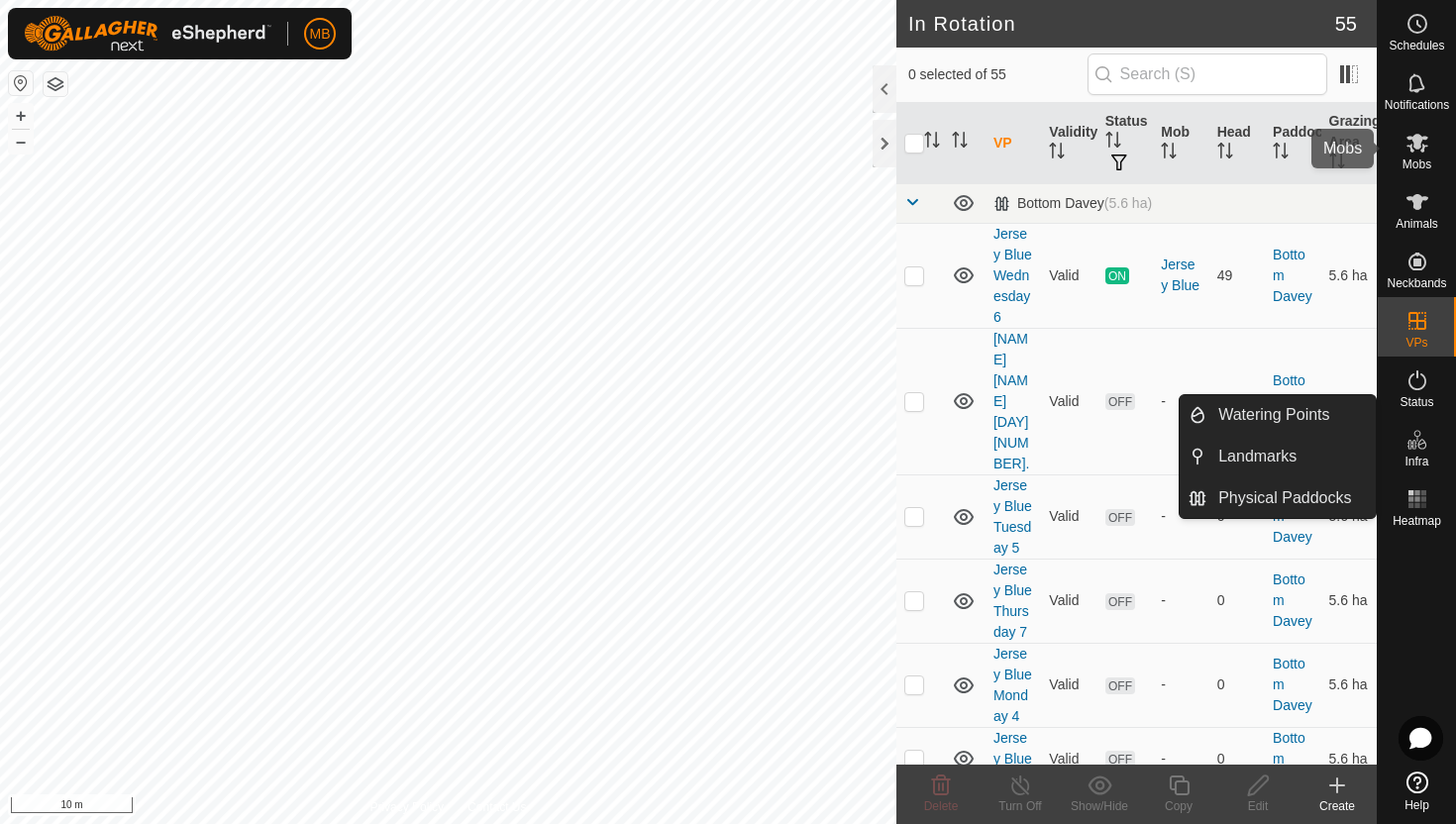 click 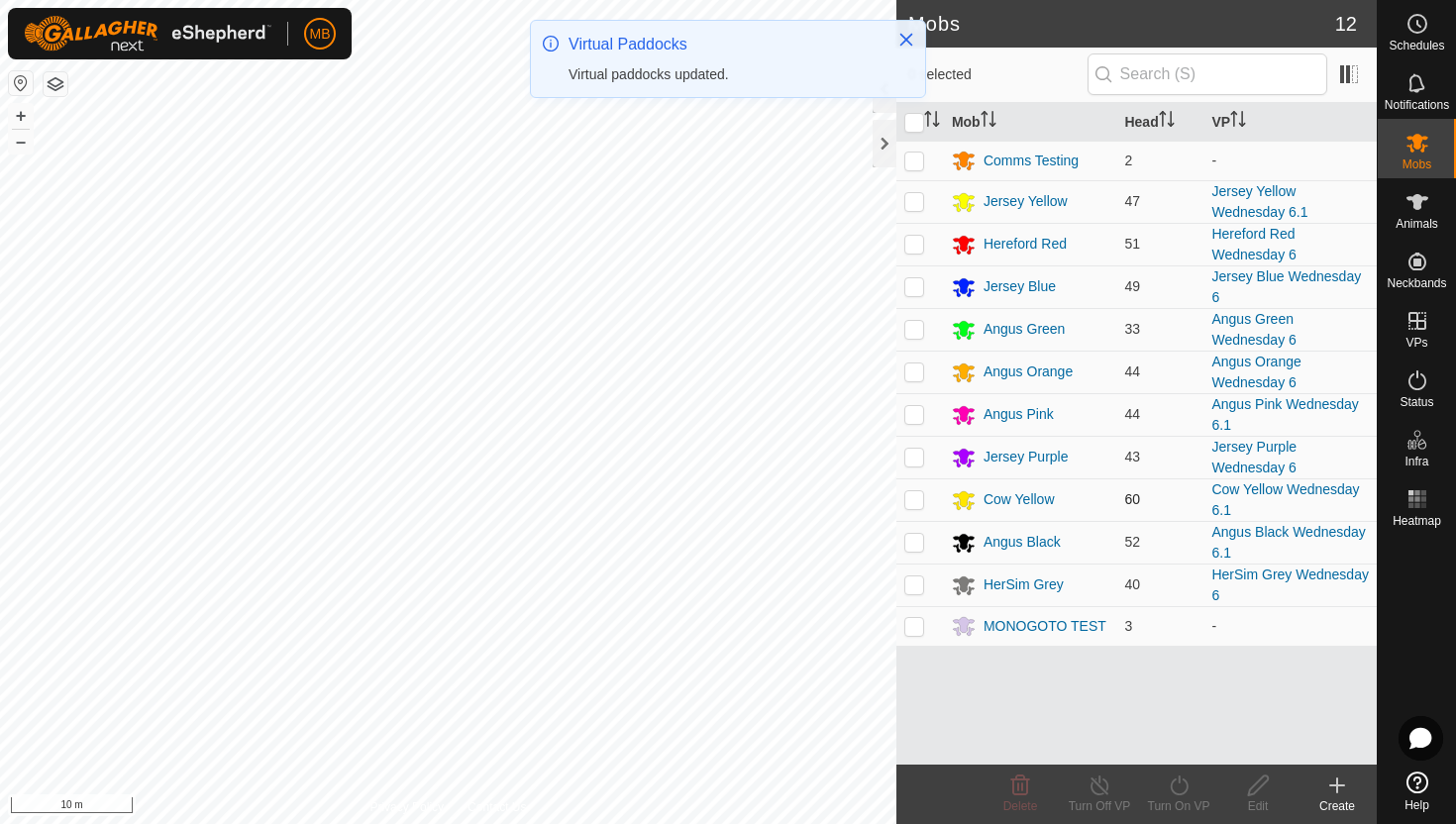 click at bounding box center [914, 499] 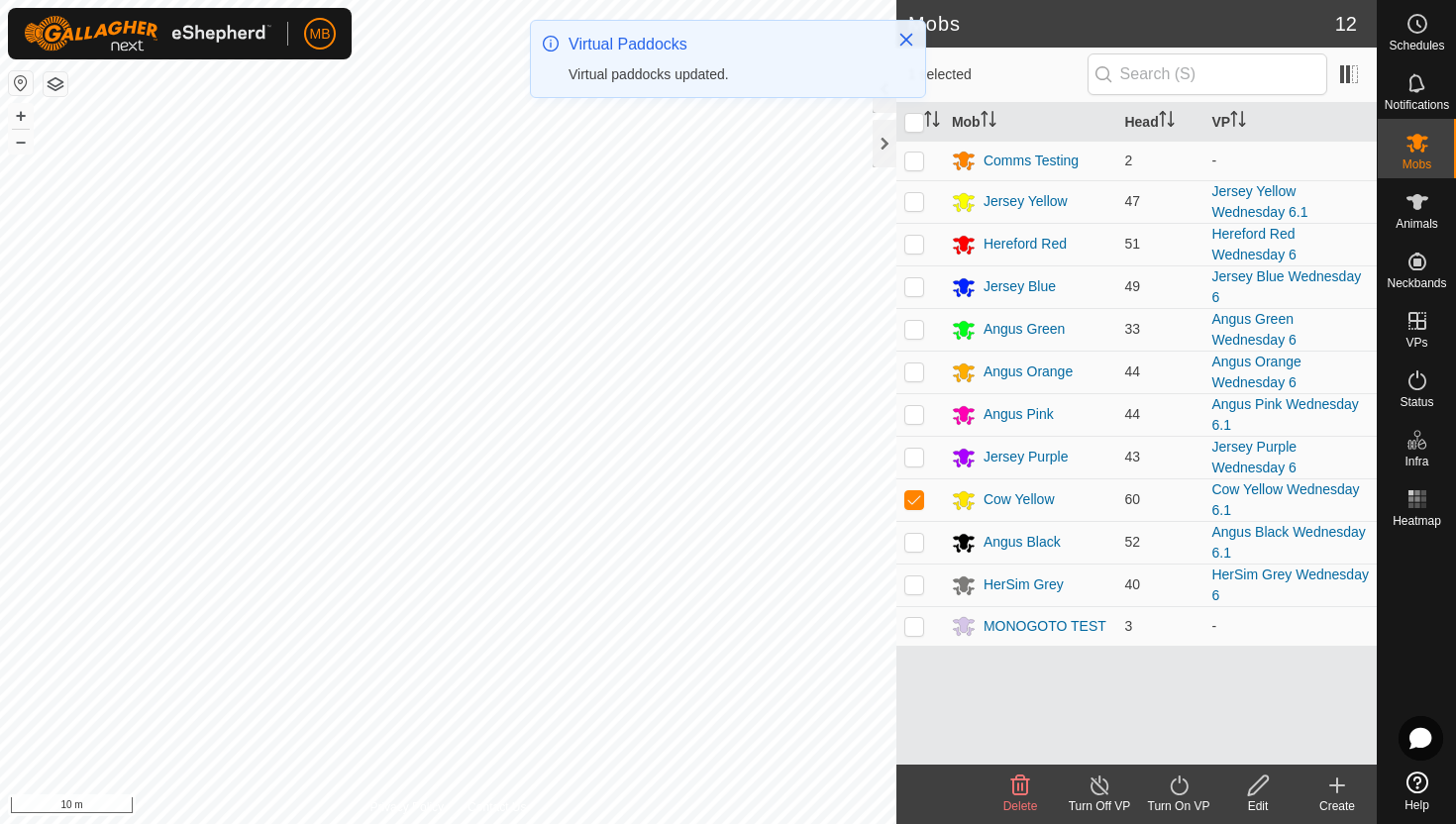 click 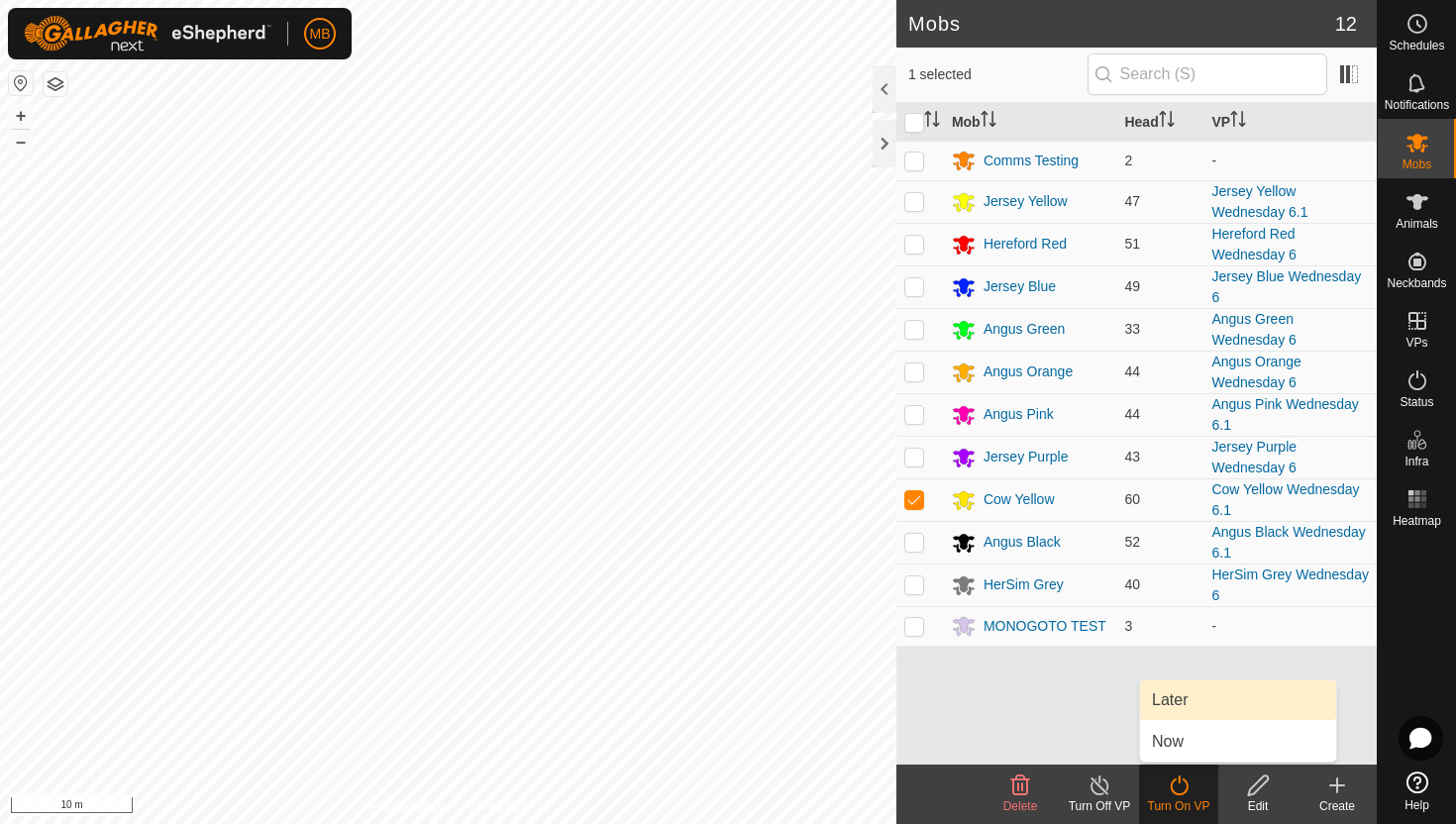 click on "Later" at bounding box center (1238, 700) 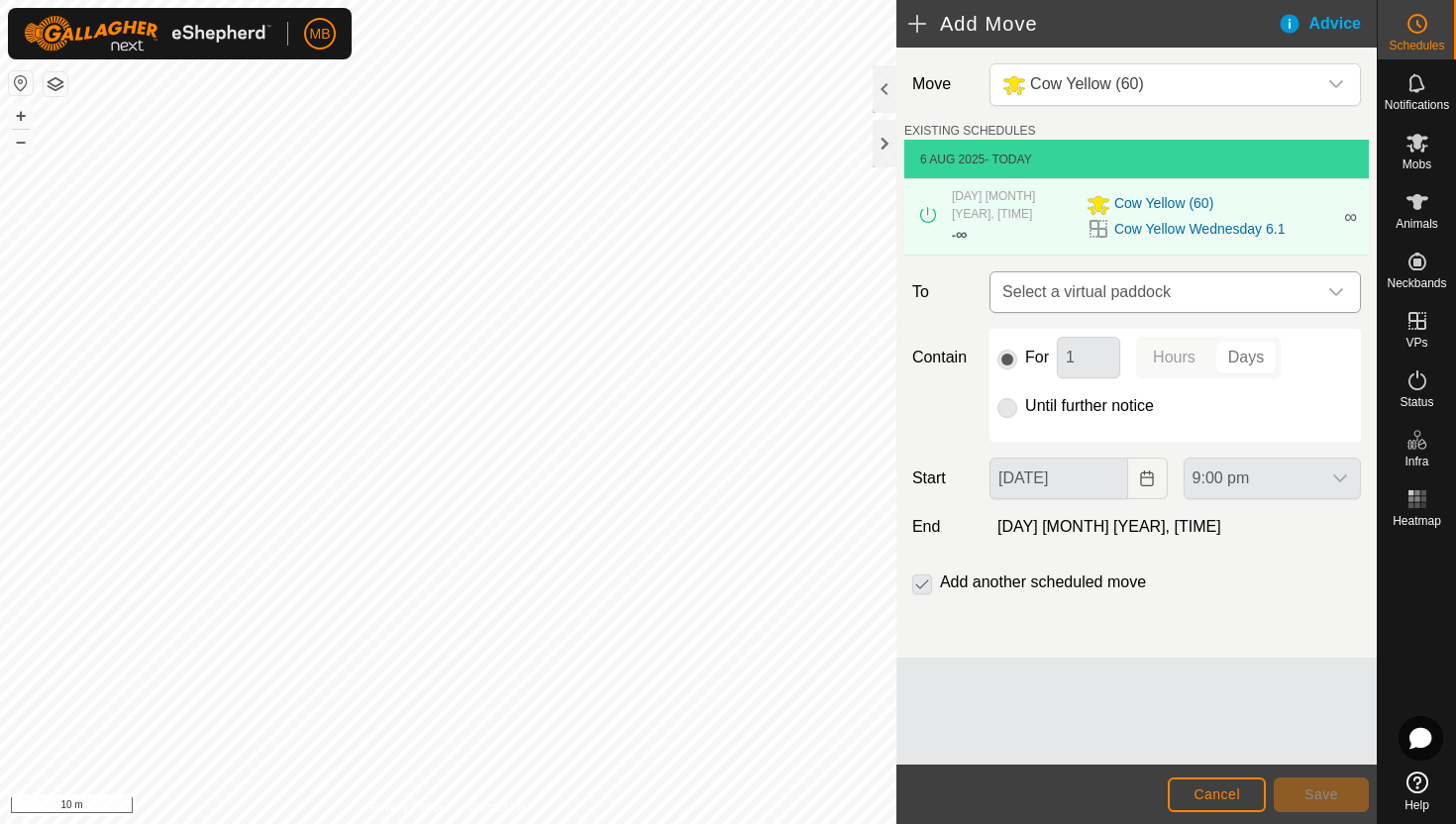click on "Select a virtual paddock" at bounding box center (1155, 292) 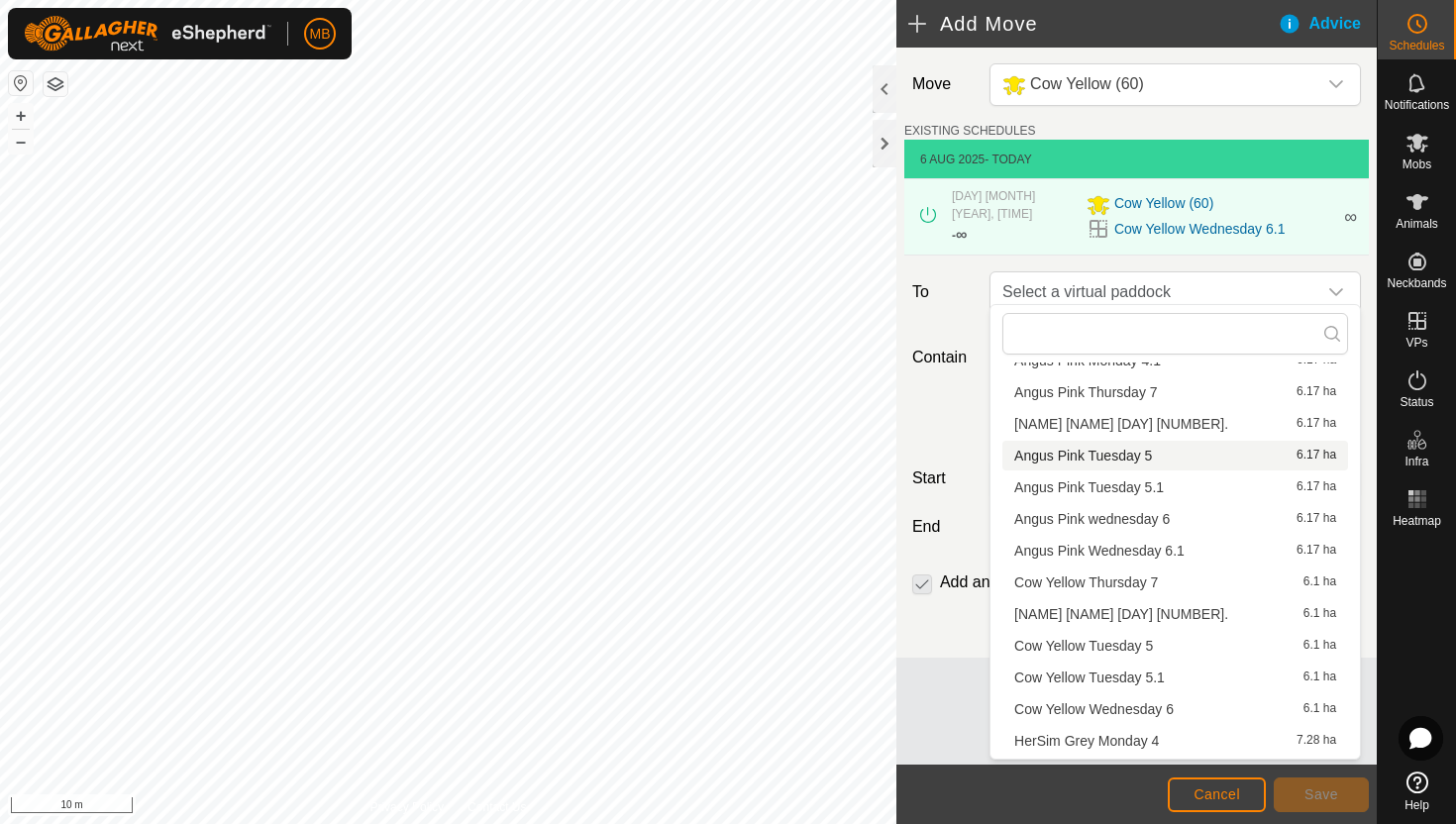 scroll, scrollTop: 283, scrollLeft: 0, axis: vertical 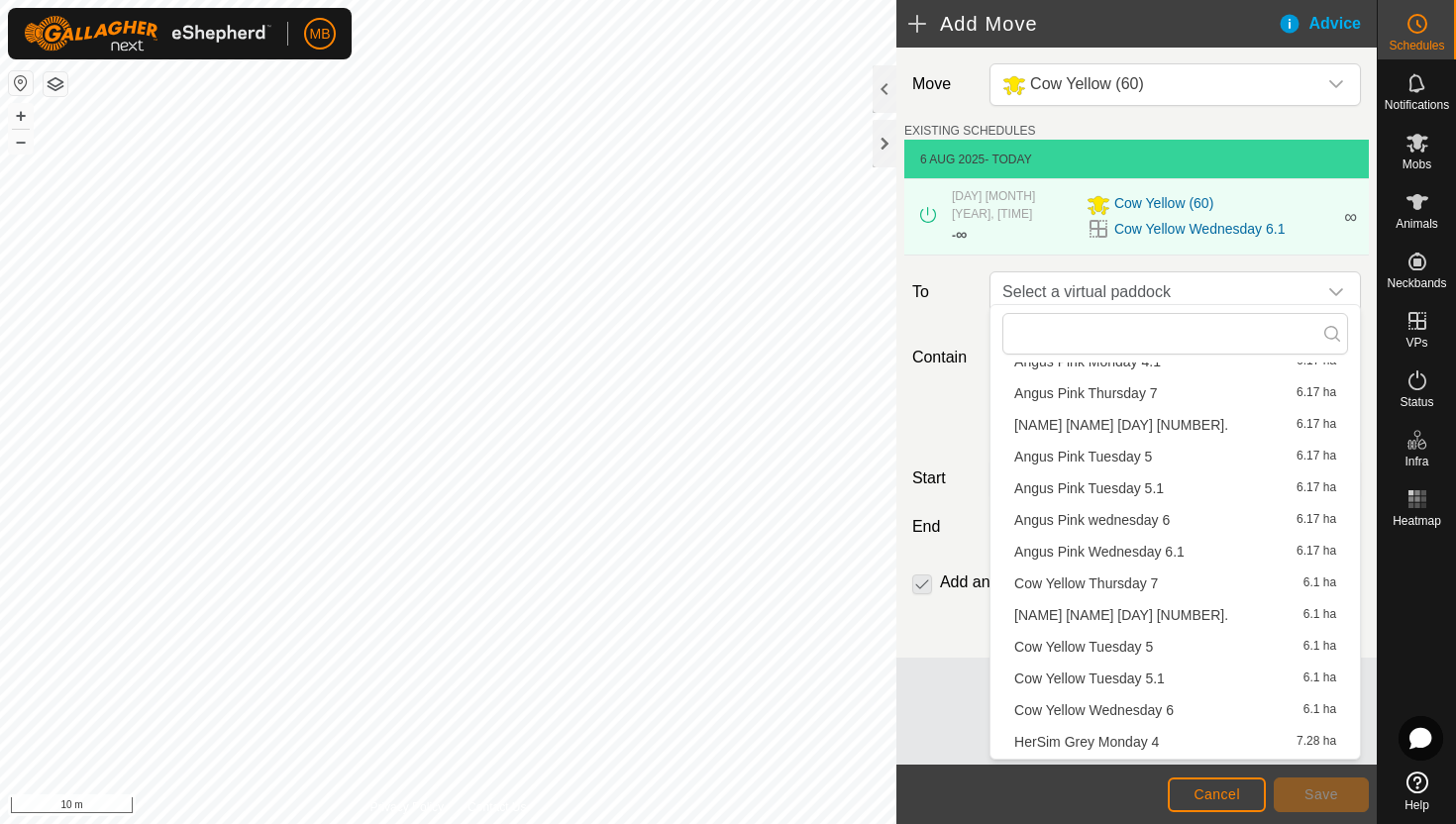 click on "[NAME] [NAME] [DAY] [NUMBER]  [NUMBER] ha" at bounding box center (1175, 583) 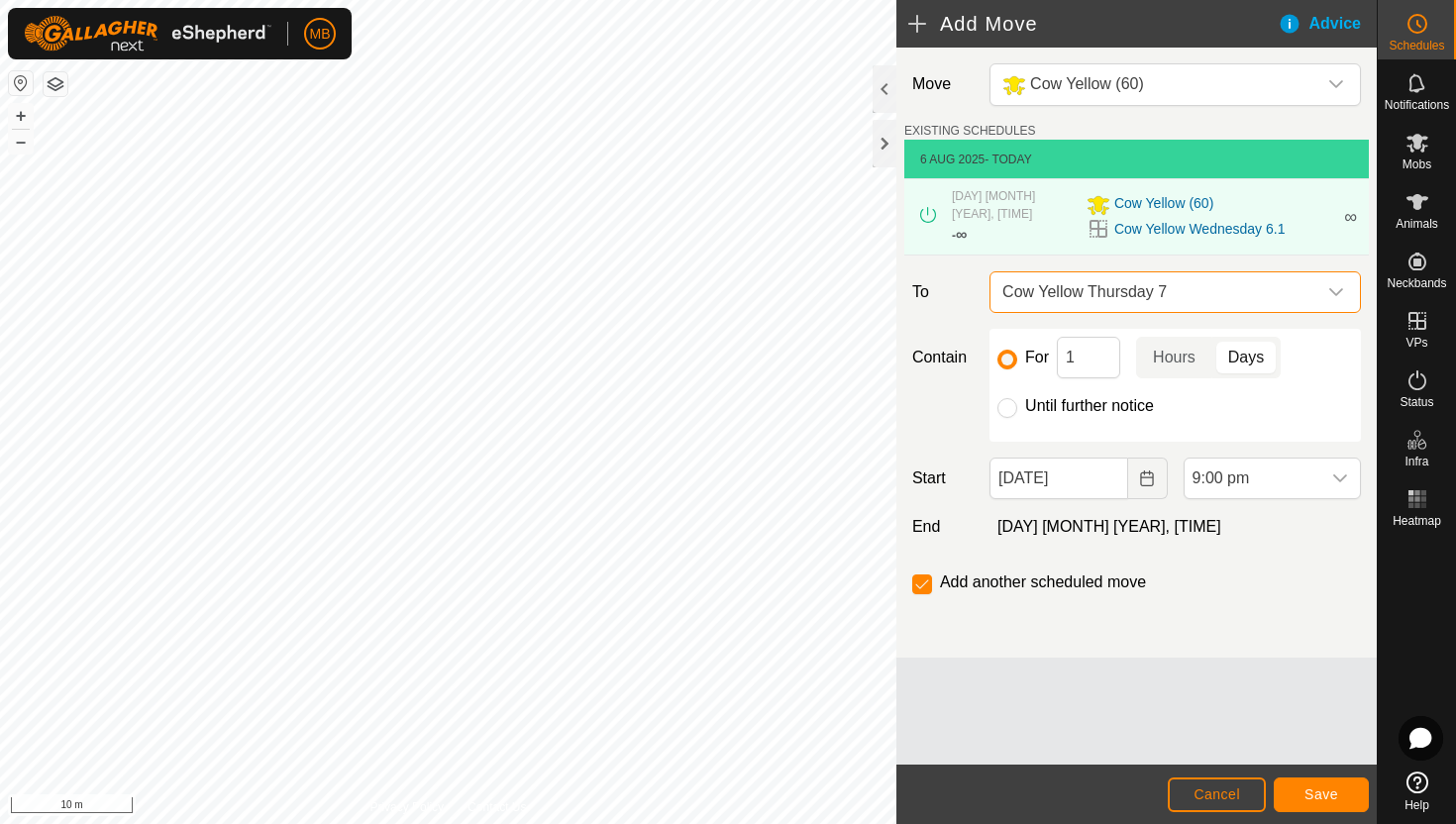 click on "Until further notice" 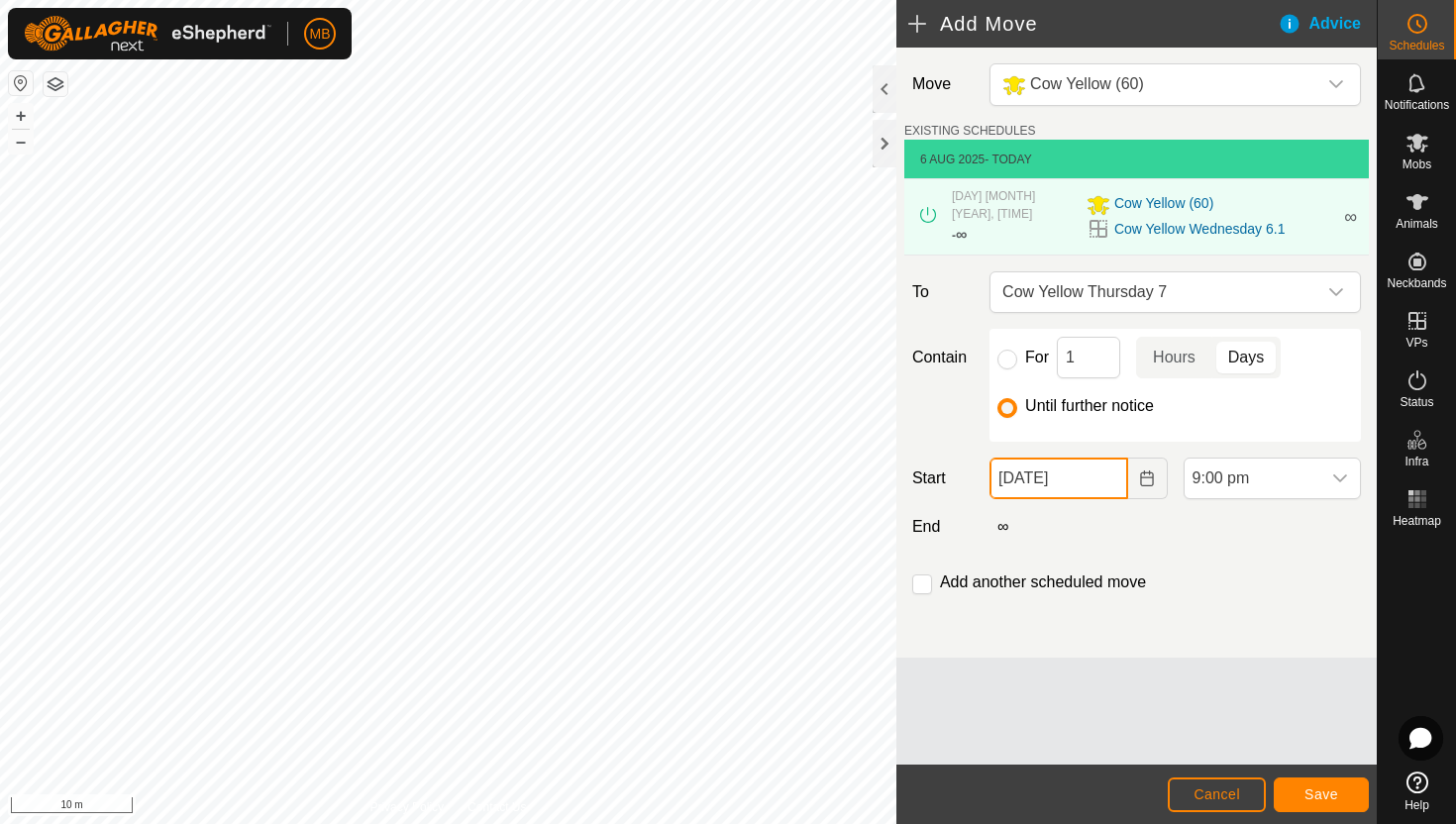 click on "[DATE]" 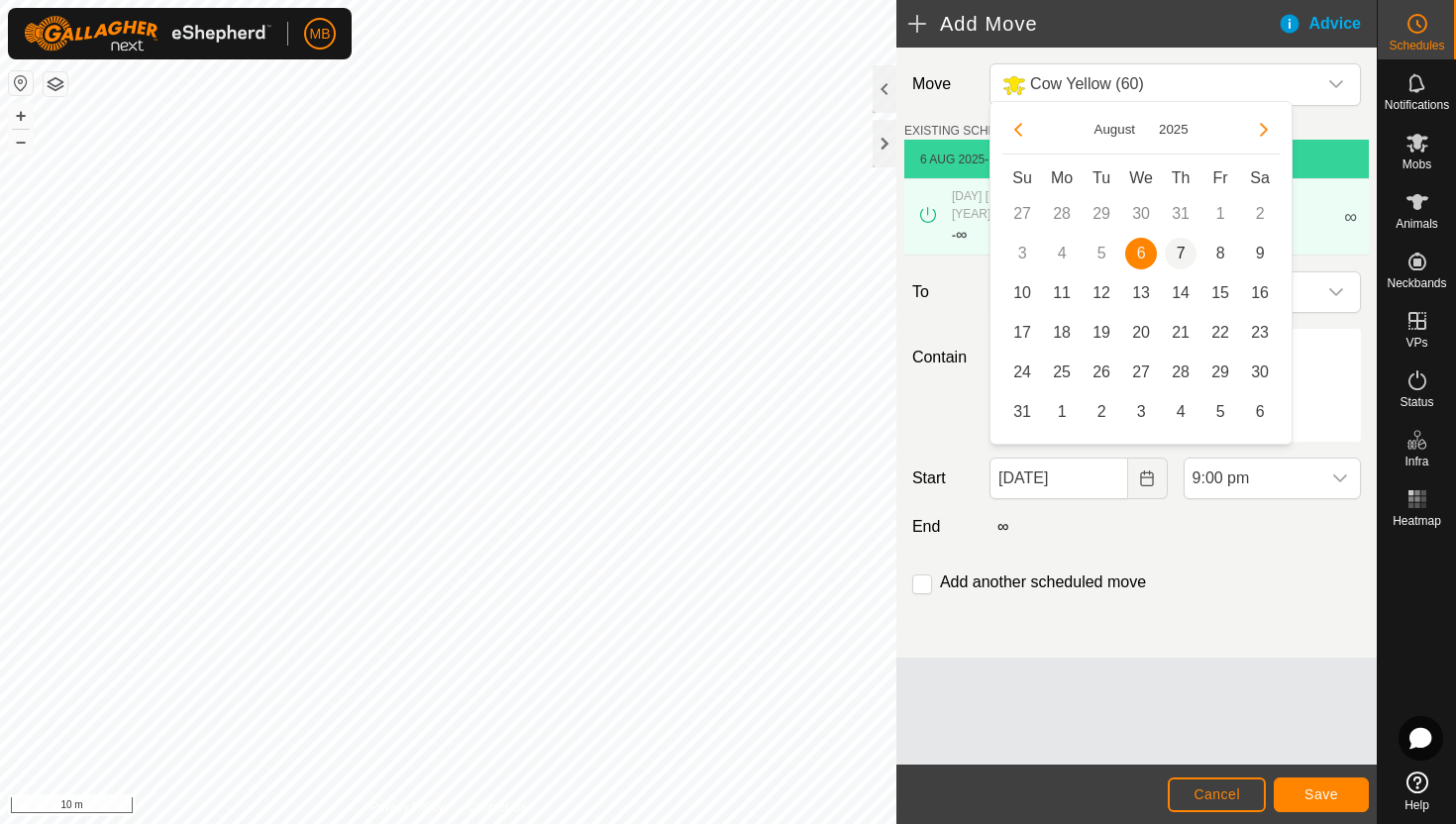 click on "7" at bounding box center [1181, 254] 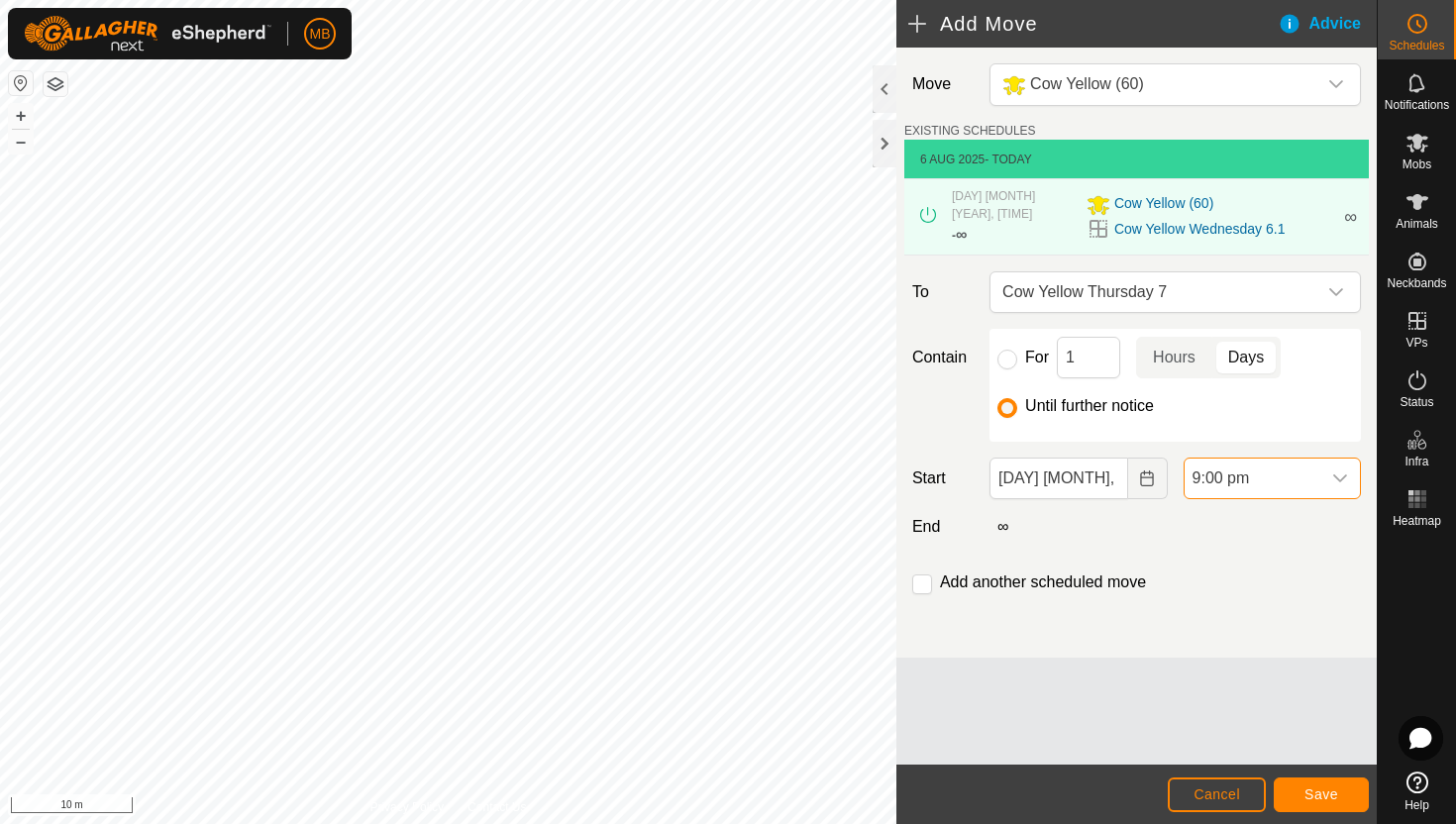 click on "9:00 pm" at bounding box center (1252, 478) 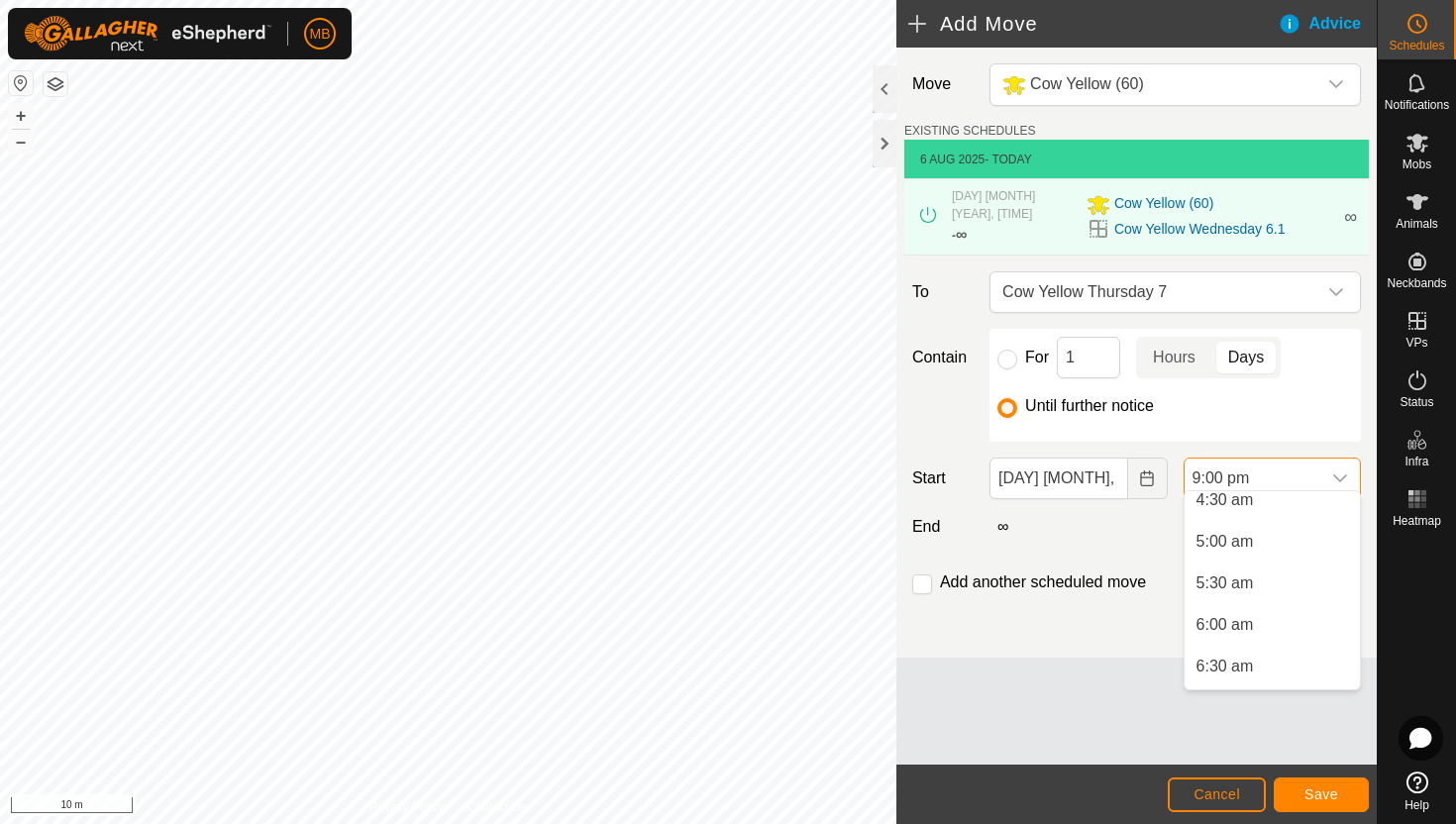 scroll, scrollTop: 382, scrollLeft: 0, axis: vertical 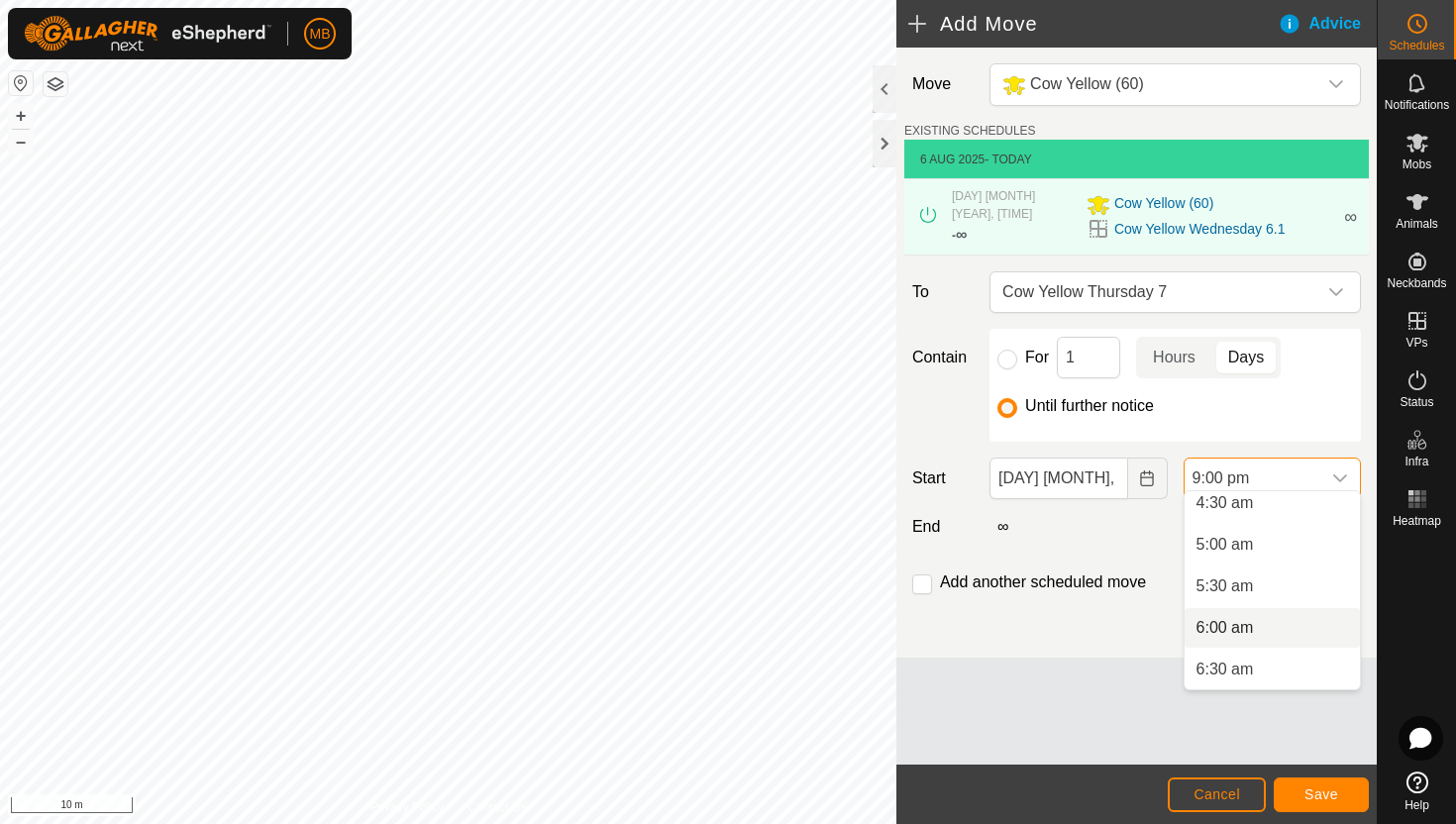 click on "6:00 am" at bounding box center (1272, 628) 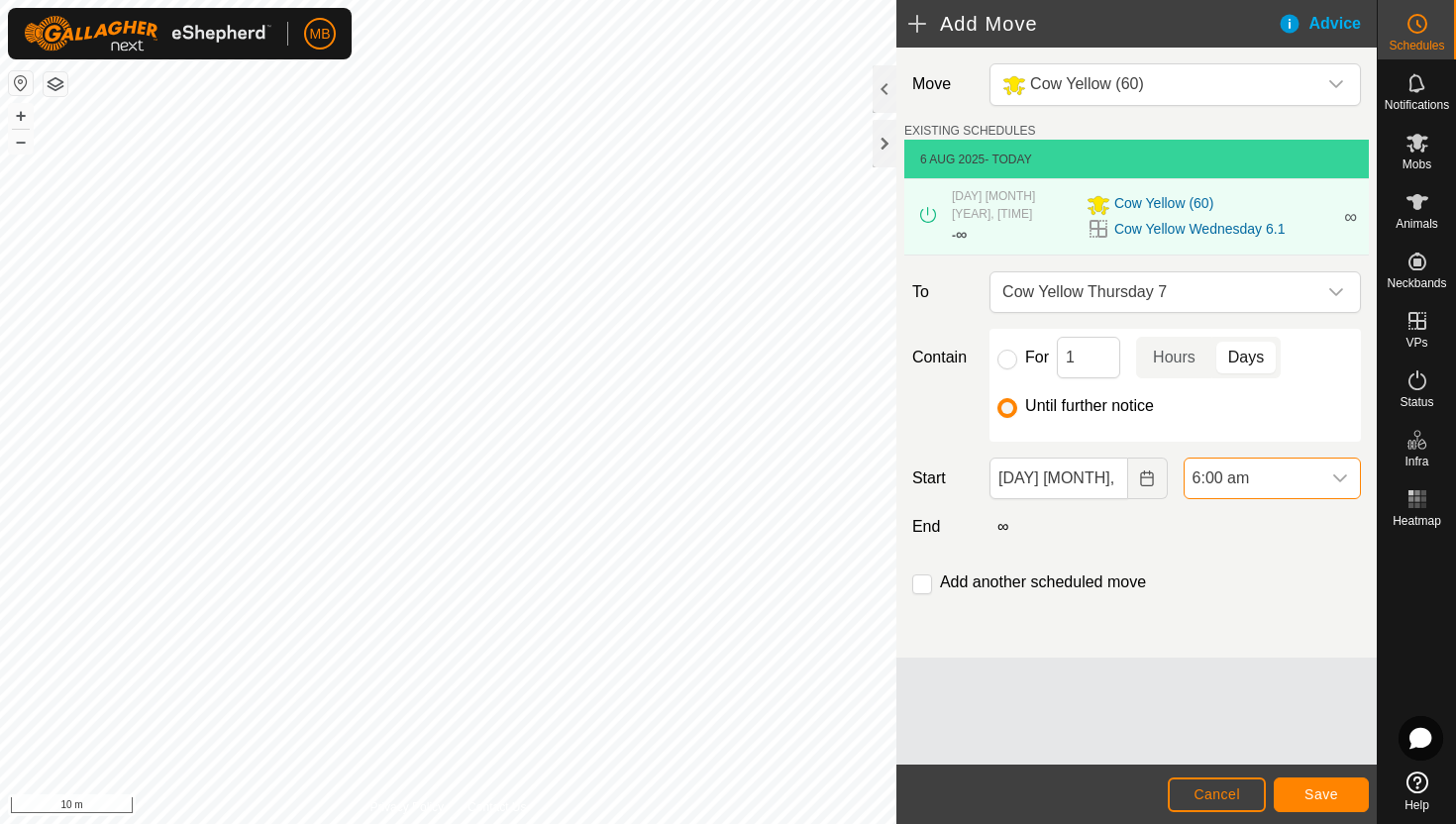 scroll, scrollTop: 1589, scrollLeft: 0, axis: vertical 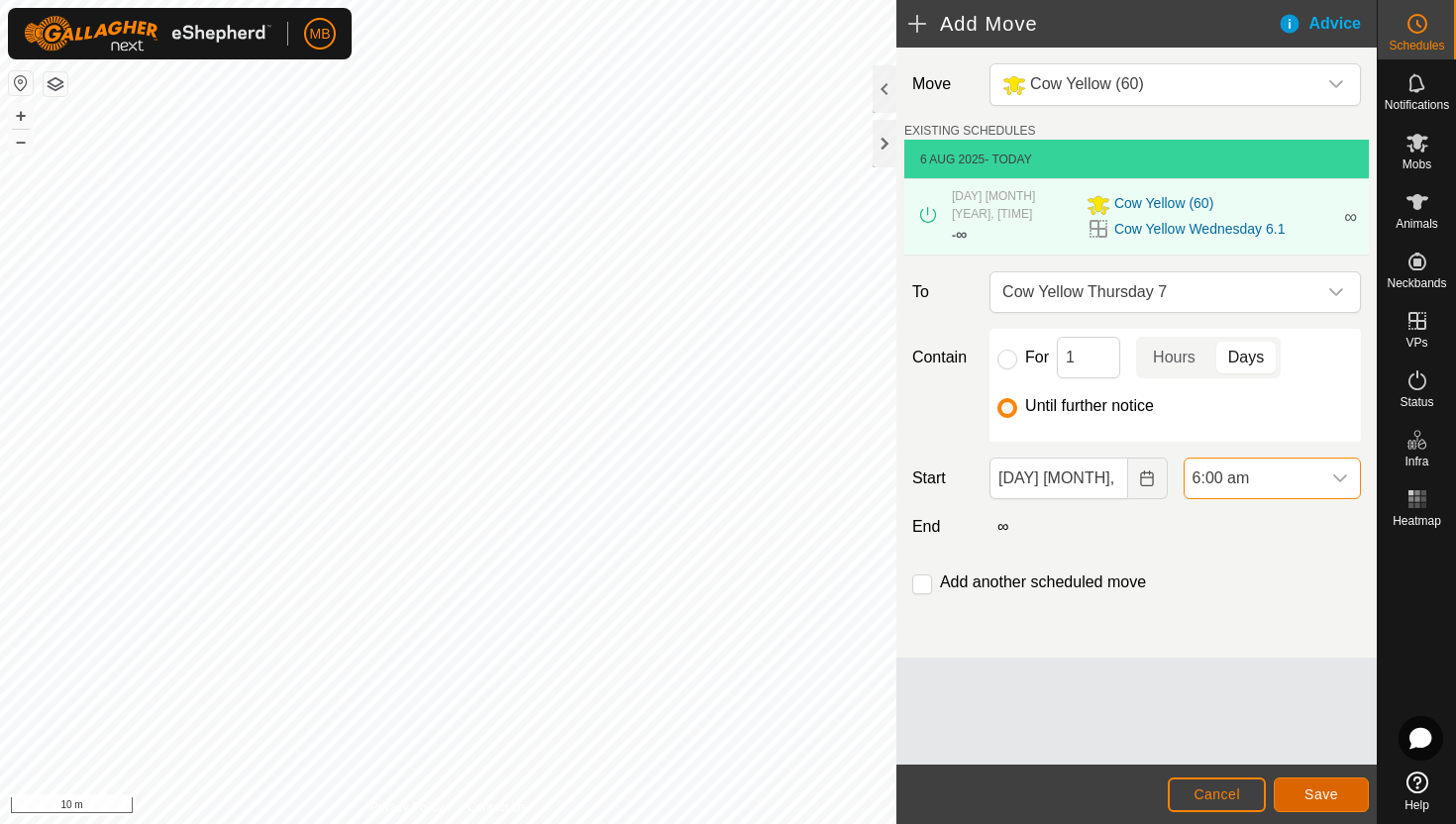 click on "Save" 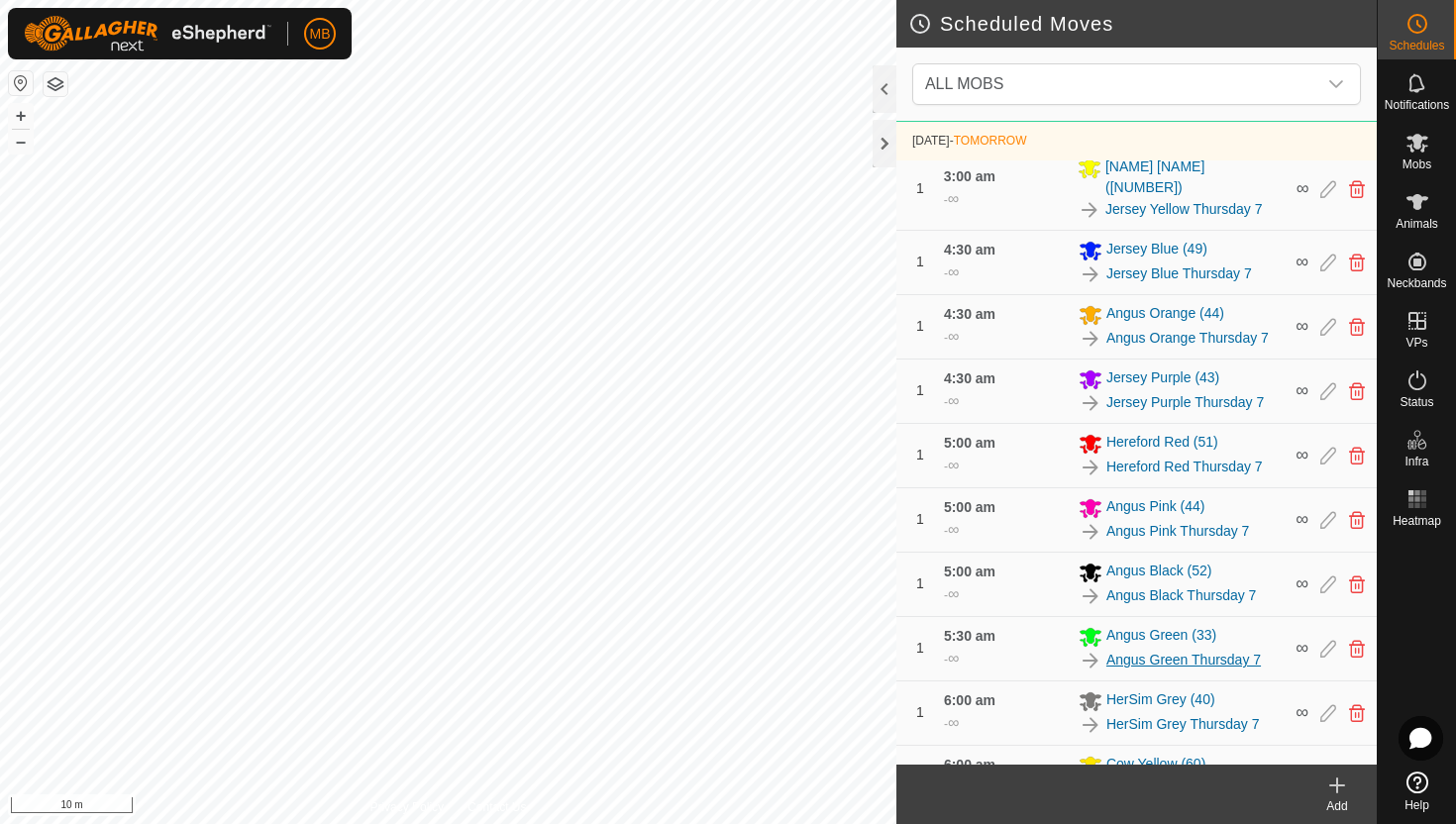 scroll, scrollTop: 961, scrollLeft: 0, axis: vertical 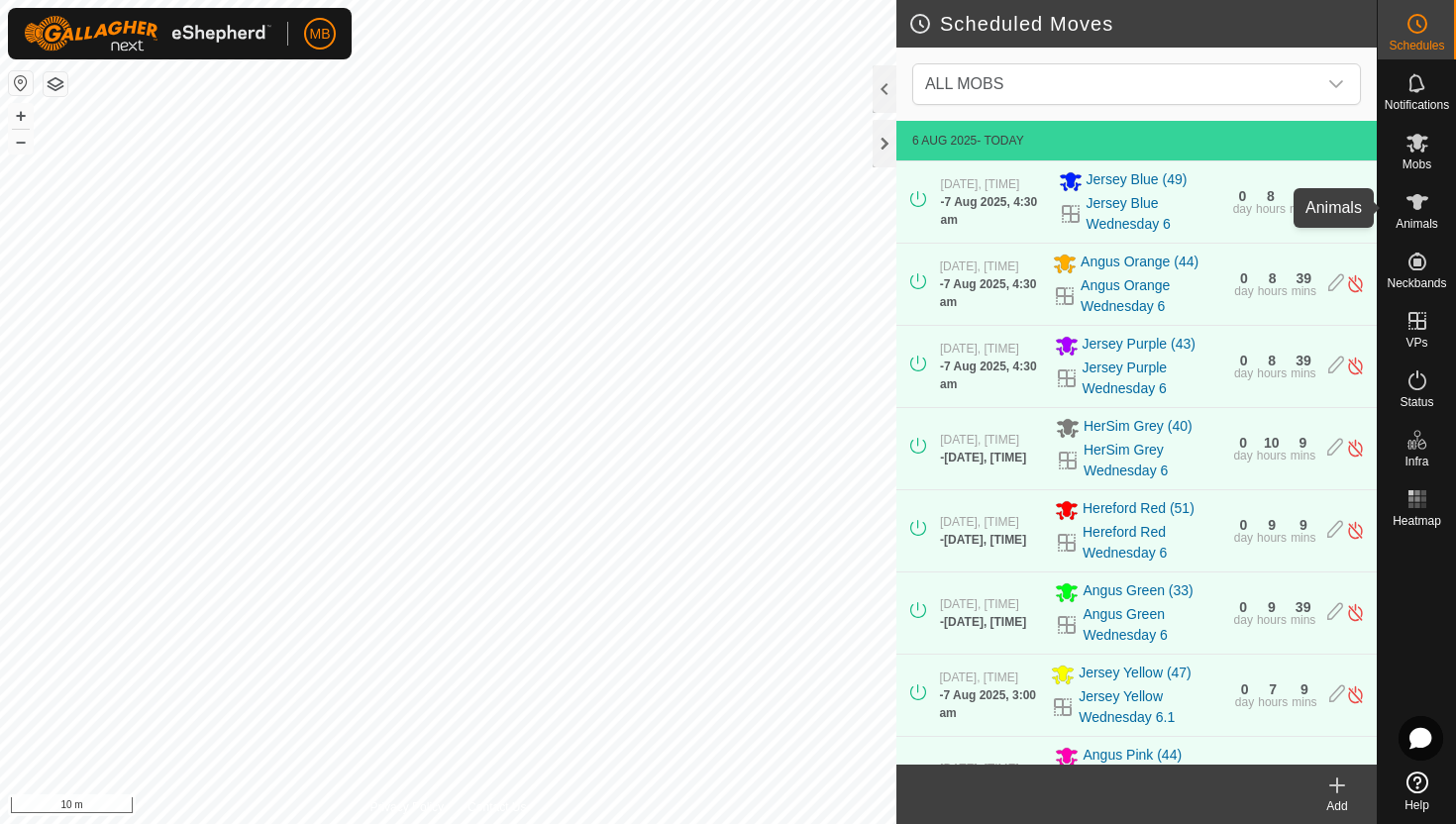 click 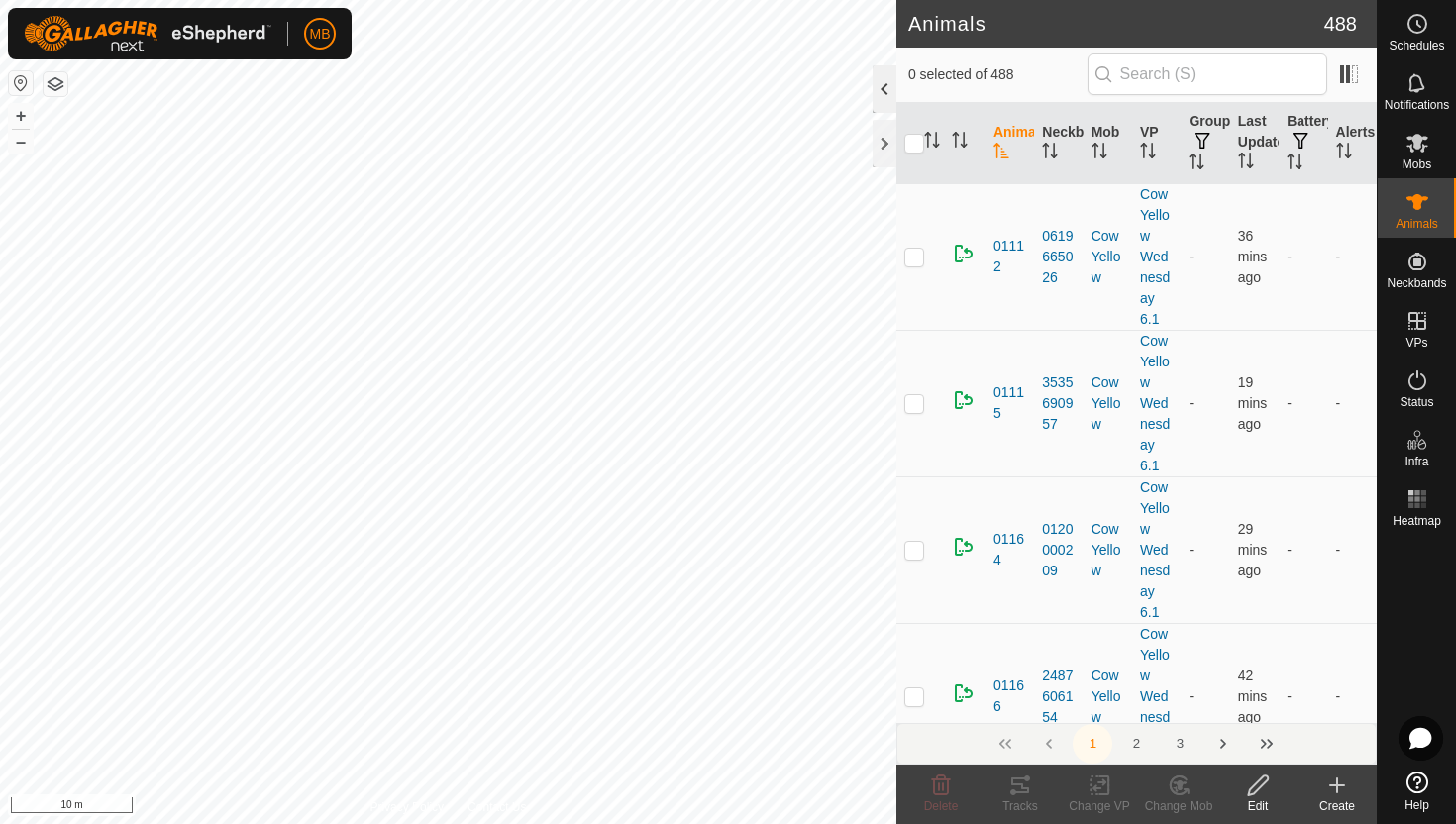 click 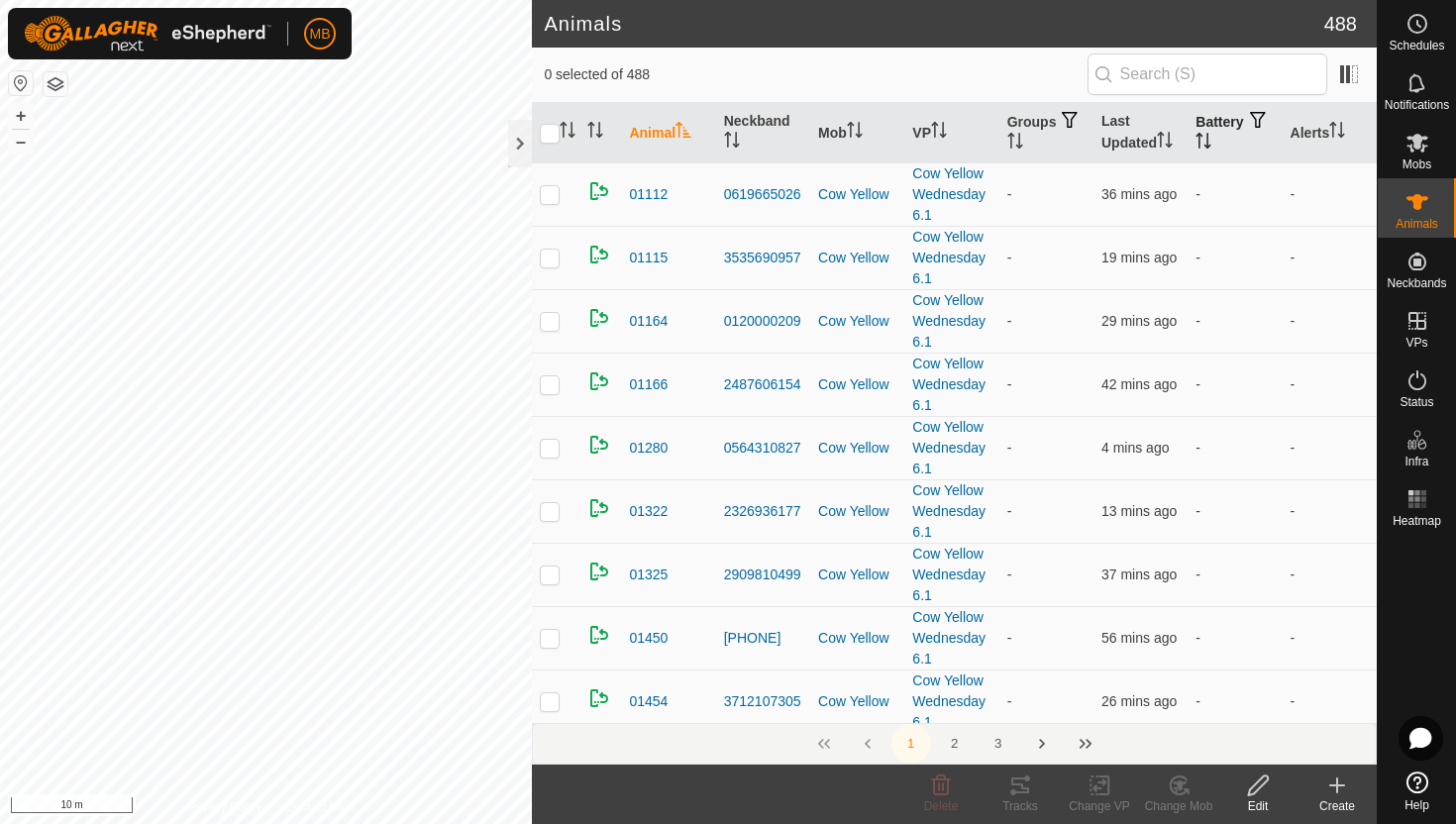 click 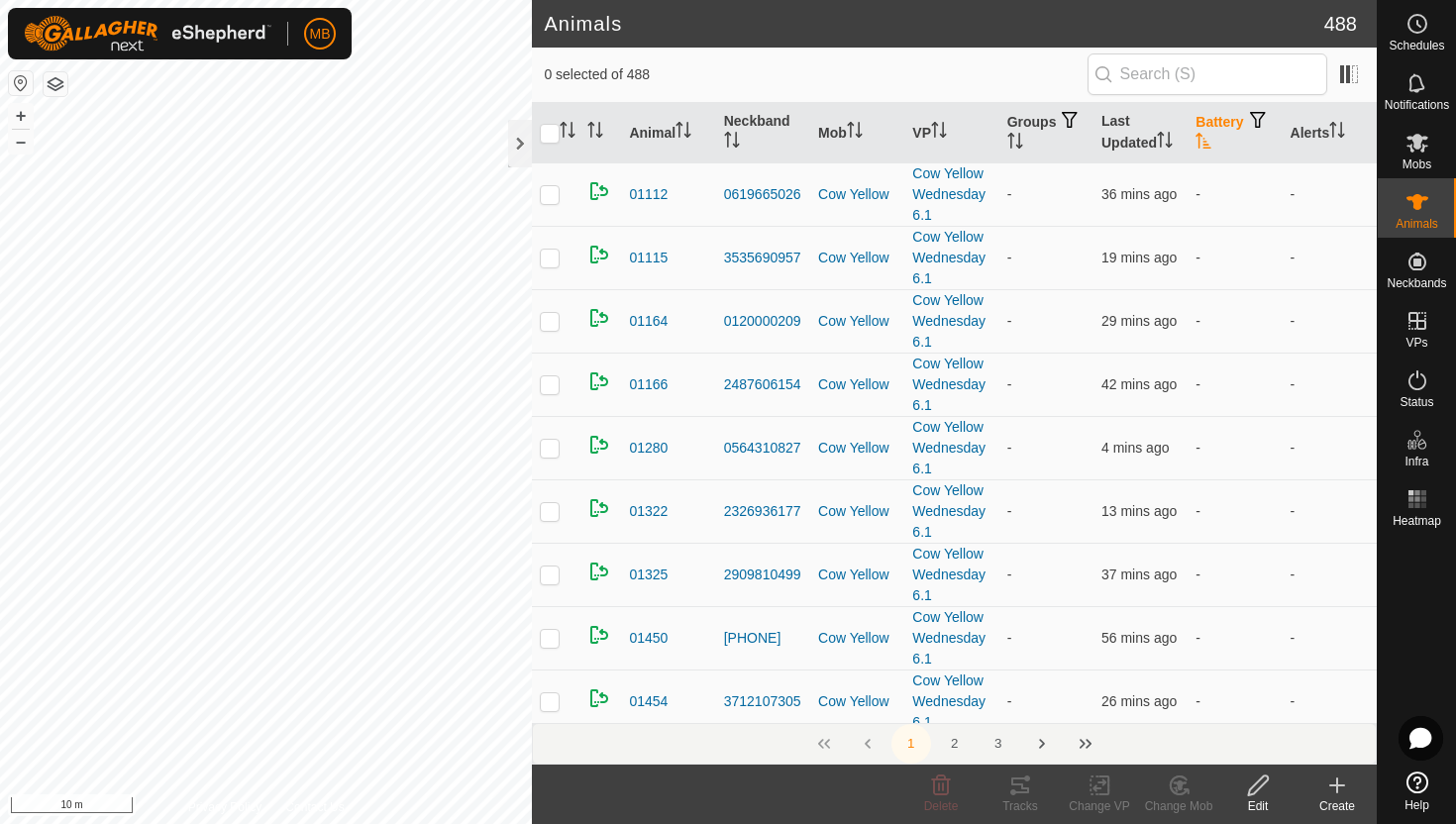 click 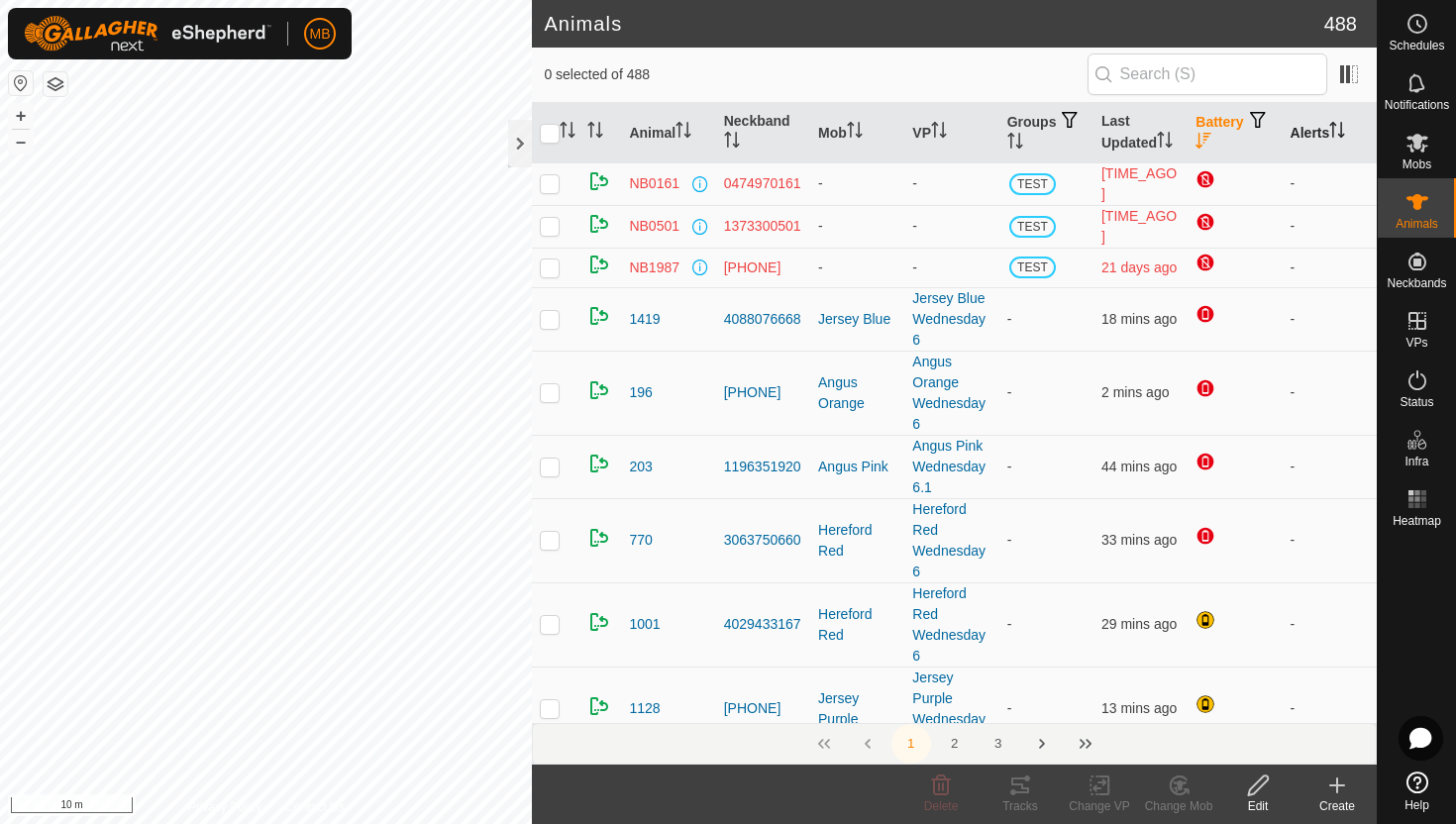click 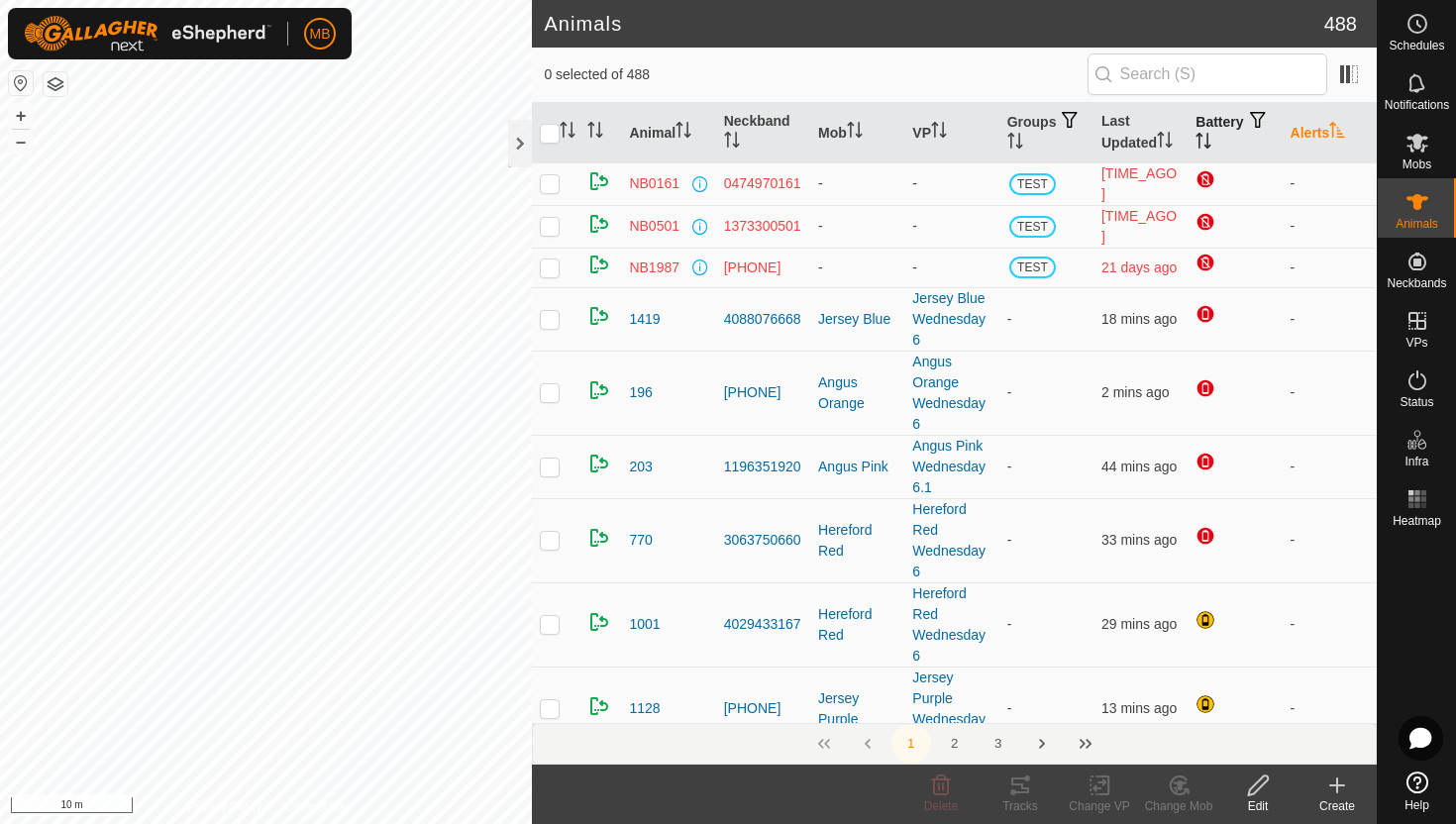 click 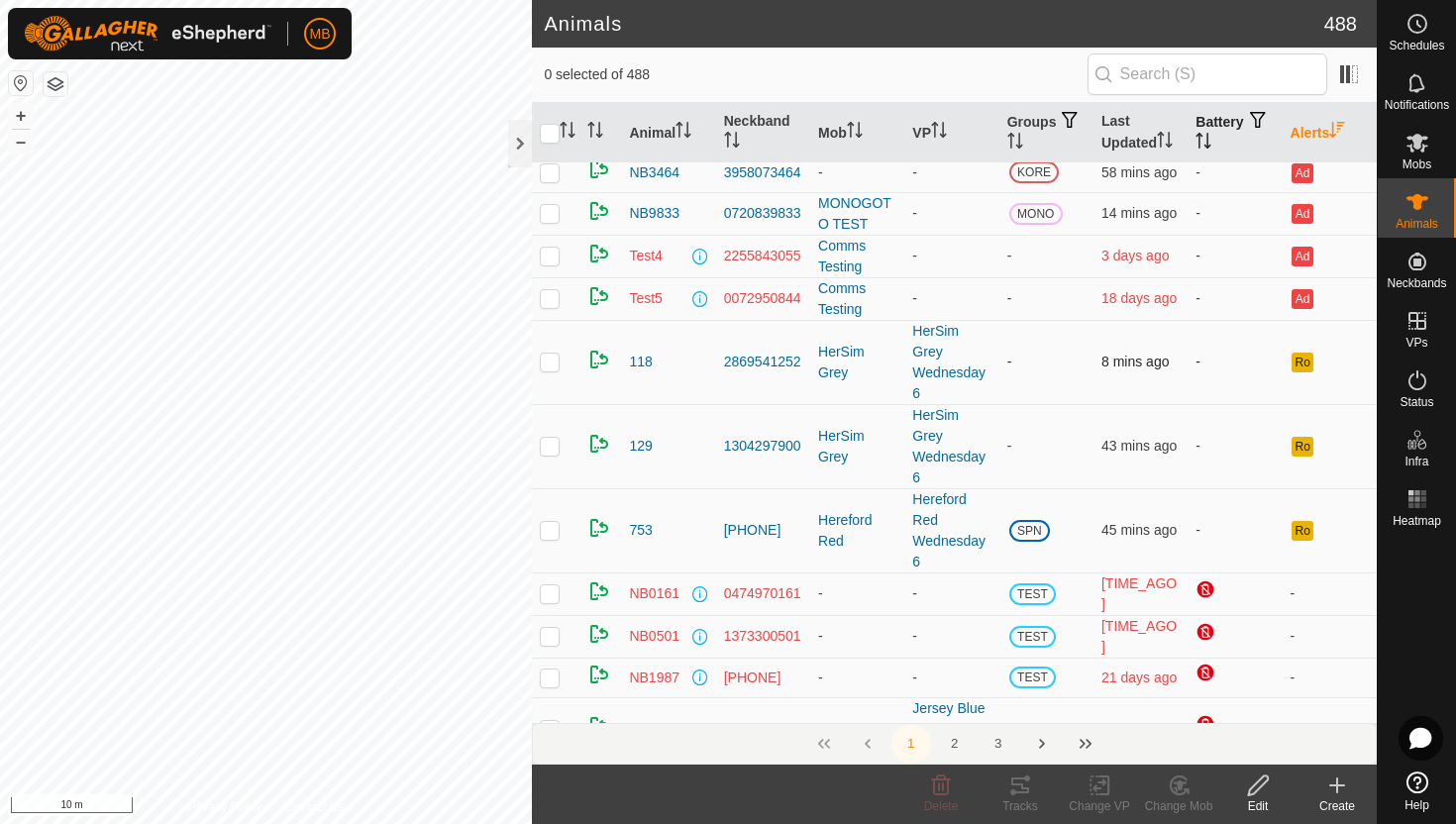 scroll, scrollTop: 94, scrollLeft: 0, axis: vertical 